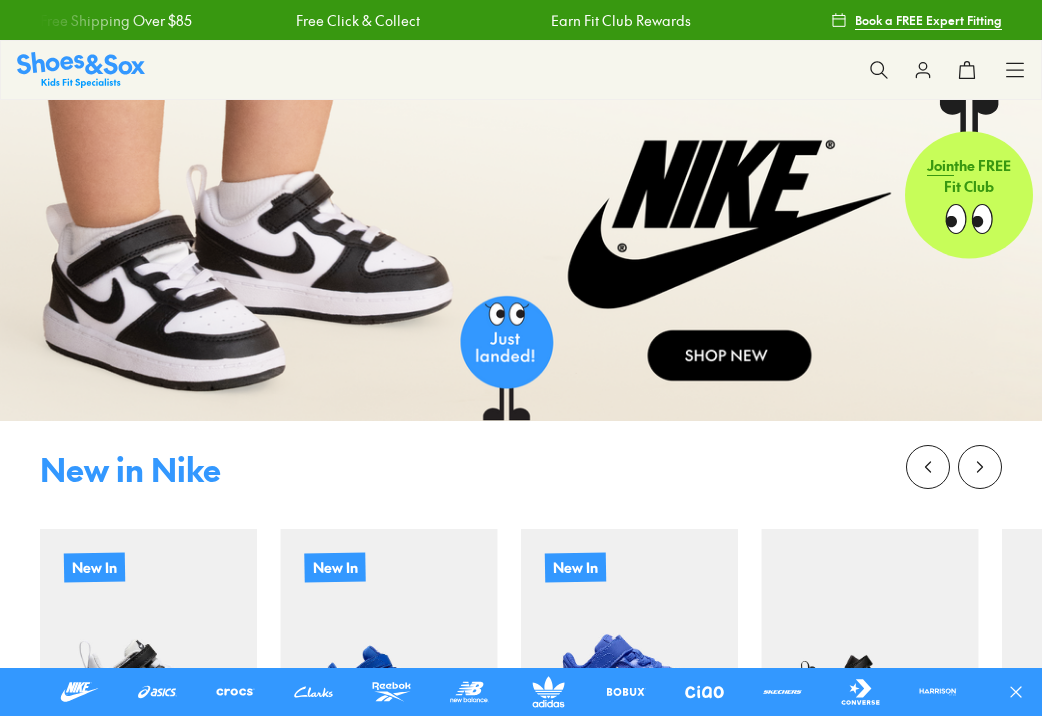 scroll, scrollTop: 0, scrollLeft: 0, axis: both 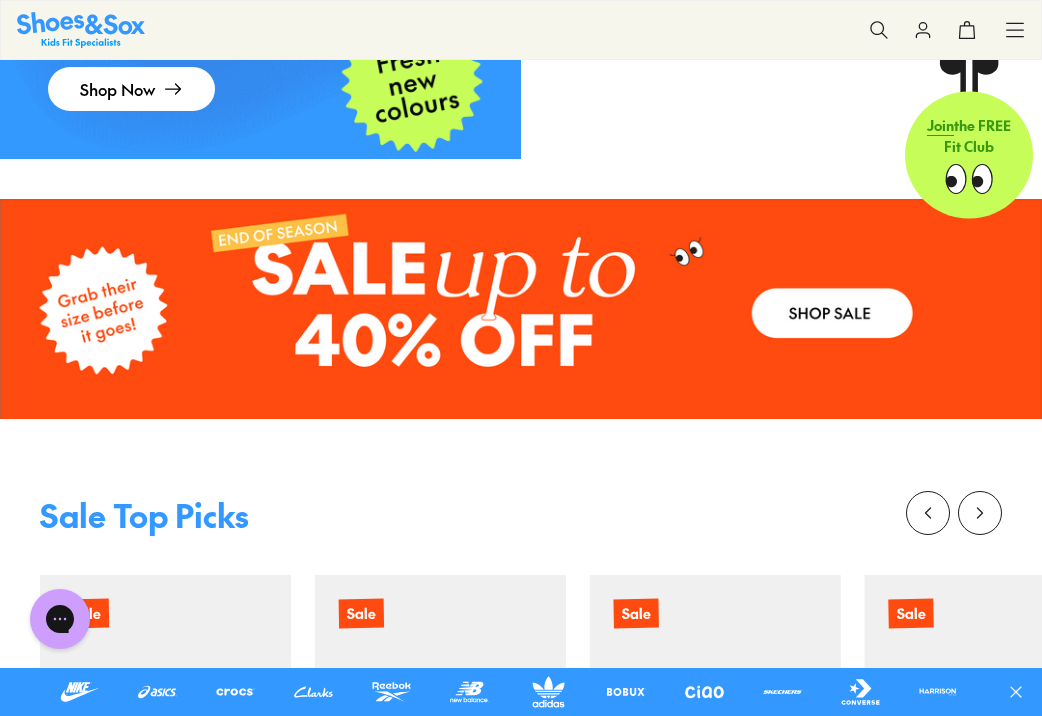 click at bounding box center (521, 309) 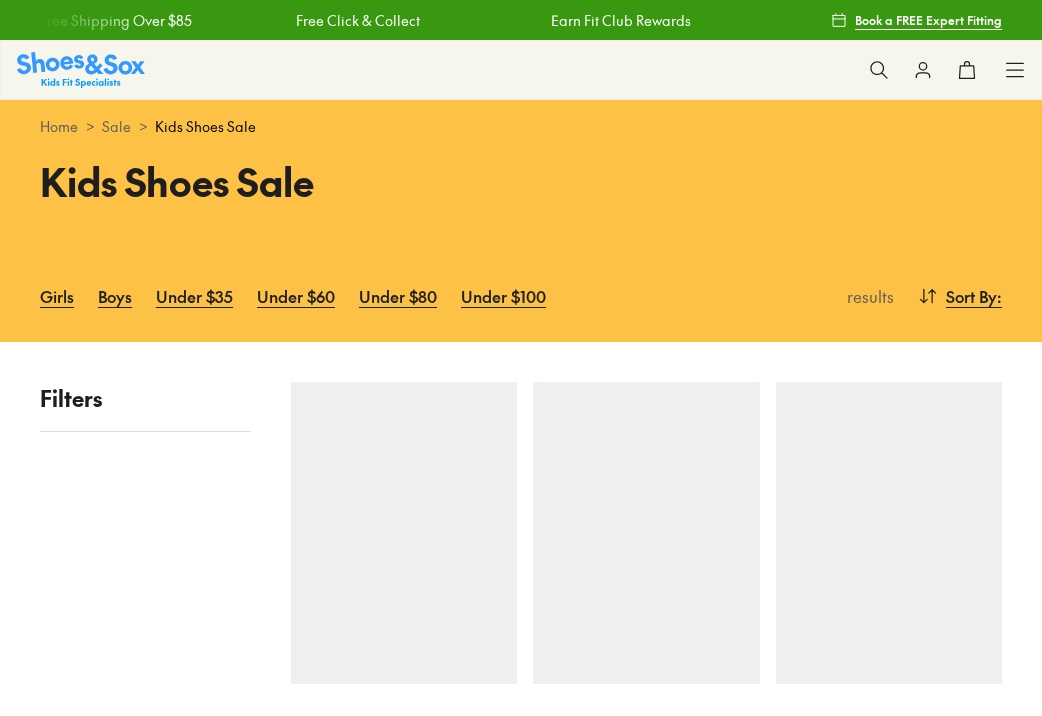 scroll, scrollTop: 0, scrollLeft: 0, axis: both 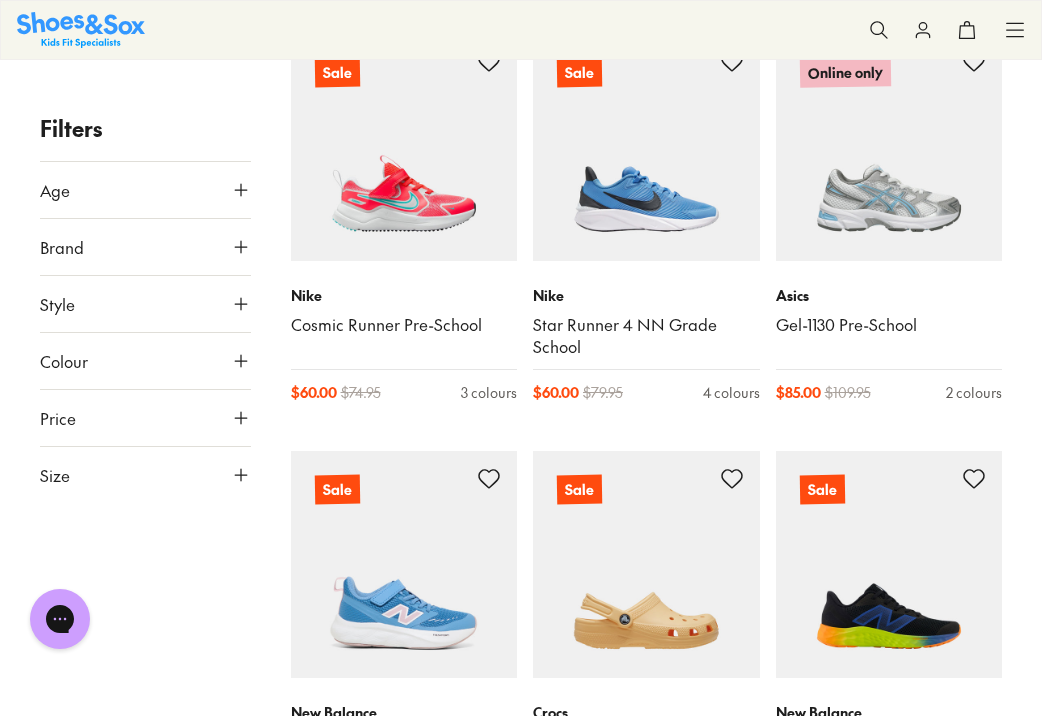 click 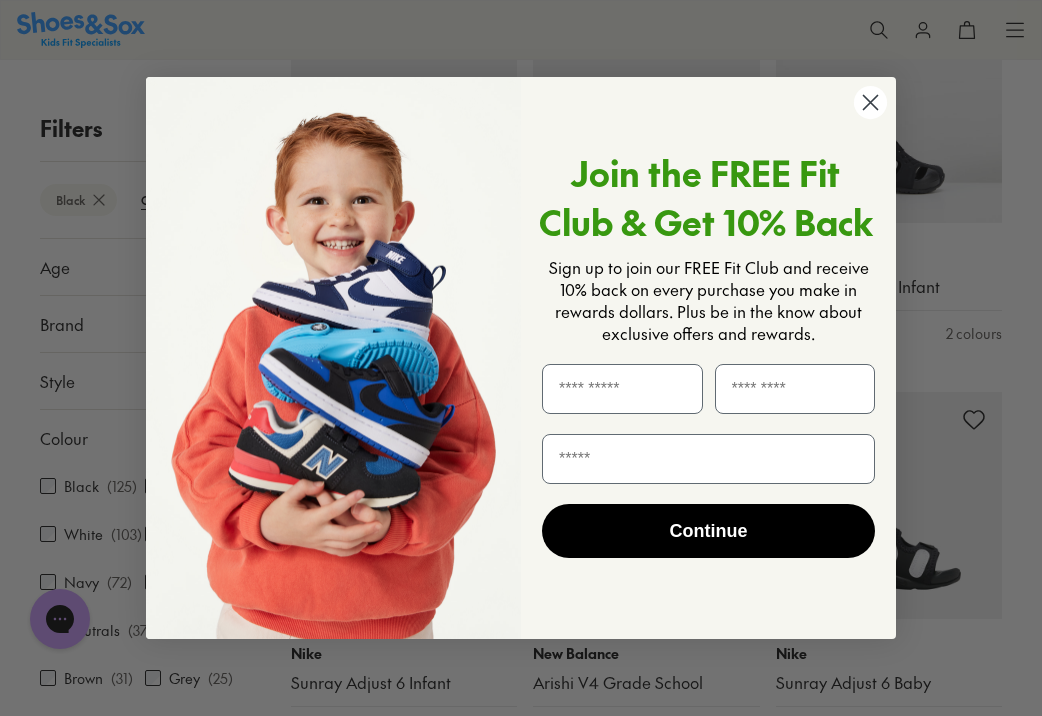 scroll, scrollTop: 1179, scrollLeft: 0, axis: vertical 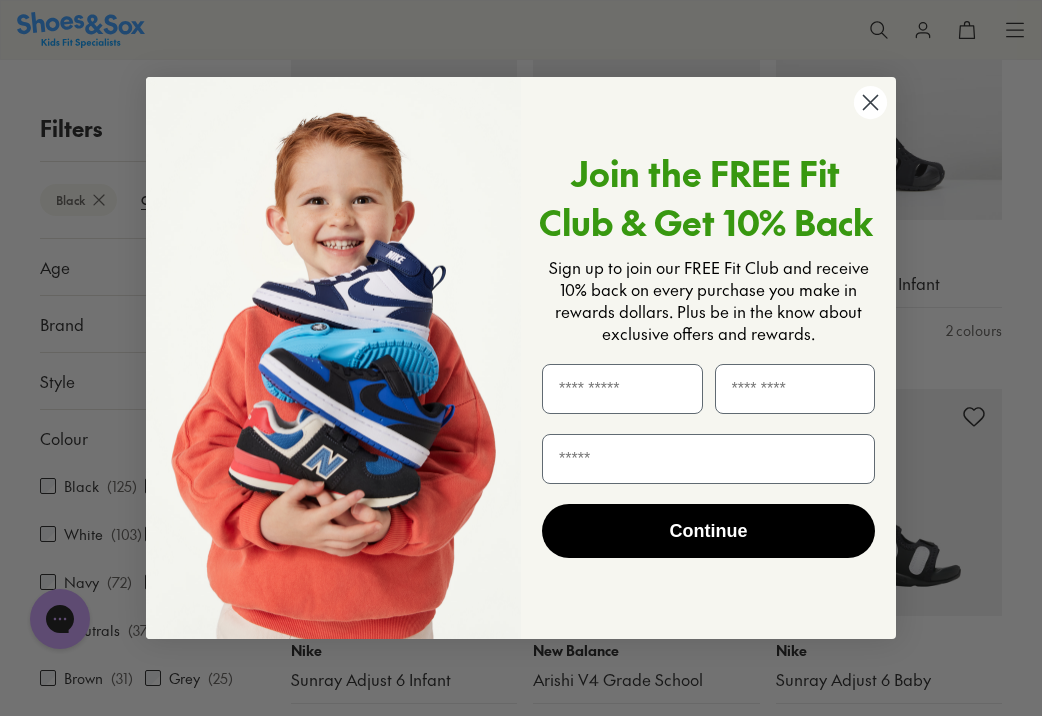 click 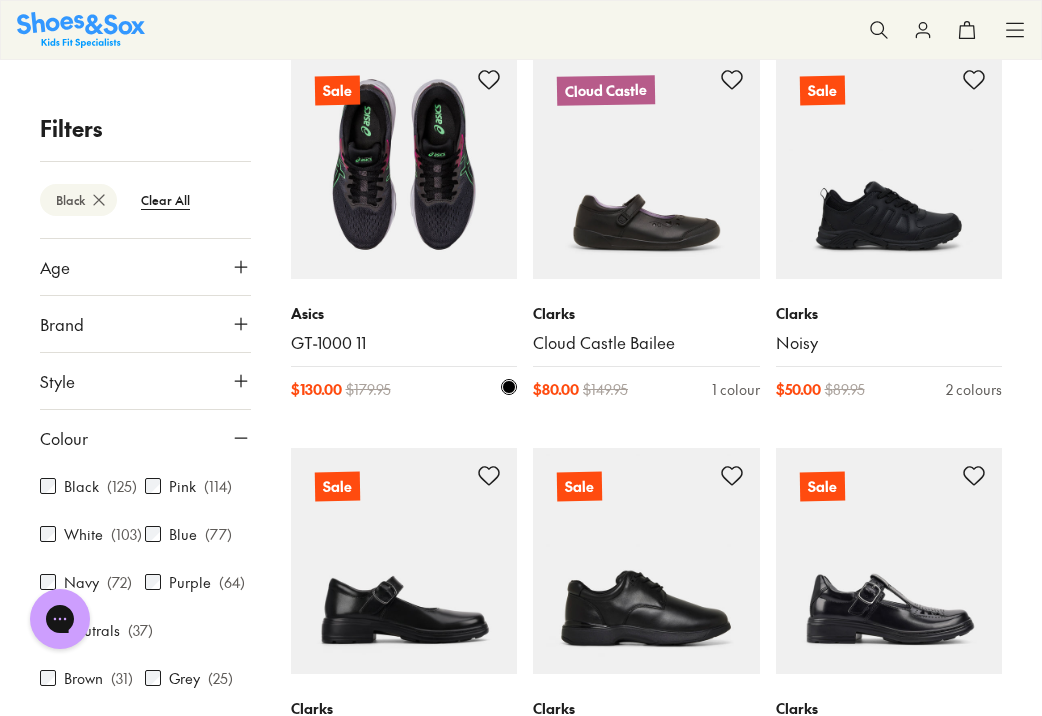 scroll, scrollTop: 2306, scrollLeft: 0, axis: vertical 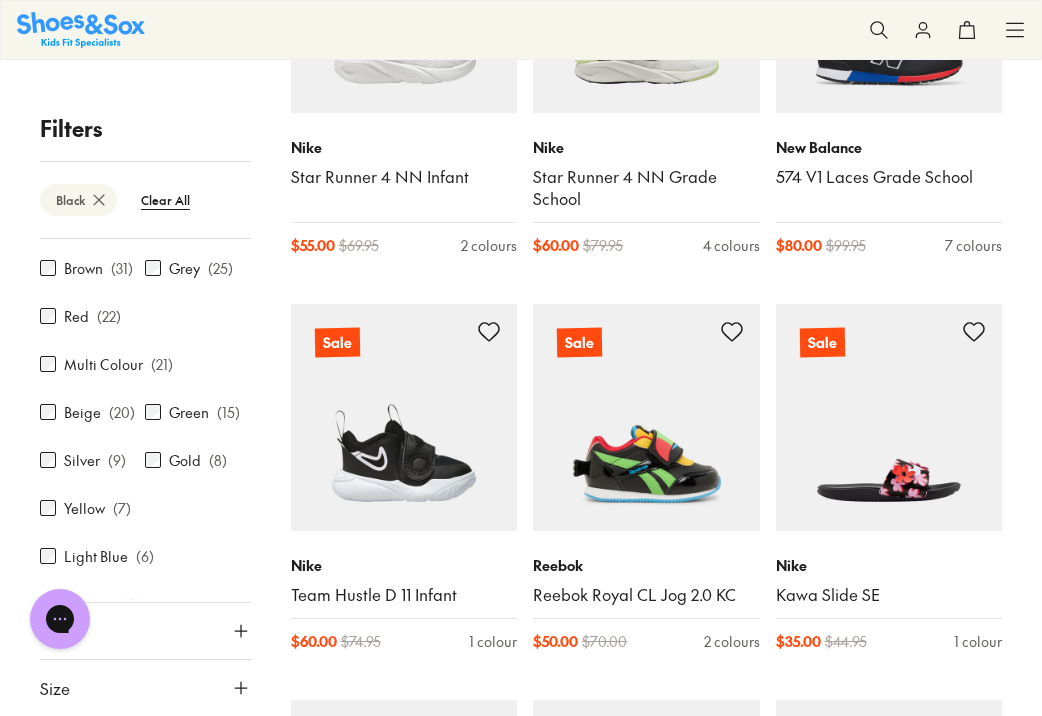click on "Size" at bounding box center (145, 688) 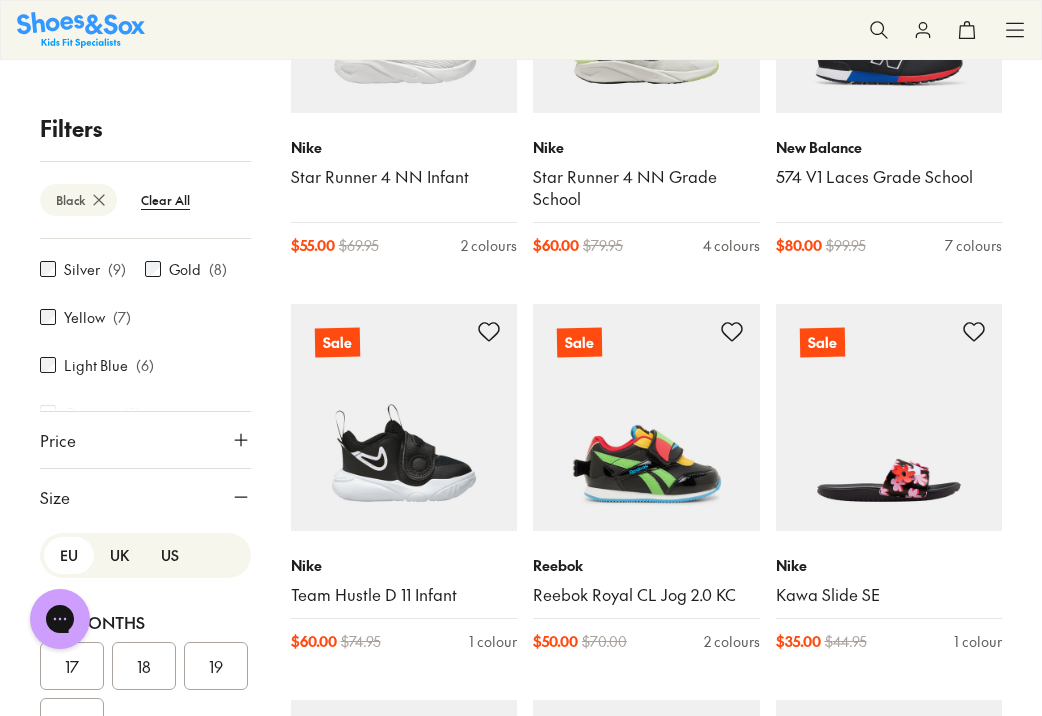 scroll, scrollTop: 443, scrollLeft: 0, axis: vertical 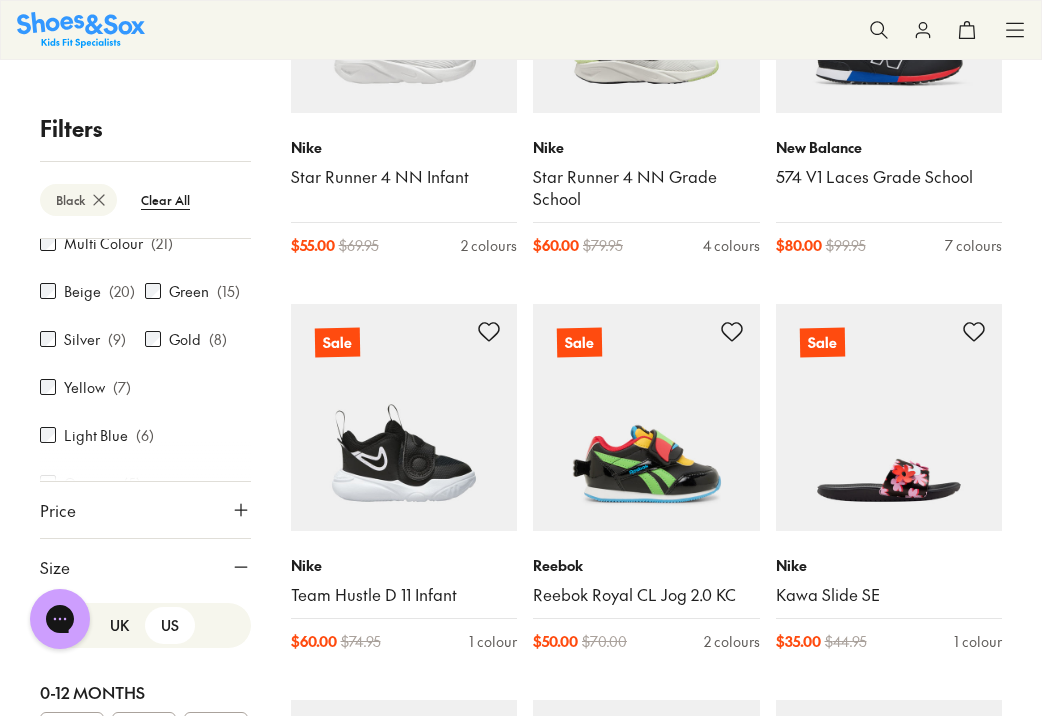 click on "UK" at bounding box center (119, 625) 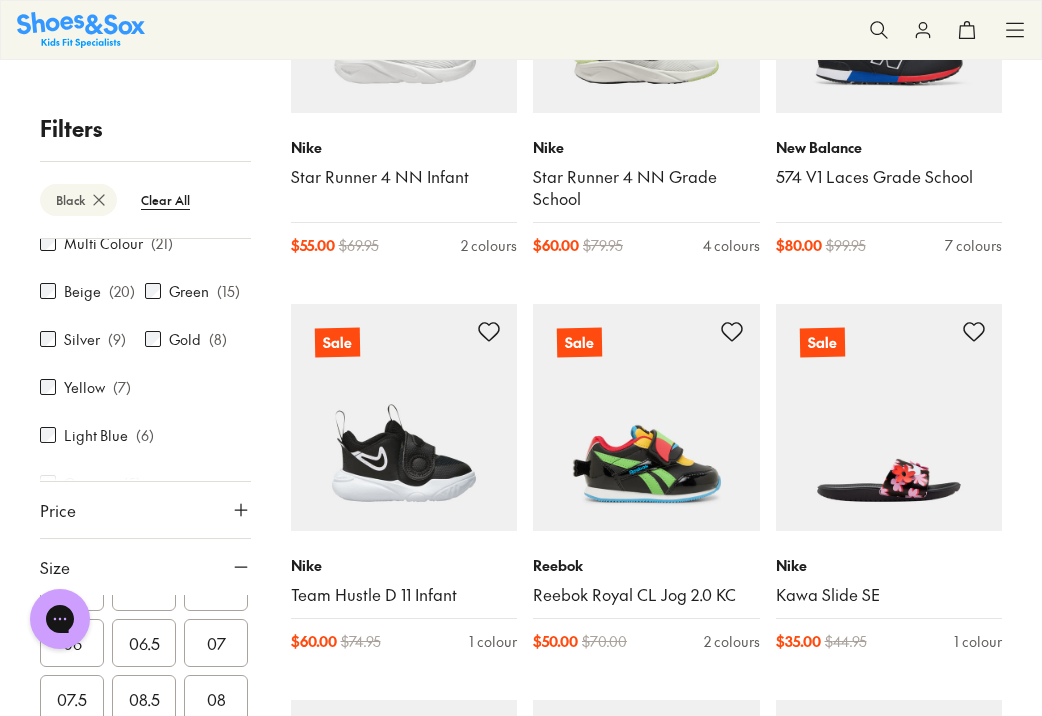 scroll, scrollTop: 370, scrollLeft: 0, axis: vertical 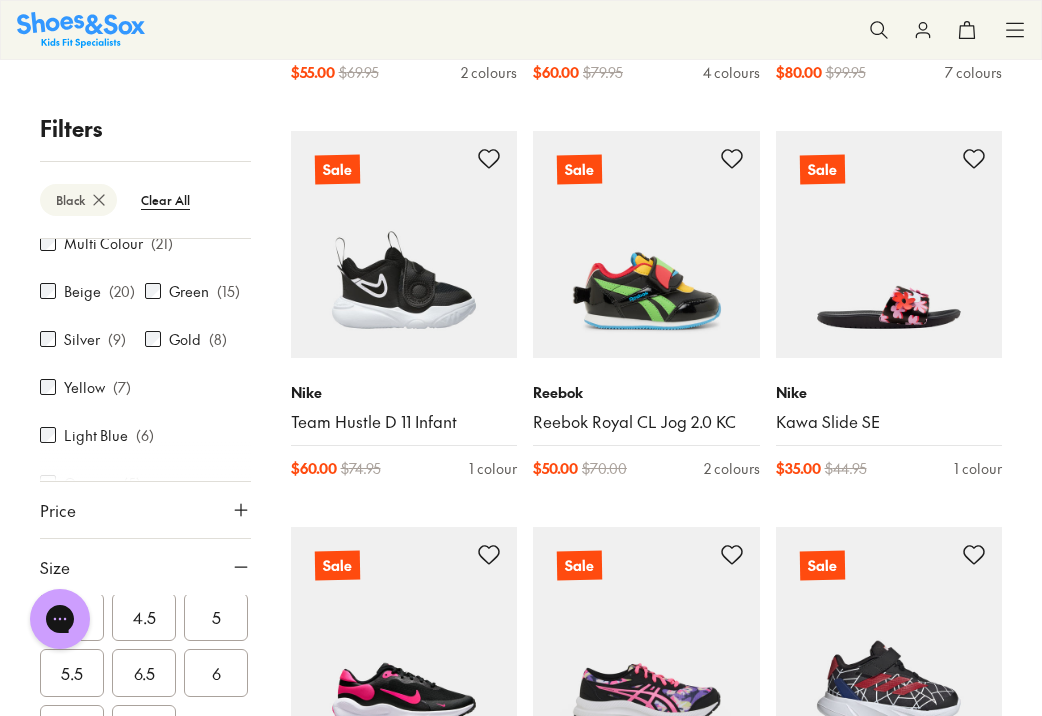 click on "2" at bounding box center [144, 416] 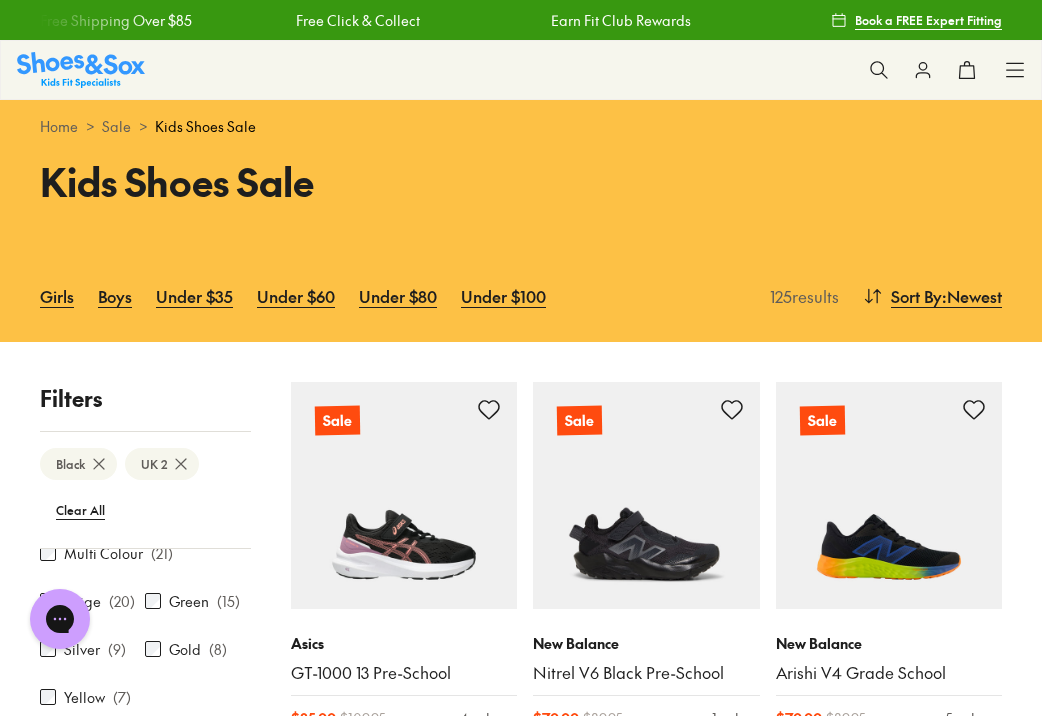 scroll, scrollTop: 321, scrollLeft: 0, axis: vertical 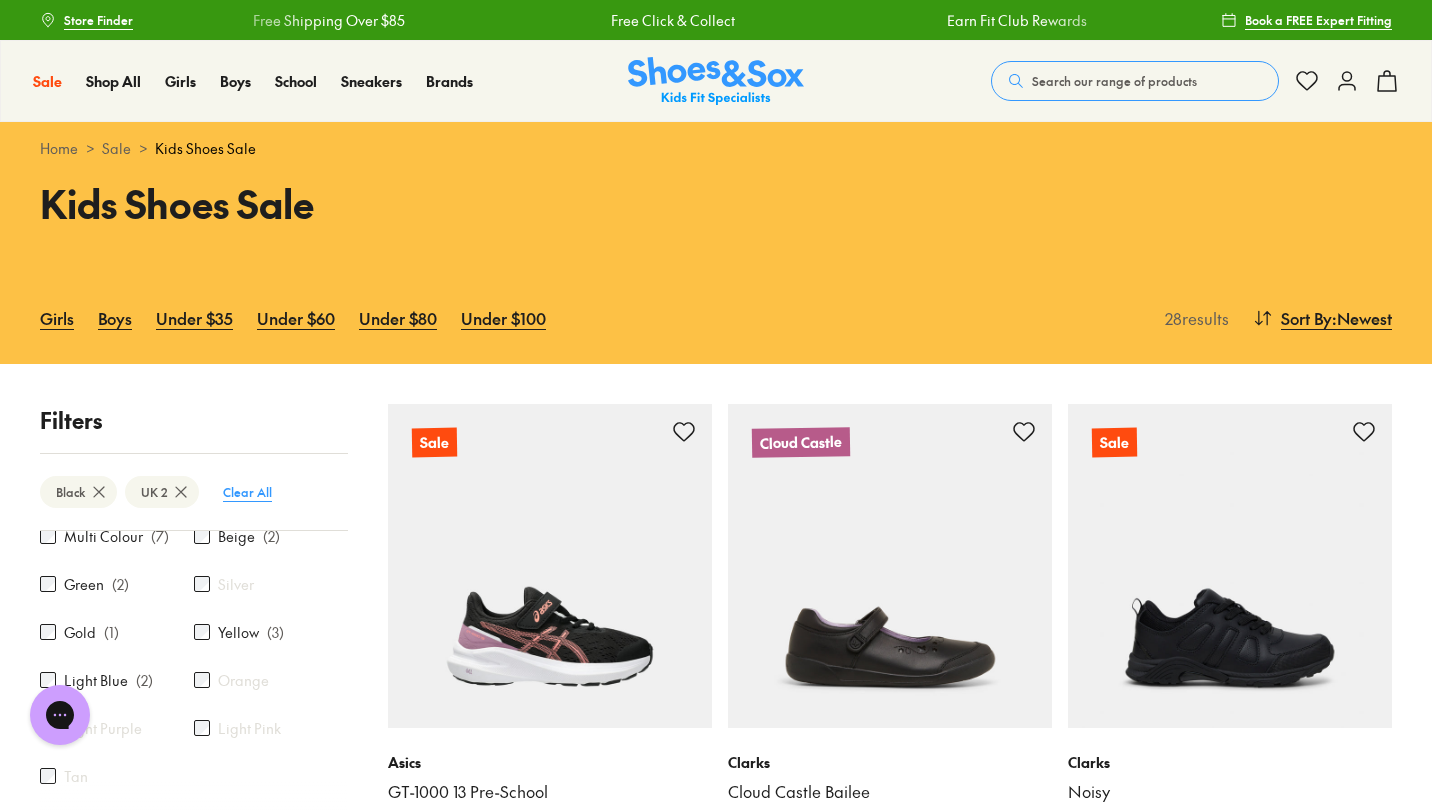 click 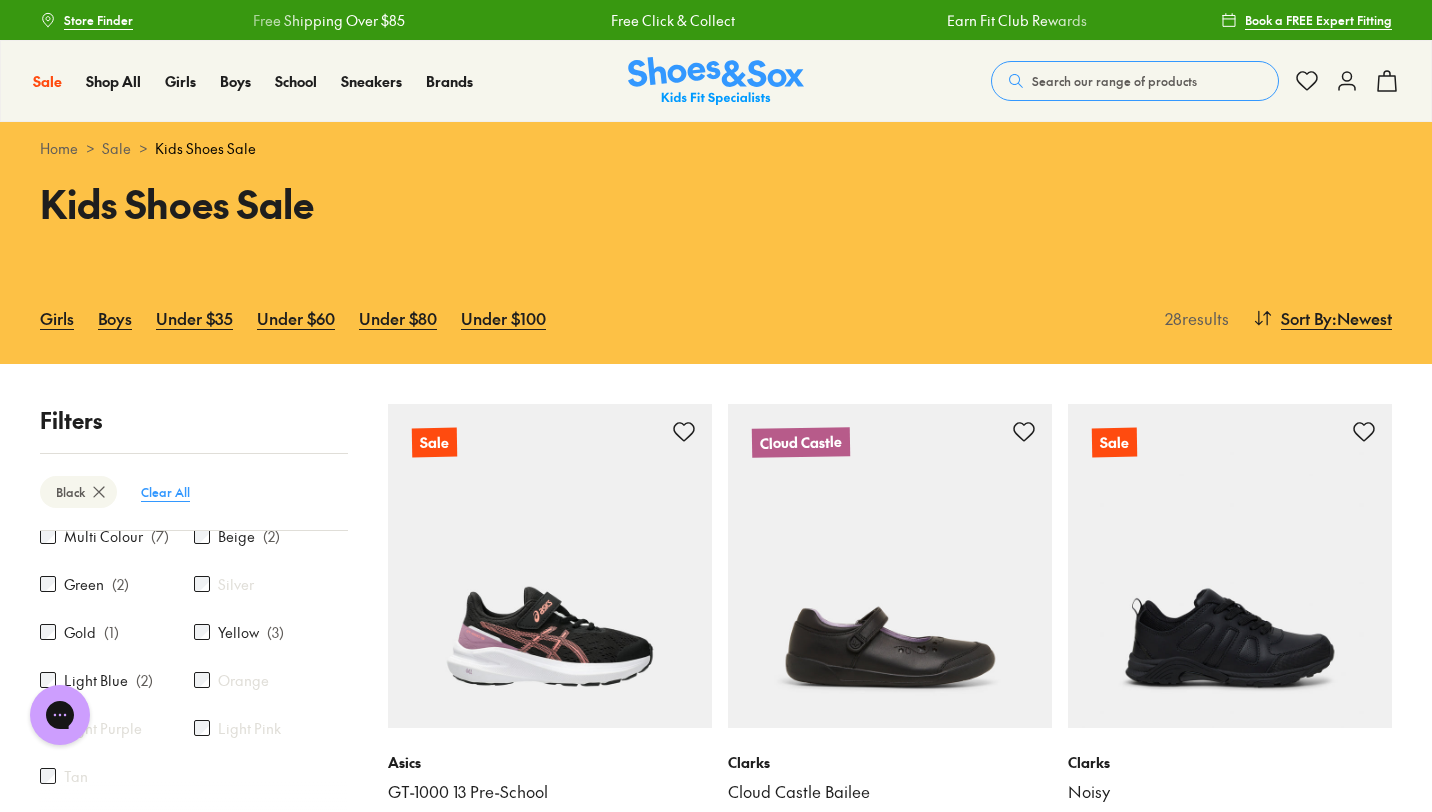 scroll, scrollTop: 264, scrollLeft: 0, axis: vertical 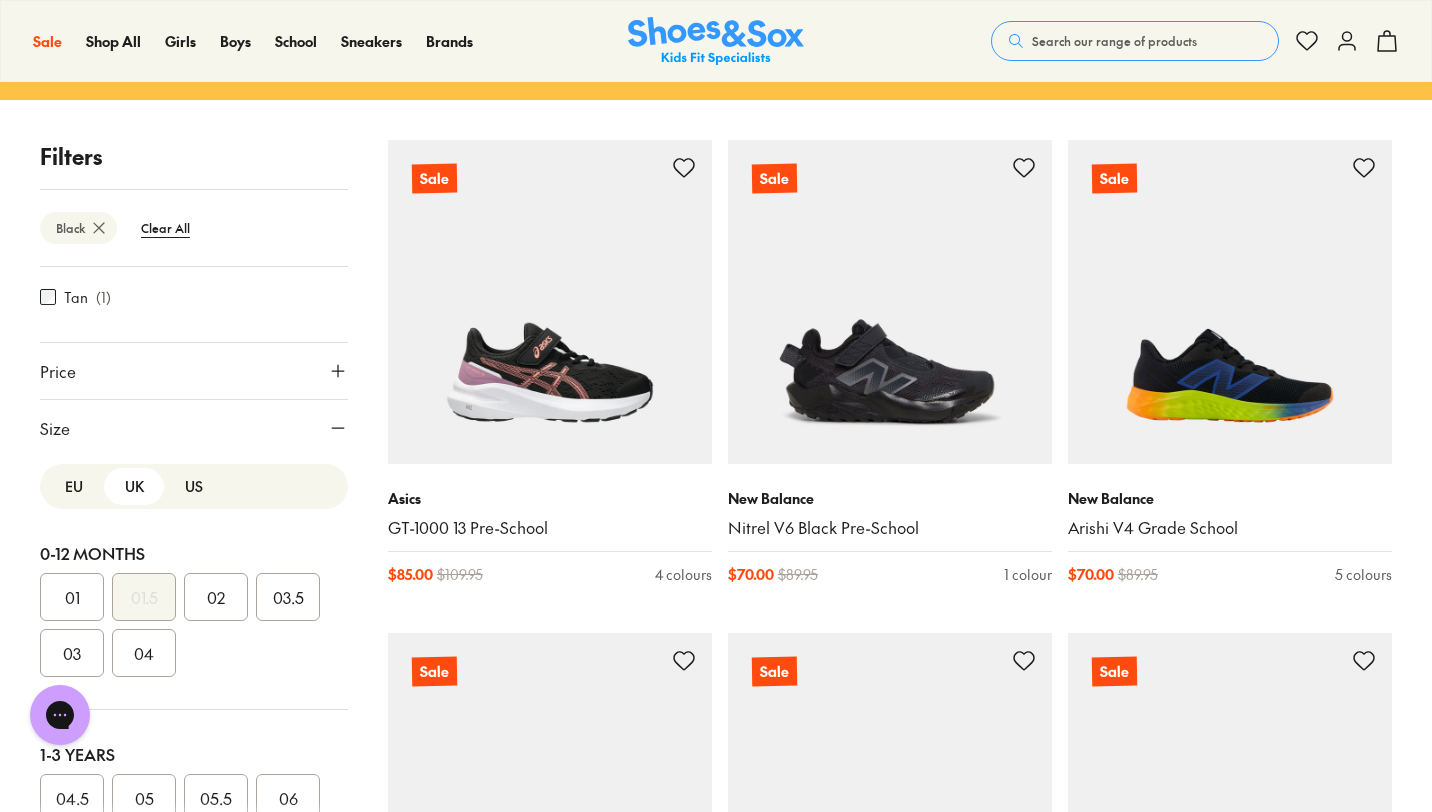 click on "US" at bounding box center [194, 486] 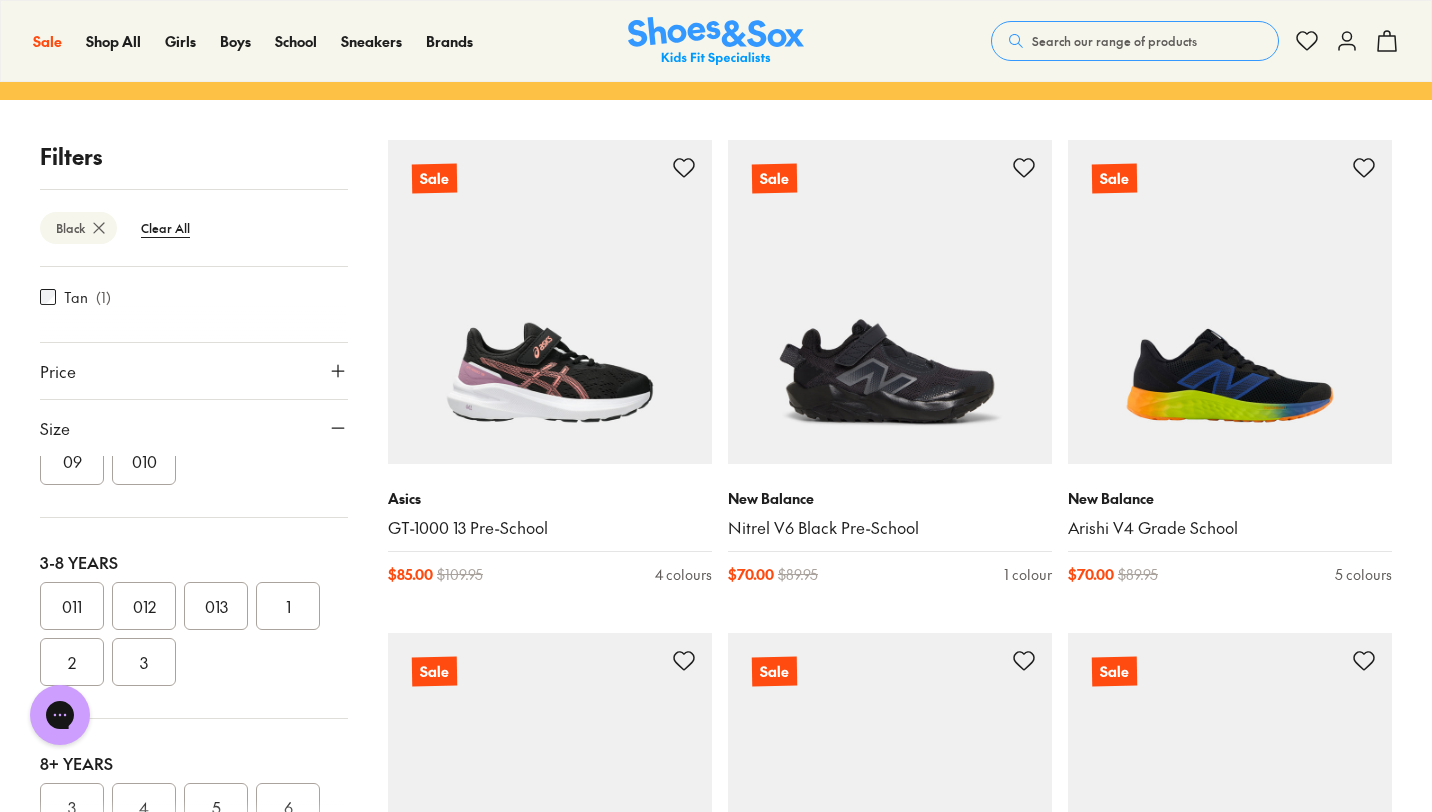 scroll, scrollTop: 377, scrollLeft: 0, axis: vertical 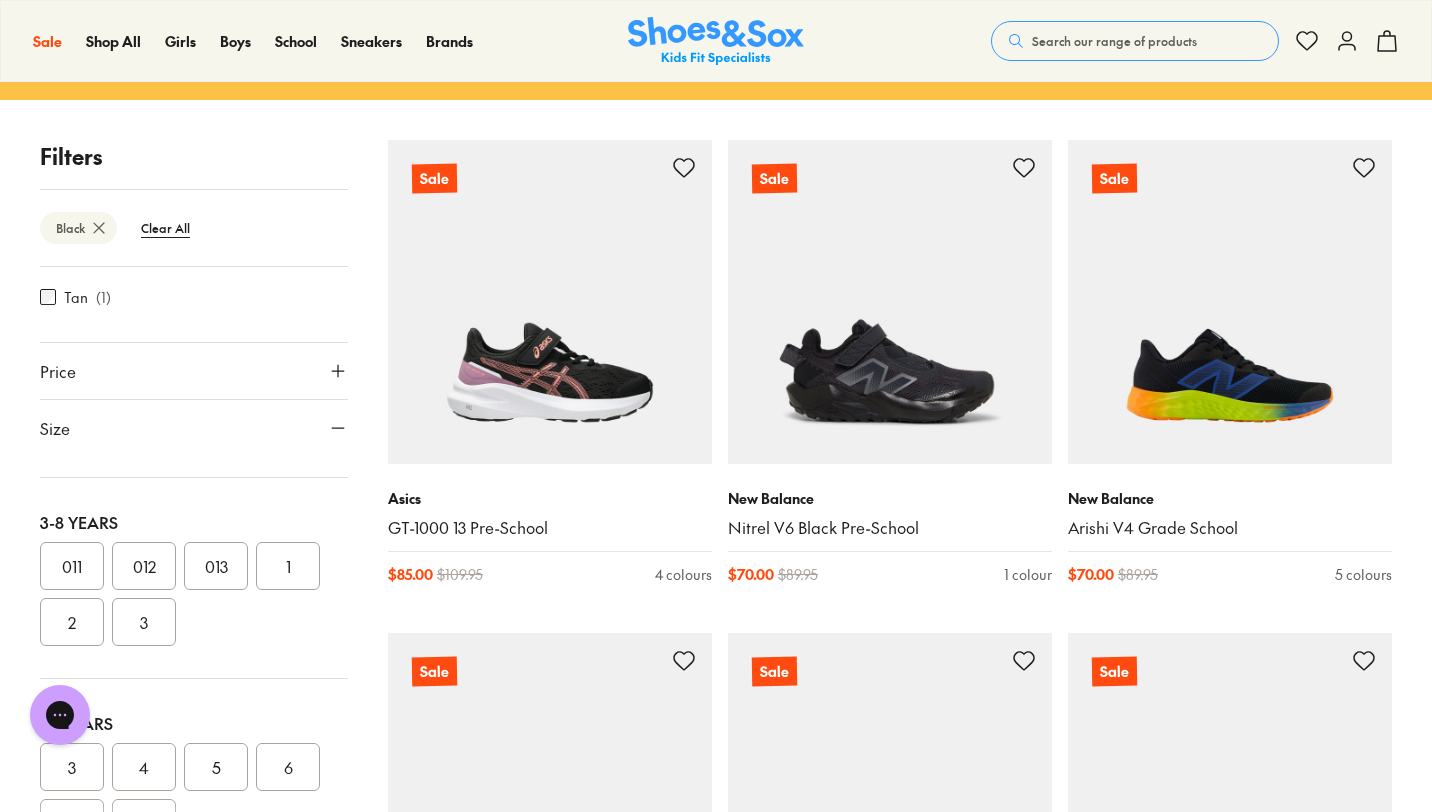 click on "3" at bounding box center [144, 622] 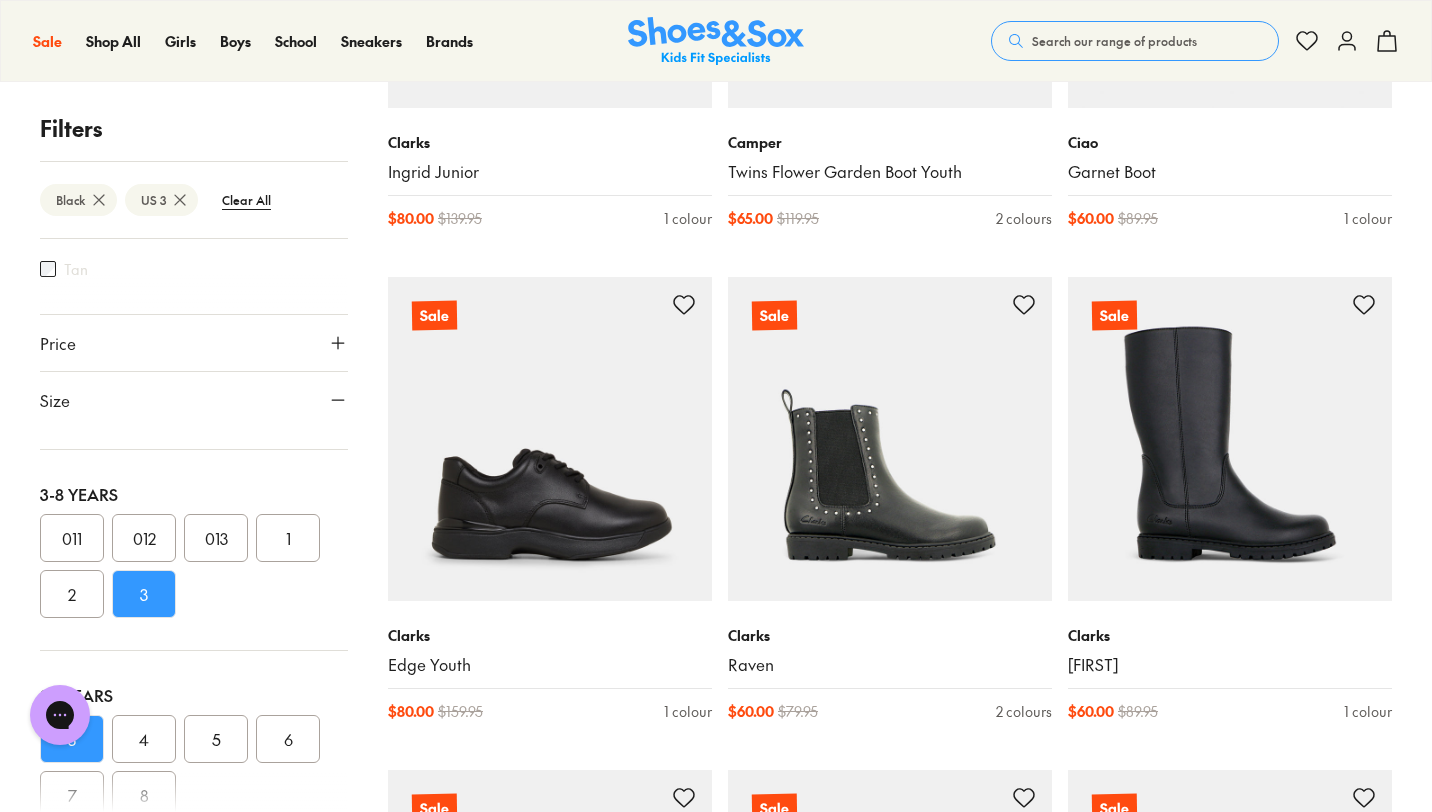 scroll, scrollTop: 1646, scrollLeft: 0, axis: vertical 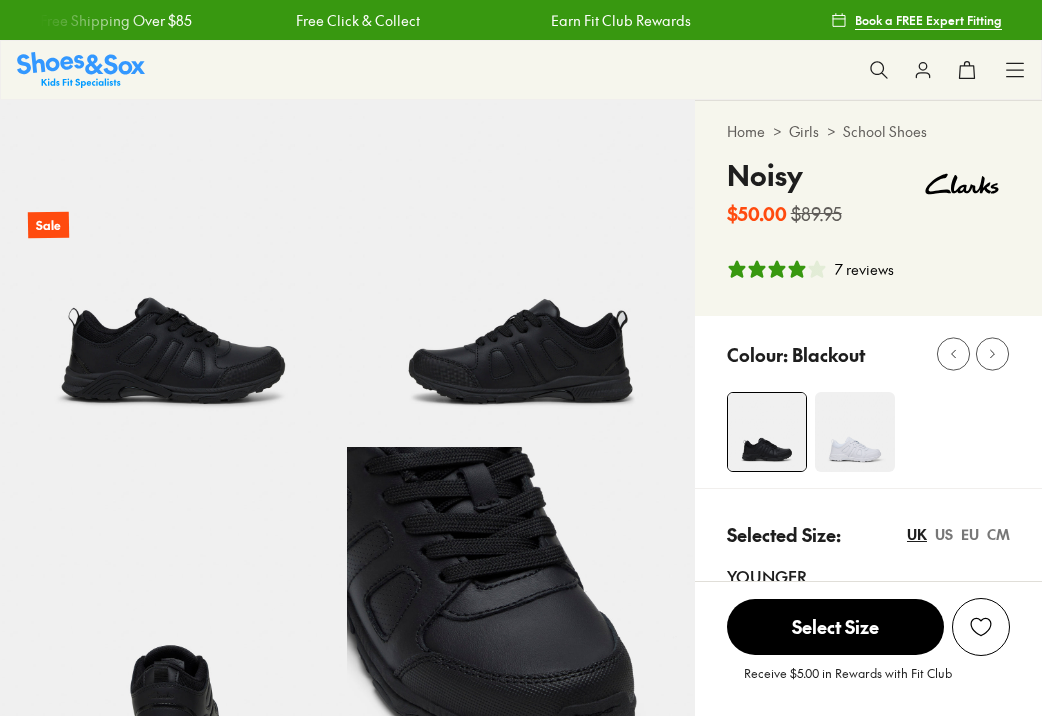 select on "*" 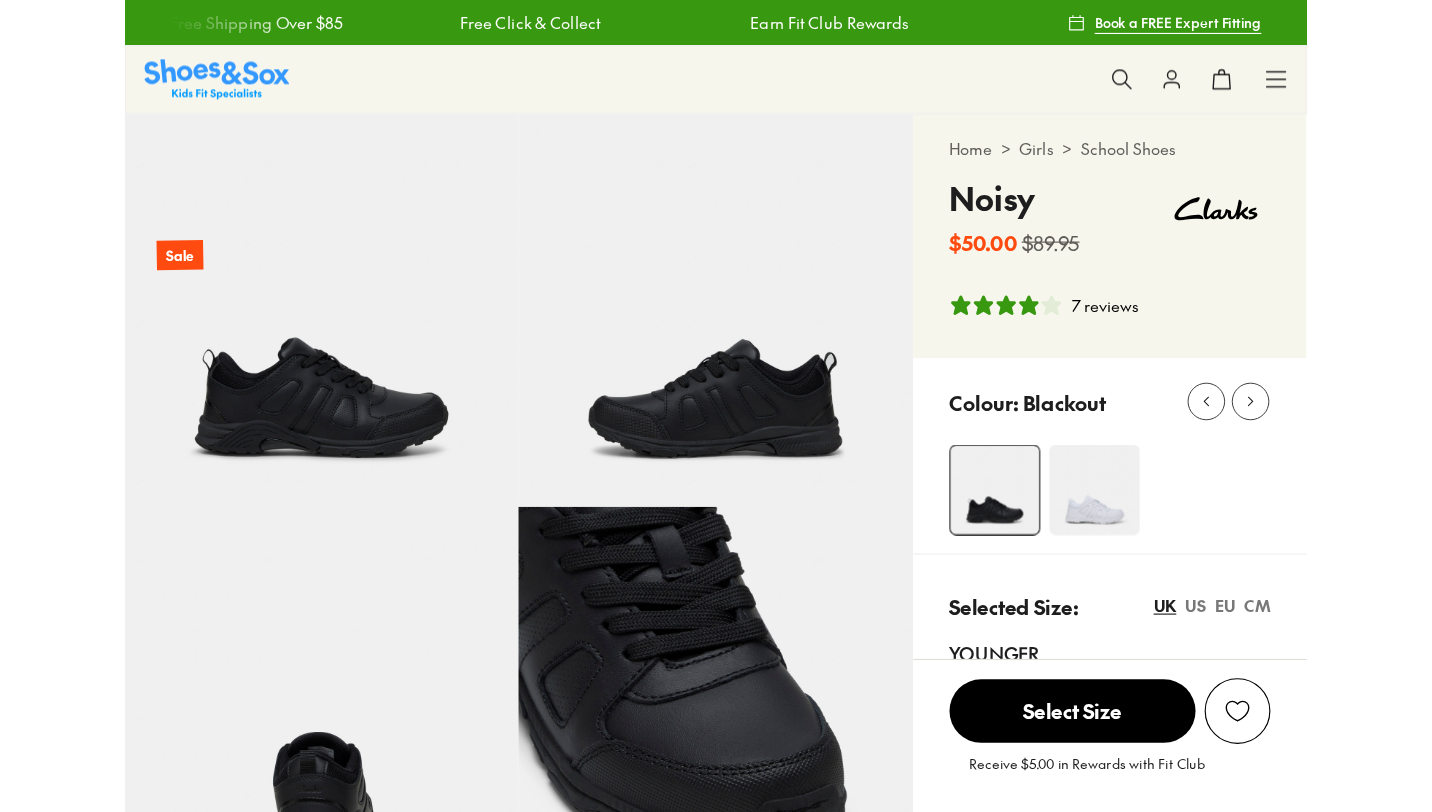 scroll, scrollTop: 0, scrollLeft: 0, axis: both 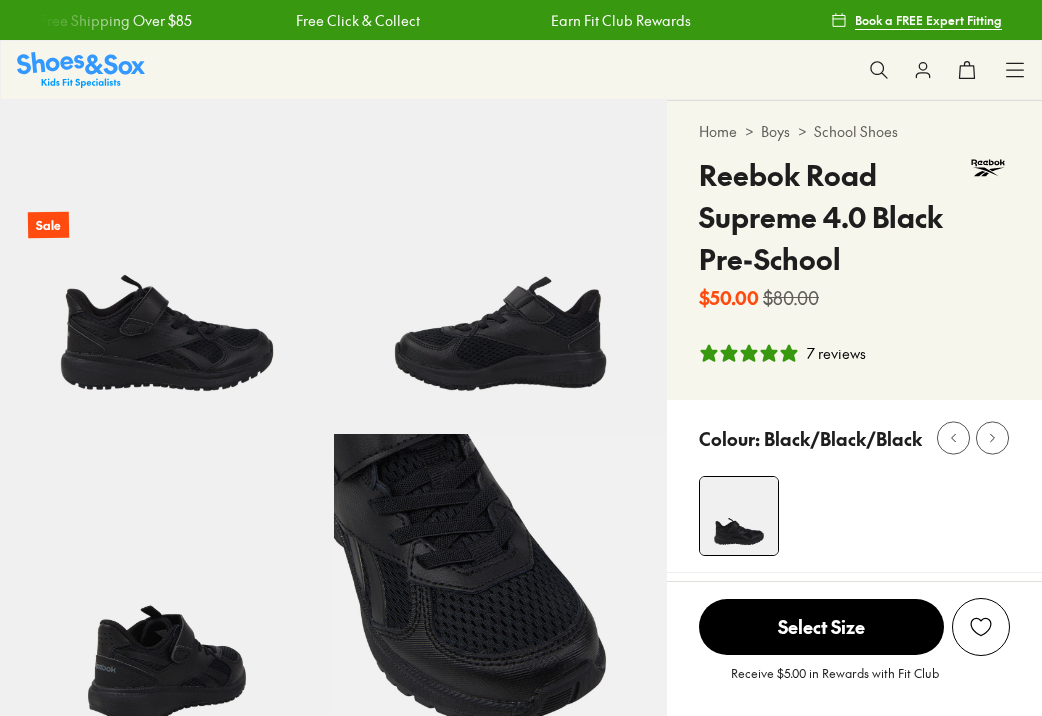 select on "*" 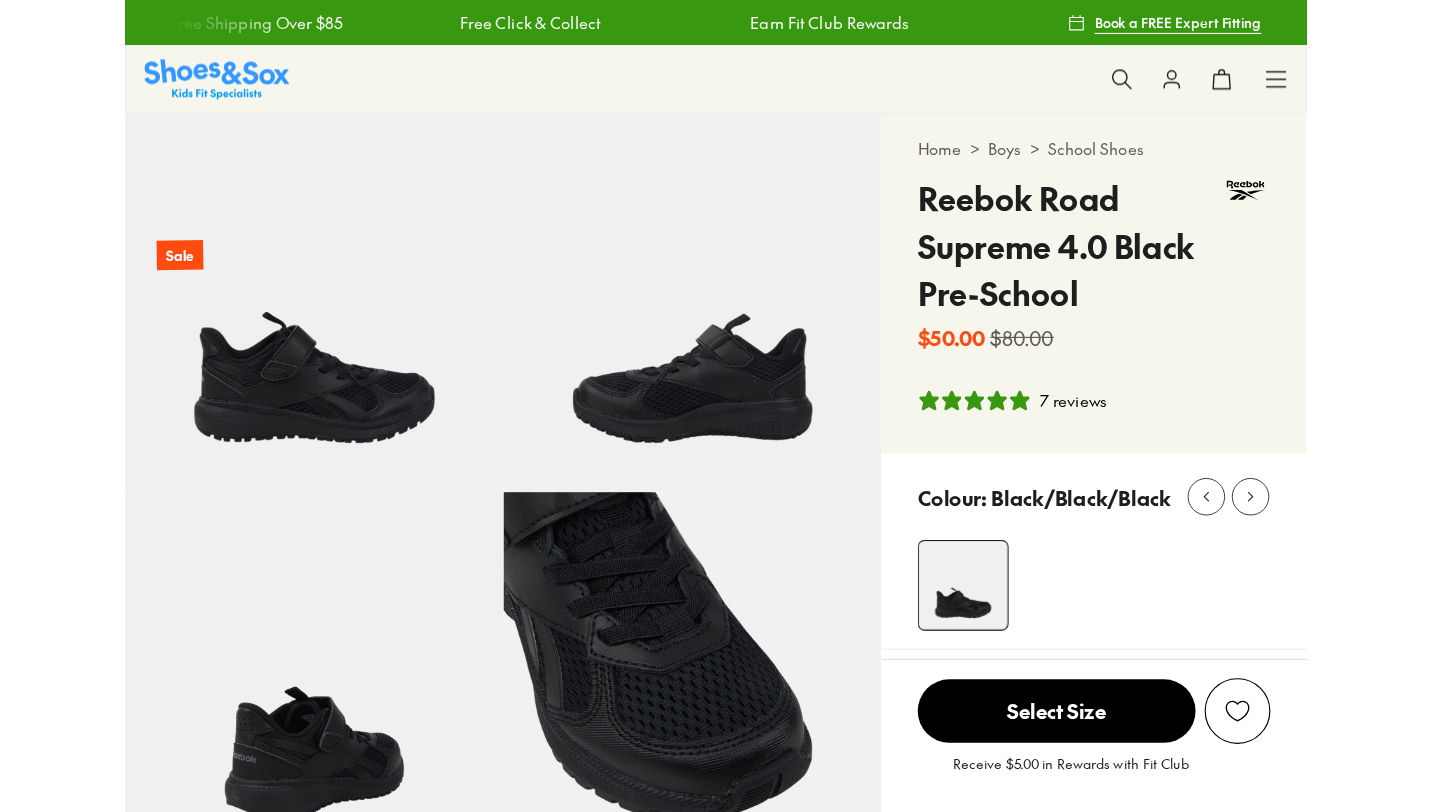 scroll, scrollTop: 0, scrollLeft: 0, axis: both 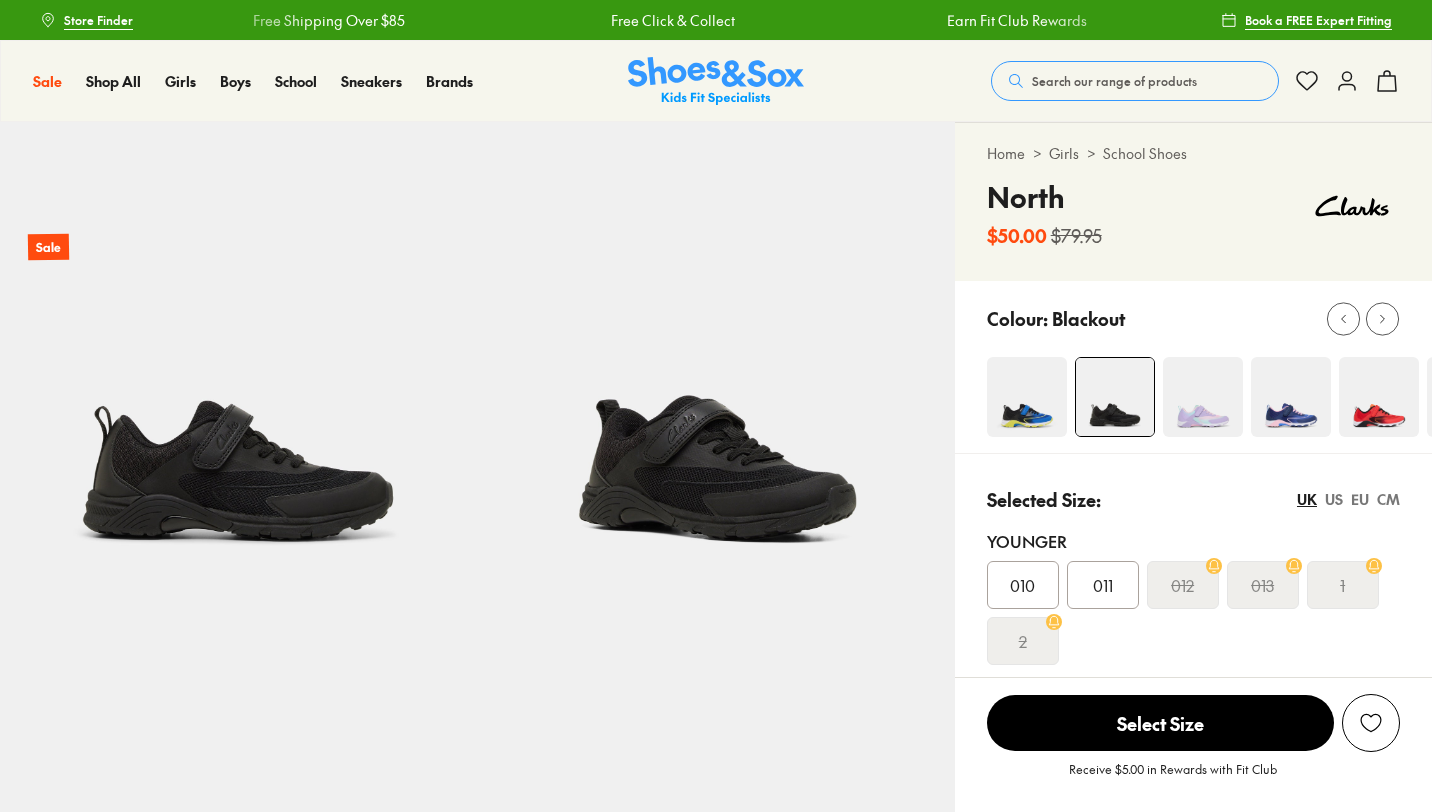 select on "*" 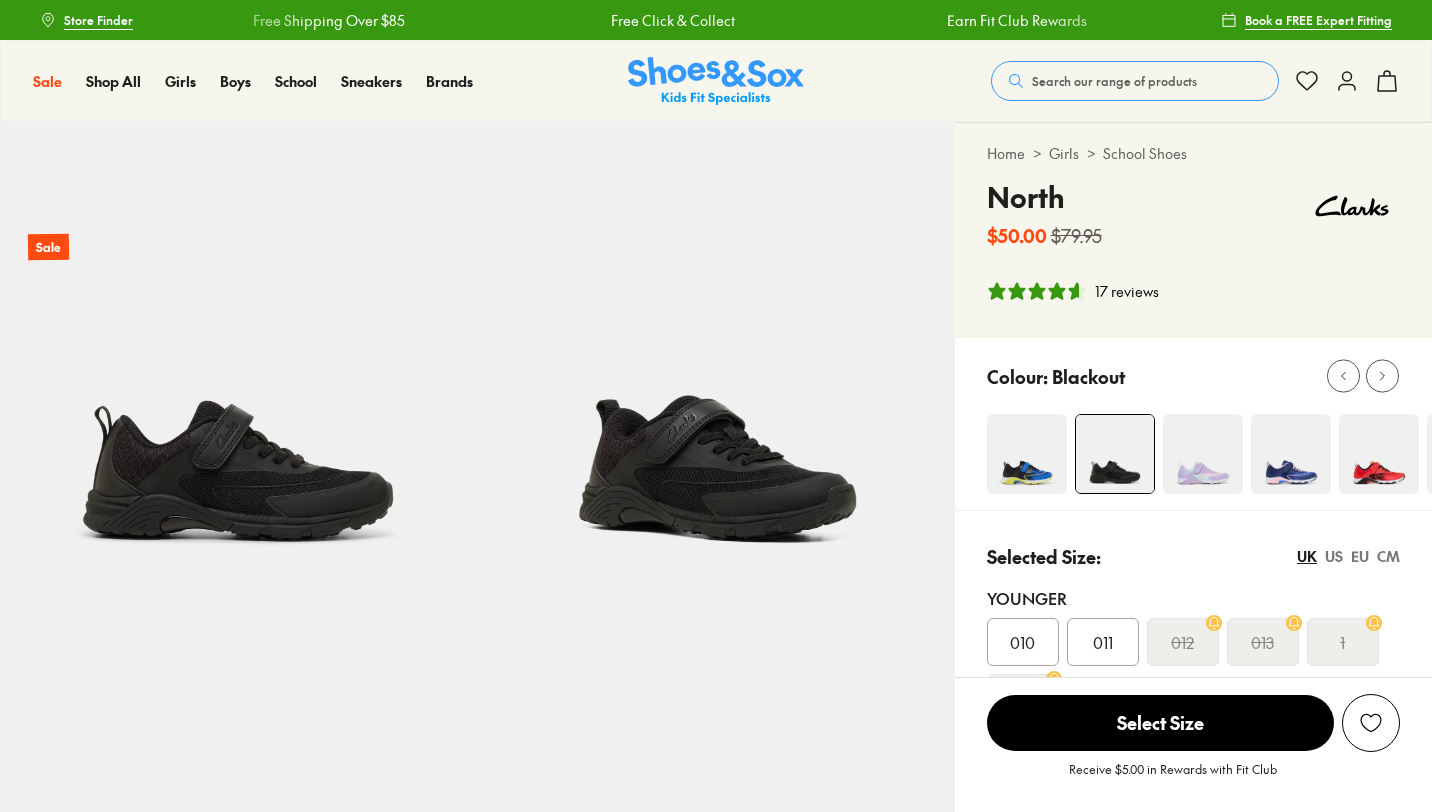 scroll, scrollTop: 0, scrollLeft: 0, axis: both 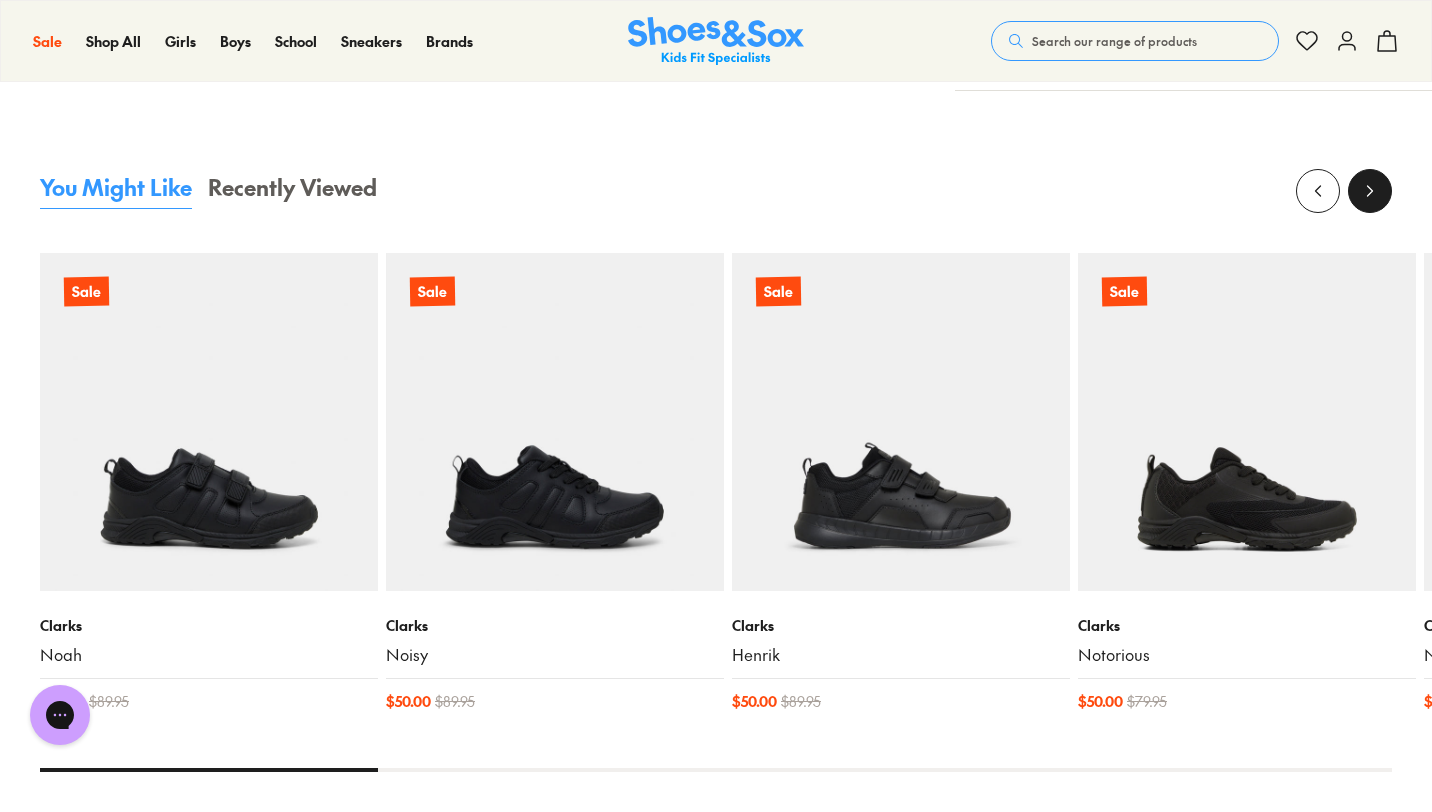 click 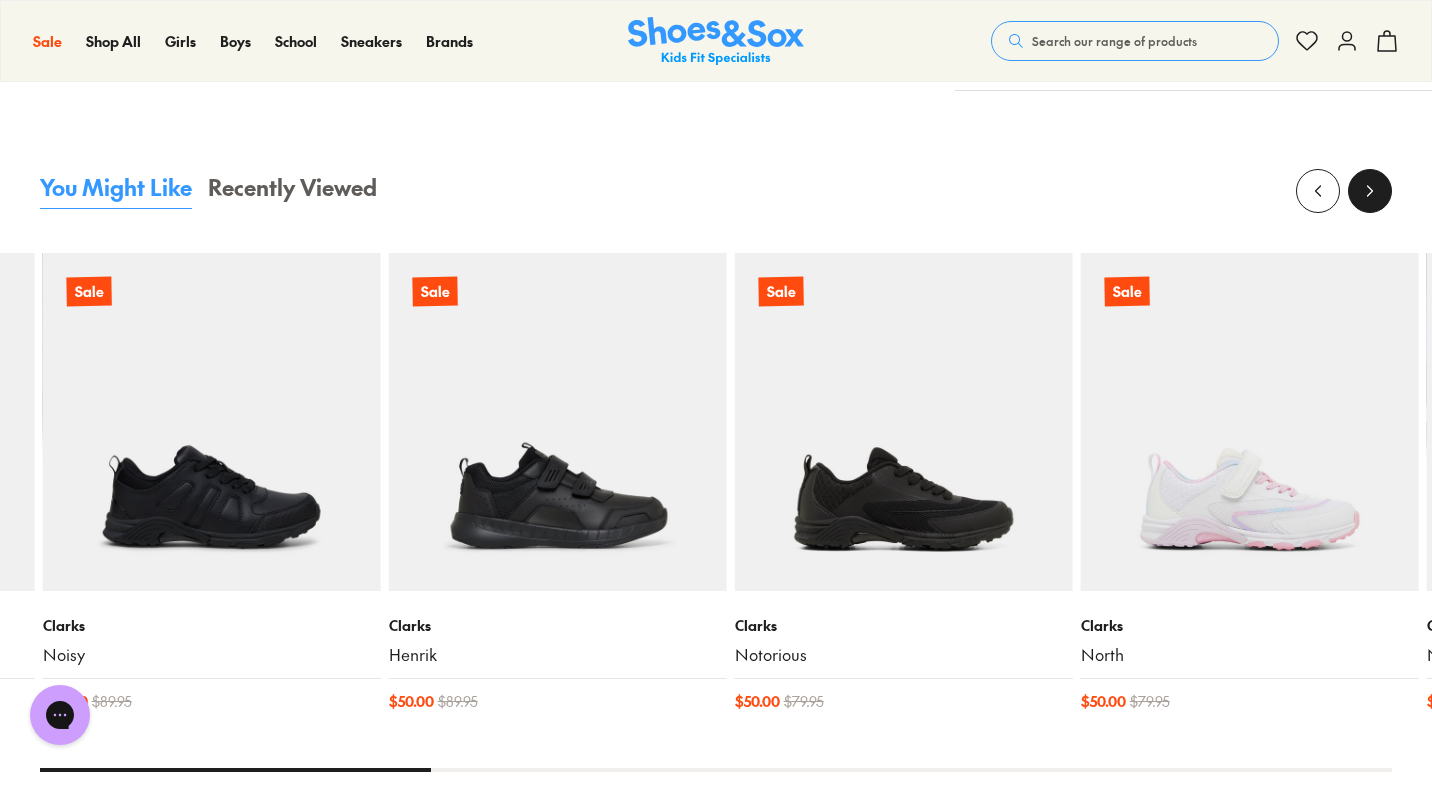 click 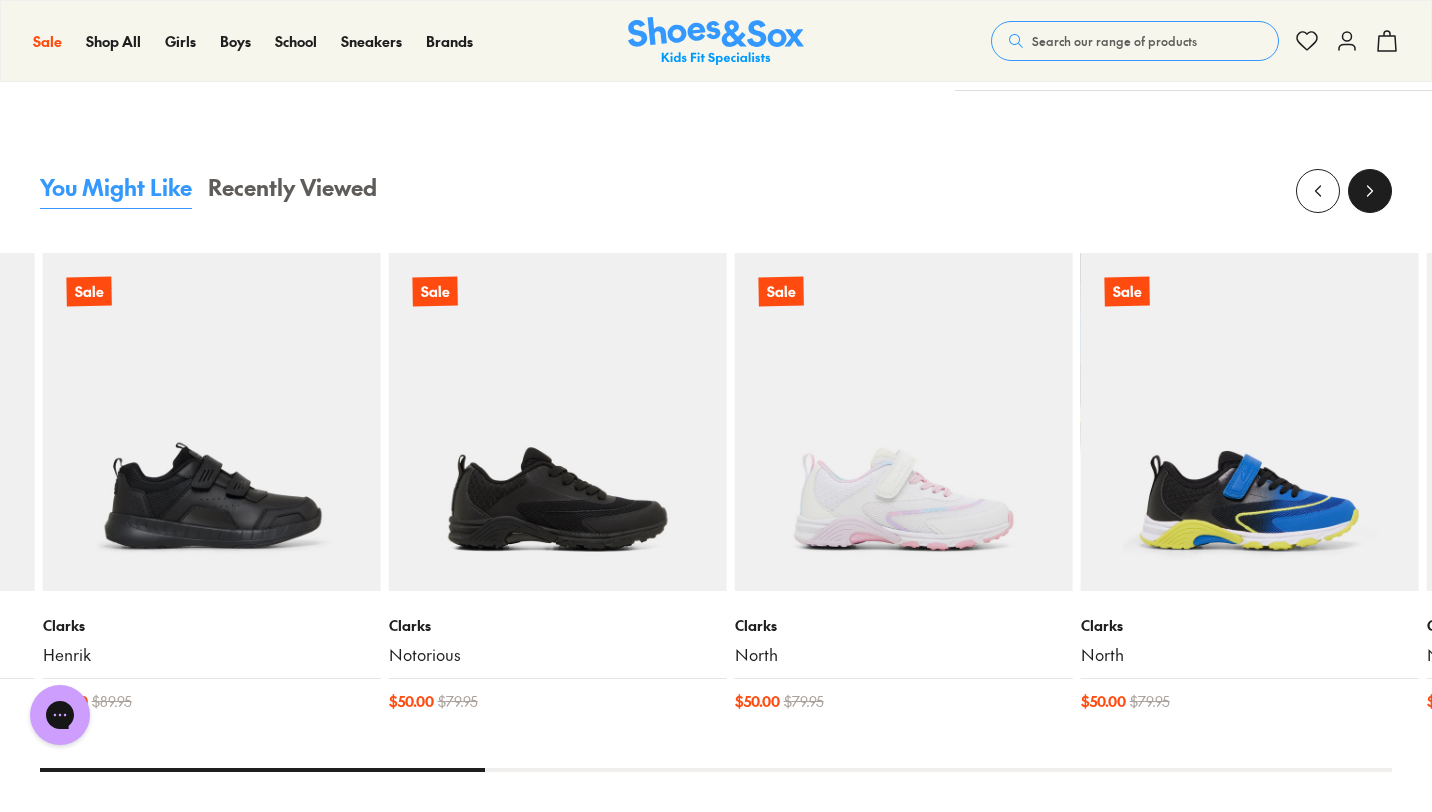 click 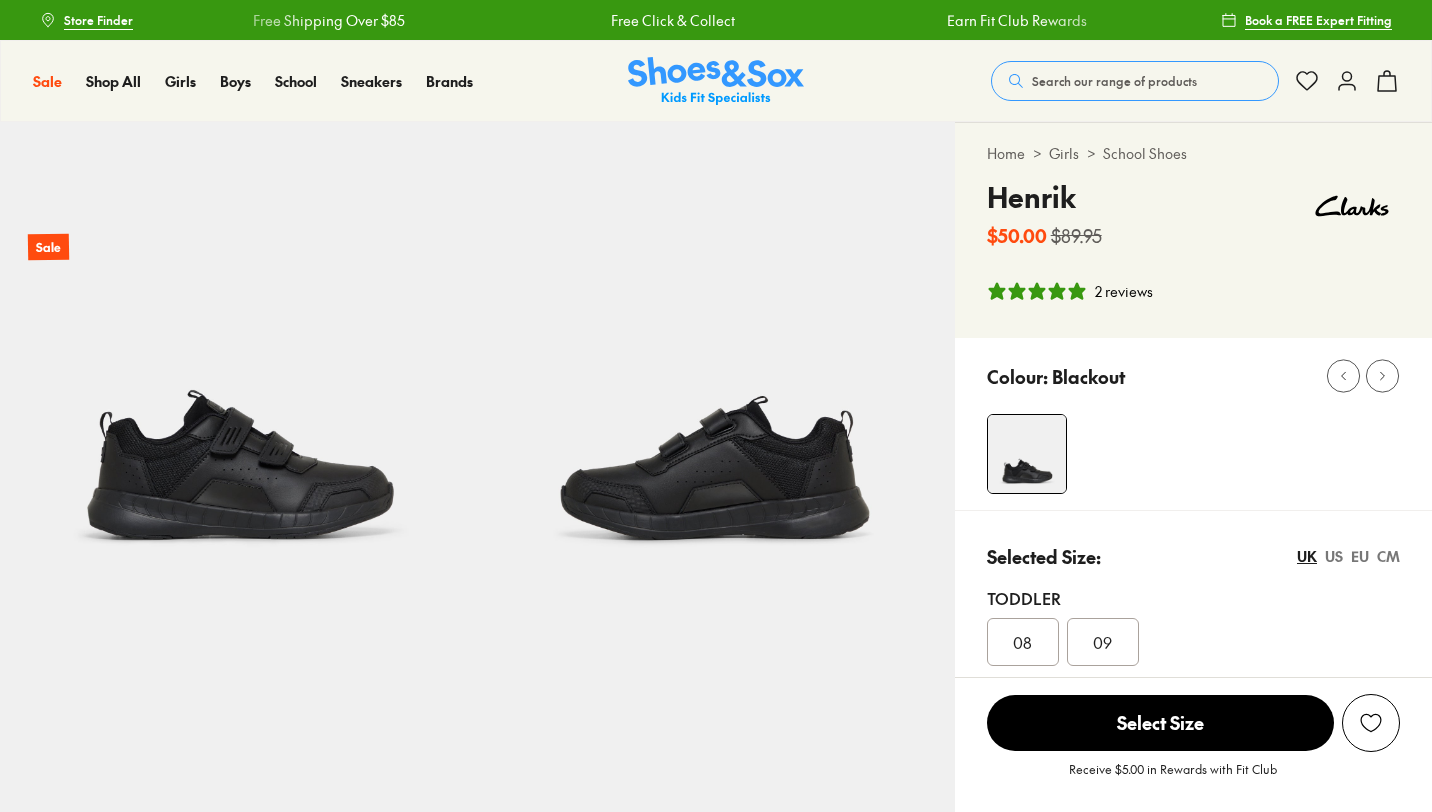 select on "*" 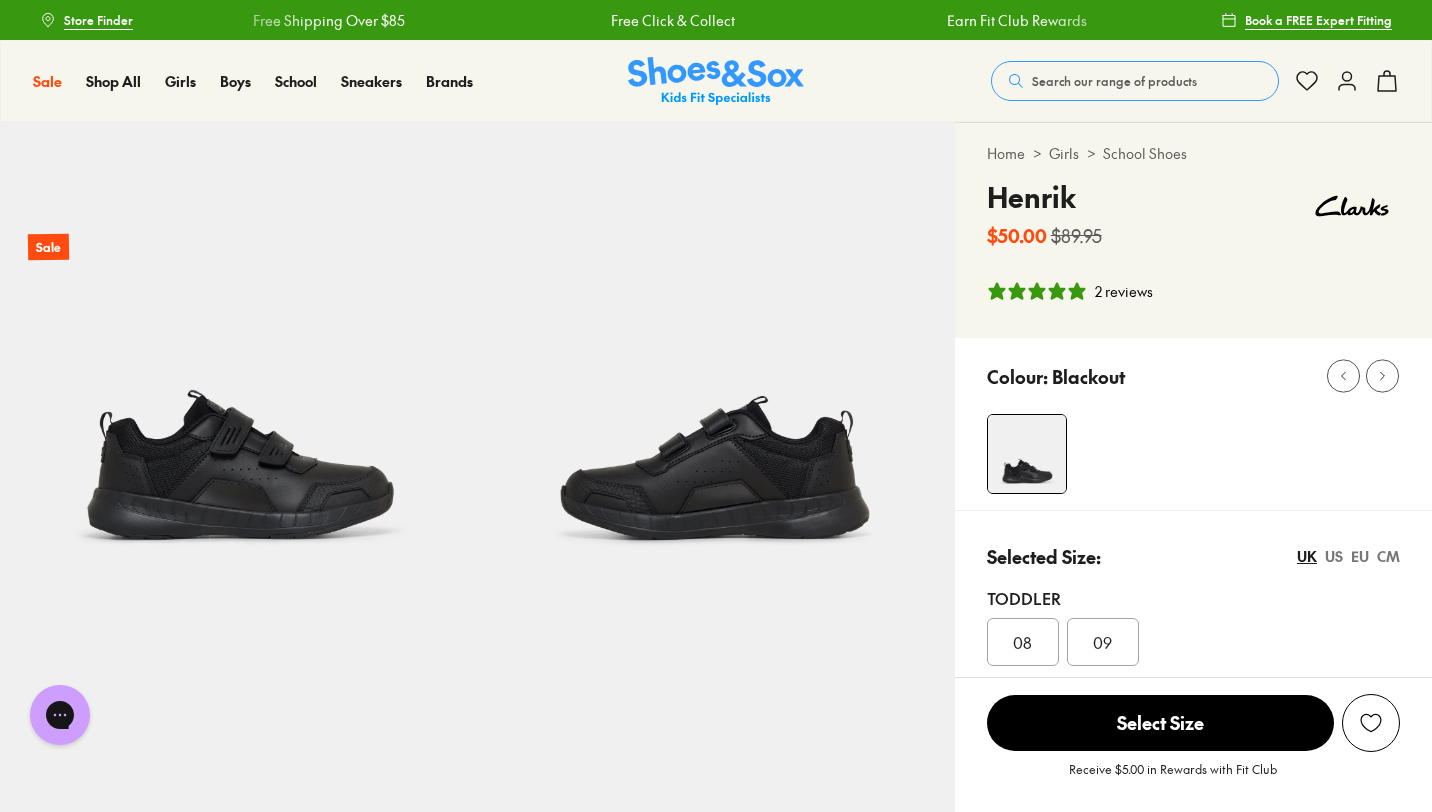 scroll, scrollTop: 0, scrollLeft: 0, axis: both 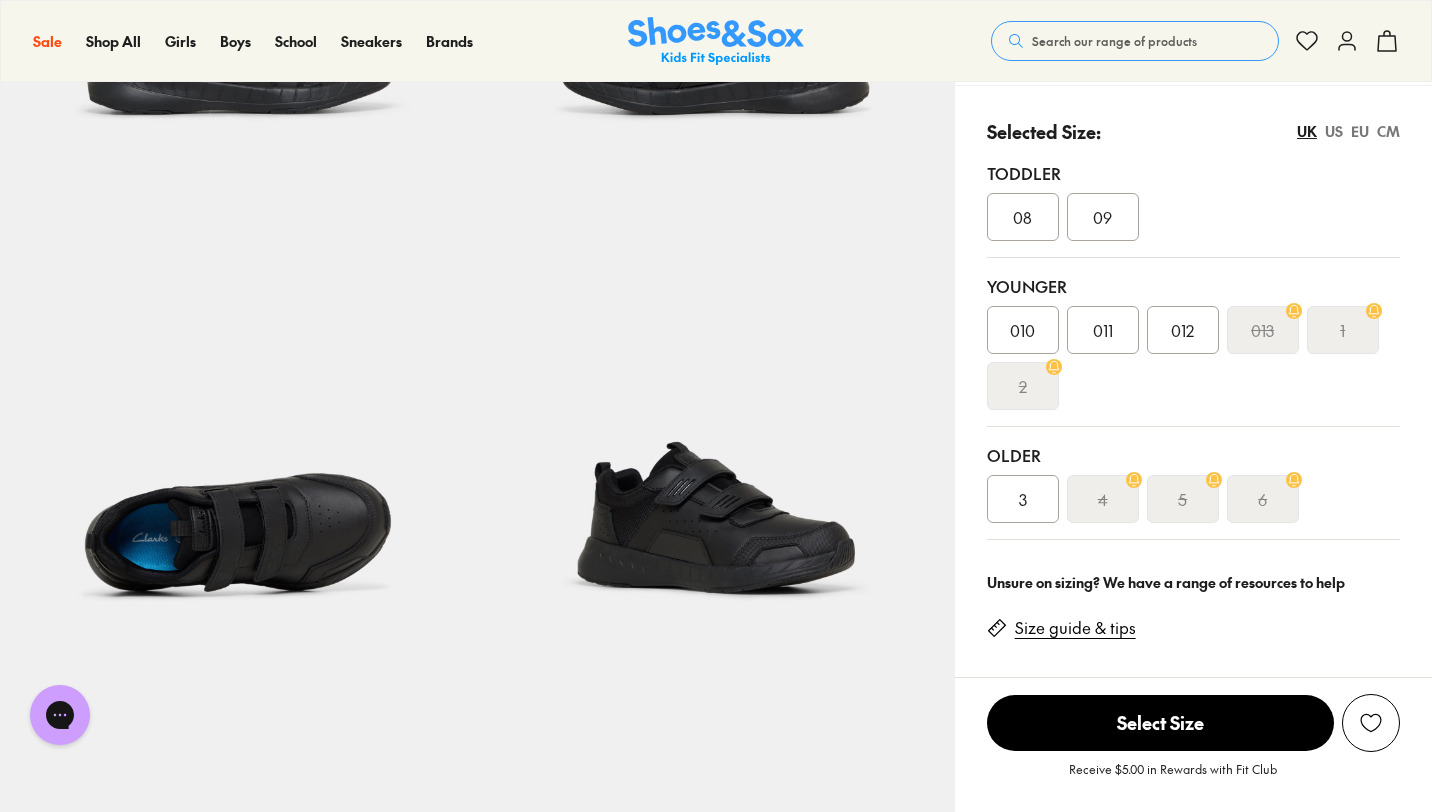 click on "3" at bounding box center [1023, 499] 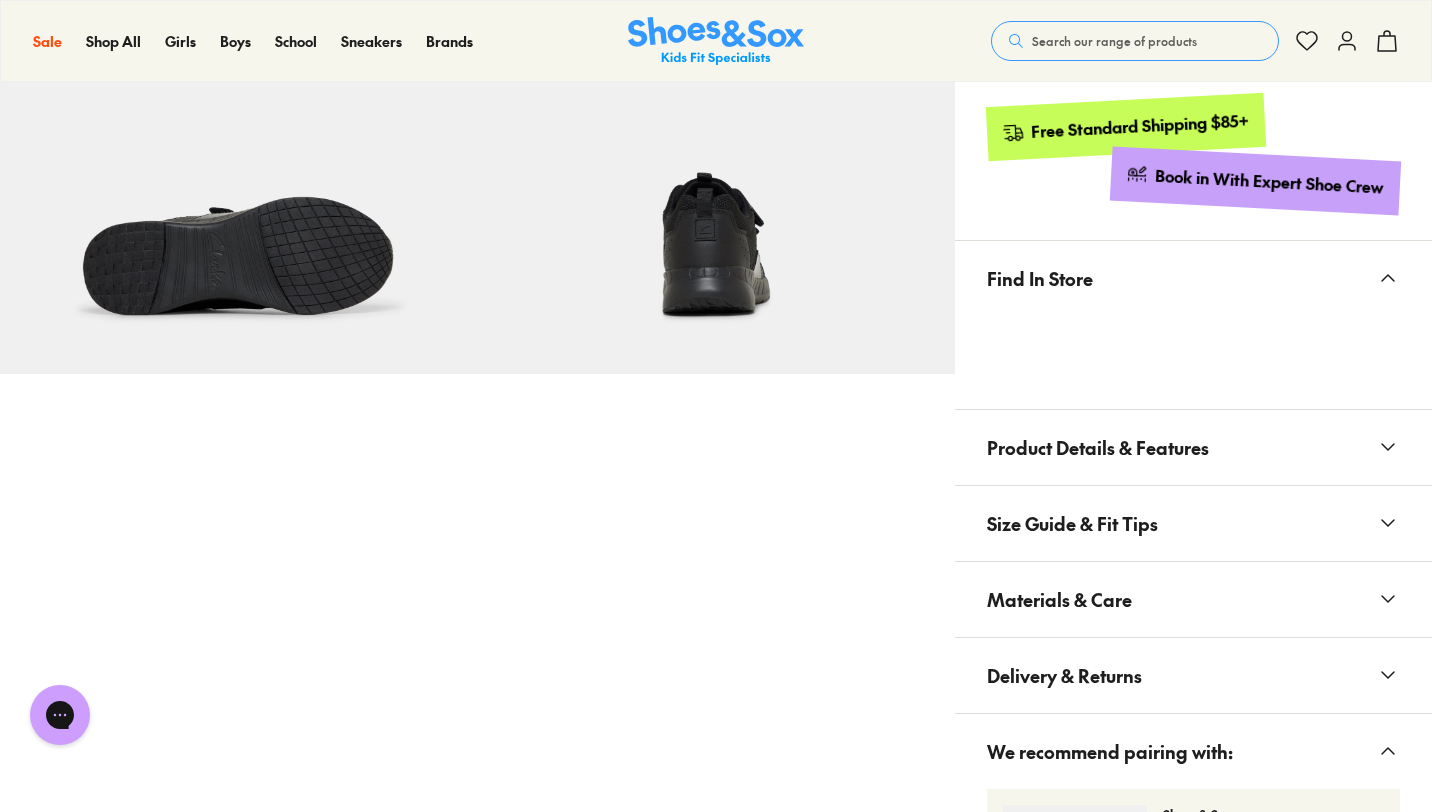scroll, scrollTop: 1256, scrollLeft: 0, axis: vertical 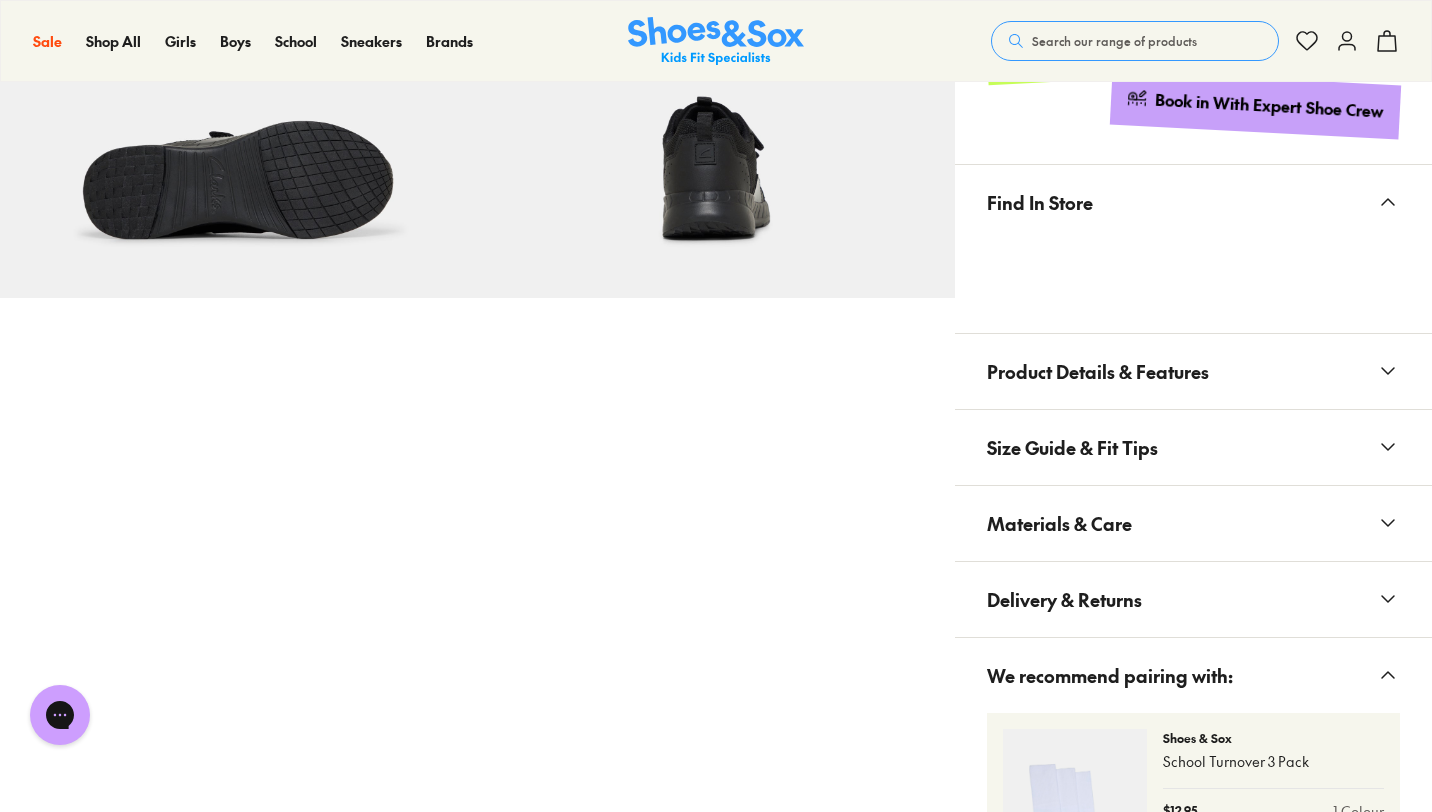 click on "Product Details & Features" at bounding box center [1098, 371] 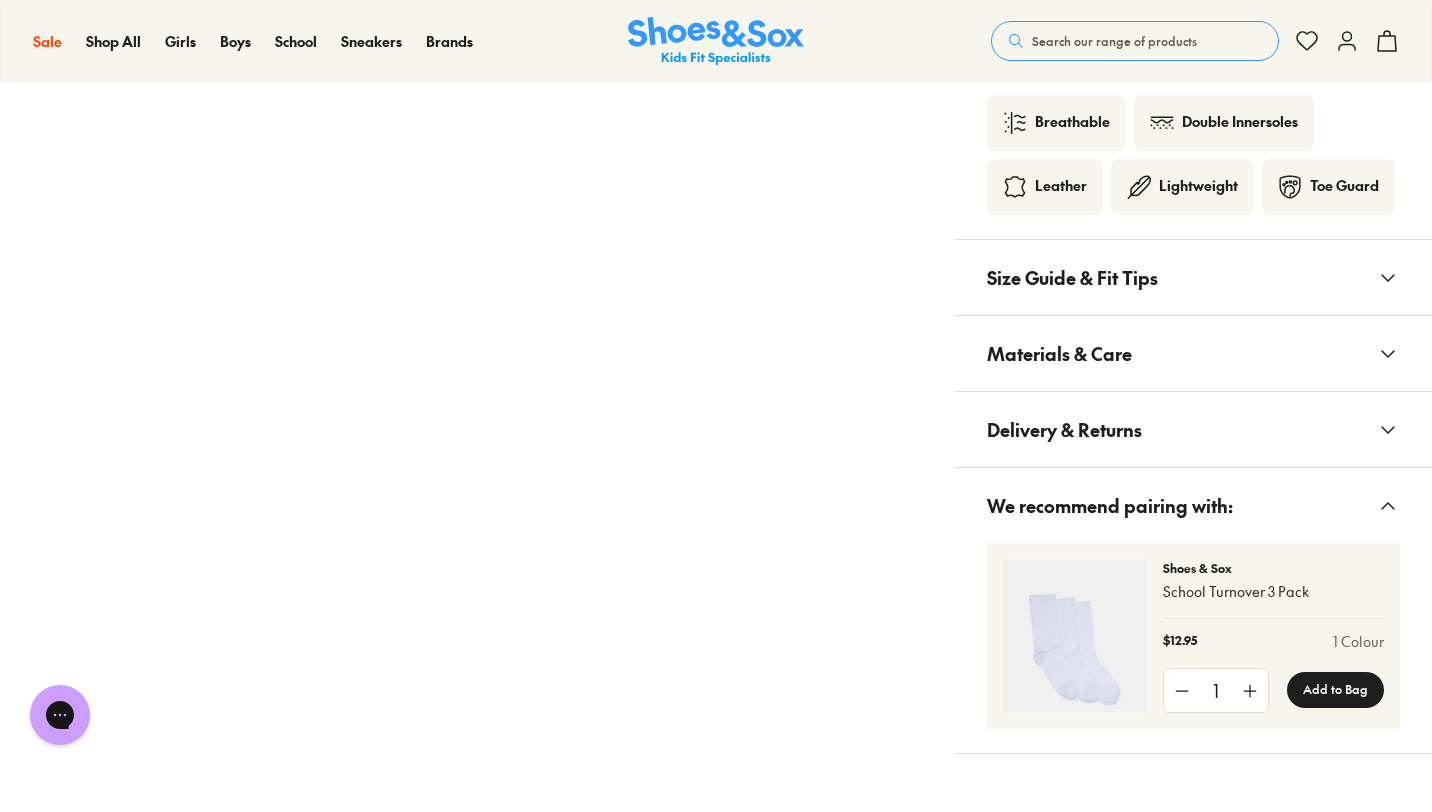 scroll, scrollTop: 1831, scrollLeft: 0, axis: vertical 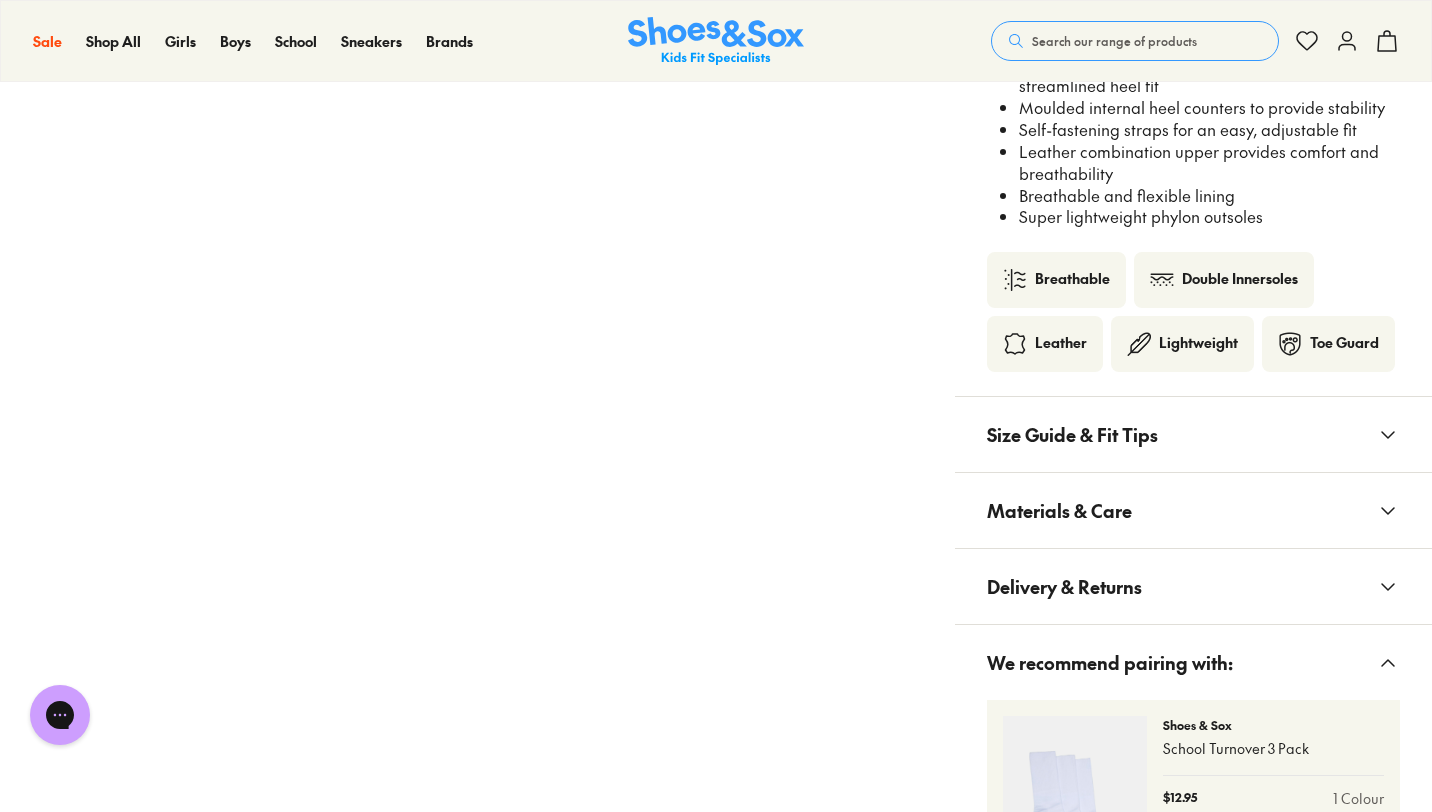 click on "Size Guide & Fit Tips" at bounding box center (1072, 434) 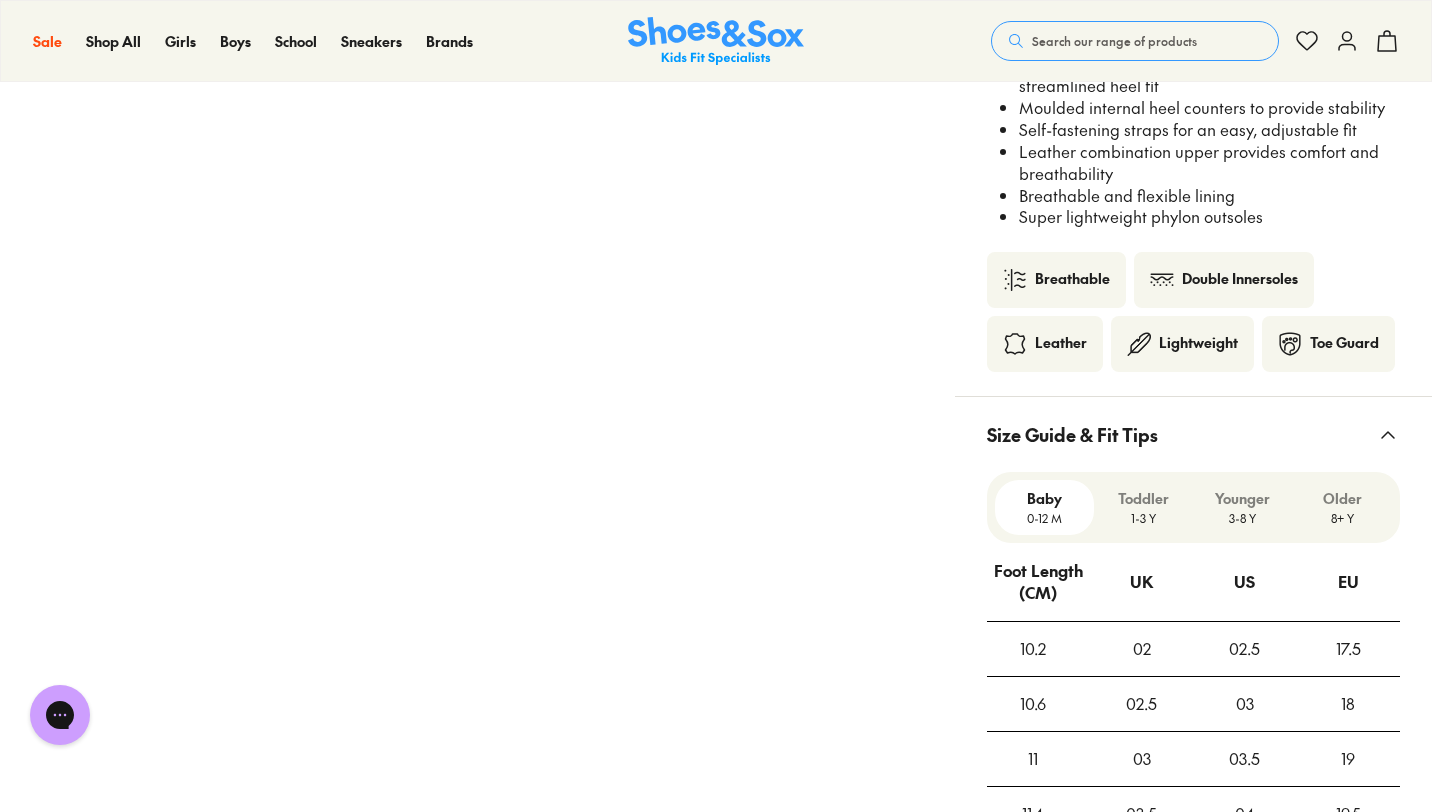 click on "Younger" at bounding box center [1242, 498] 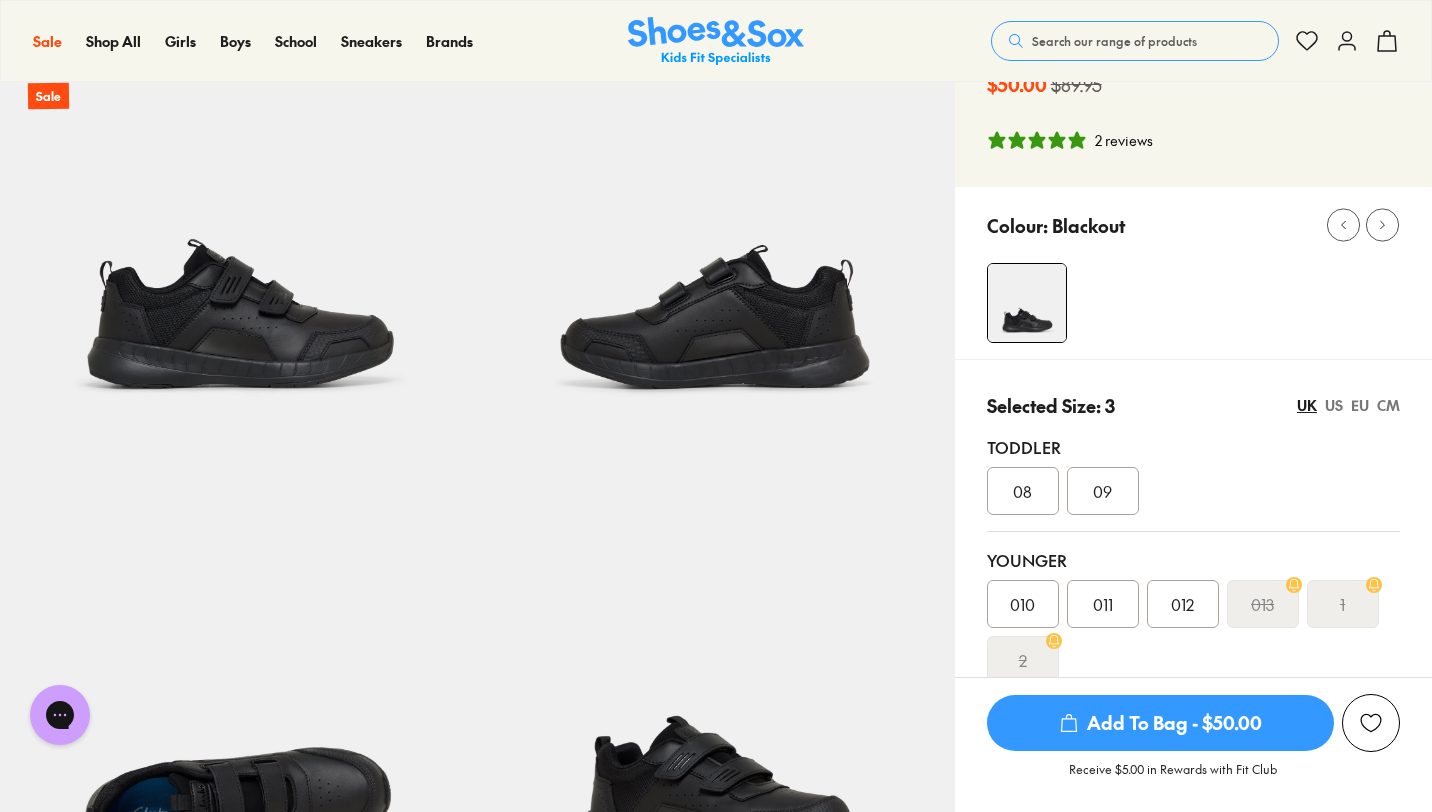 scroll, scrollTop: 0, scrollLeft: 0, axis: both 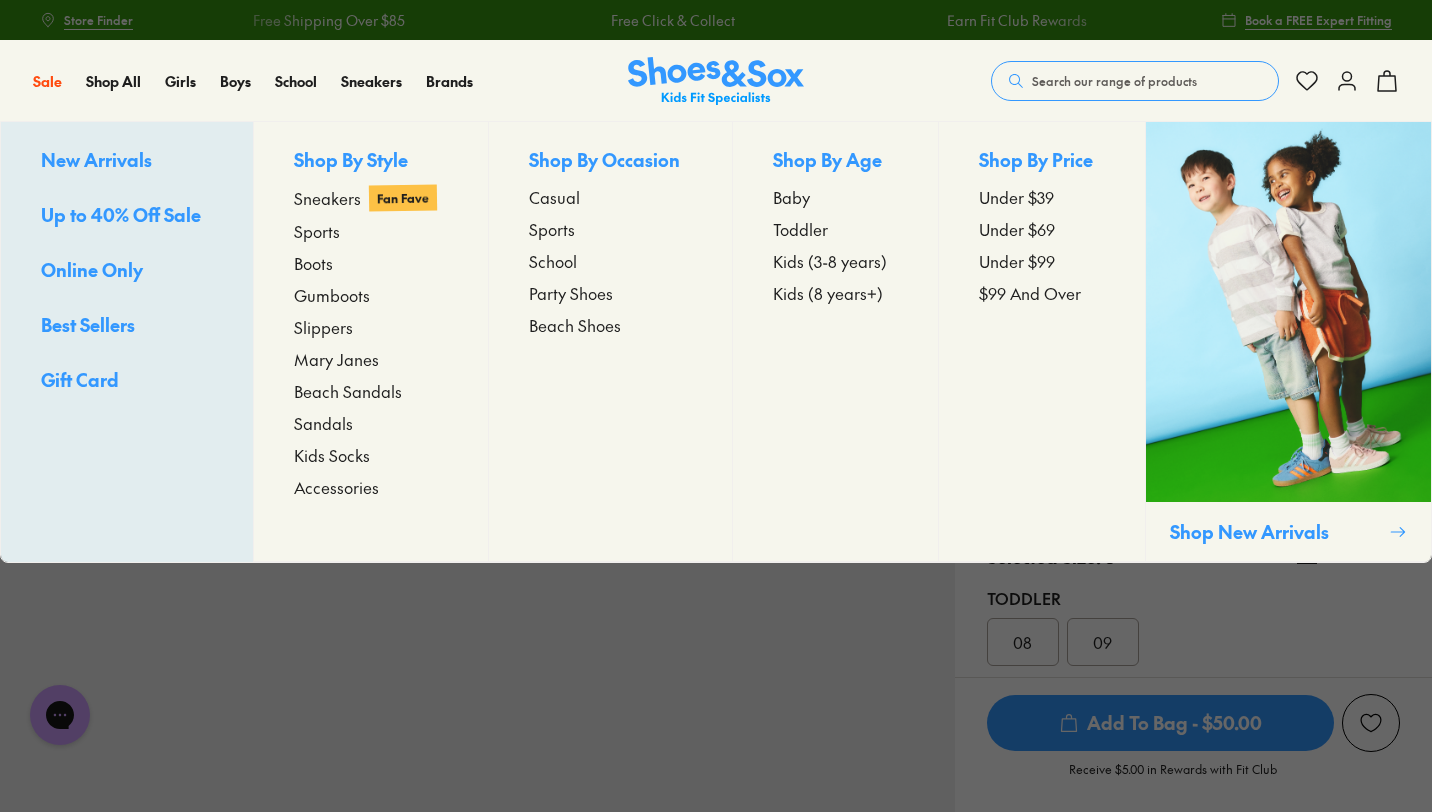 click on "School" at bounding box center (553, 261) 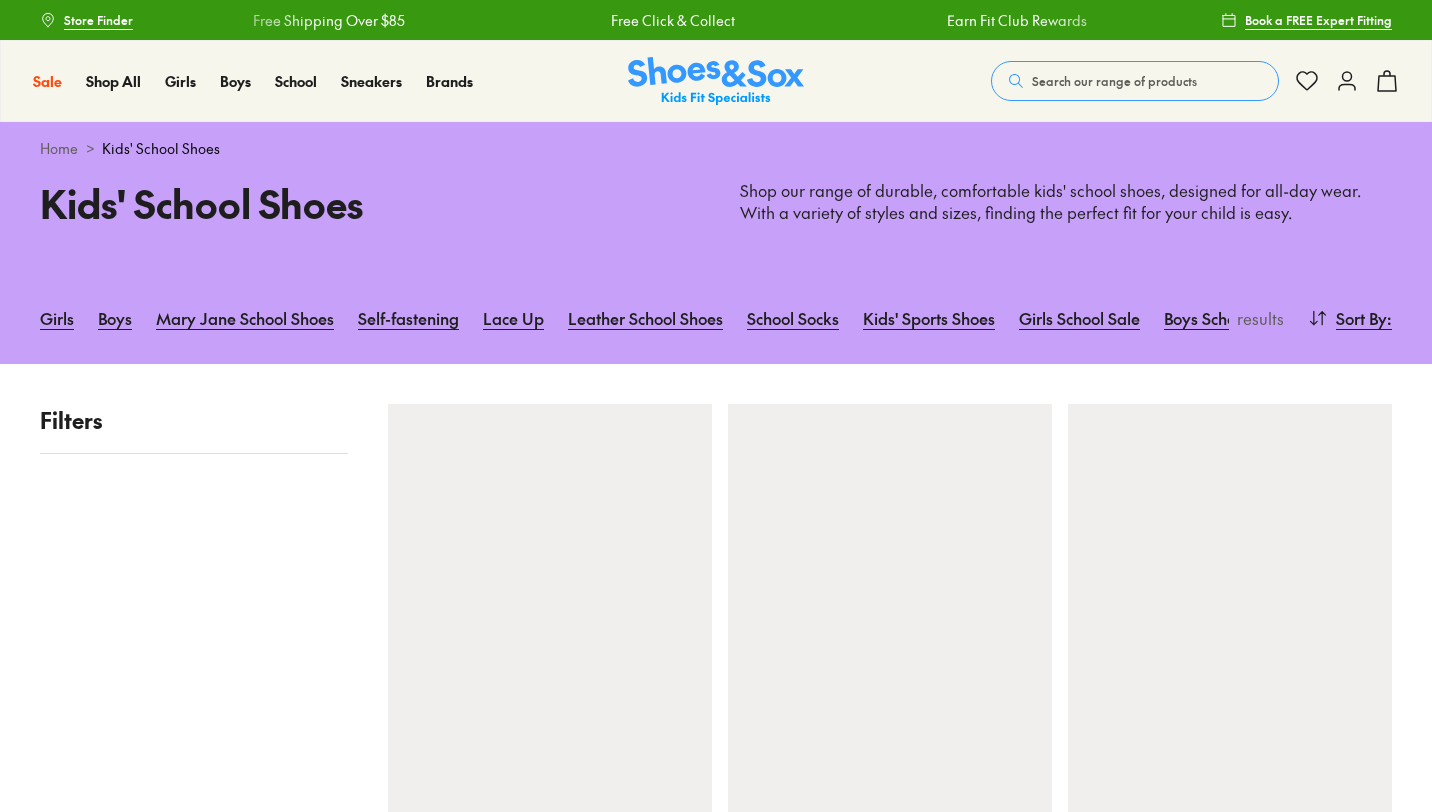 scroll, scrollTop: 0, scrollLeft: 0, axis: both 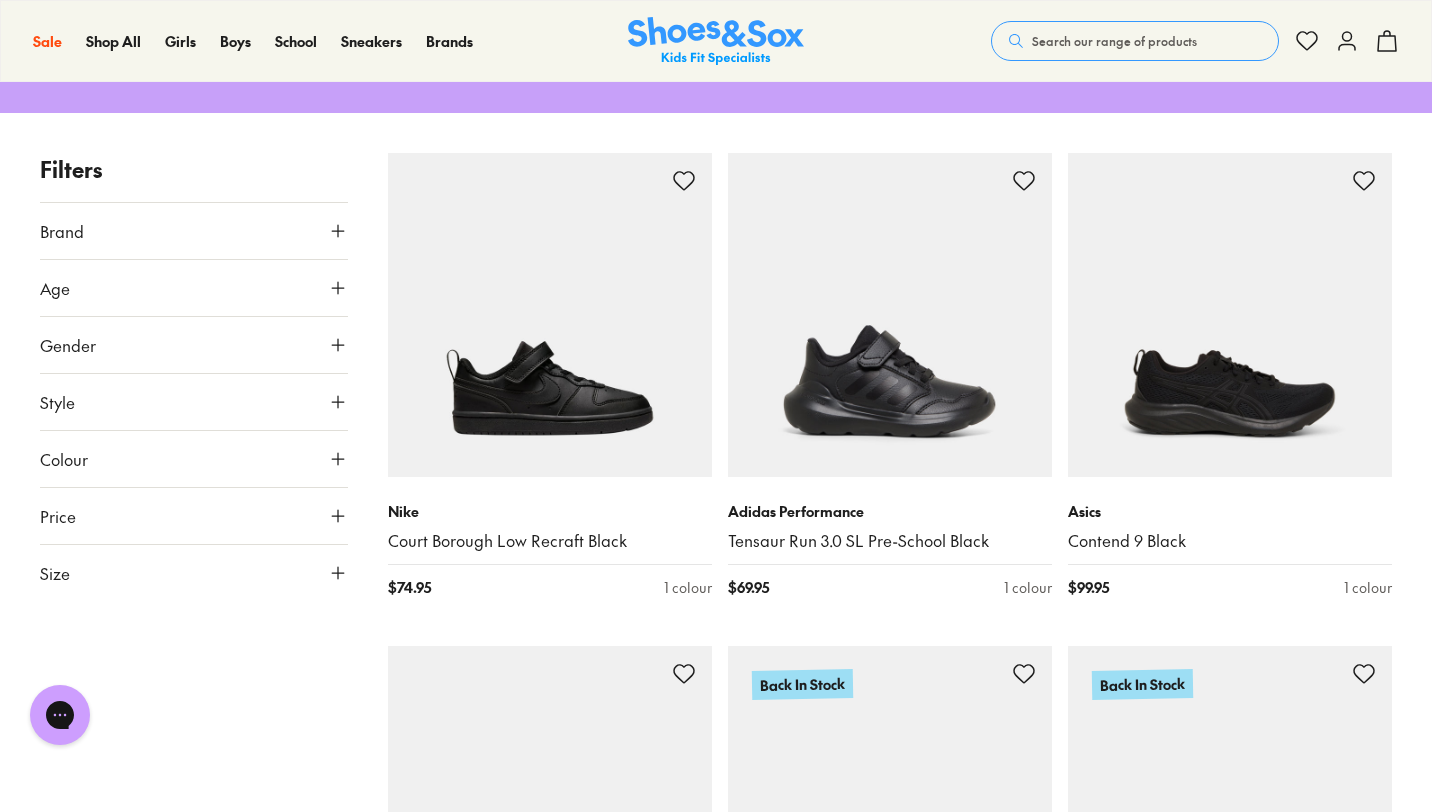 click on "Size" at bounding box center (194, 573) 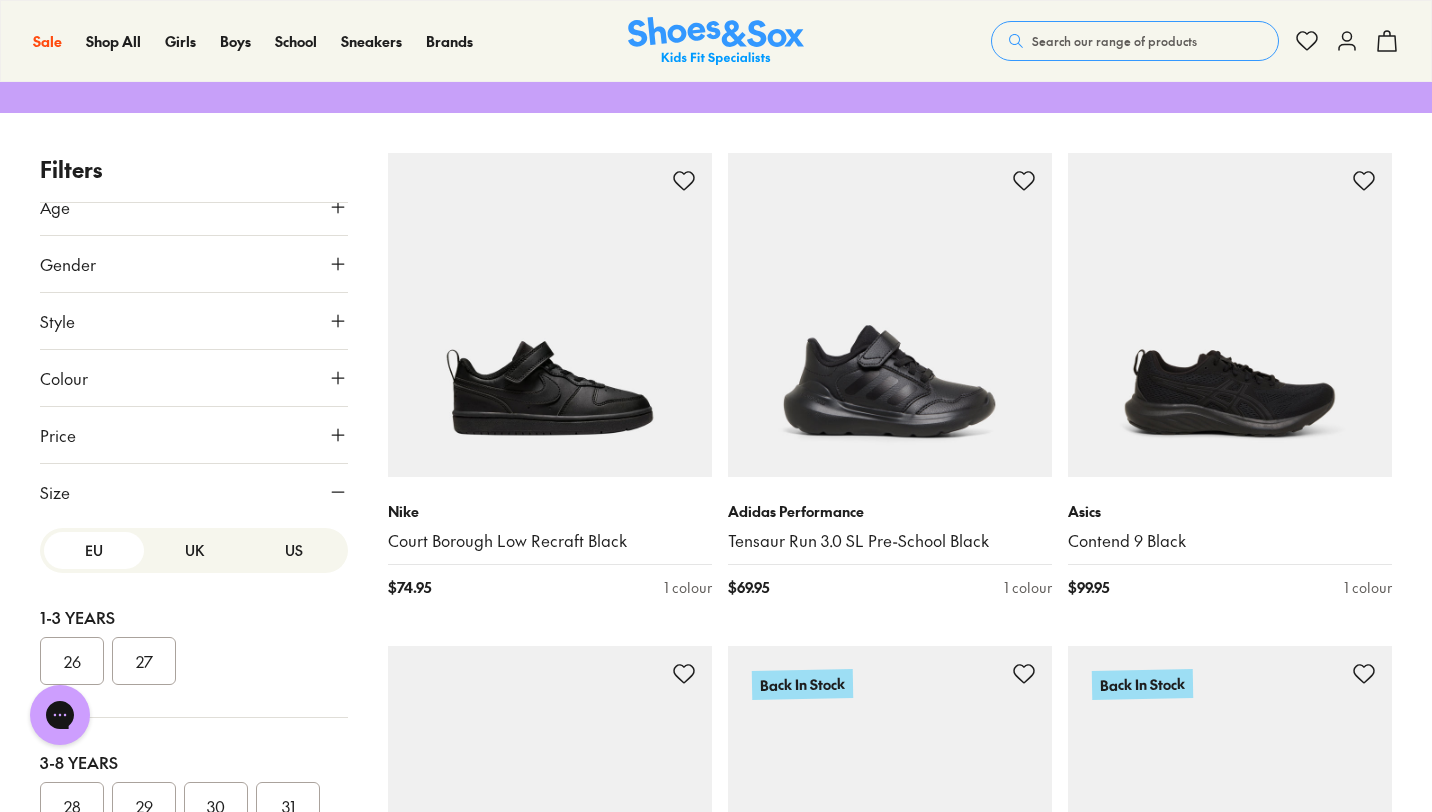 scroll, scrollTop: 132, scrollLeft: 0, axis: vertical 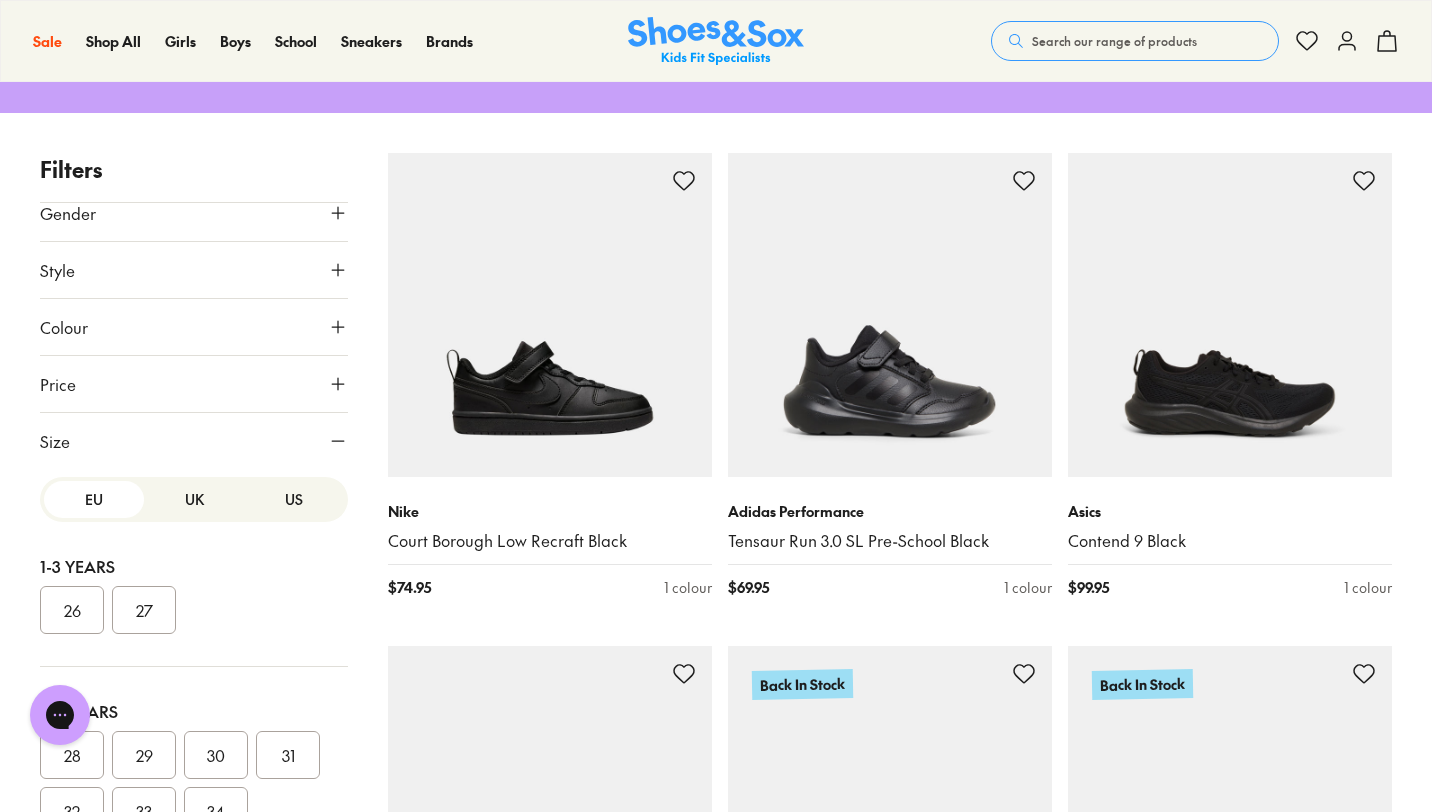 click on "US" at bounding box center (294, 499) 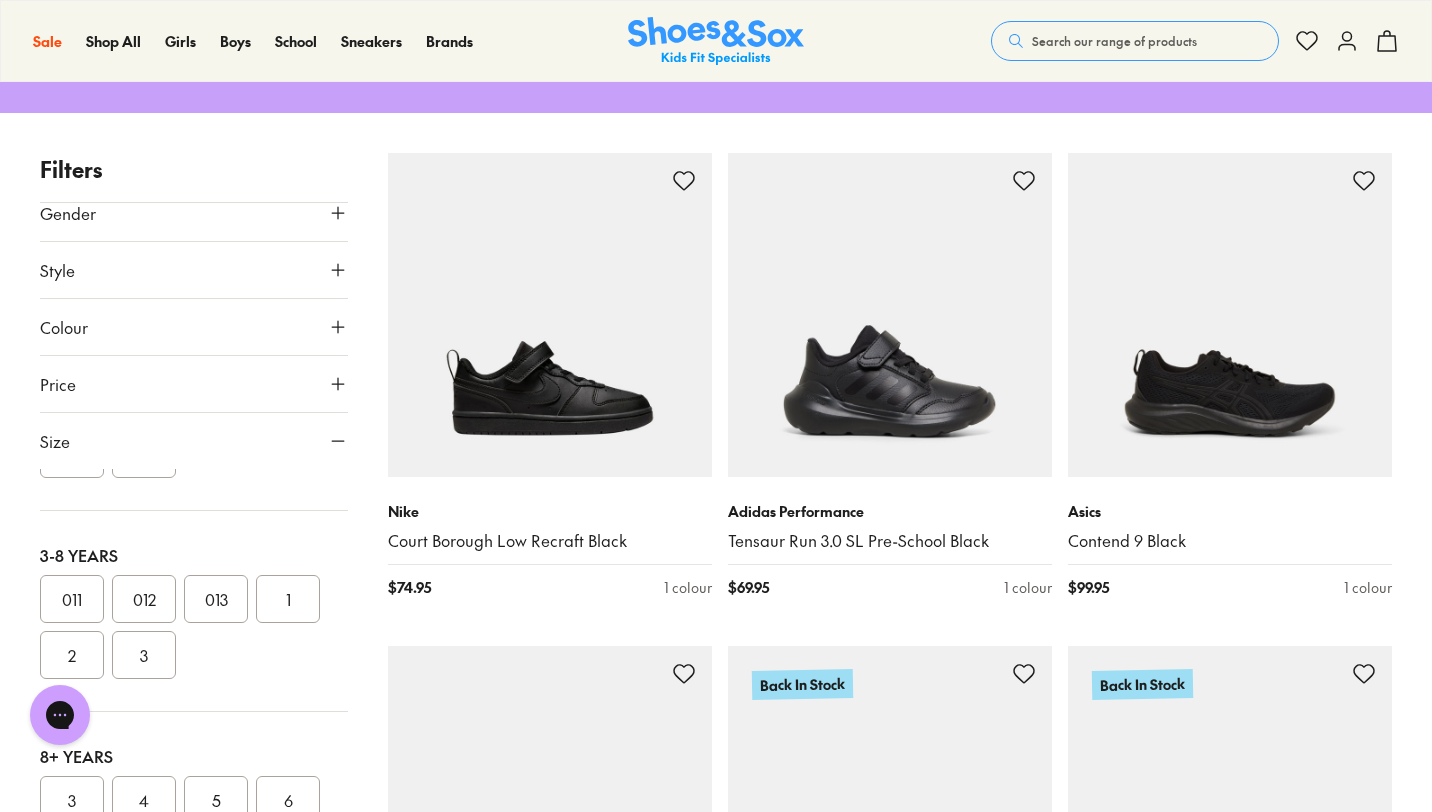 scroll, scrollTop: 170, scrollLeft: 0, axis: vertical 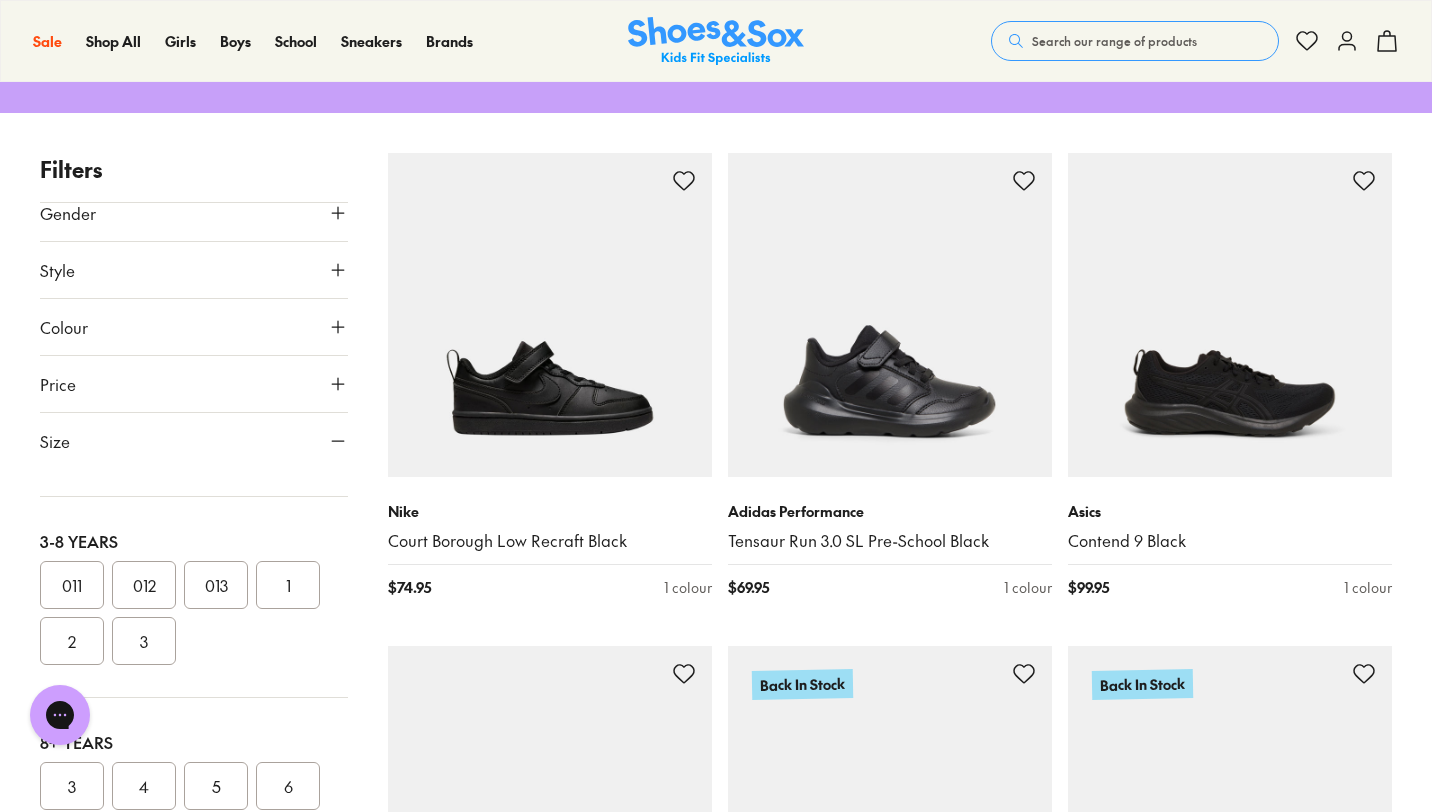 click on "3" at bounding box center [144, 641] 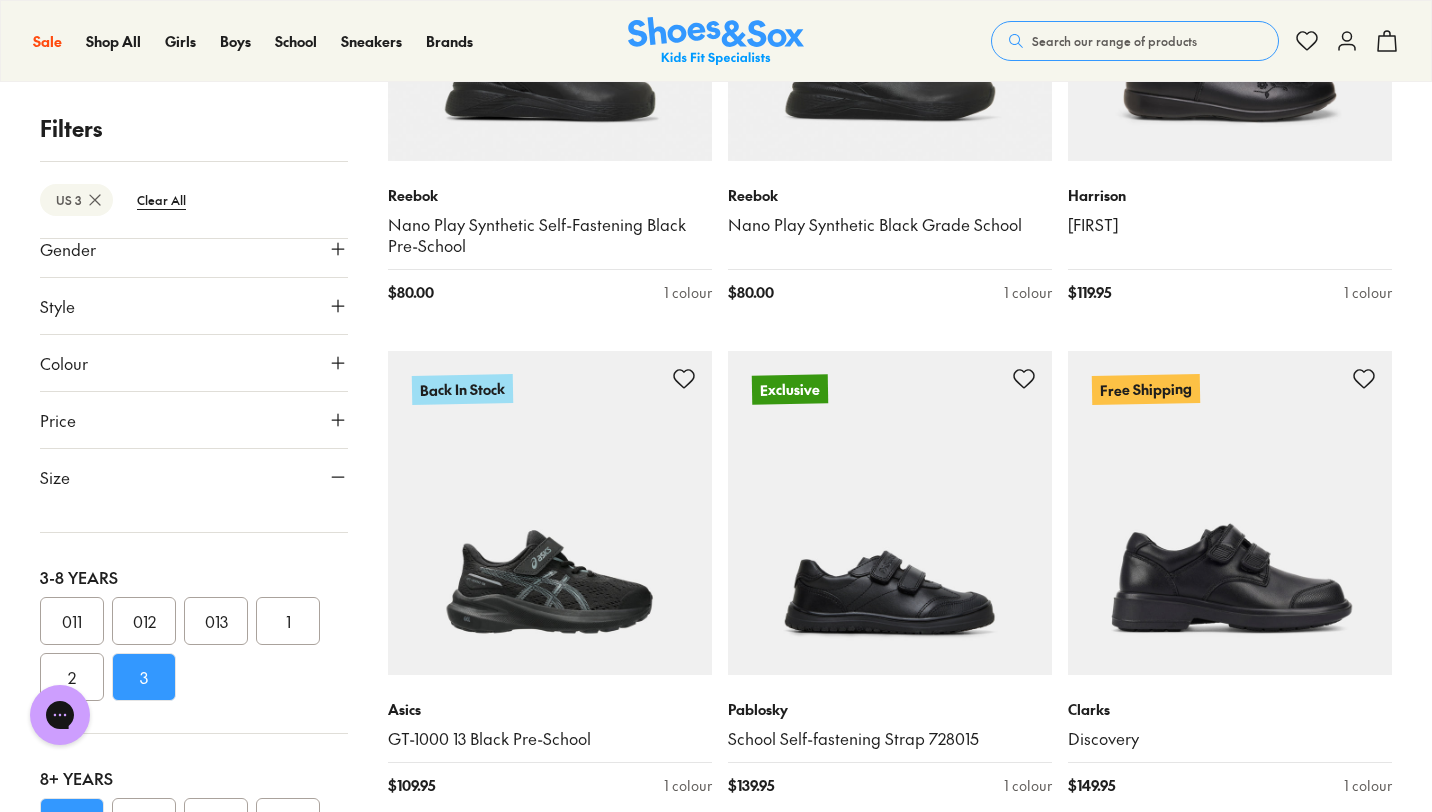 scroll, scrollTop: 3532, scrollLeft: 0, axis: vertical 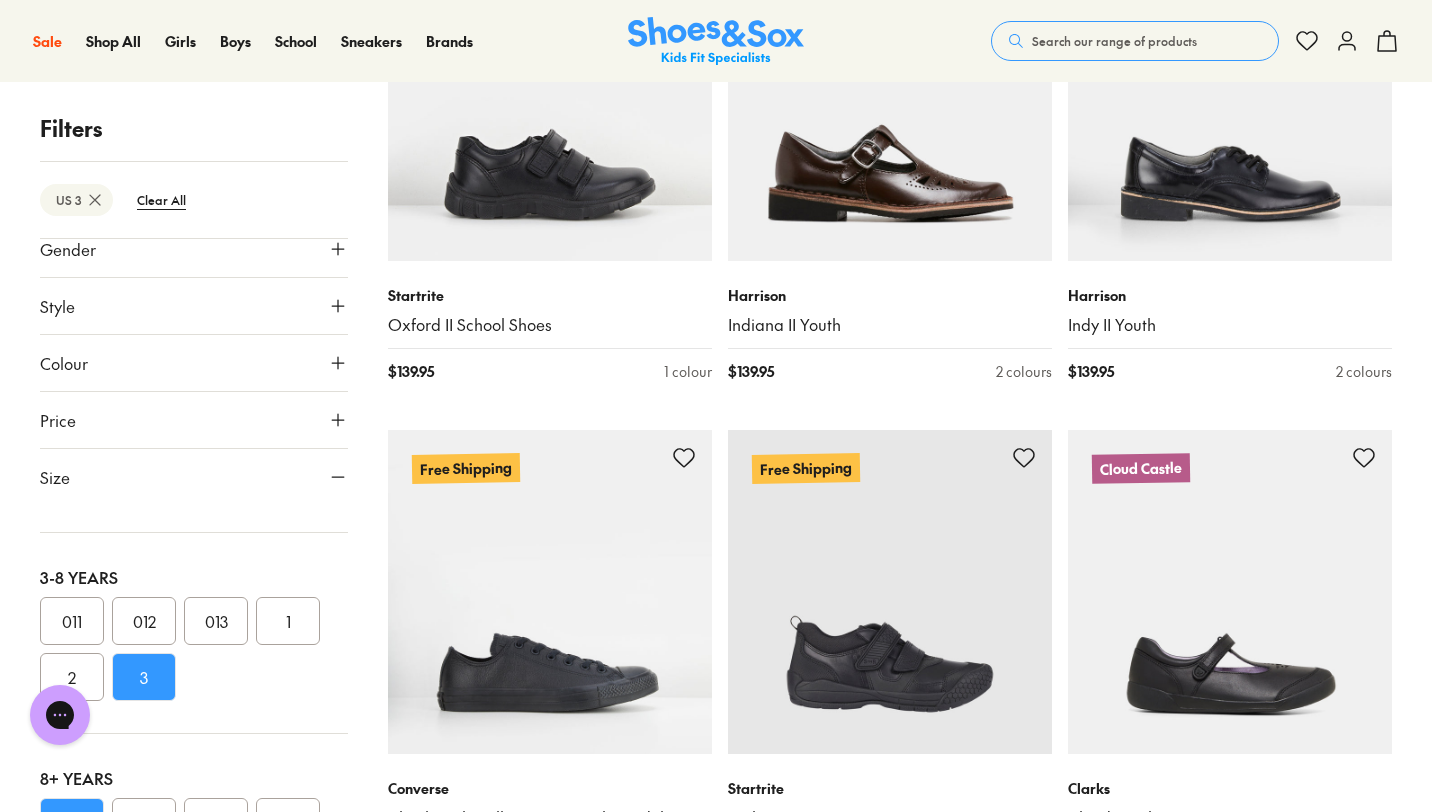 click on "Search our range of products" at bounding box center (1114, 41) 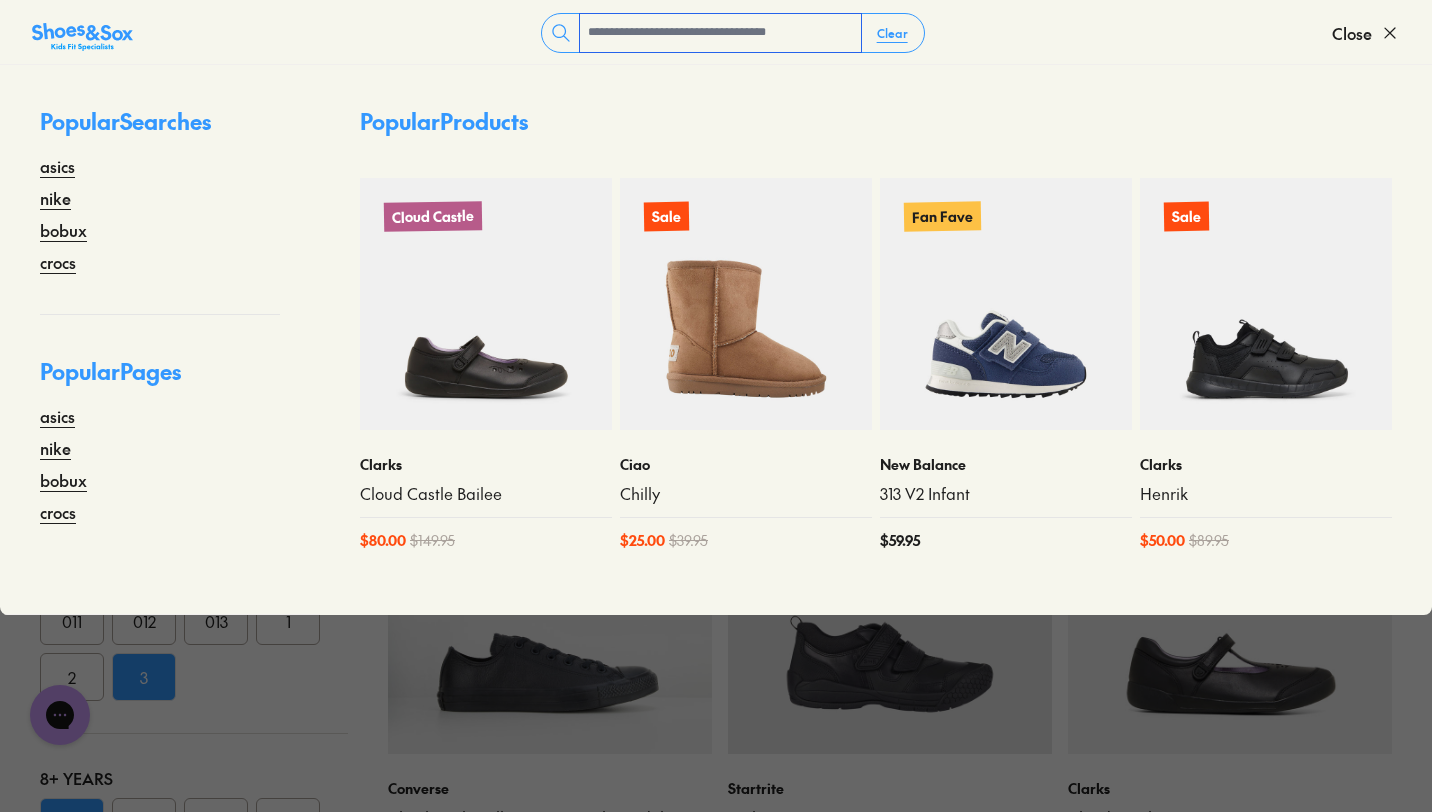 click at bounding box center [720, 33] 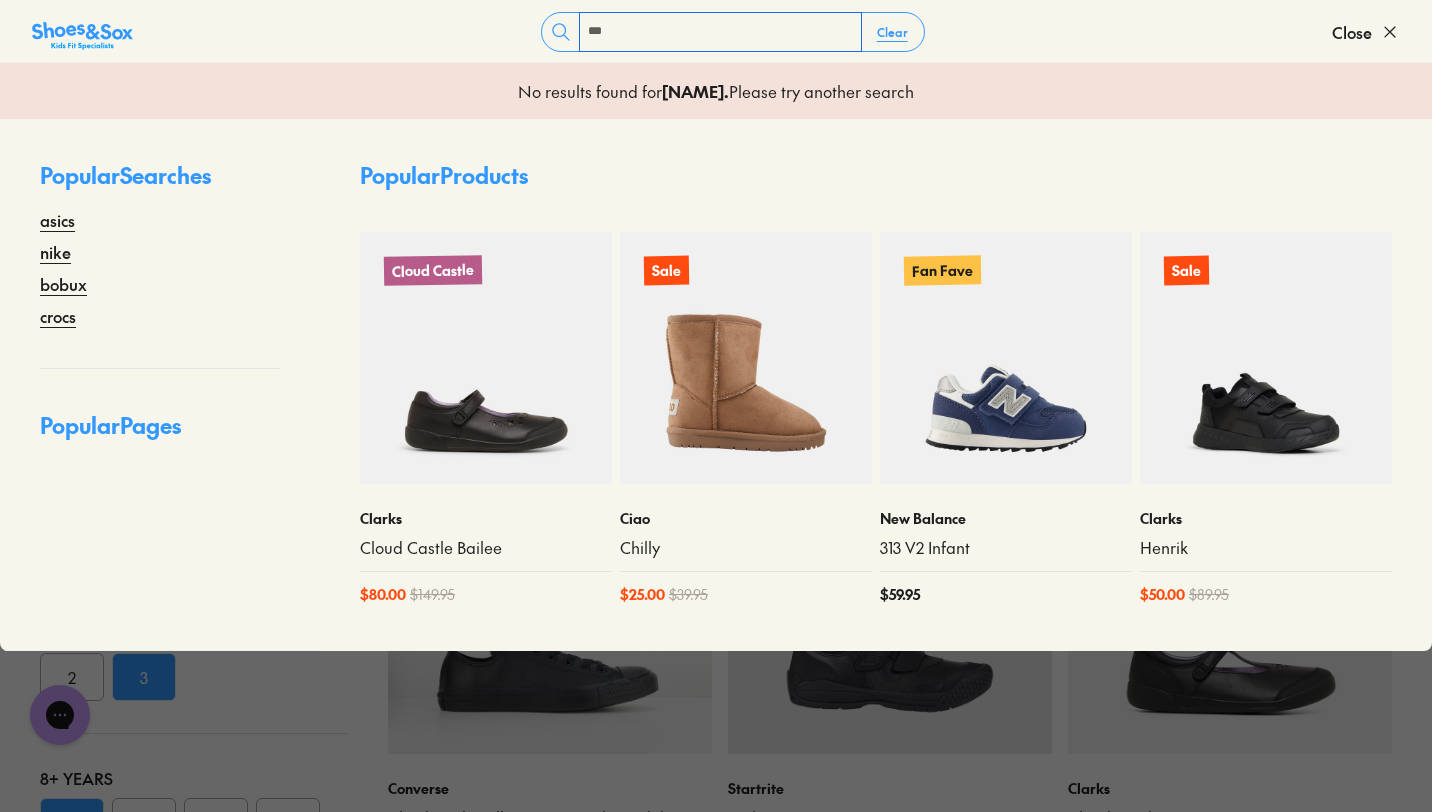type on "***" 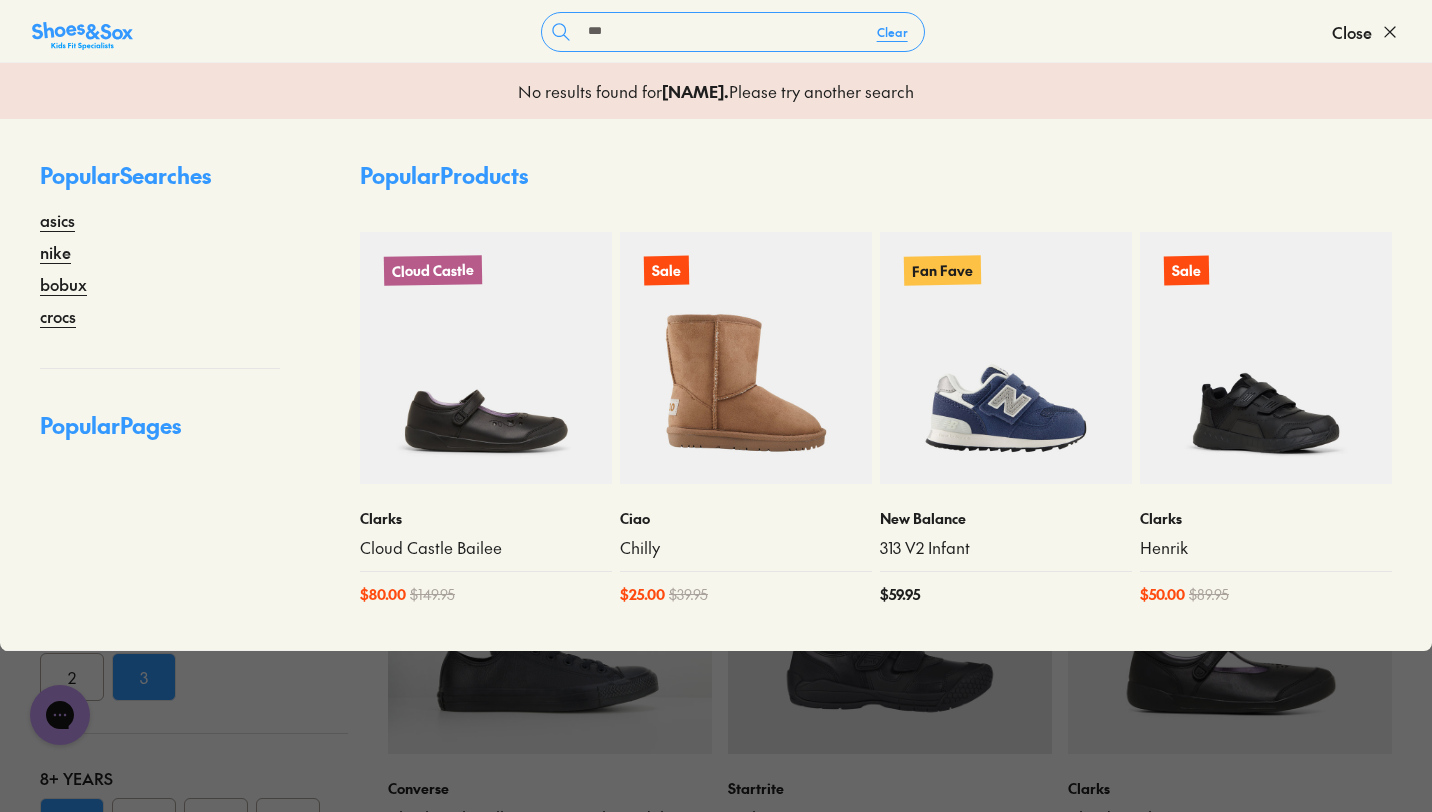click at bounding box center (1266, 358) 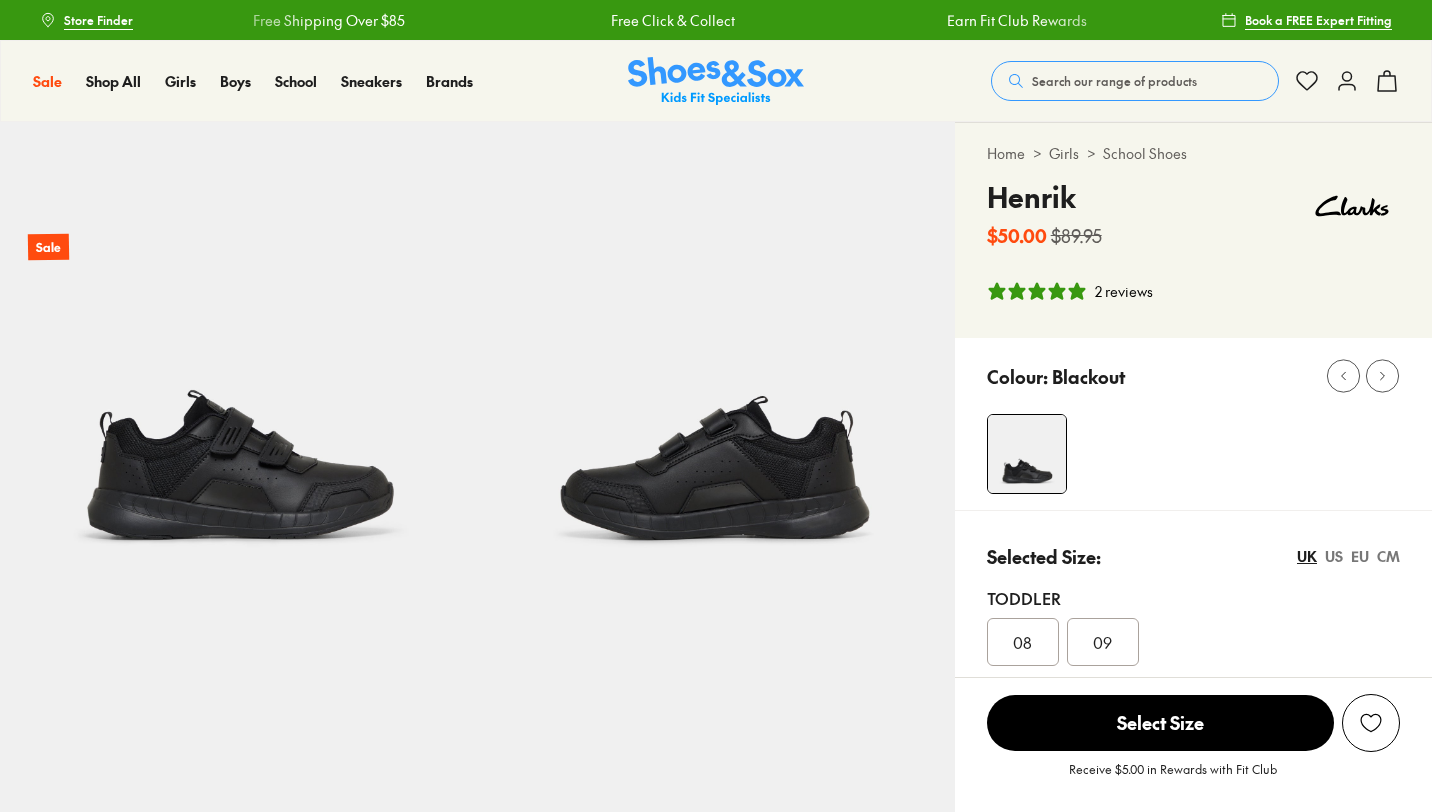 select on "*" 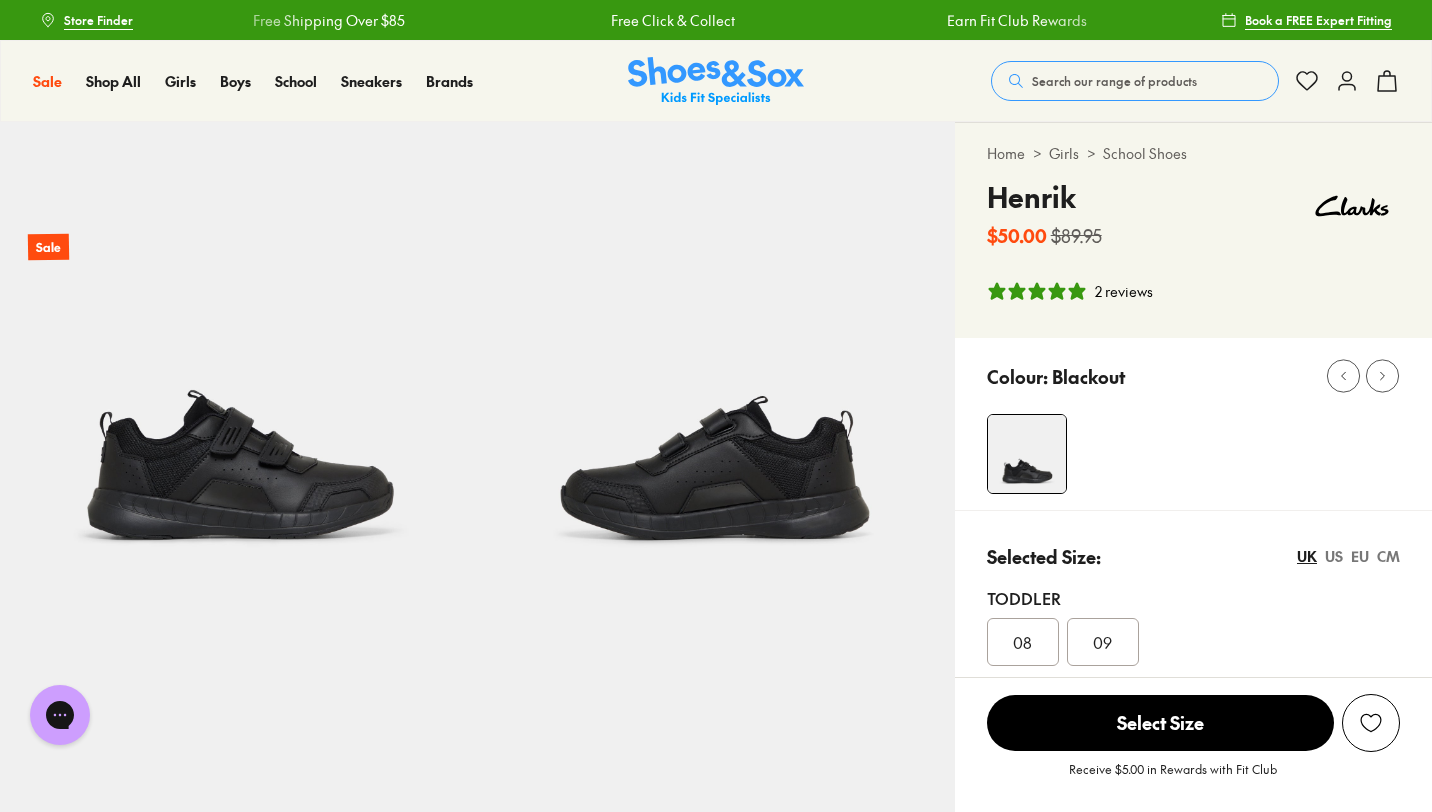 scroll, scrollTop: 0, scrollLeft: 0, axis: both 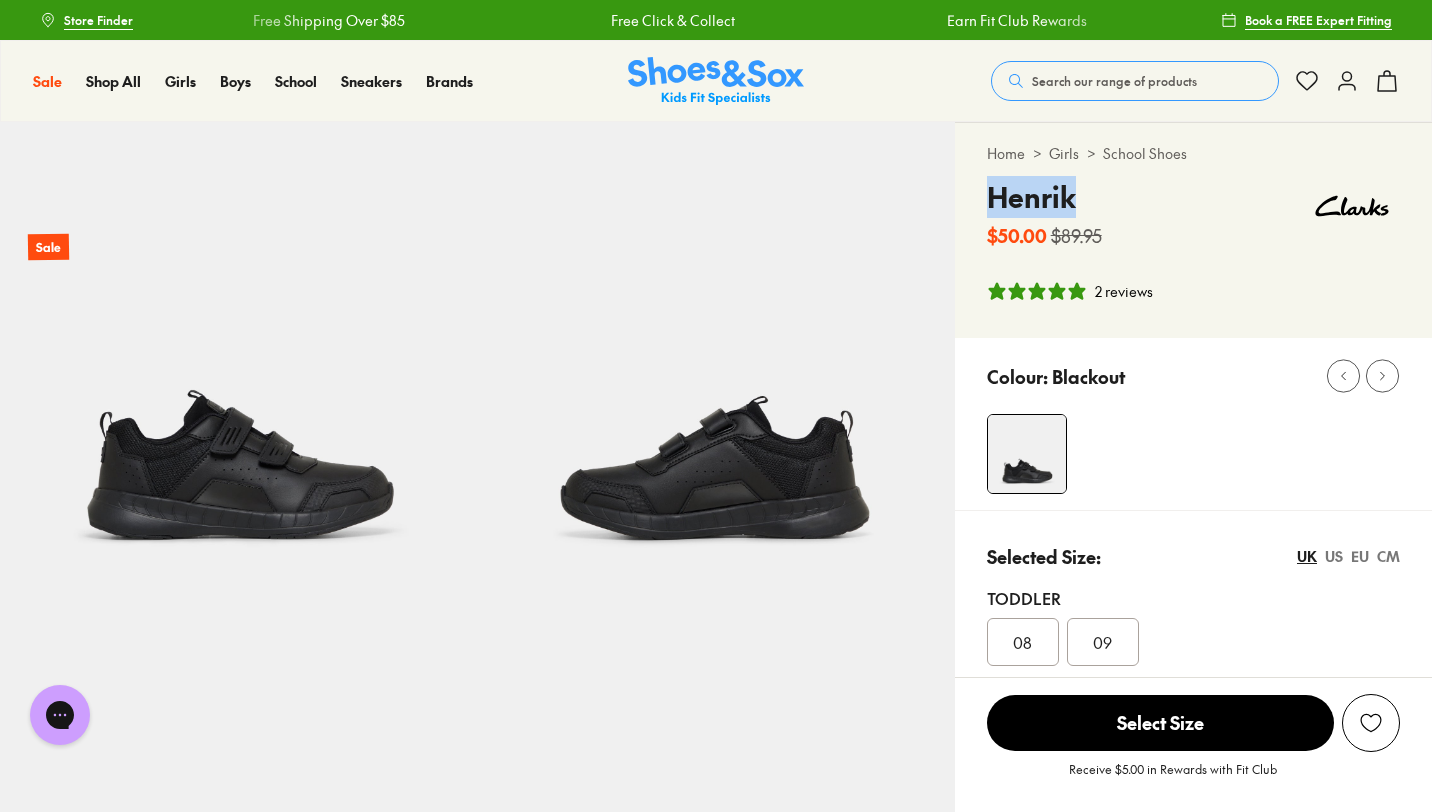 drag, startPoint x: 1092, startPoint y: 193, endPoint x: 980, endPoint y: 203, distance: 112.44554 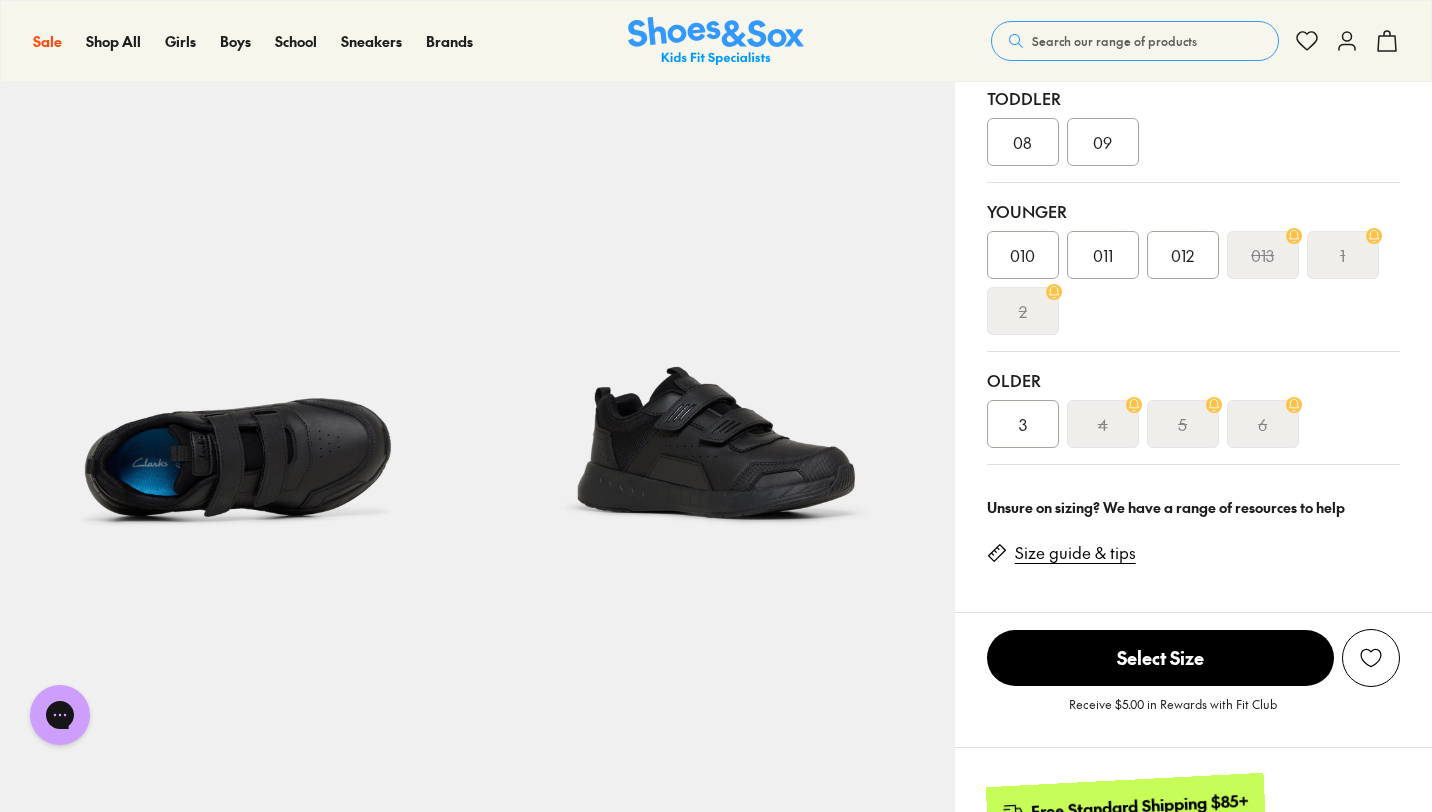 scroll, scrollTop: 506, scrollLeft: 0, axis: vertical 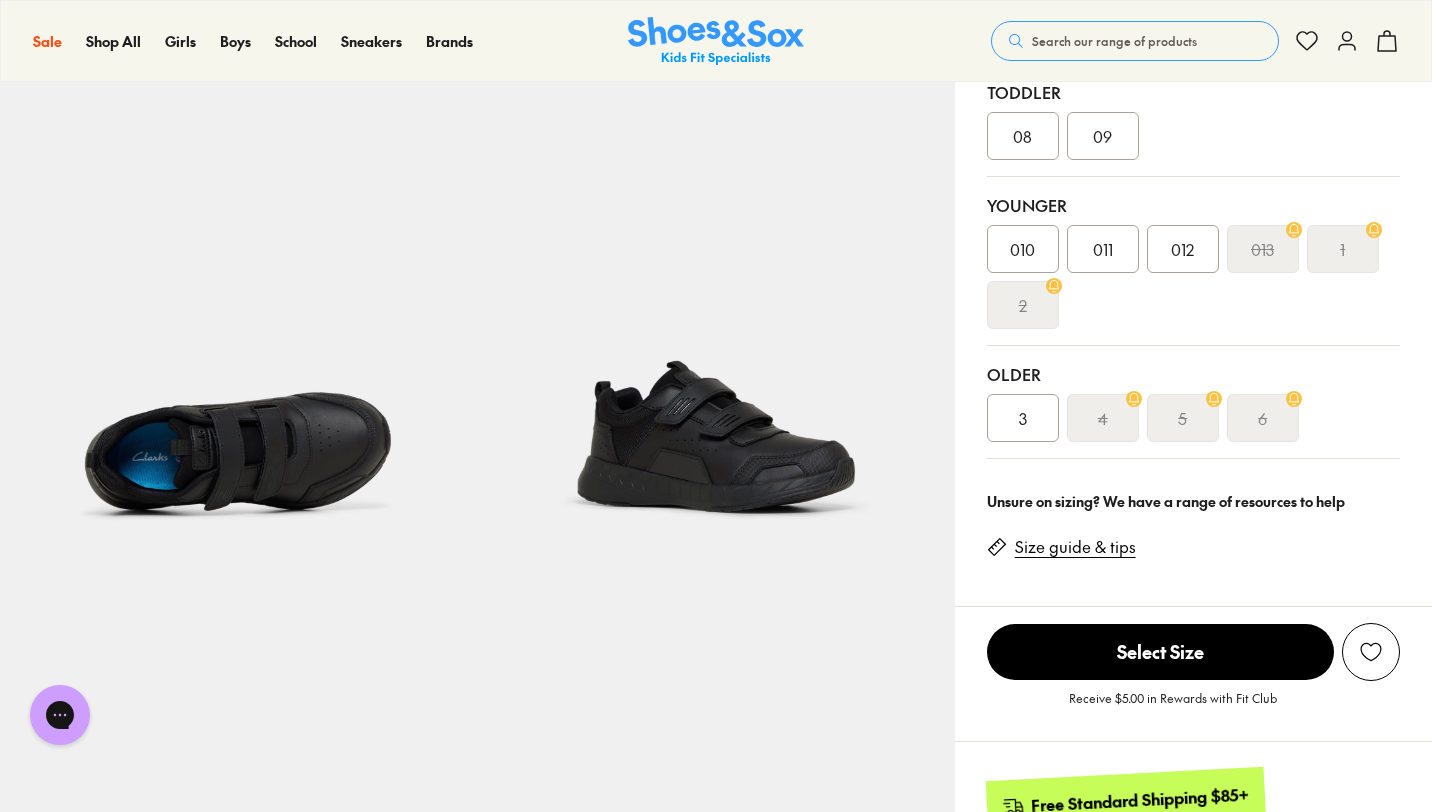 click on "3" at bounding box center [1023, 418] 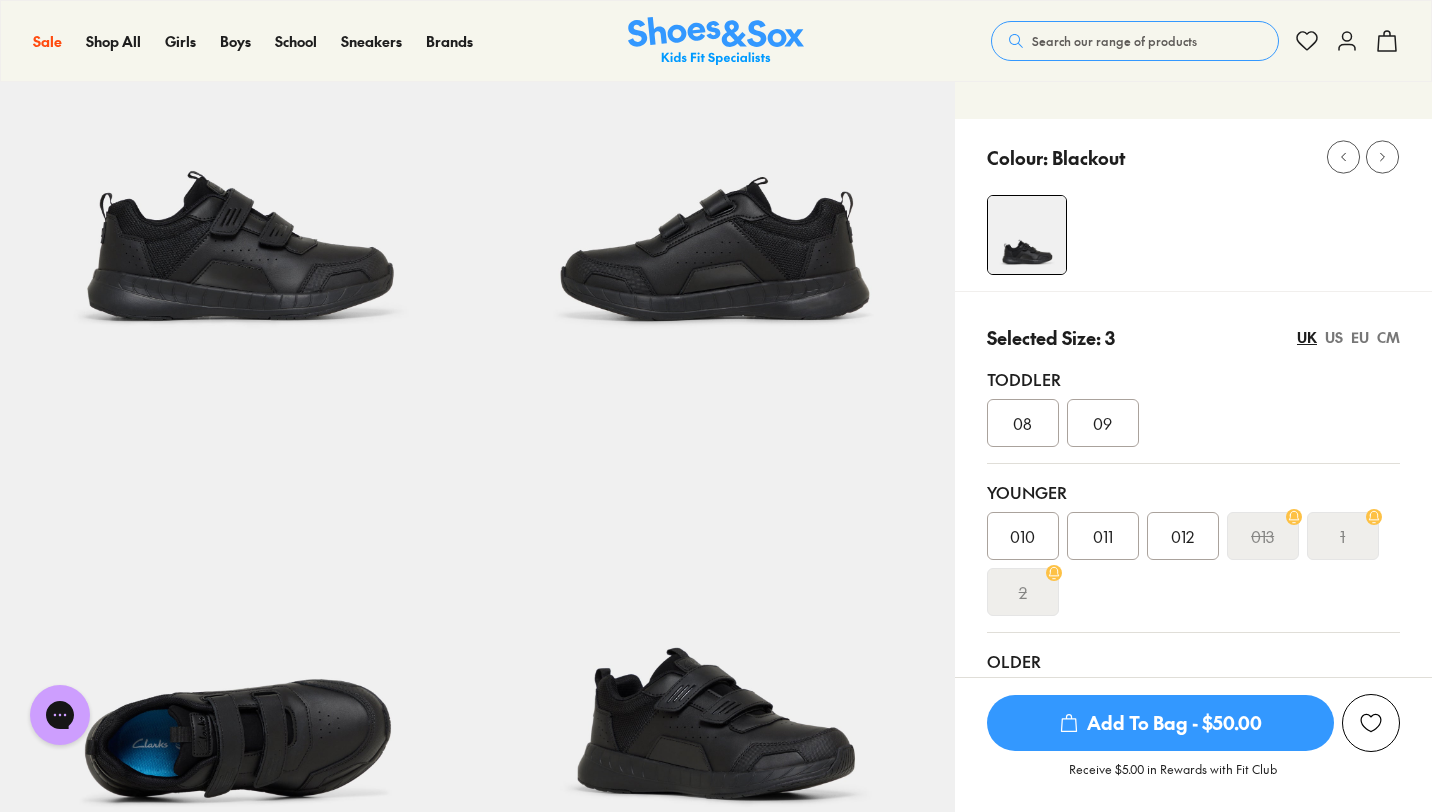 scroll, scrollTop: 243, scrollLeft: 0, axis: vertical 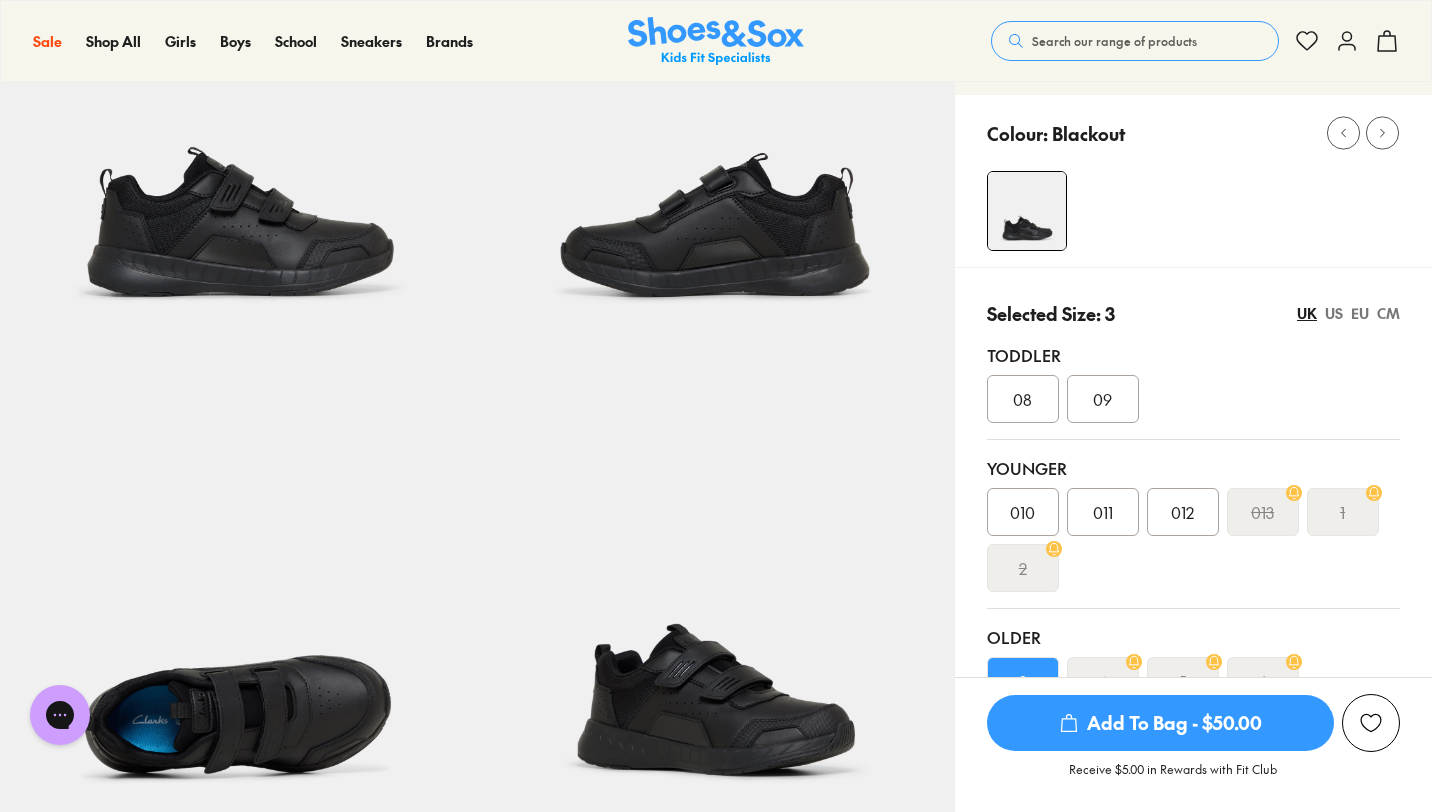 click on "US" at bounding box center [1334, 313] 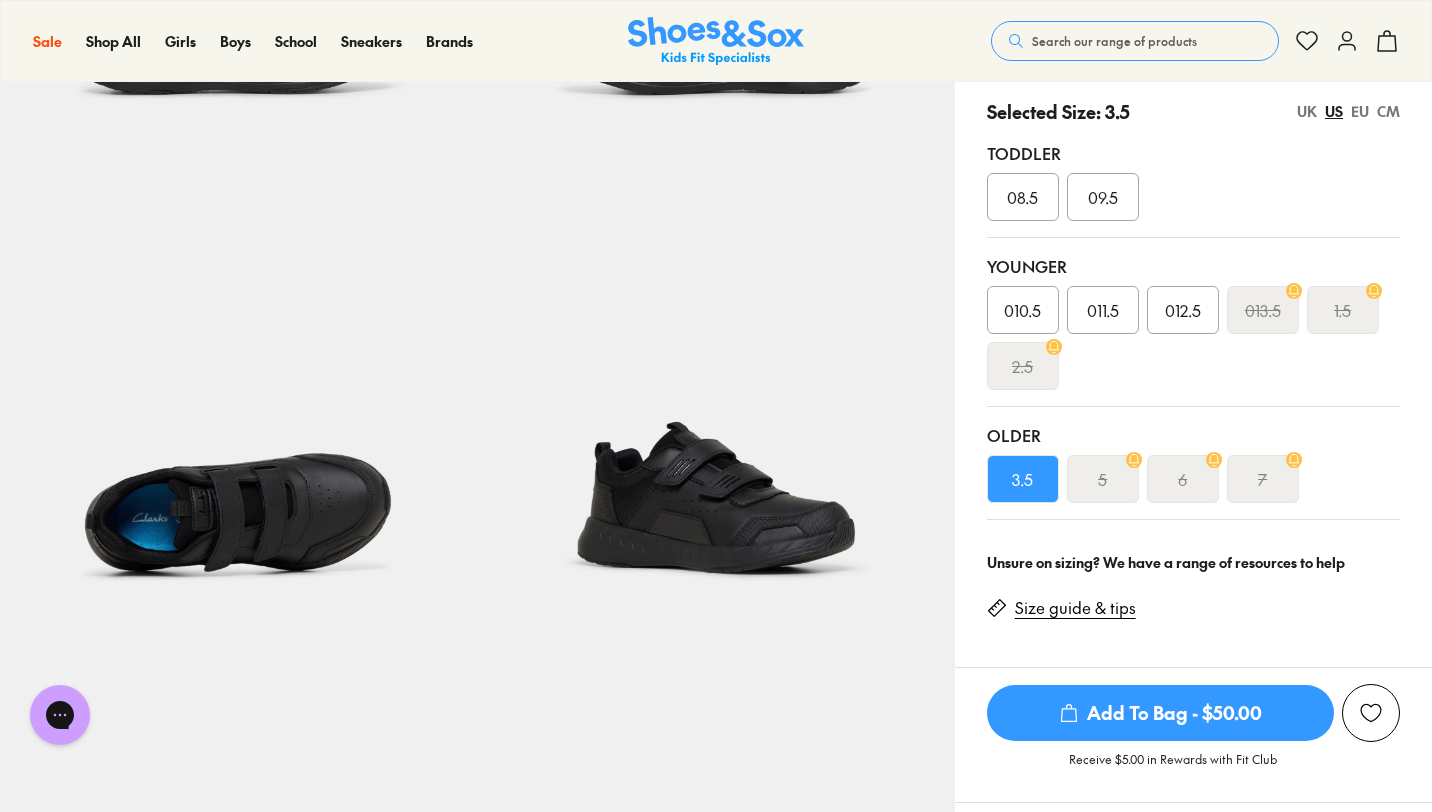 scroll, scrollTop: 447, scrollLeft: 0, axis: vertical 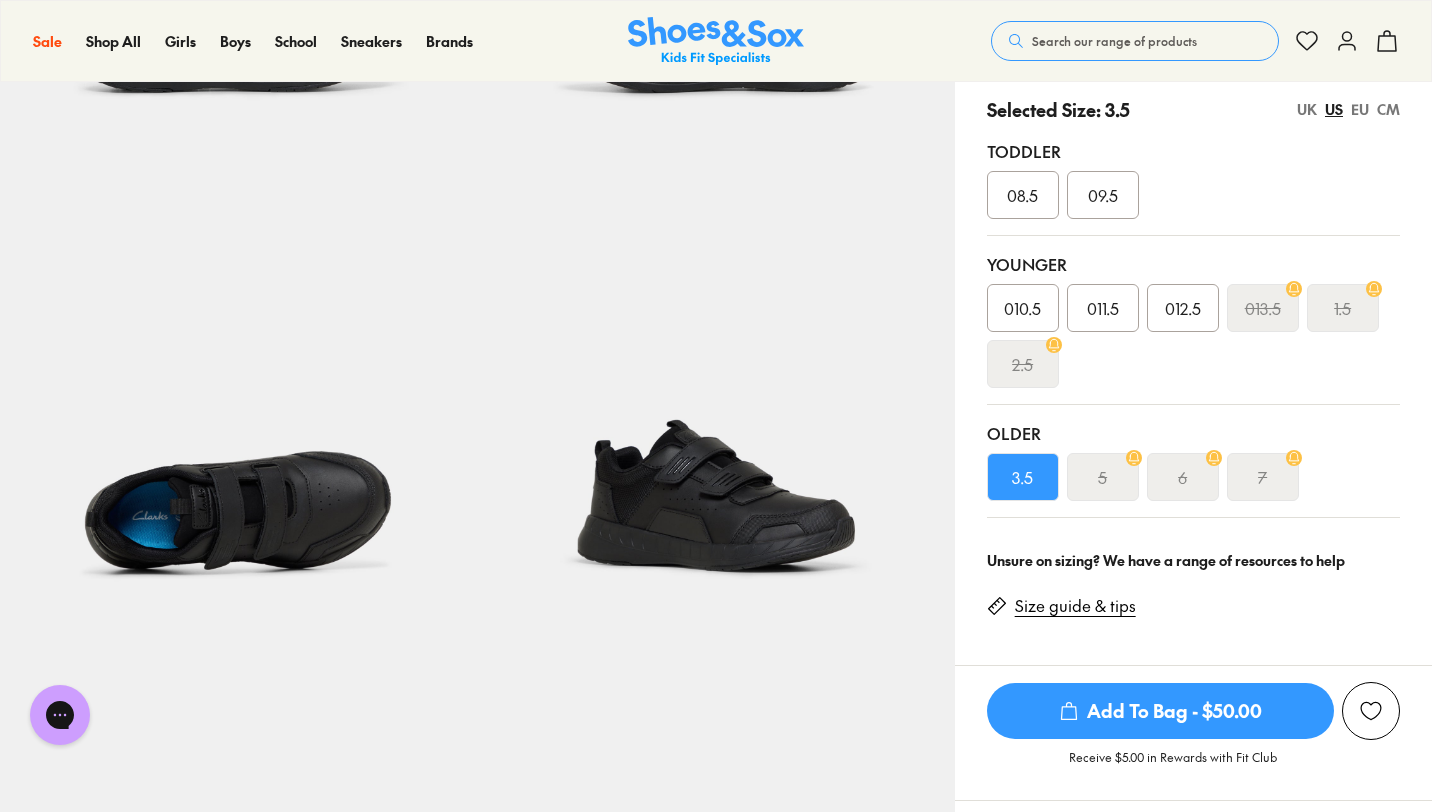 click on "Younger 010.5 011.5 012.5 013.5 1.5 2.5" at bounding box center [1193, 320] 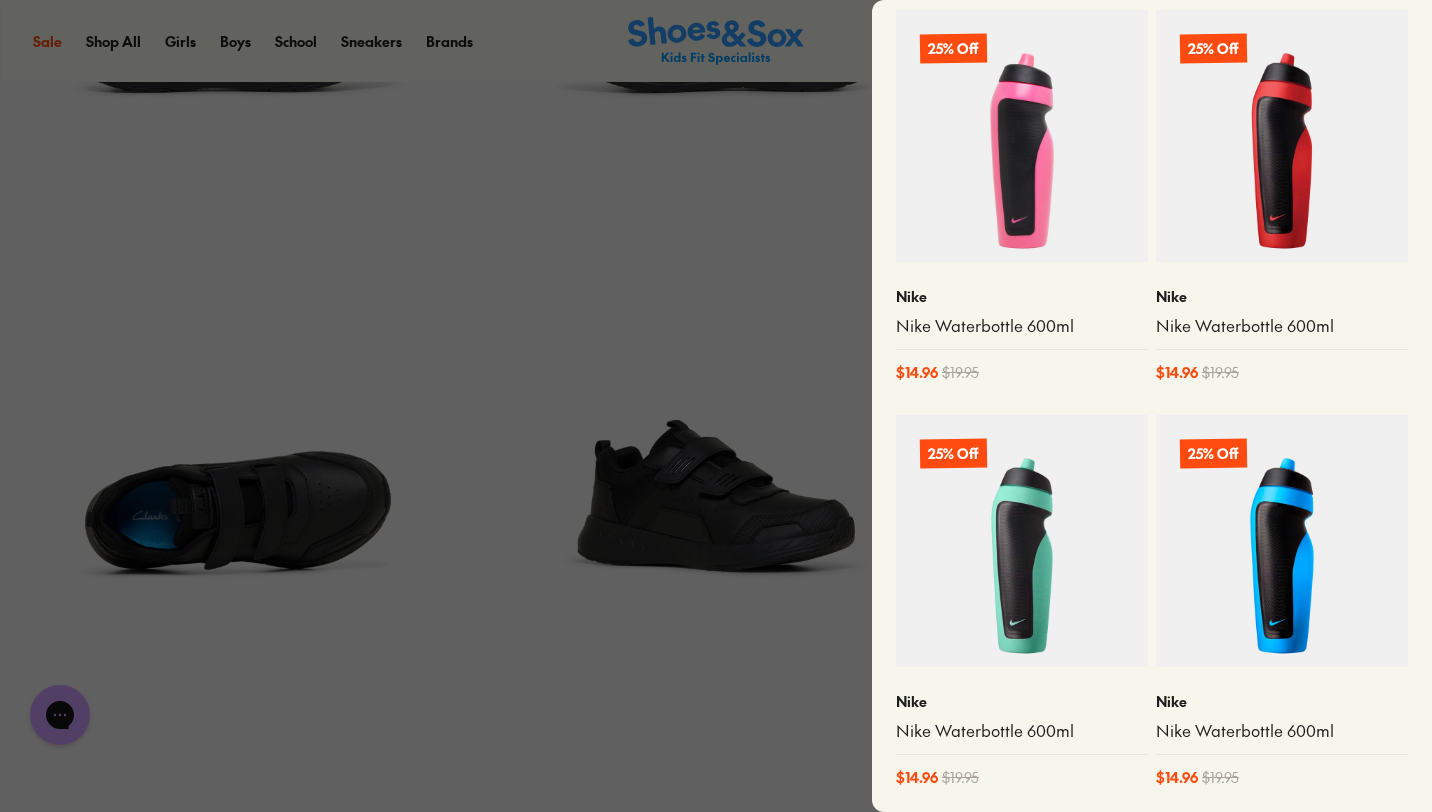 scroll, scrollTop: 823, scrollLeft: 0, axis: vertical 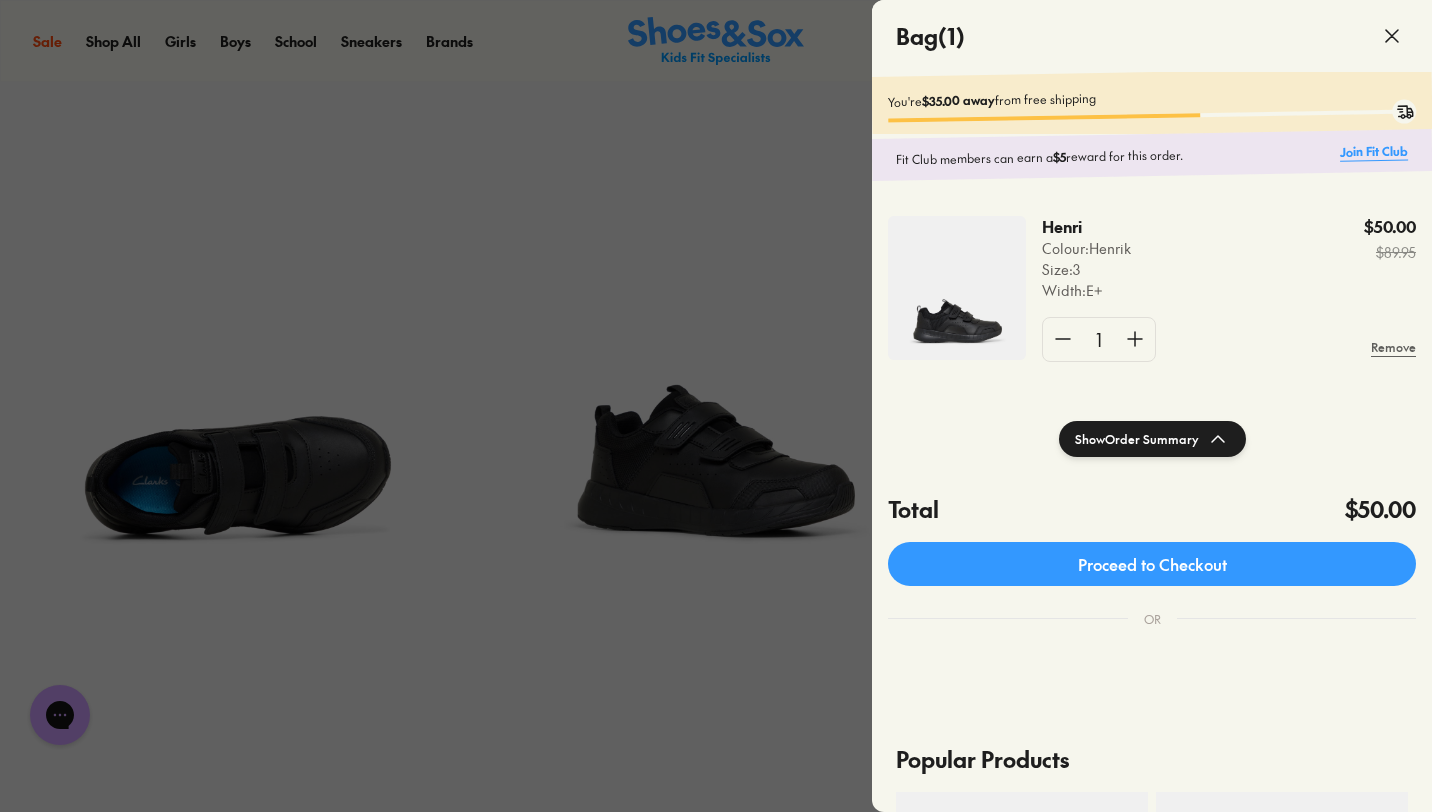 click on "Join Fit Club" 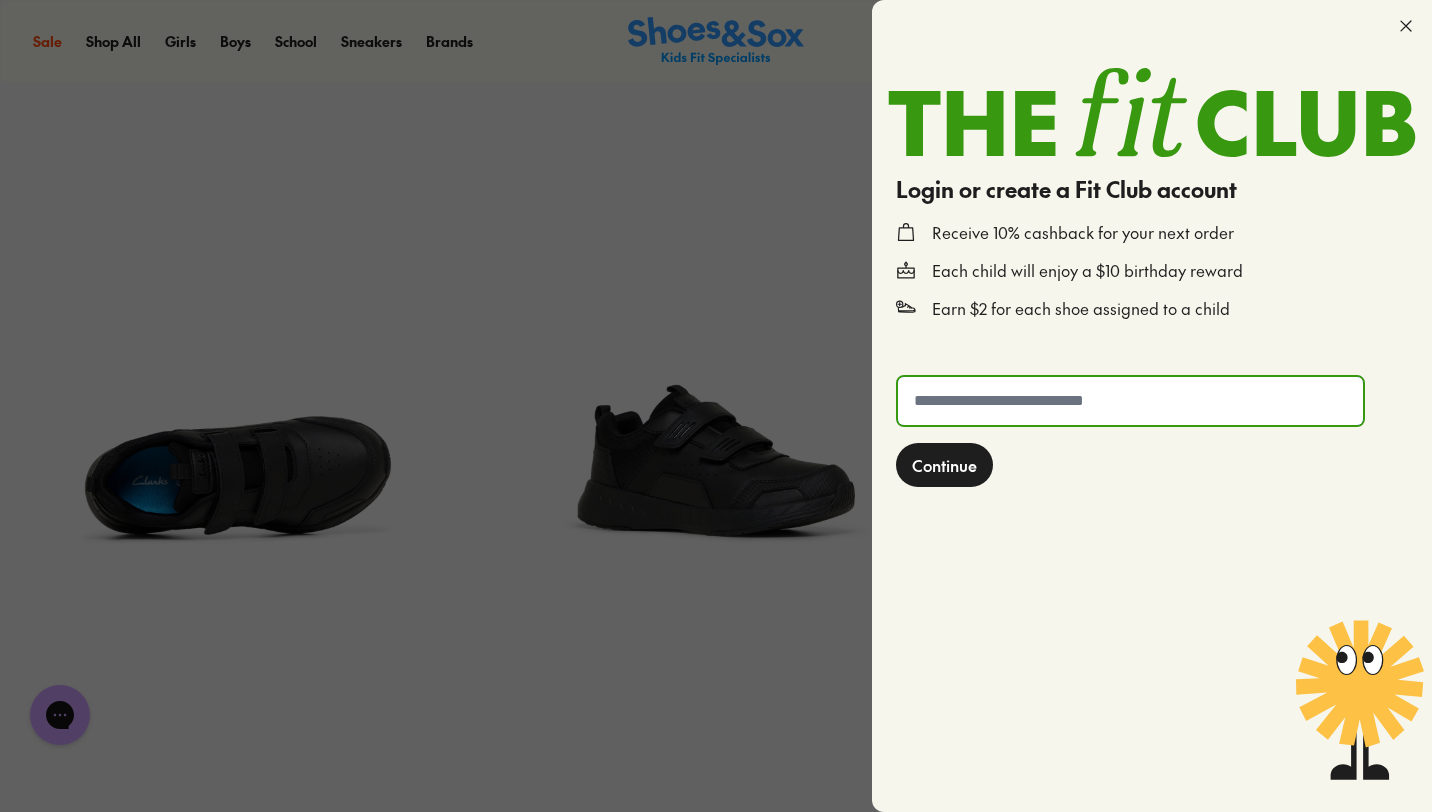 click 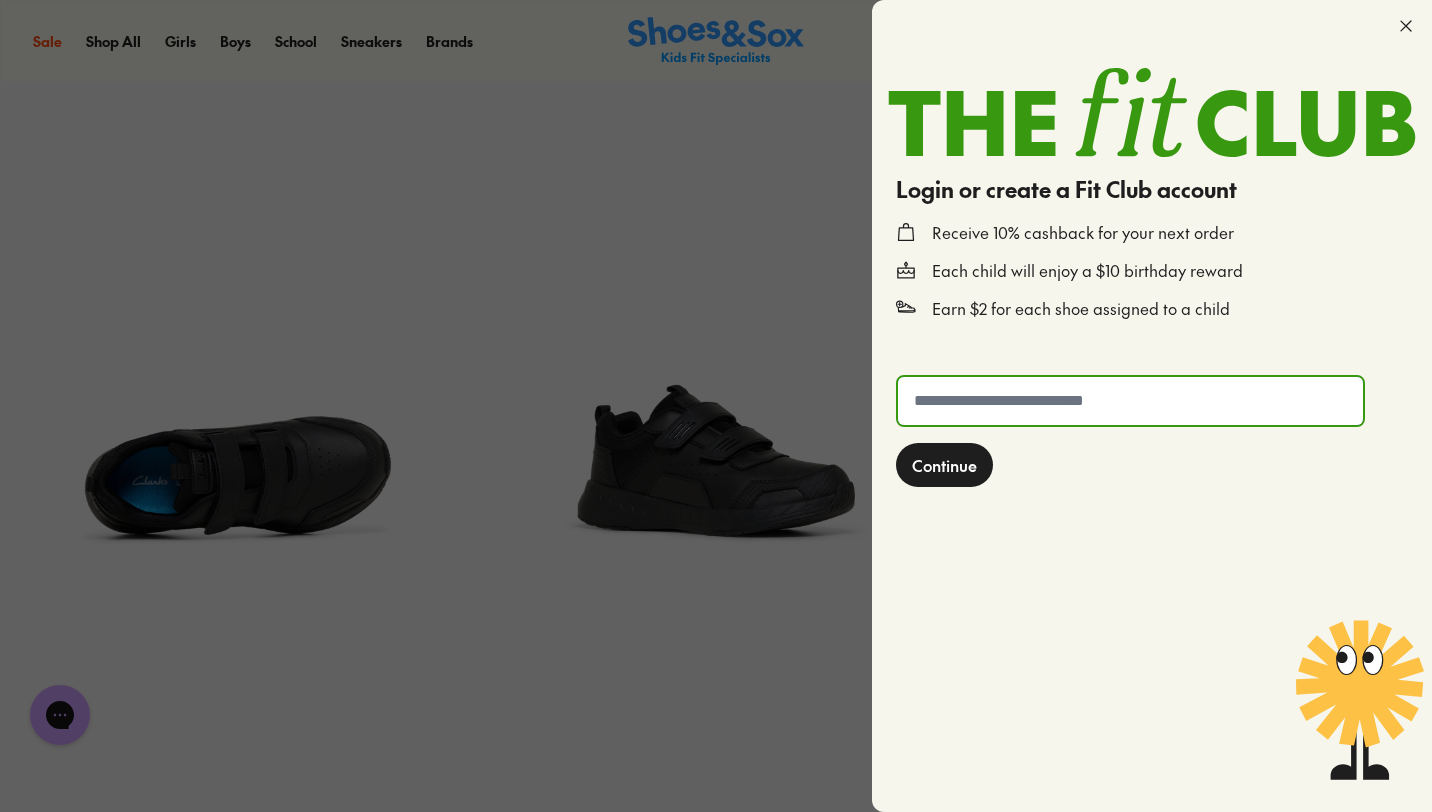 type on "**********" 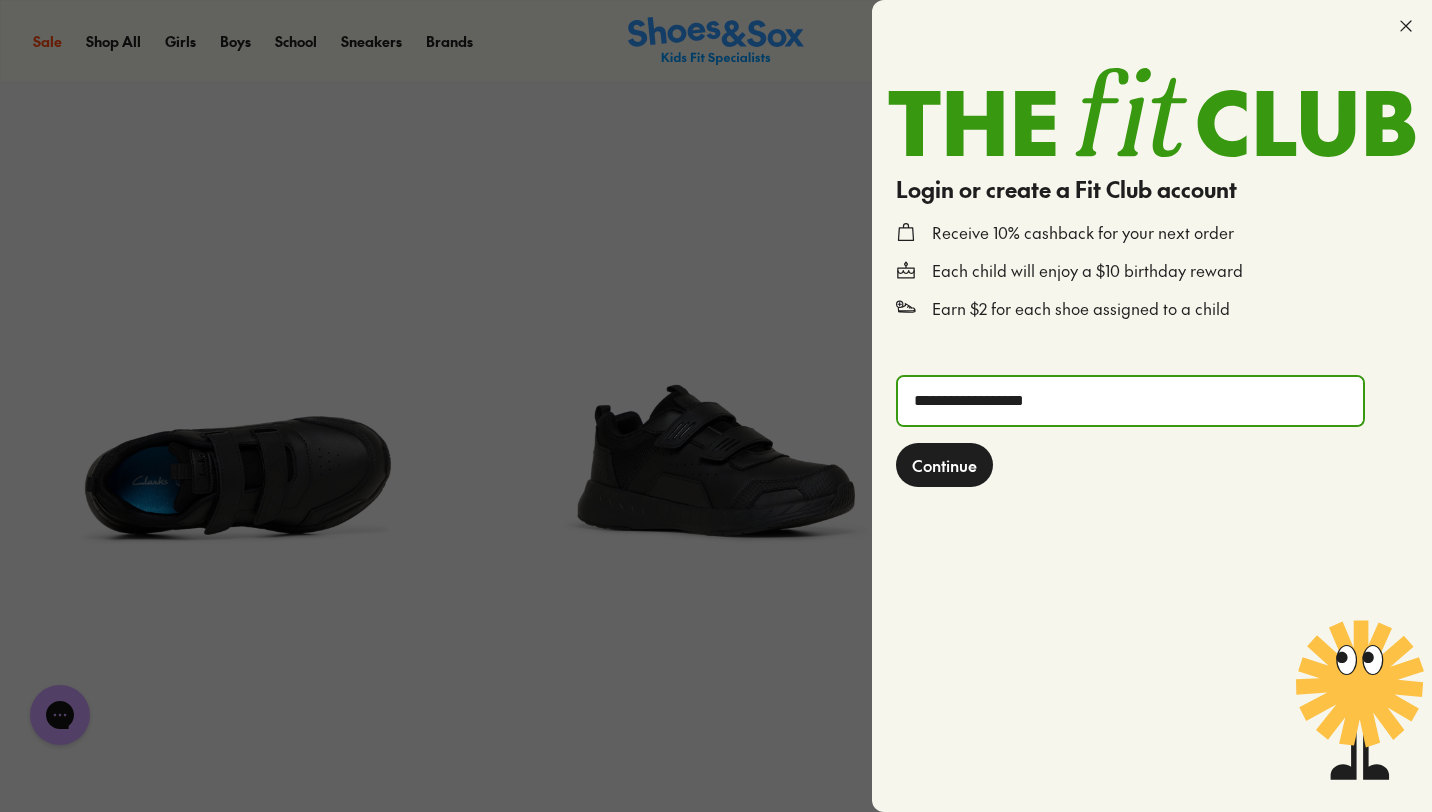 click on "Continue" 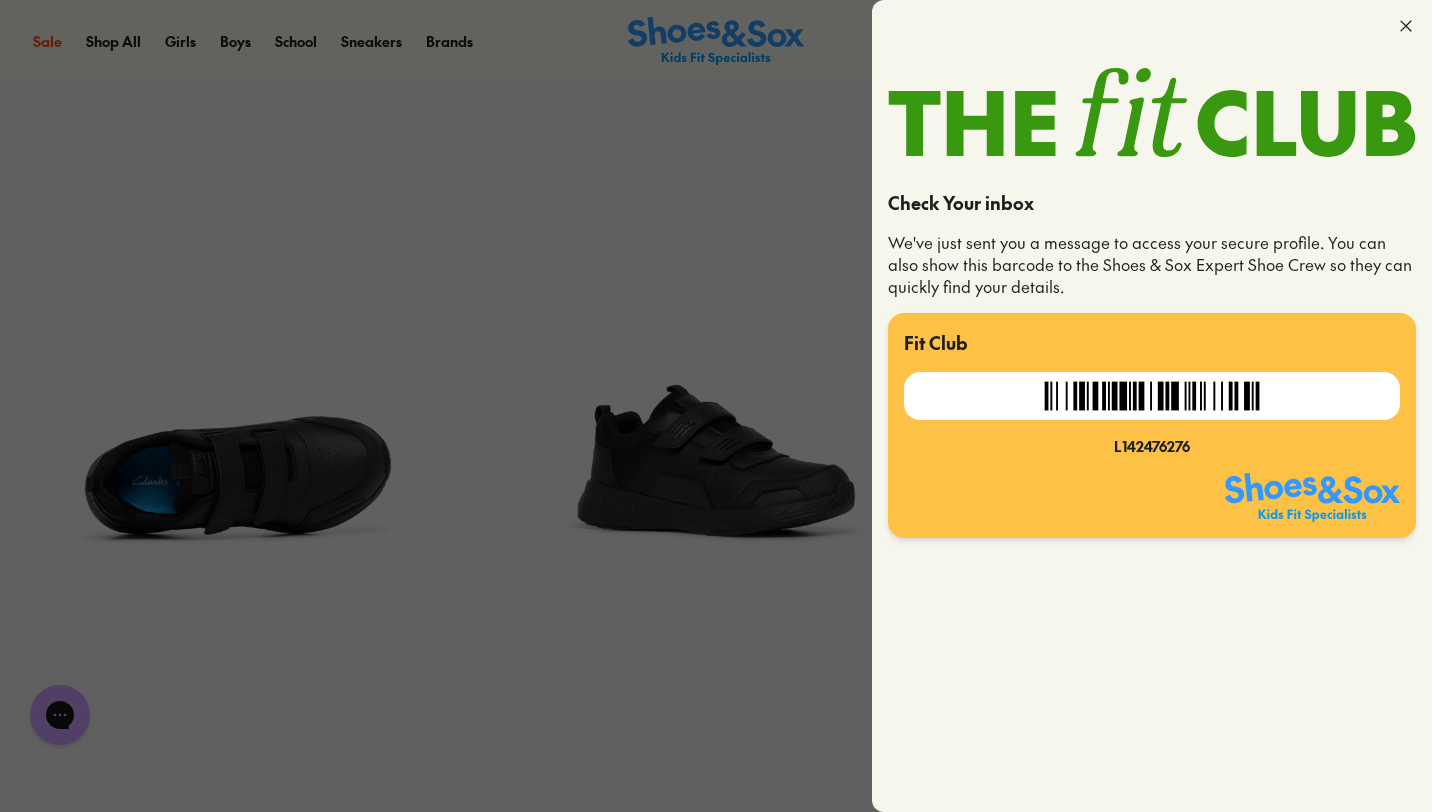 click 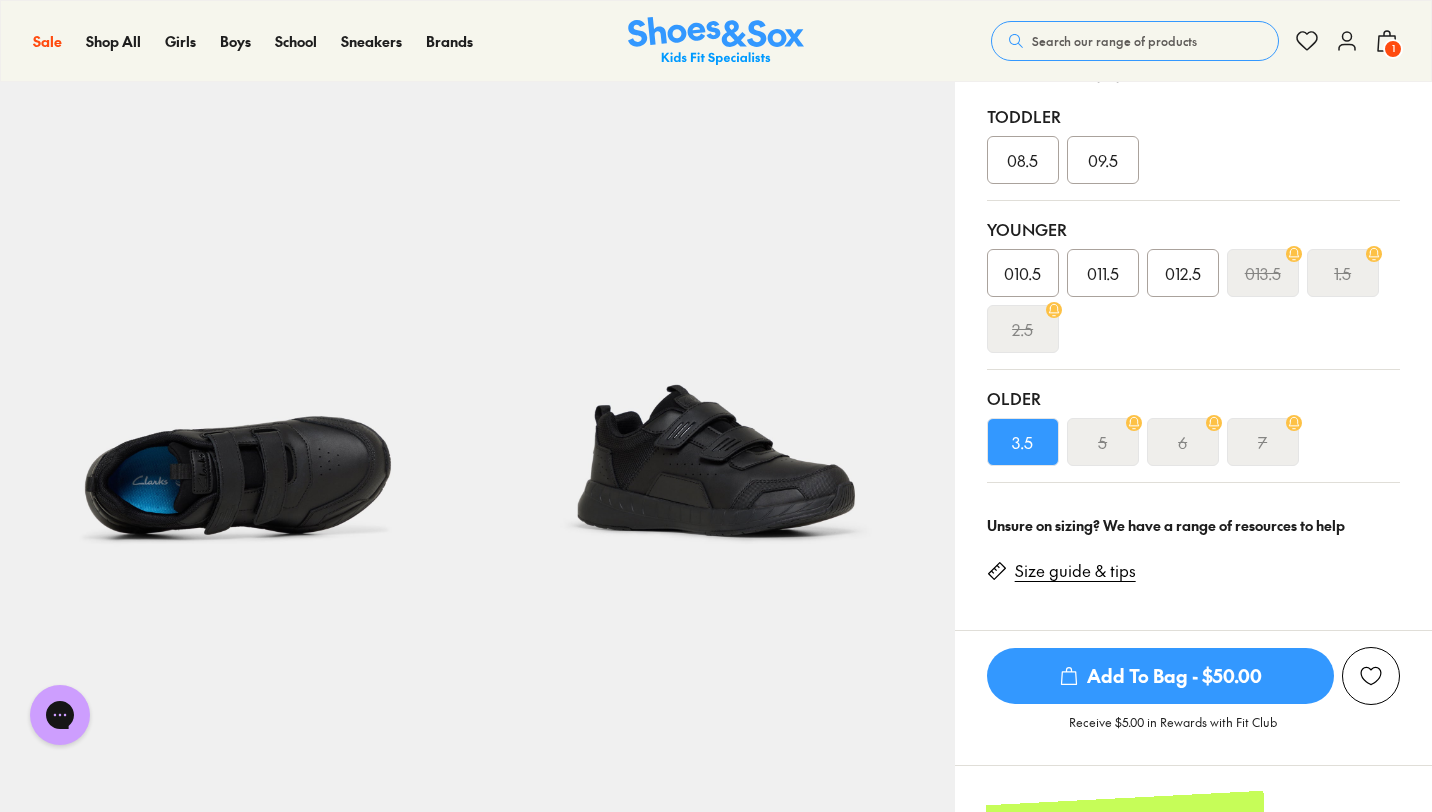 click 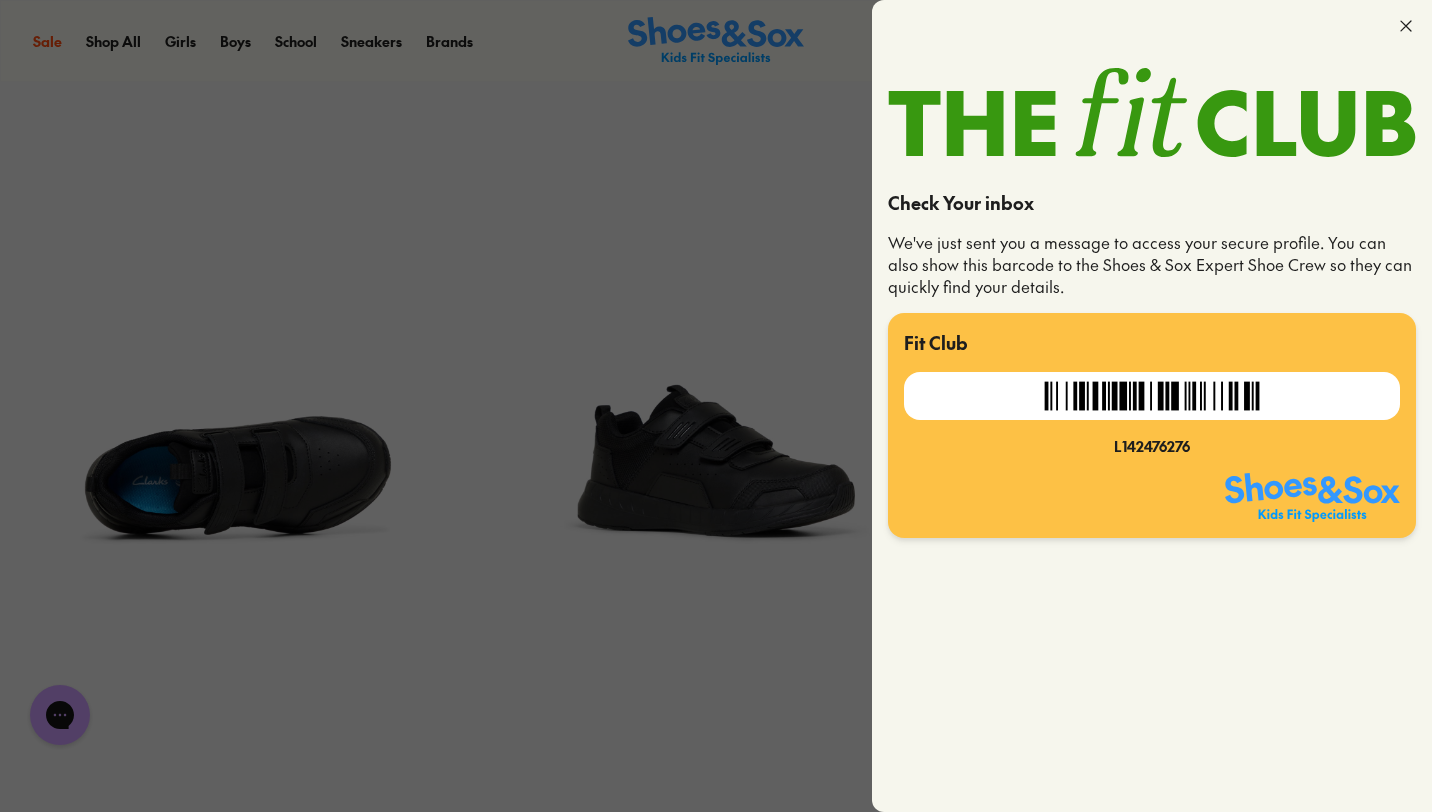click on "Fit Club L142476276" 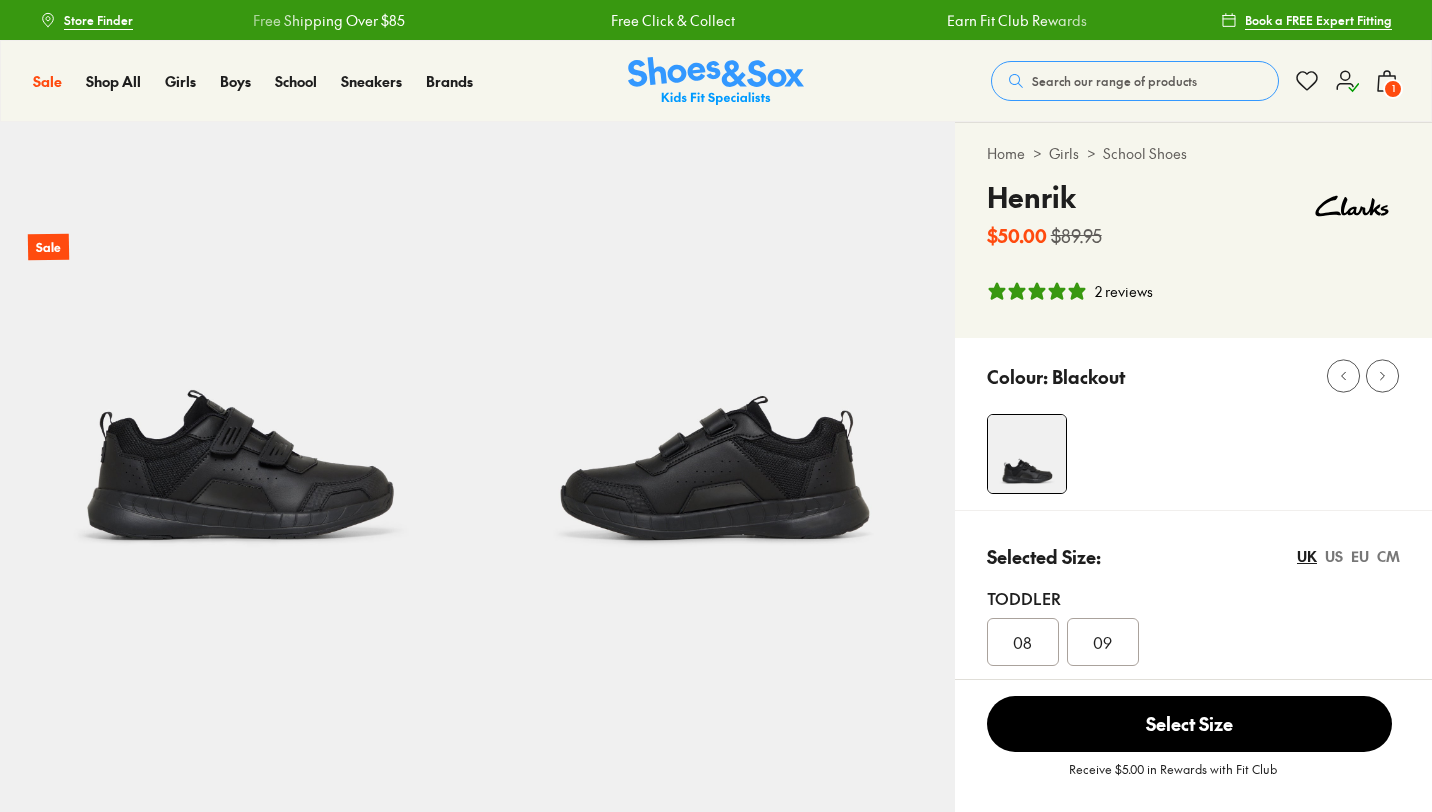select on "*" 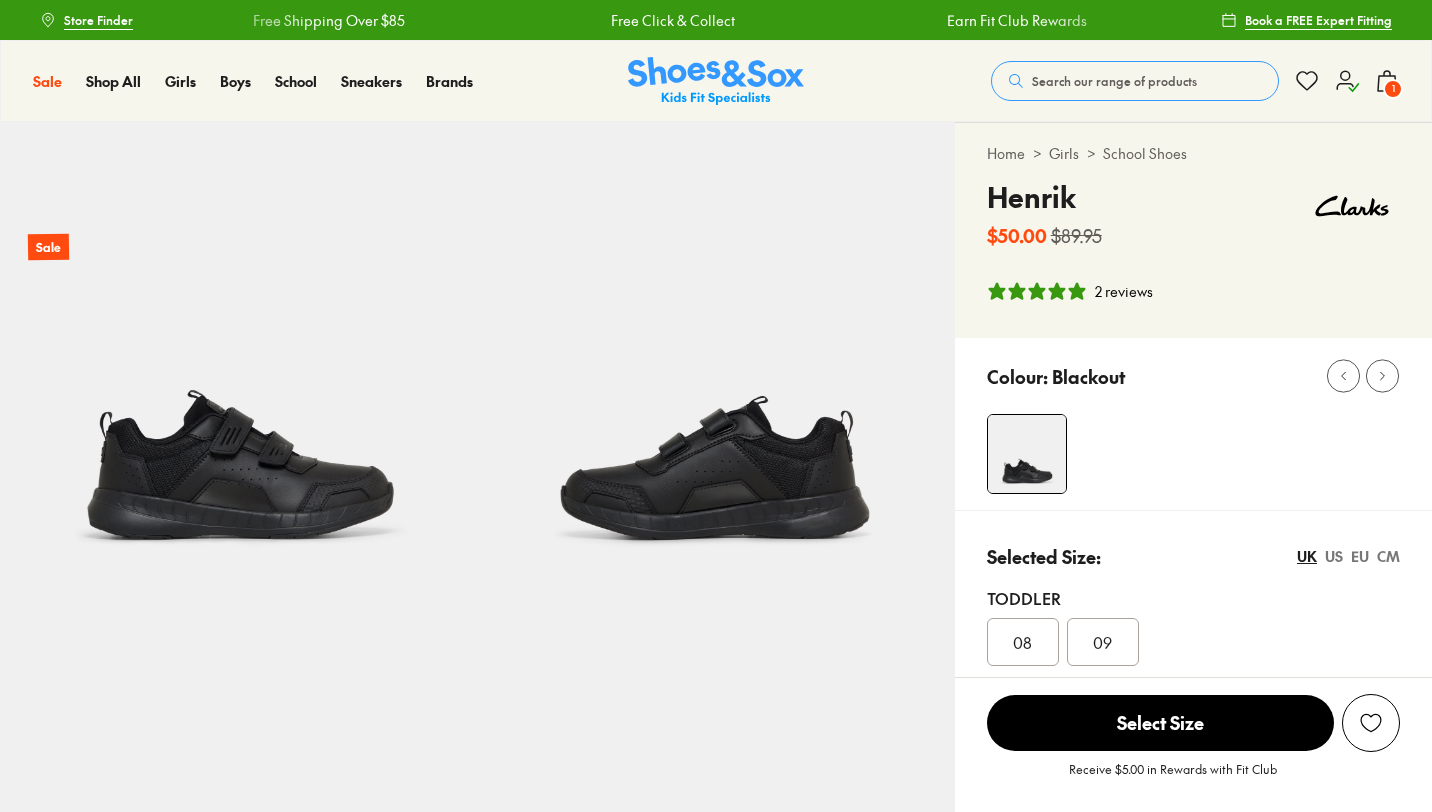 click 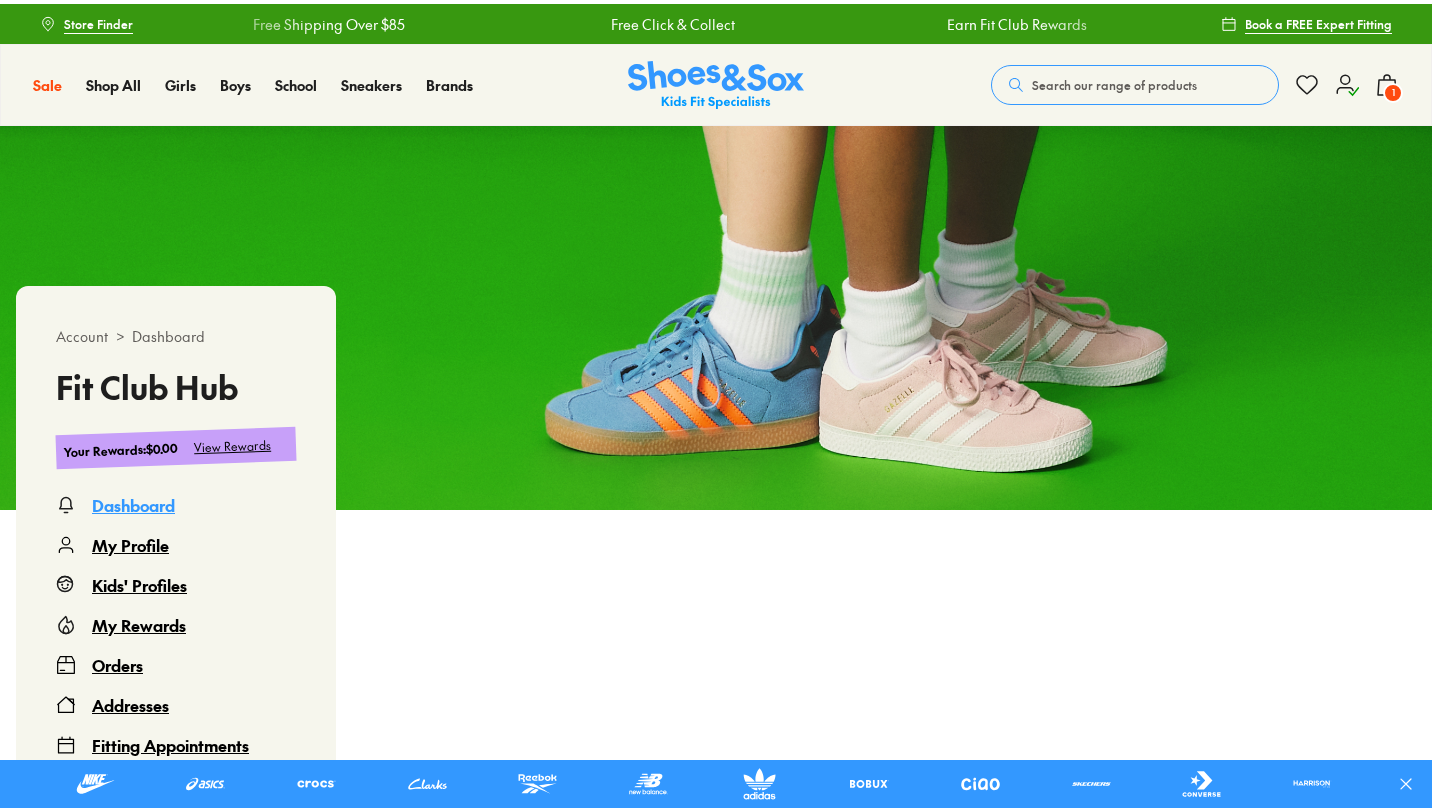 scroll, scrollTop: 0, scrollLeft: 0, axis: both 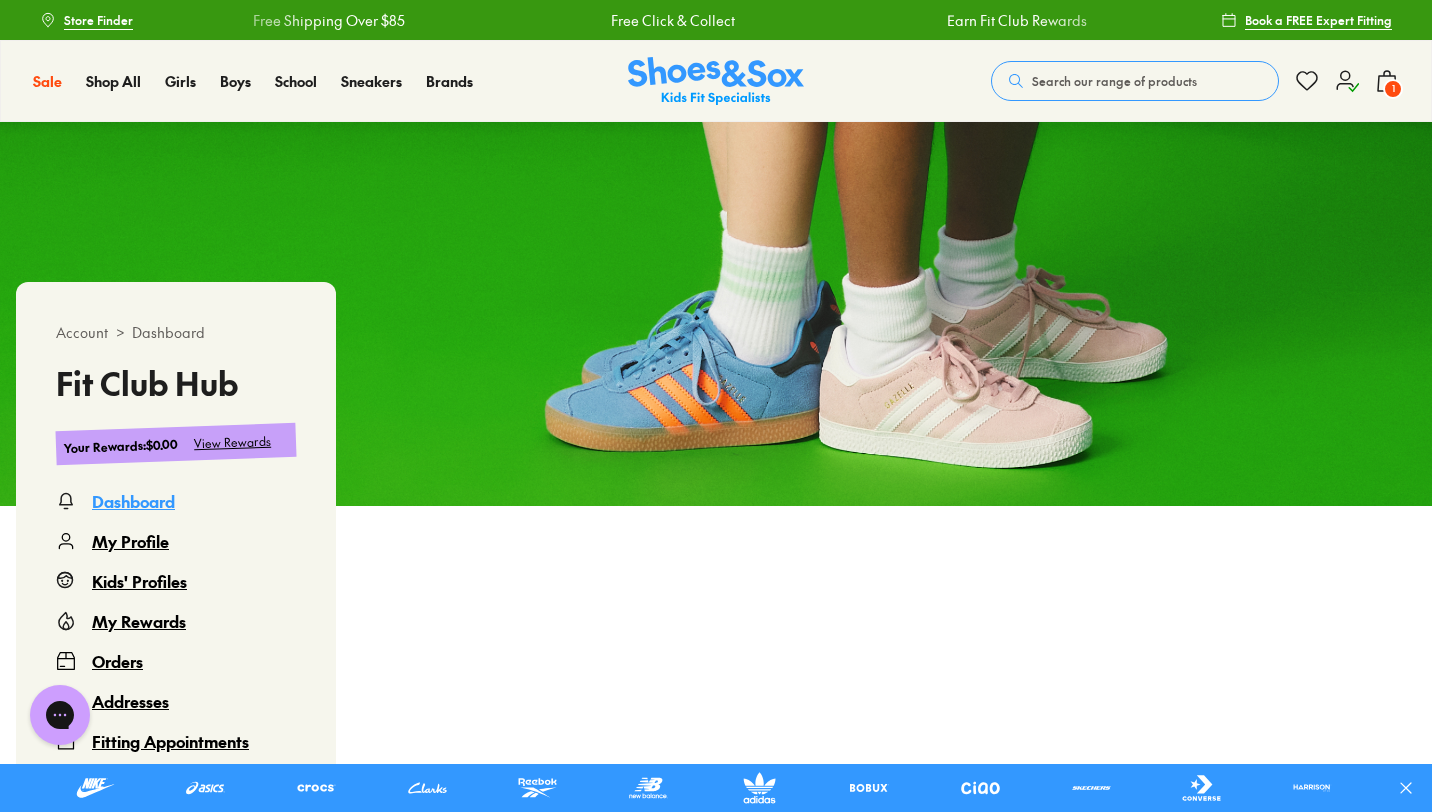 click on "Kids' Profiles" at bounding box center [139, 581] 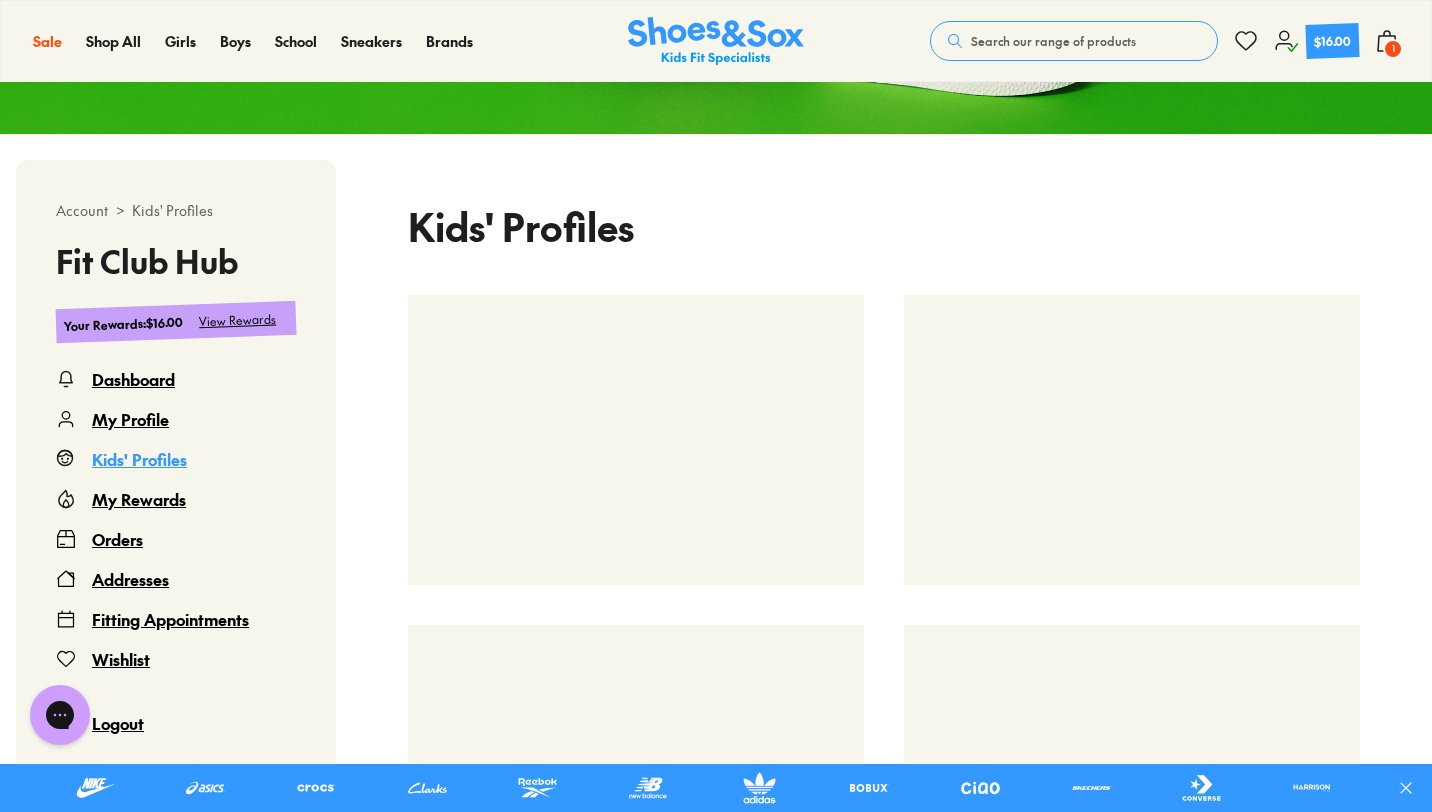 select 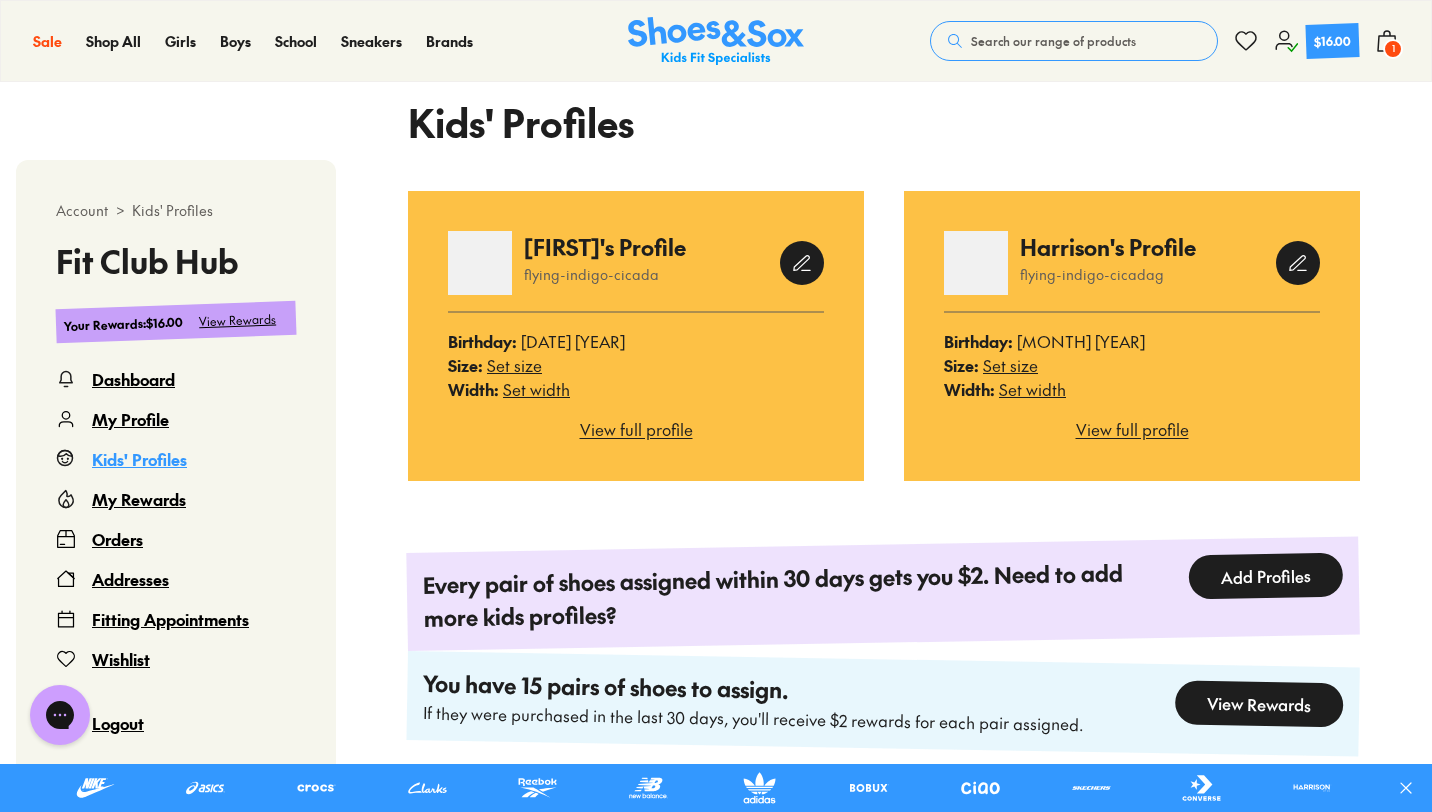 scroll, scrollTop: 482, scrollLeft: 0, axis: vertical 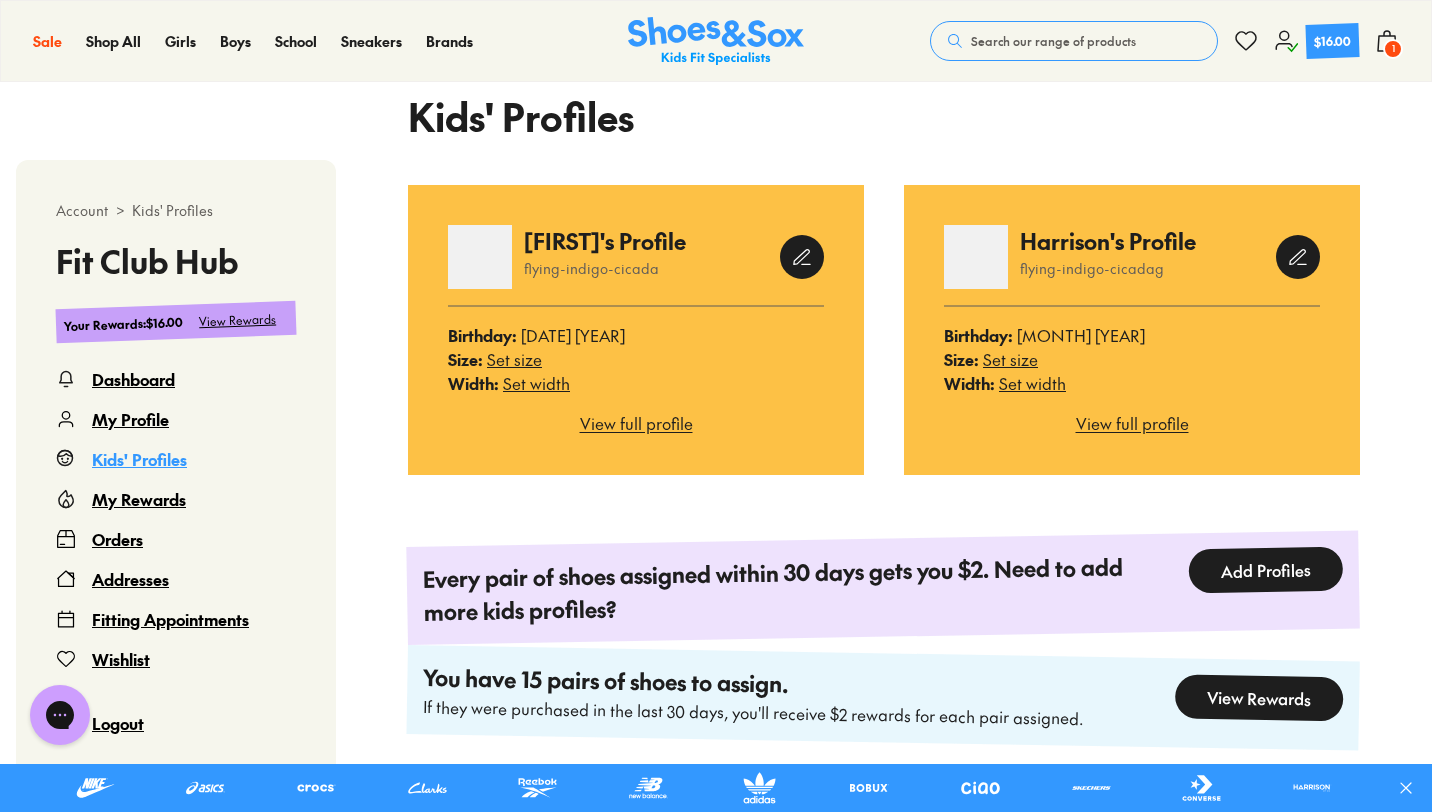 click on "Set size" at bounding box center [1010, 359] 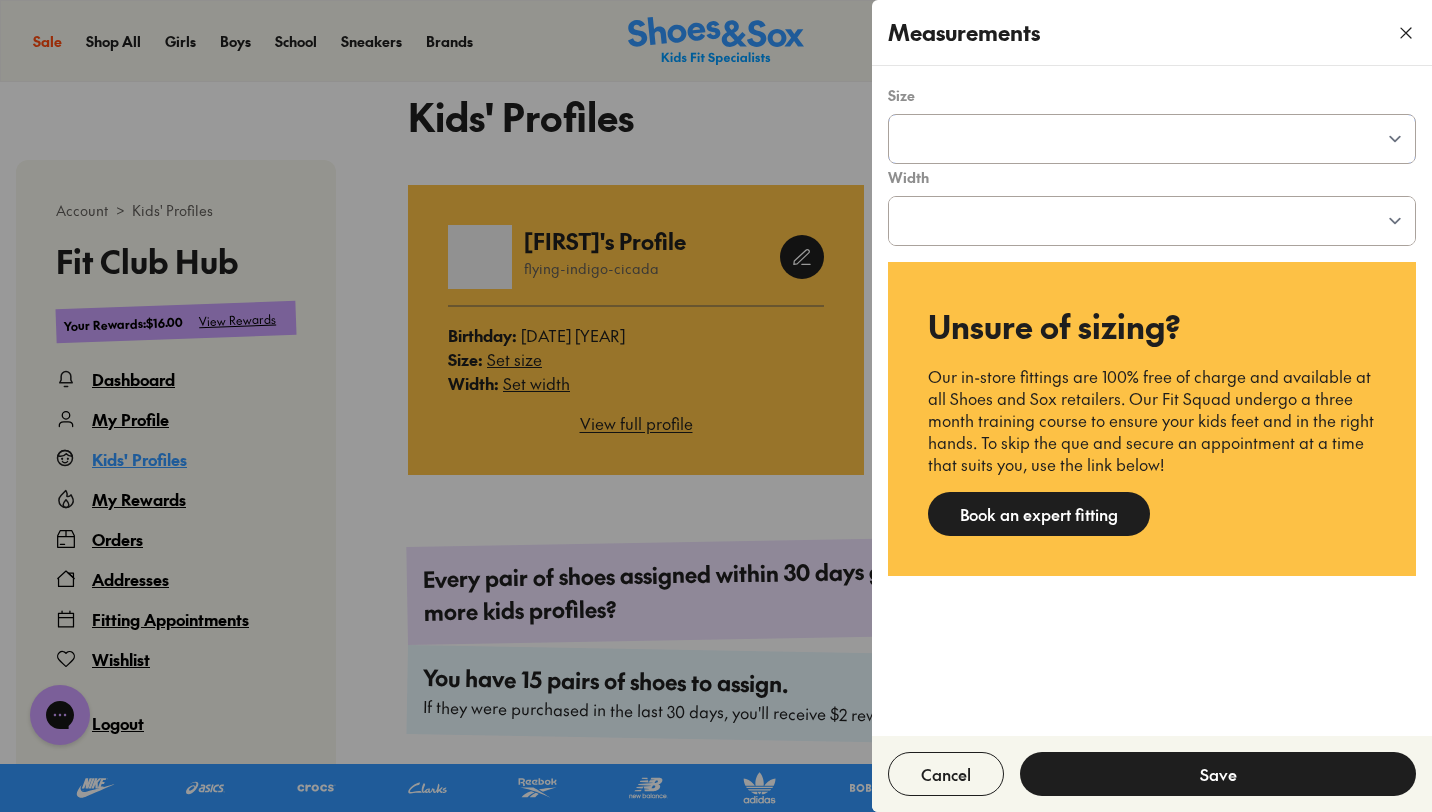 click on "**********" at bounding box center (1152, 139) 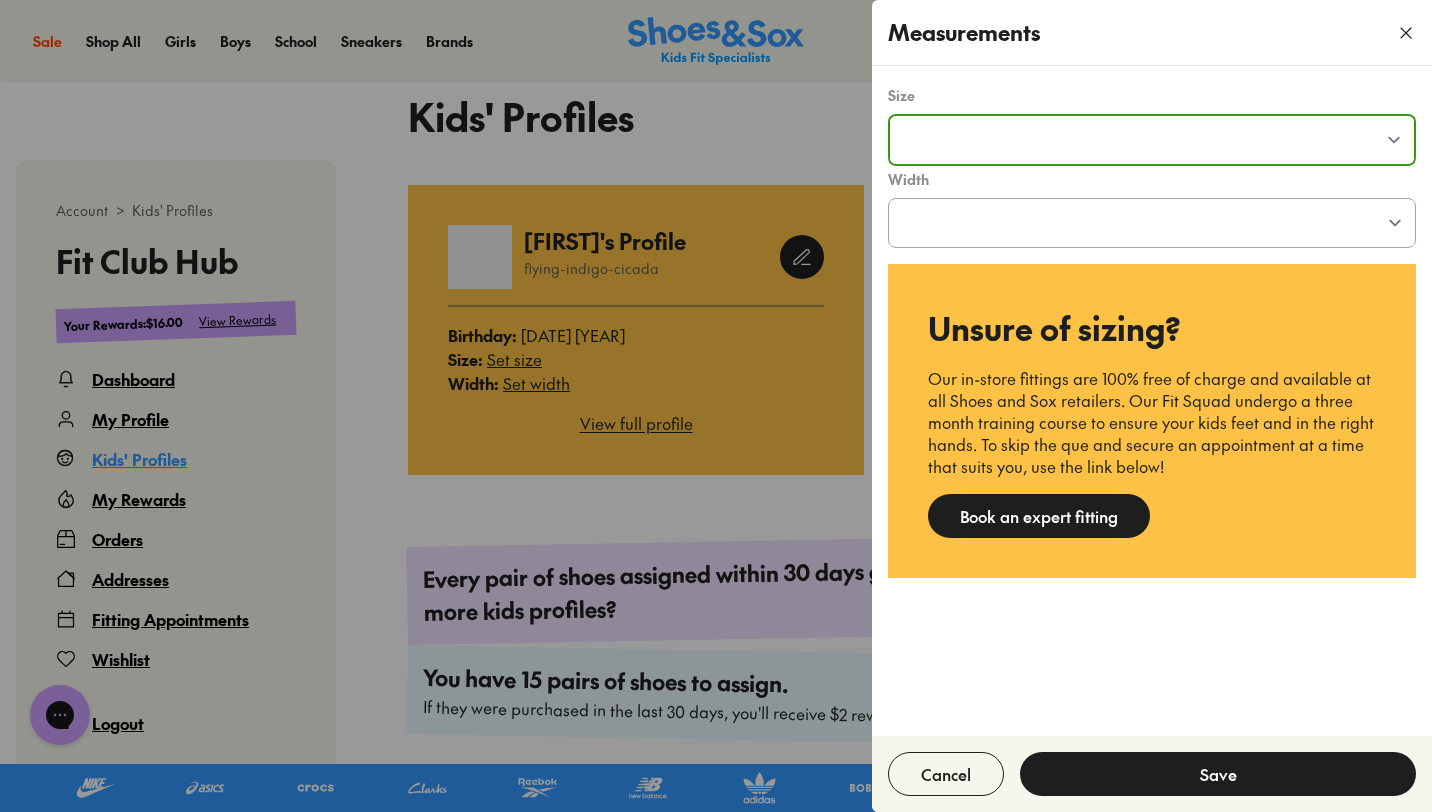 click on "**********" at bounding box center (1152, 223) 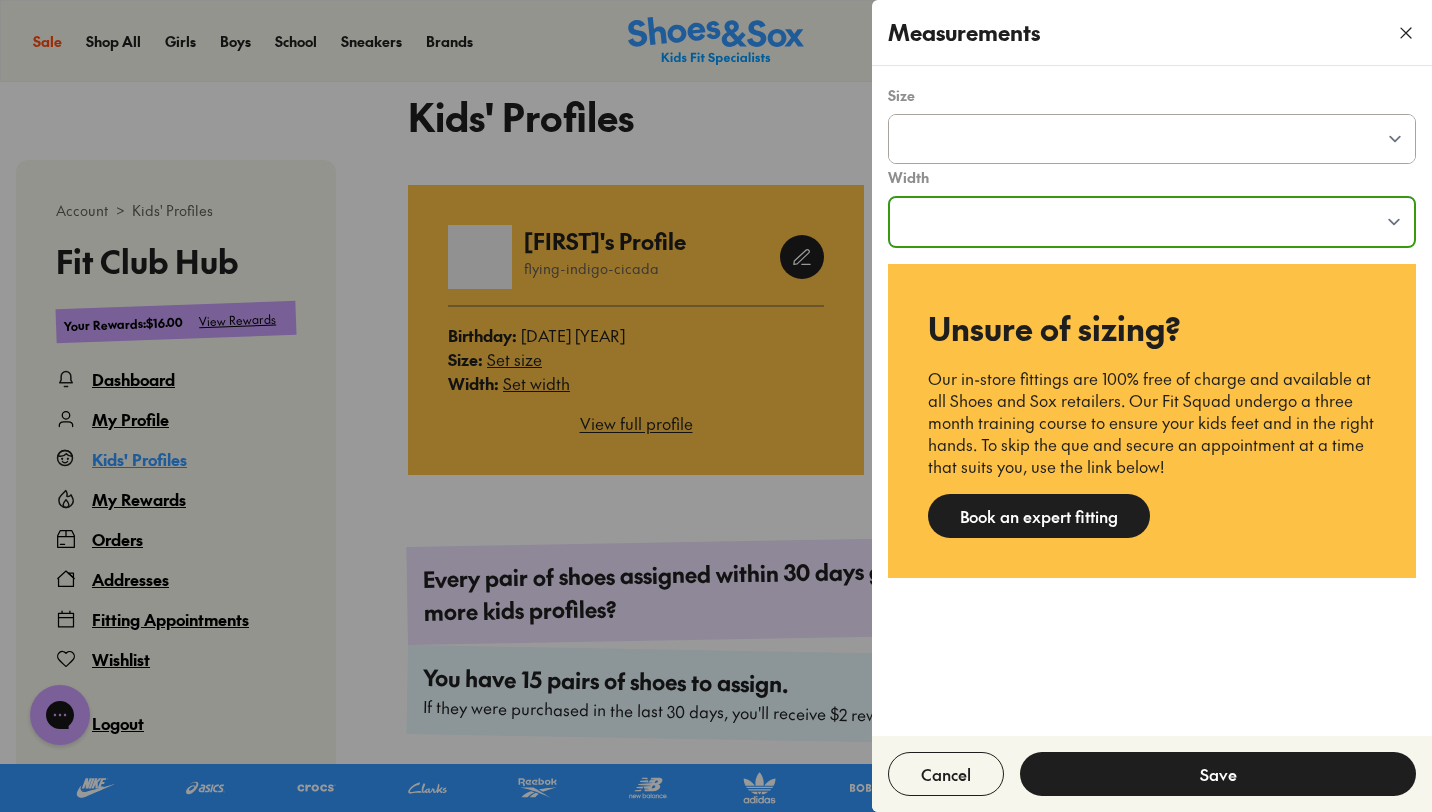 select on "**" 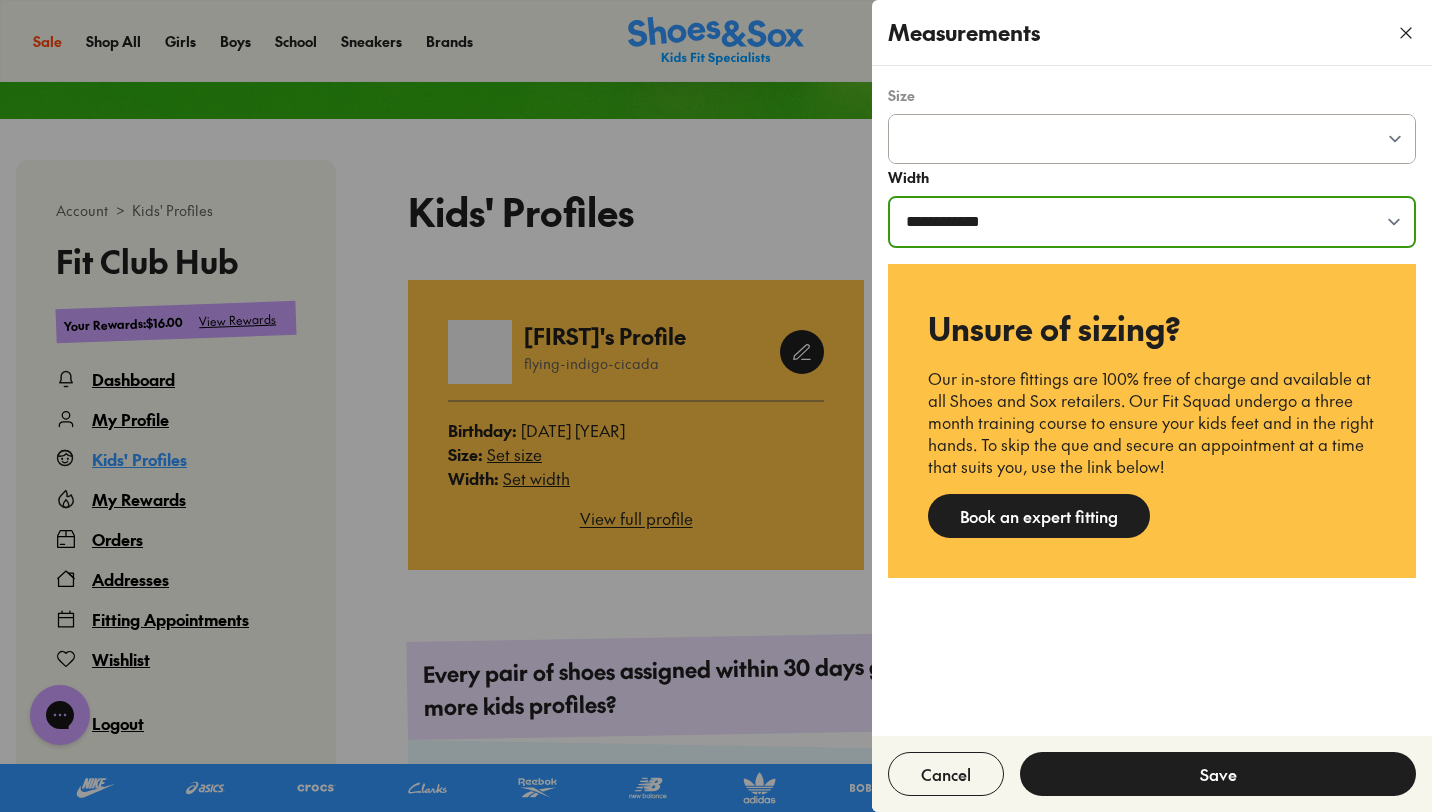 scroll, scrollTop: 271, scrollLeft: 0, axis: vertical 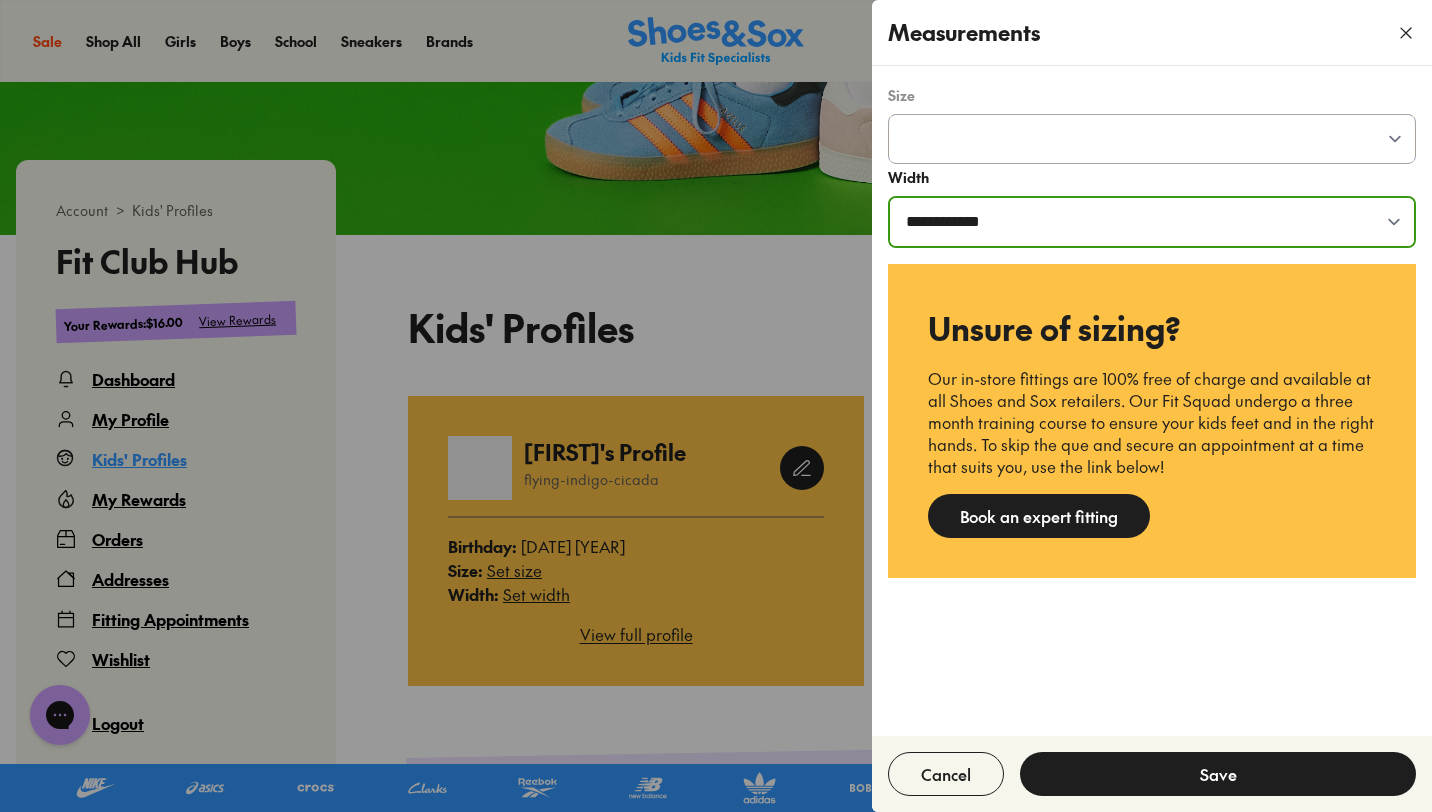 click on "**********" at bounding box center [1152, 139] 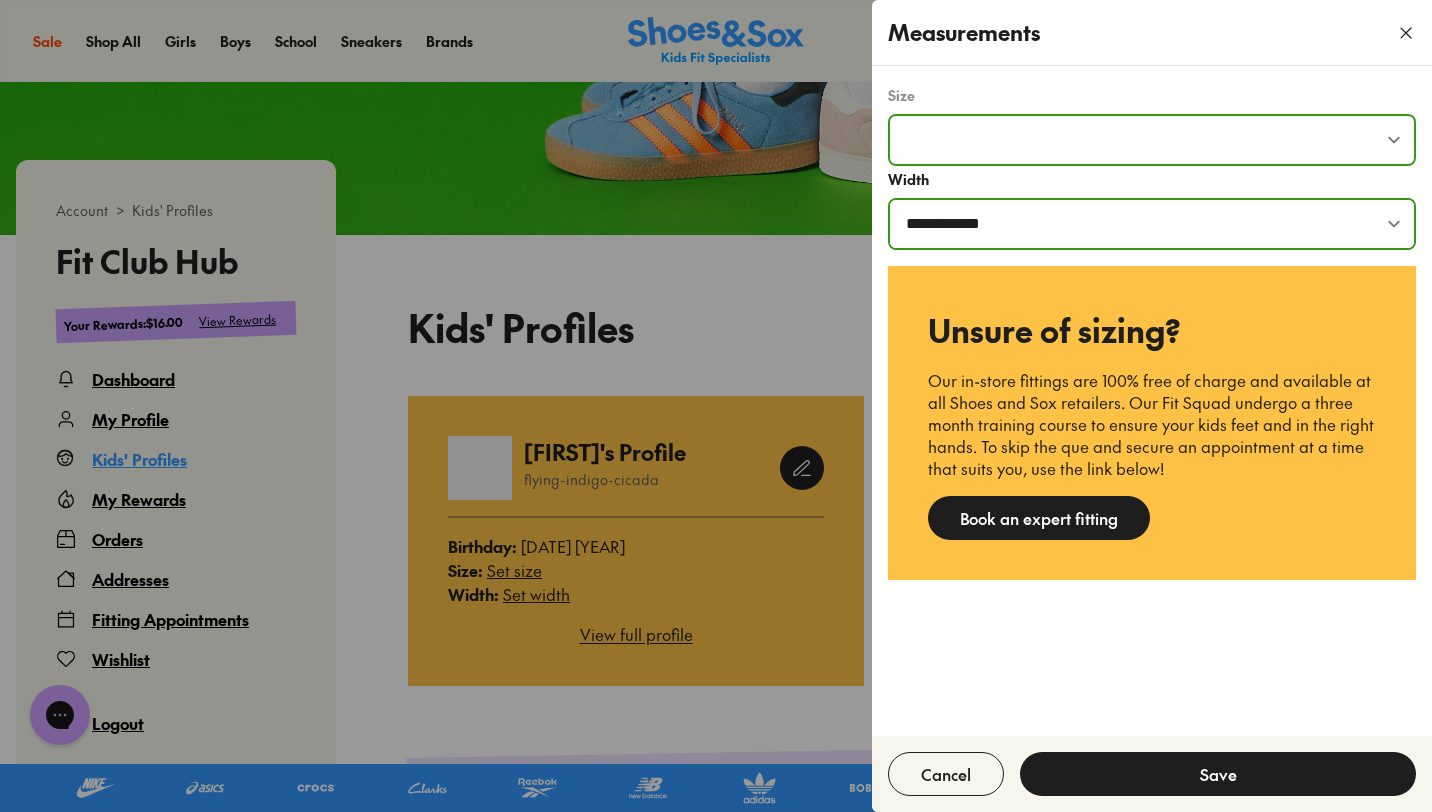 select on "**" 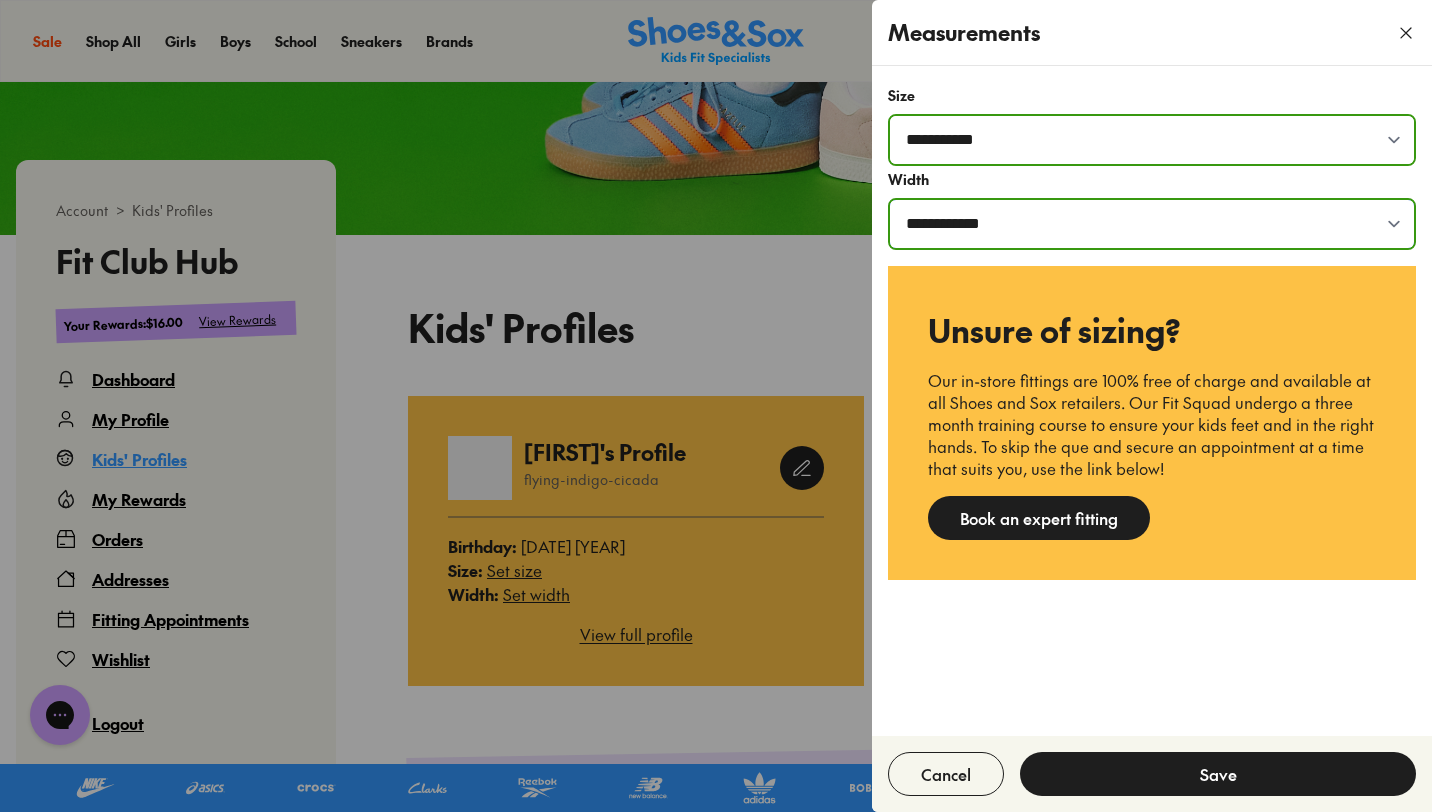 click on "**********" at bounding box center (1152, 224) 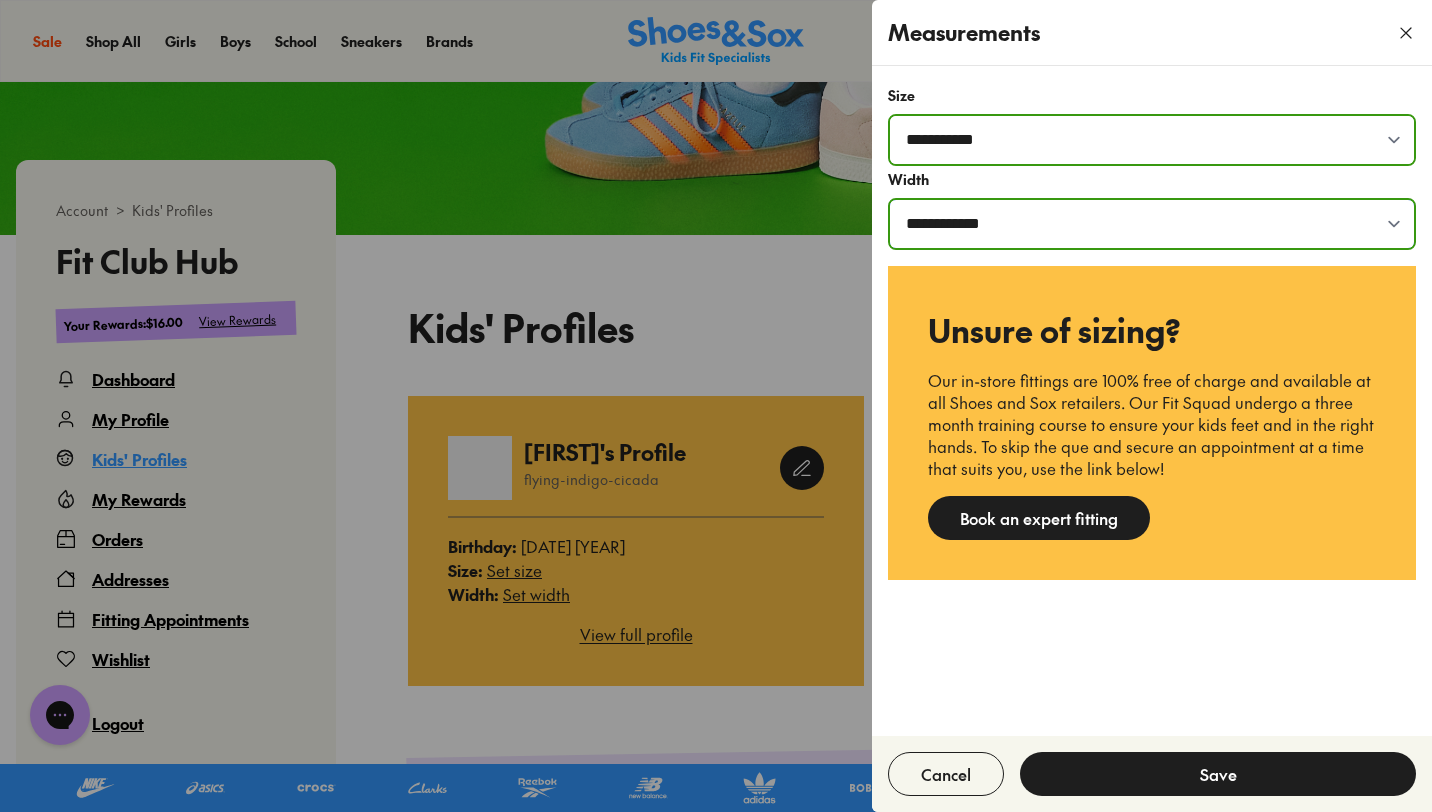 select on "*" 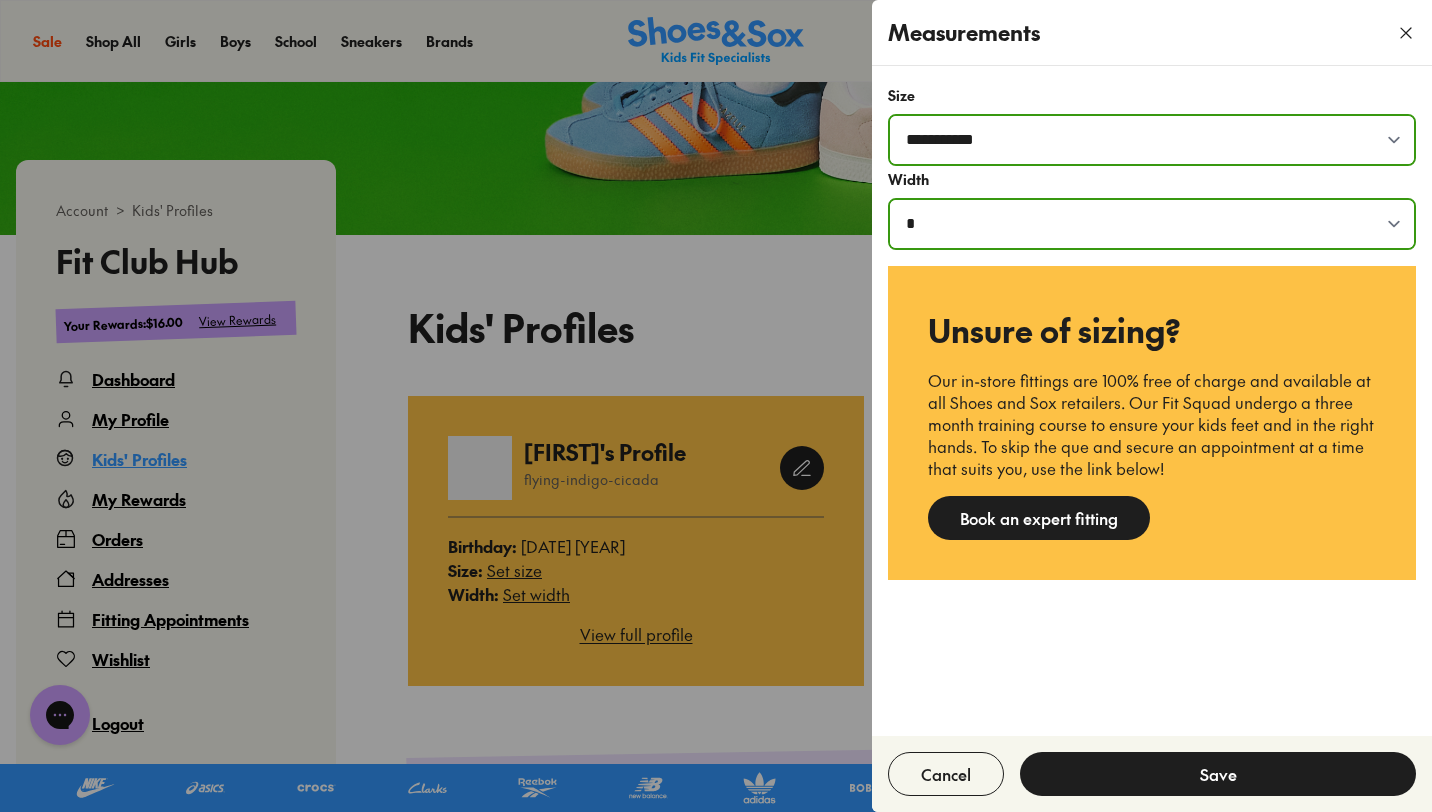 click on "Save" at bounding box center (1218, 774) 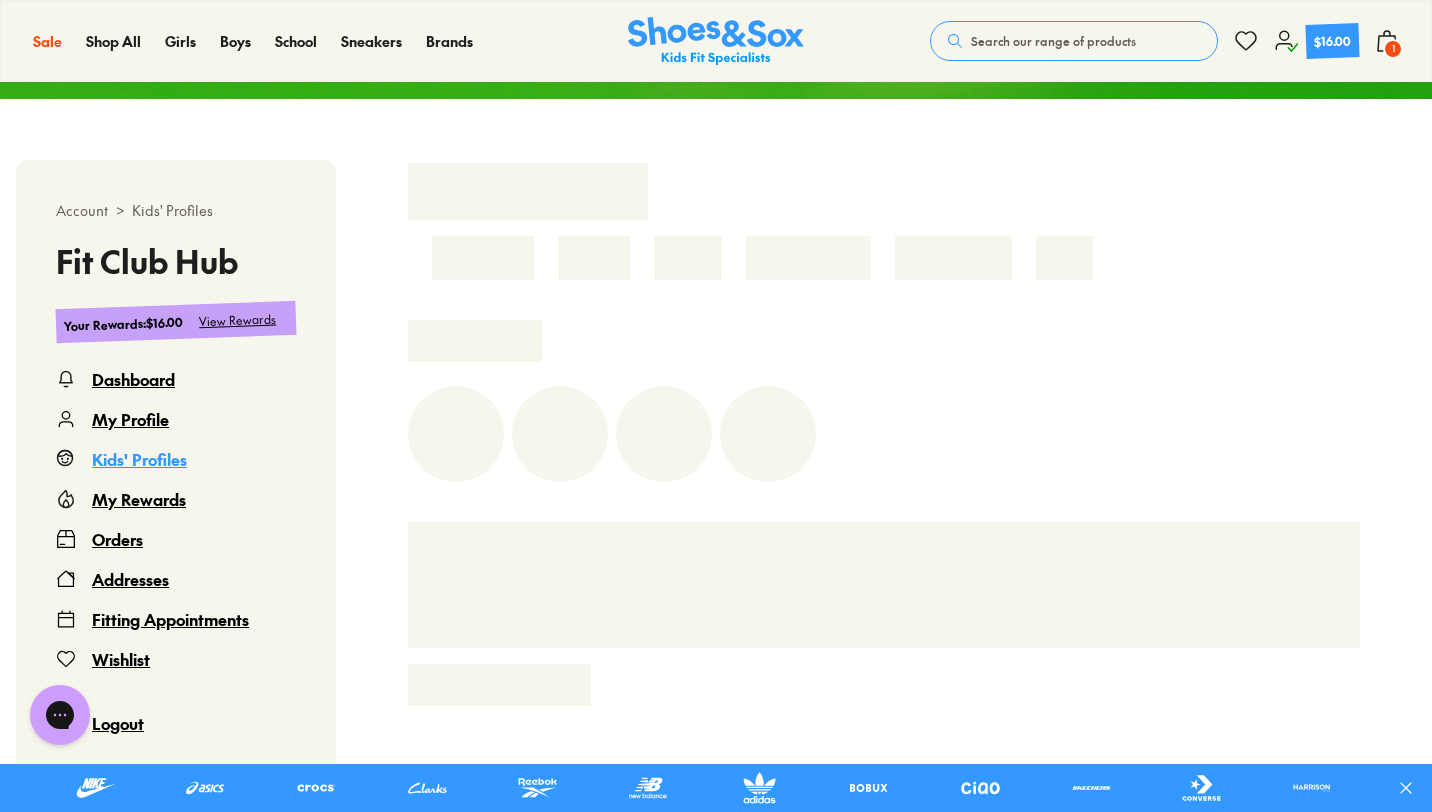 scroll, scrollTop: 408, scrollLeft: 0, axis: vertical 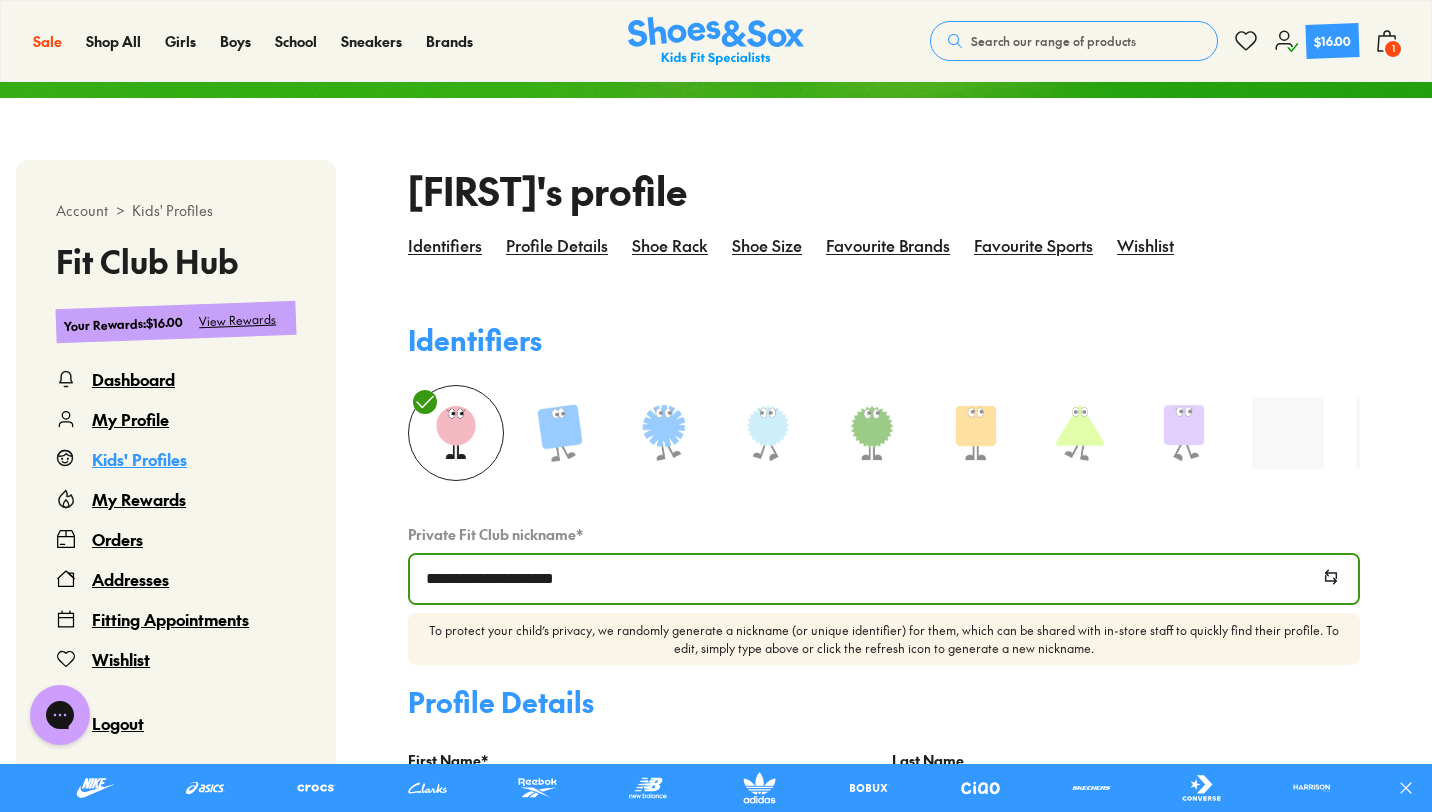 select 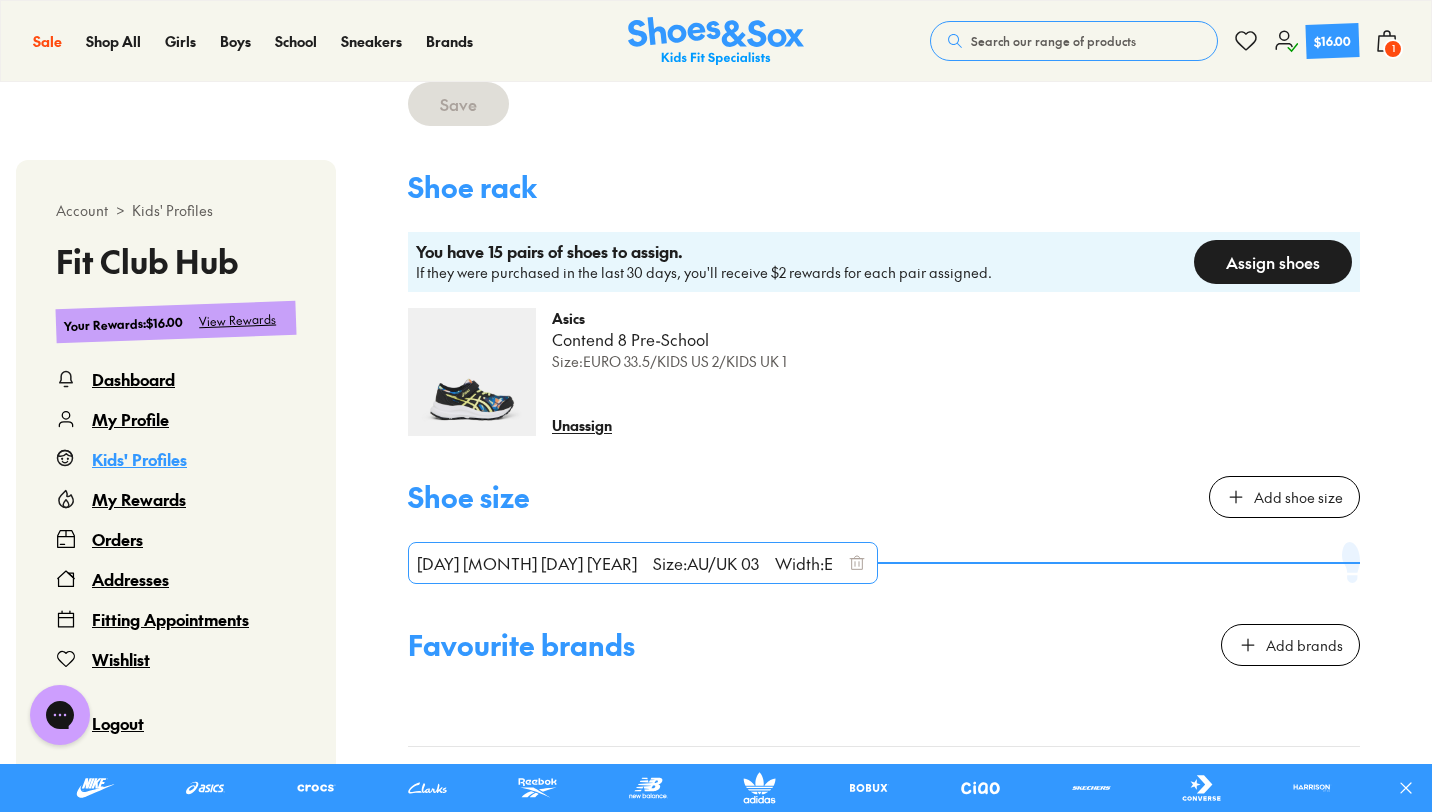 scroll, scrollTop: 1287, scrollLeft: 0, axis: vertical 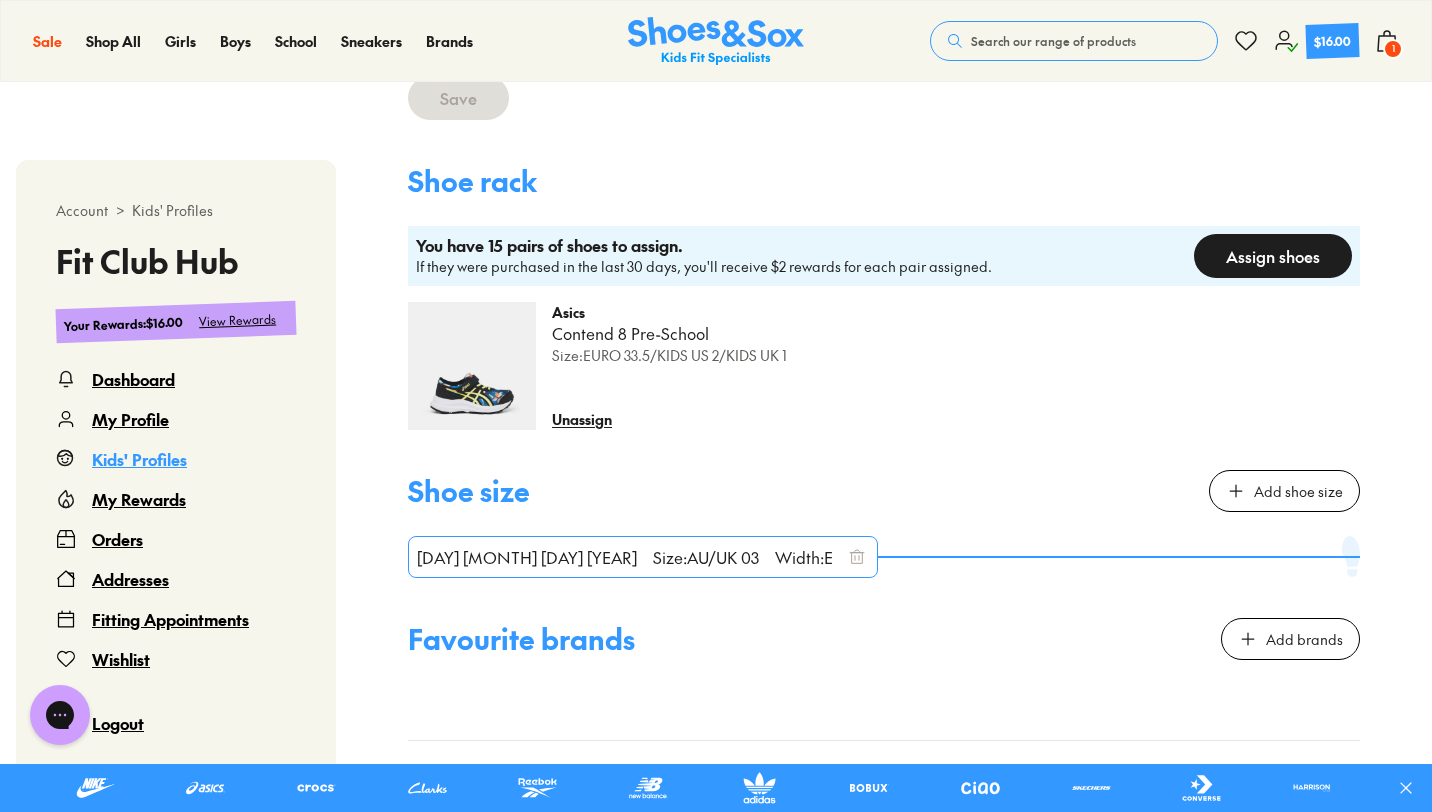 click on "Assign shoes" at bounding box center [1273, 256] 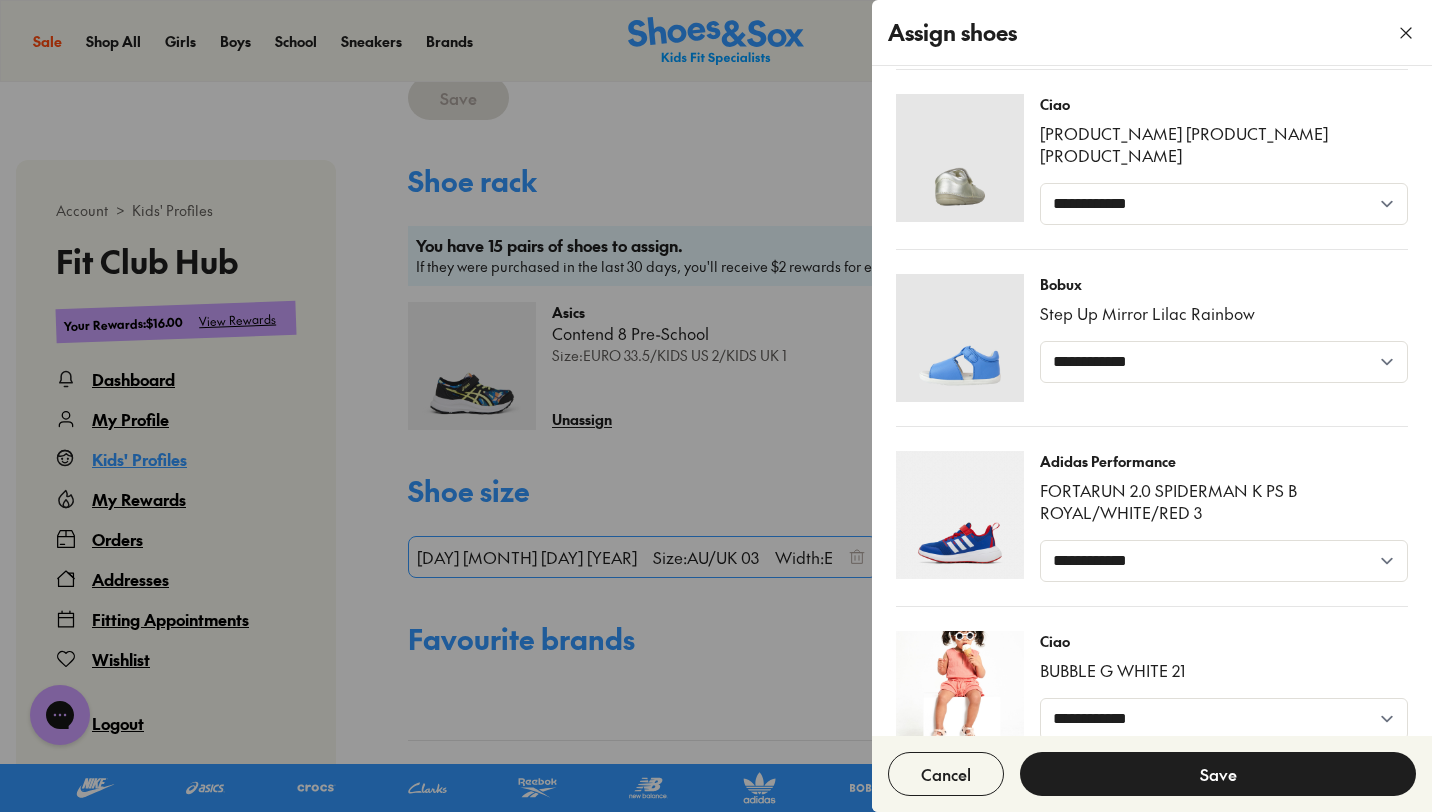 scroll, scrollTop: 0, scrollLeft: 0, axis: both 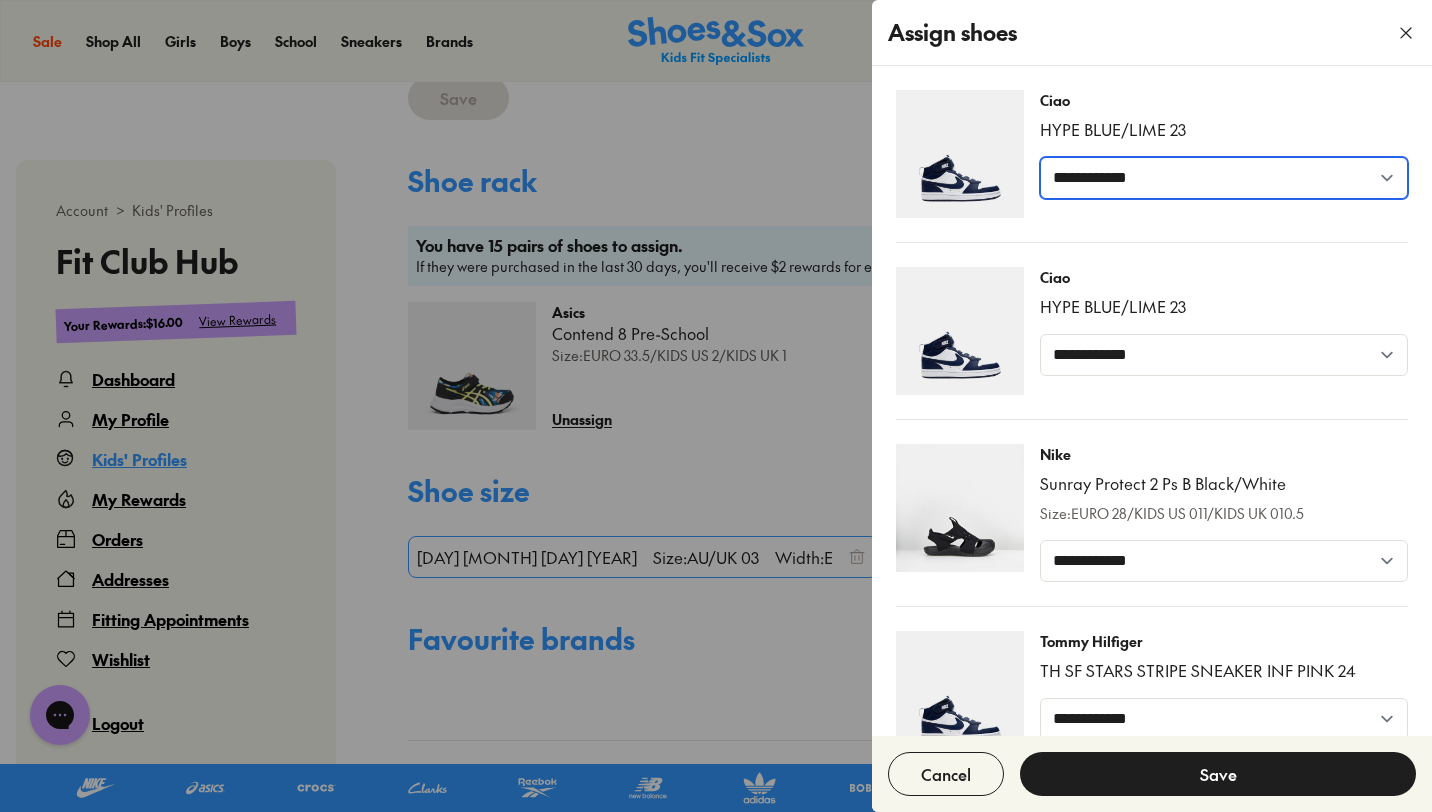 click on "**********" at bounding box center [1224, 178] 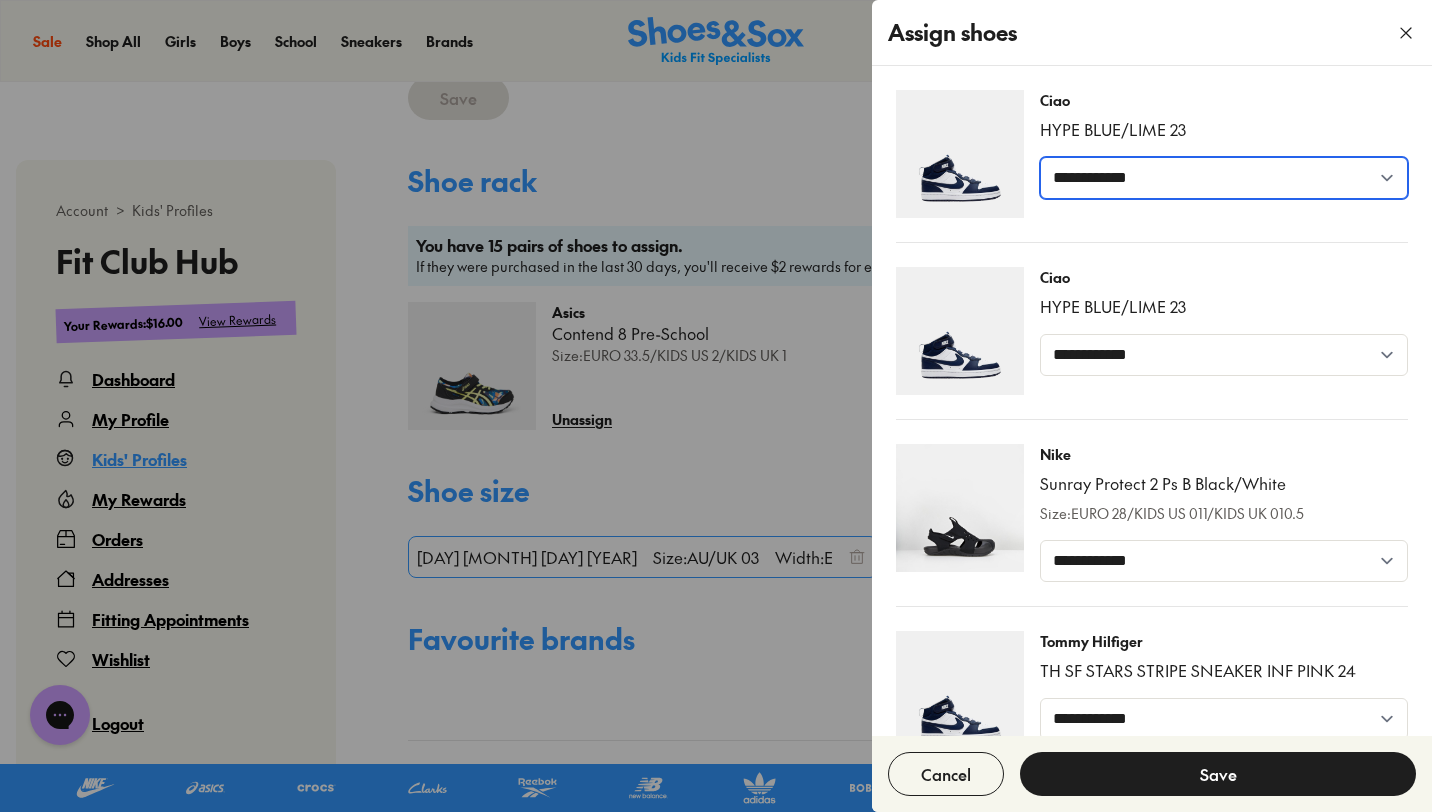 select on "*****" 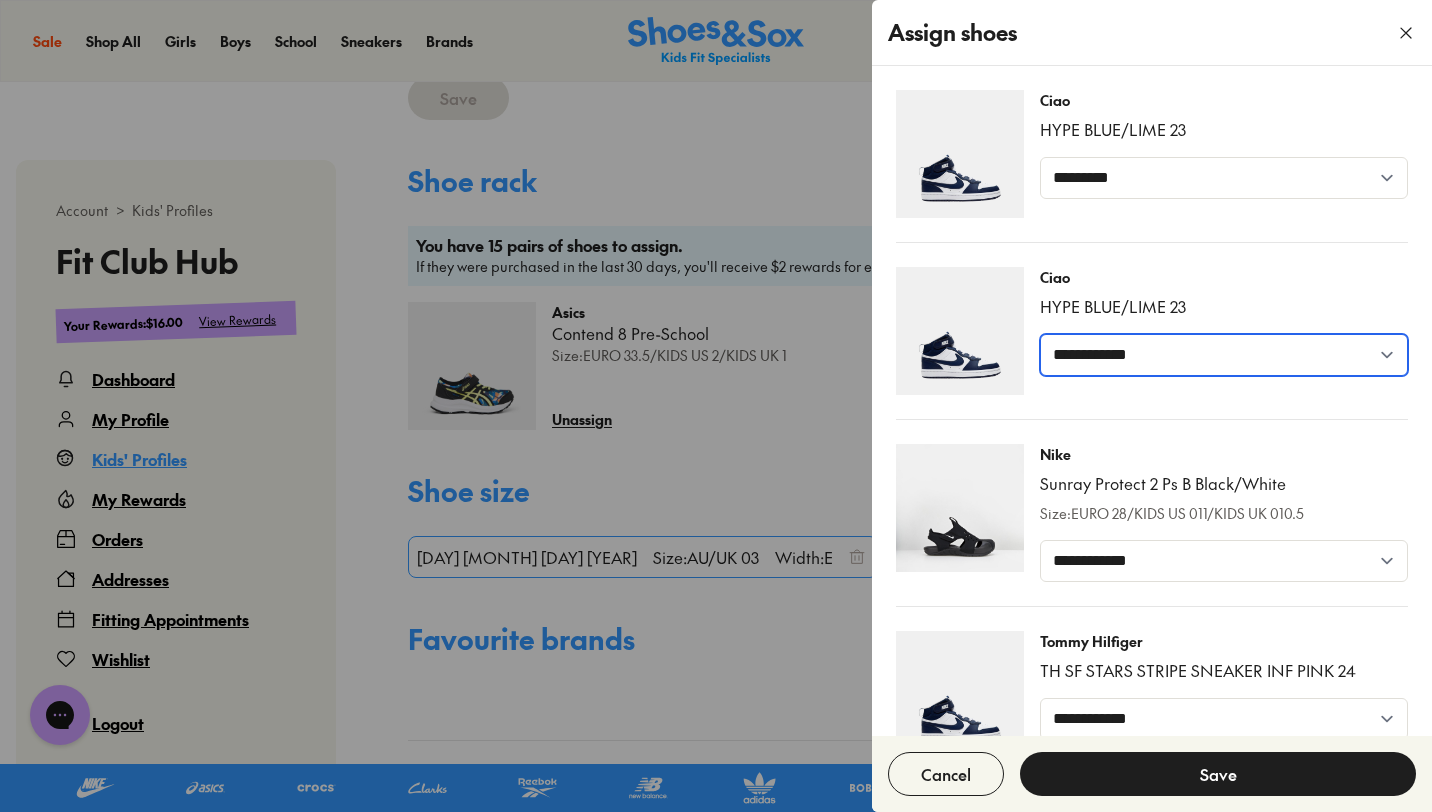 click on "**********" at bounding box center (1224, 355) 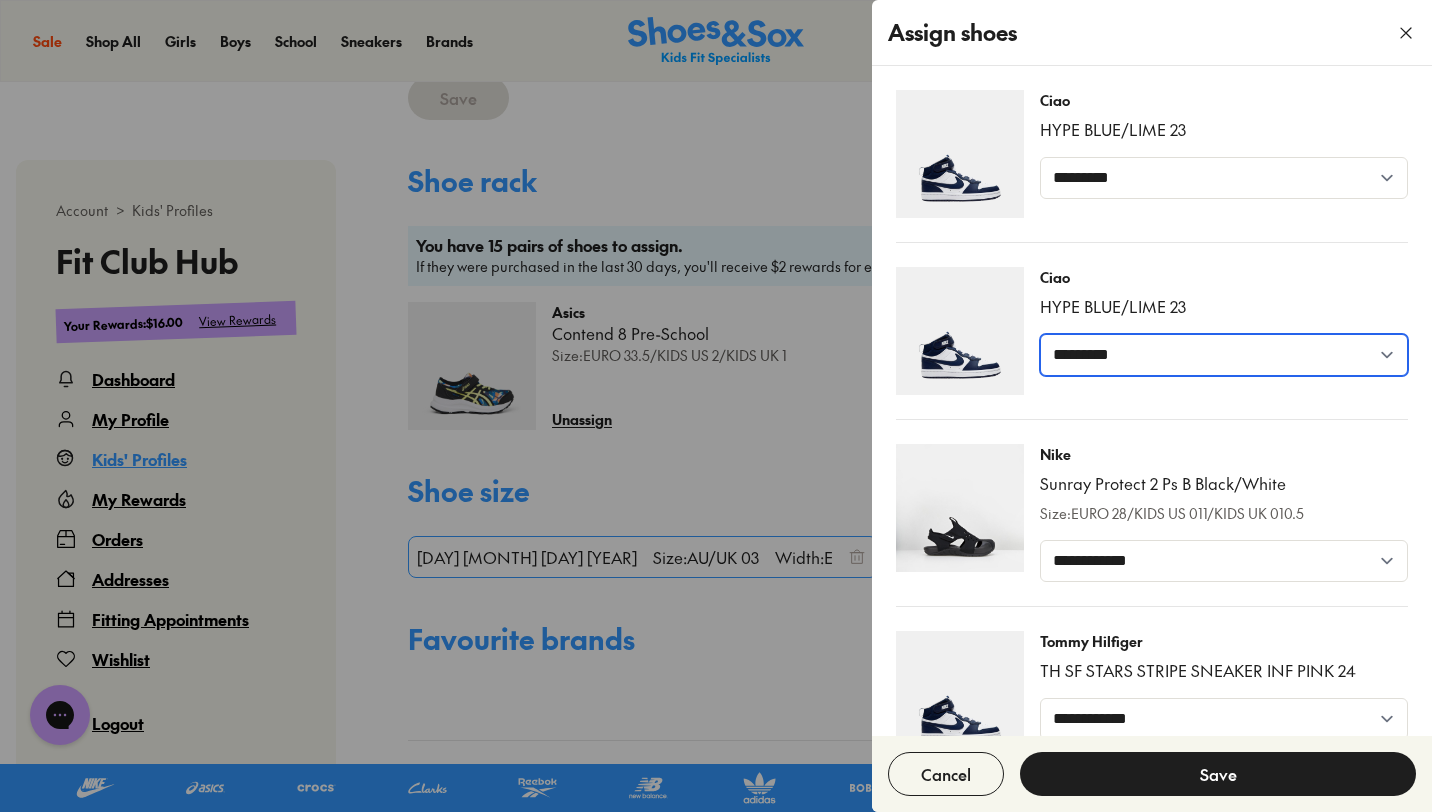 scroll, scrollTop: 114, scrollLeft: 0, axis: vertical 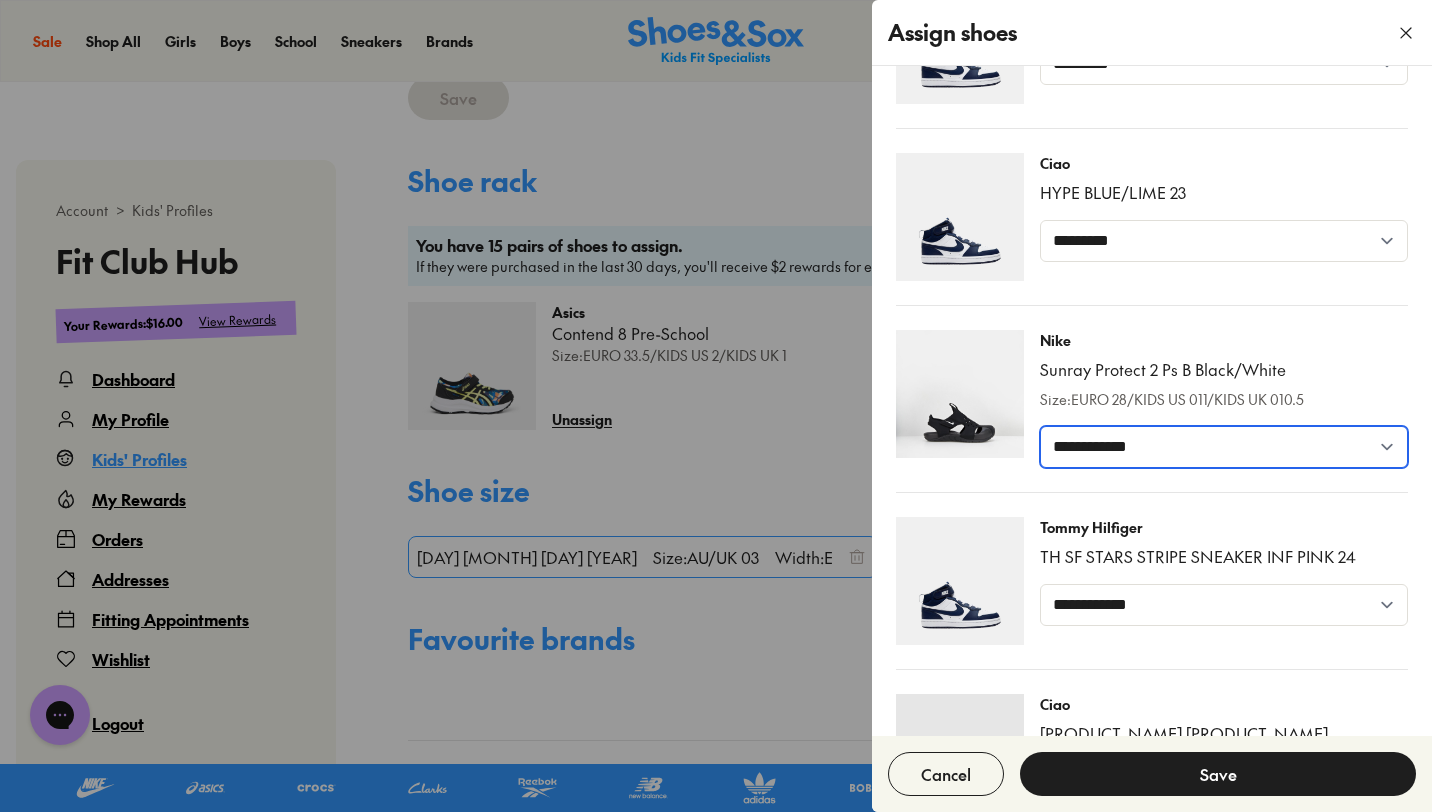click on "**********" at bounding box center [1224, 447] 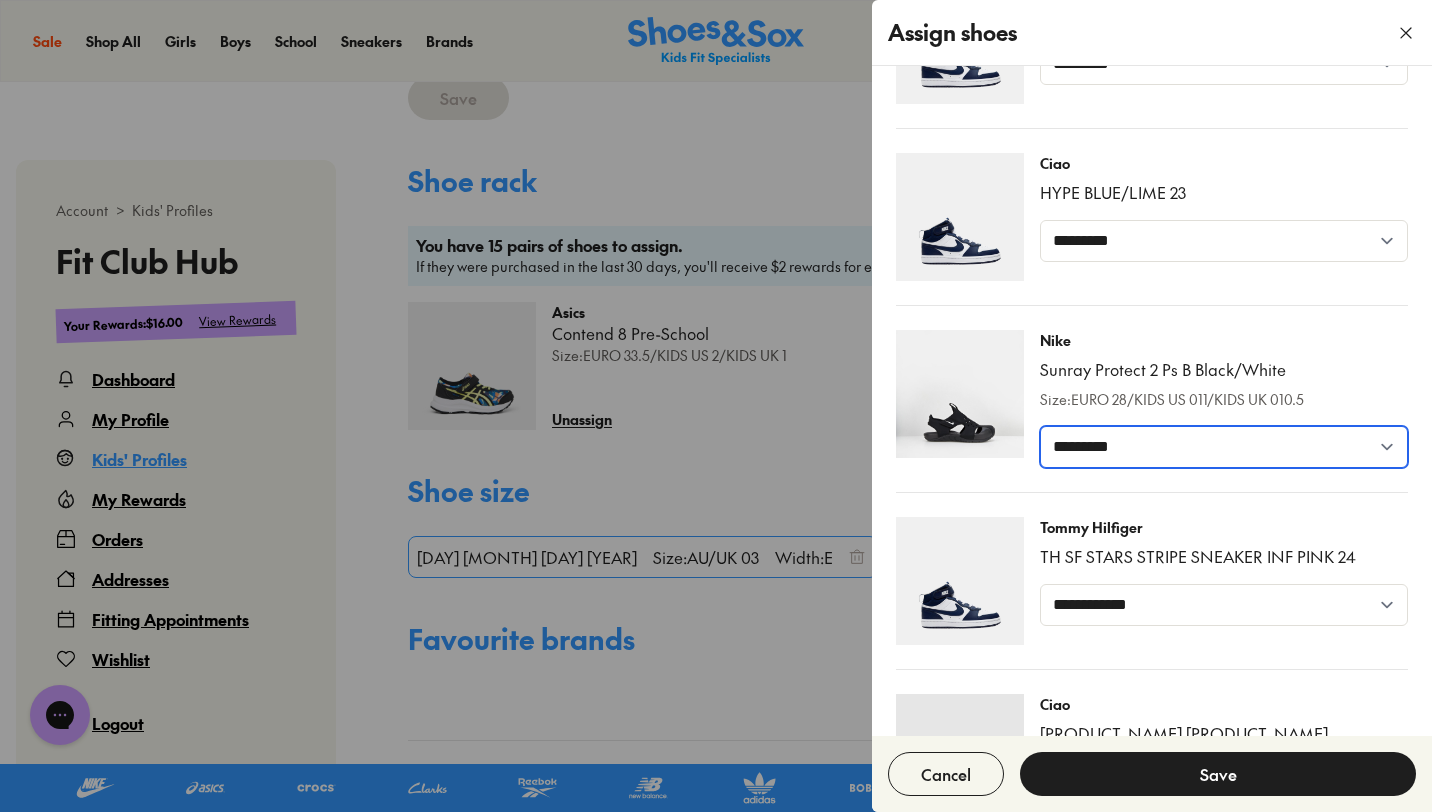 scroll, scrollTop: 240, scrollLeft: 0, axis: vertical 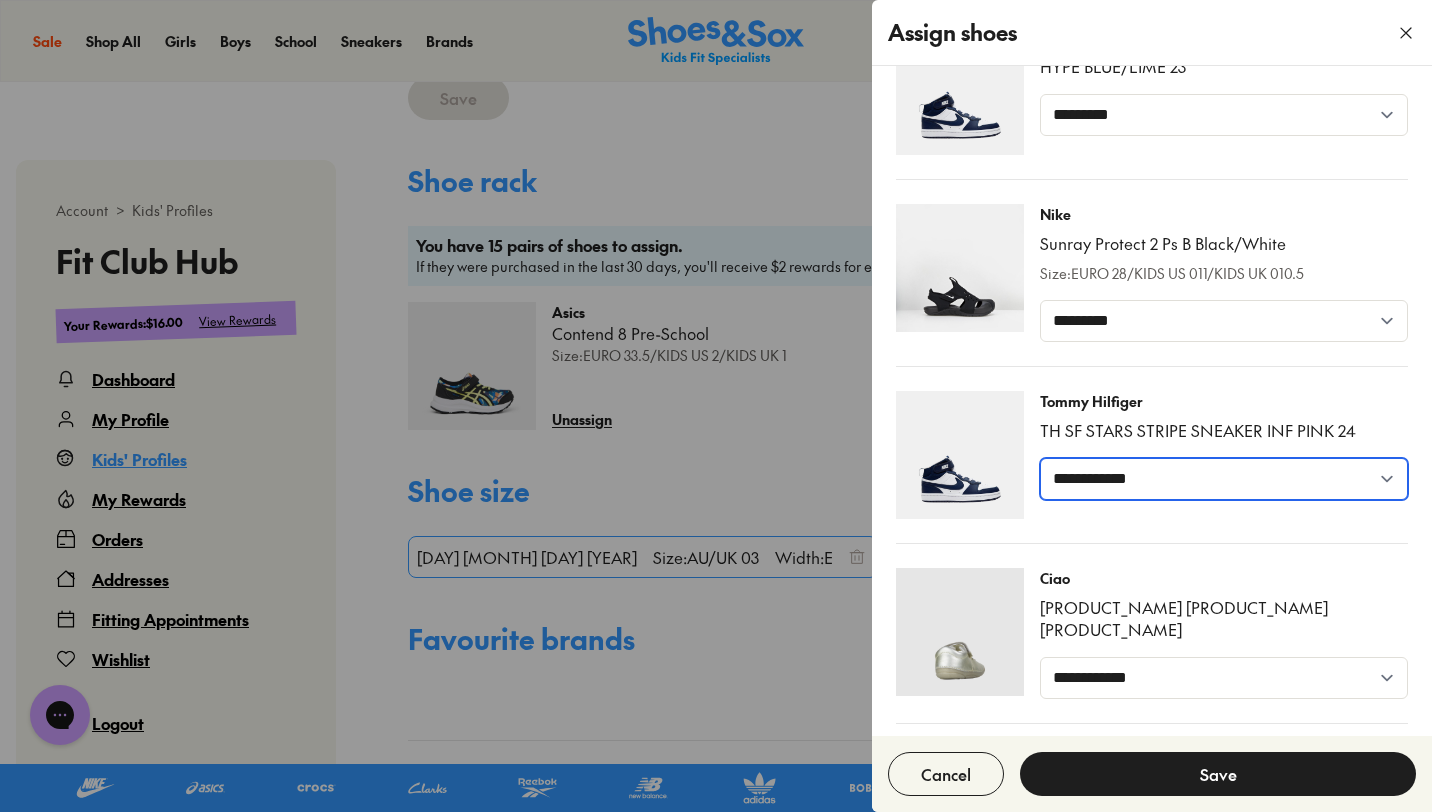 click on "**********" at bounding box center (1224, 479) 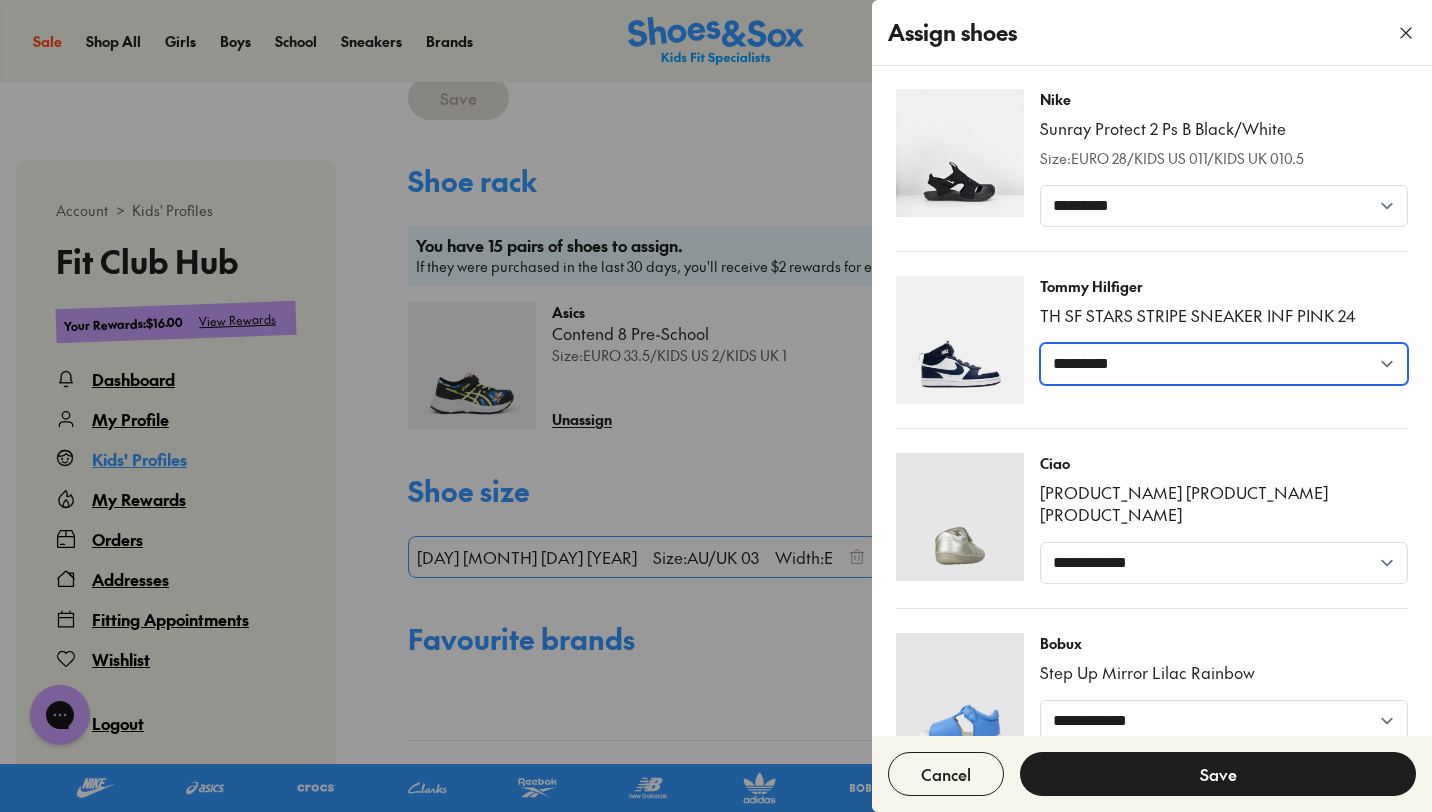scroll, scrollTop: 390, scrollLeft: 0, axis: vertical 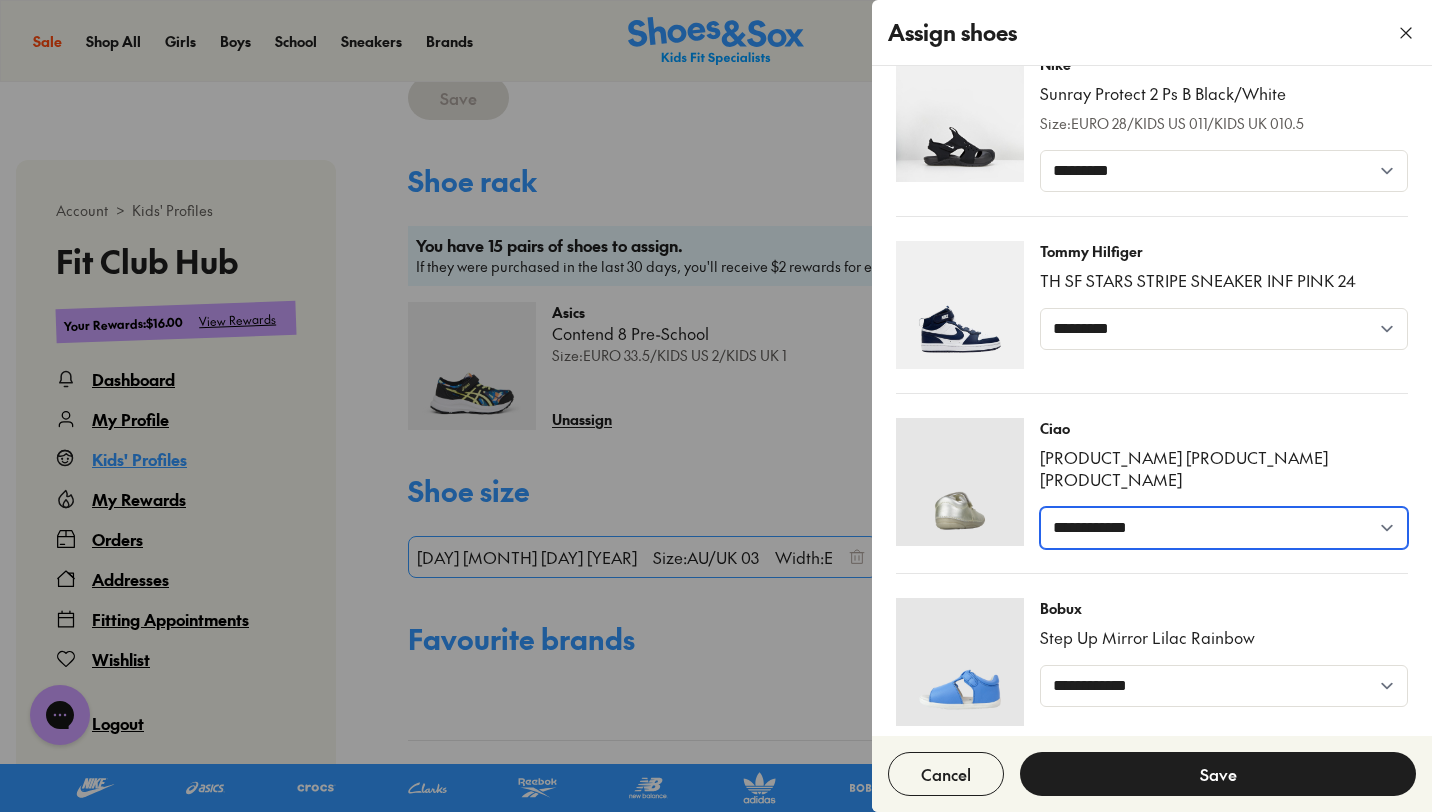 click on "**********" at bounding box center [1224, 528] 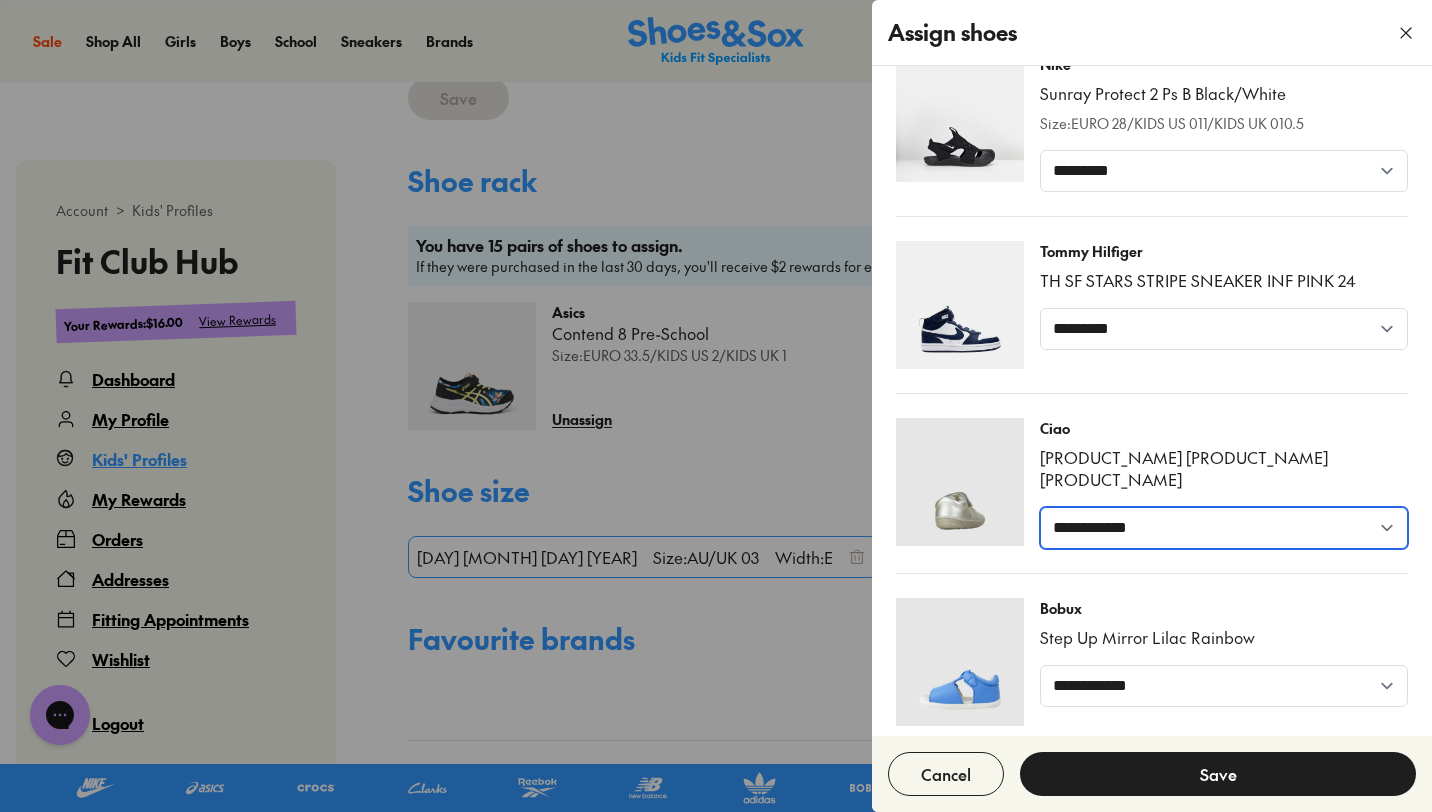 select on "*****" 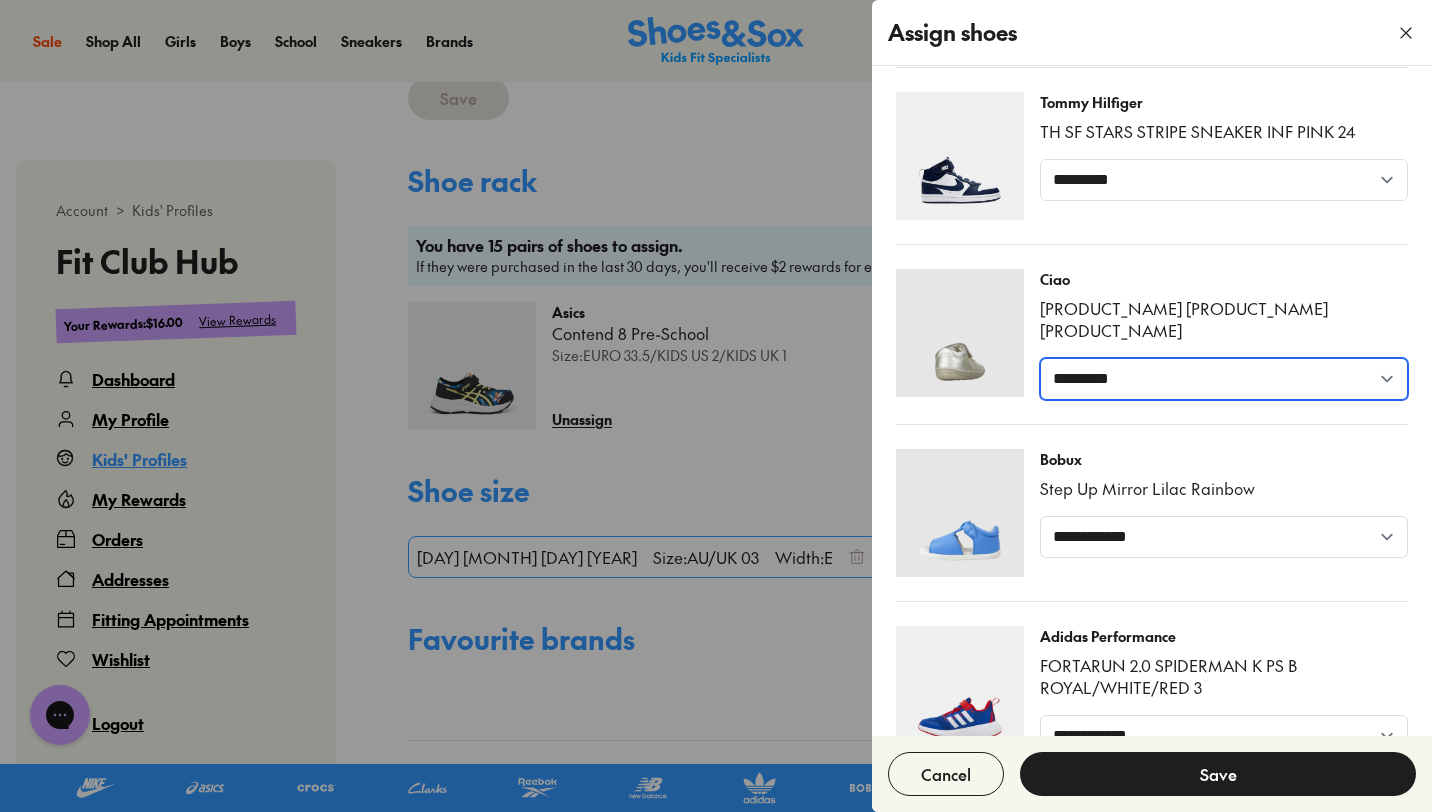 scroll, scrollTop: 605, scrollLeft: 0, axis: vertical 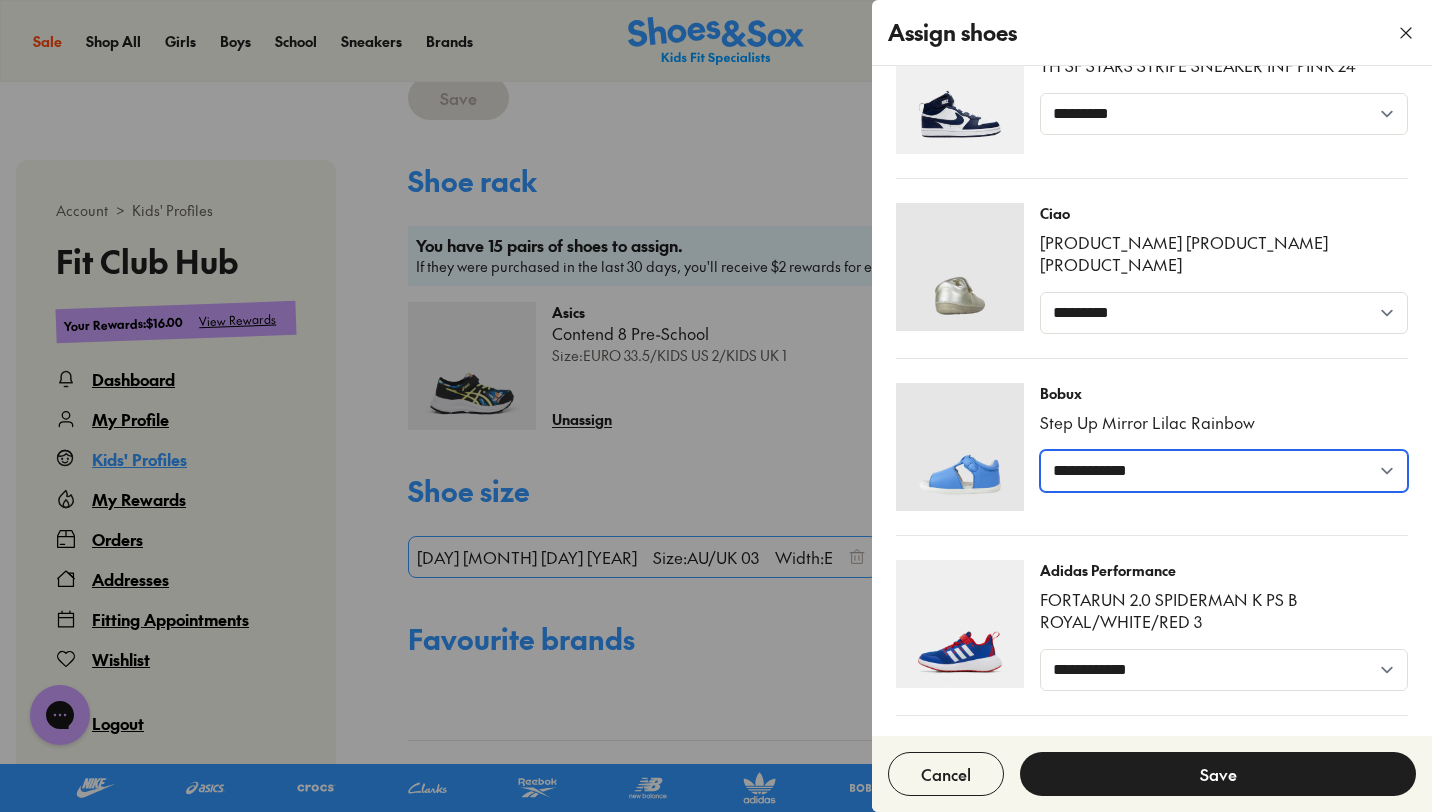 click on "**********" at bounding box center (1224, 471) 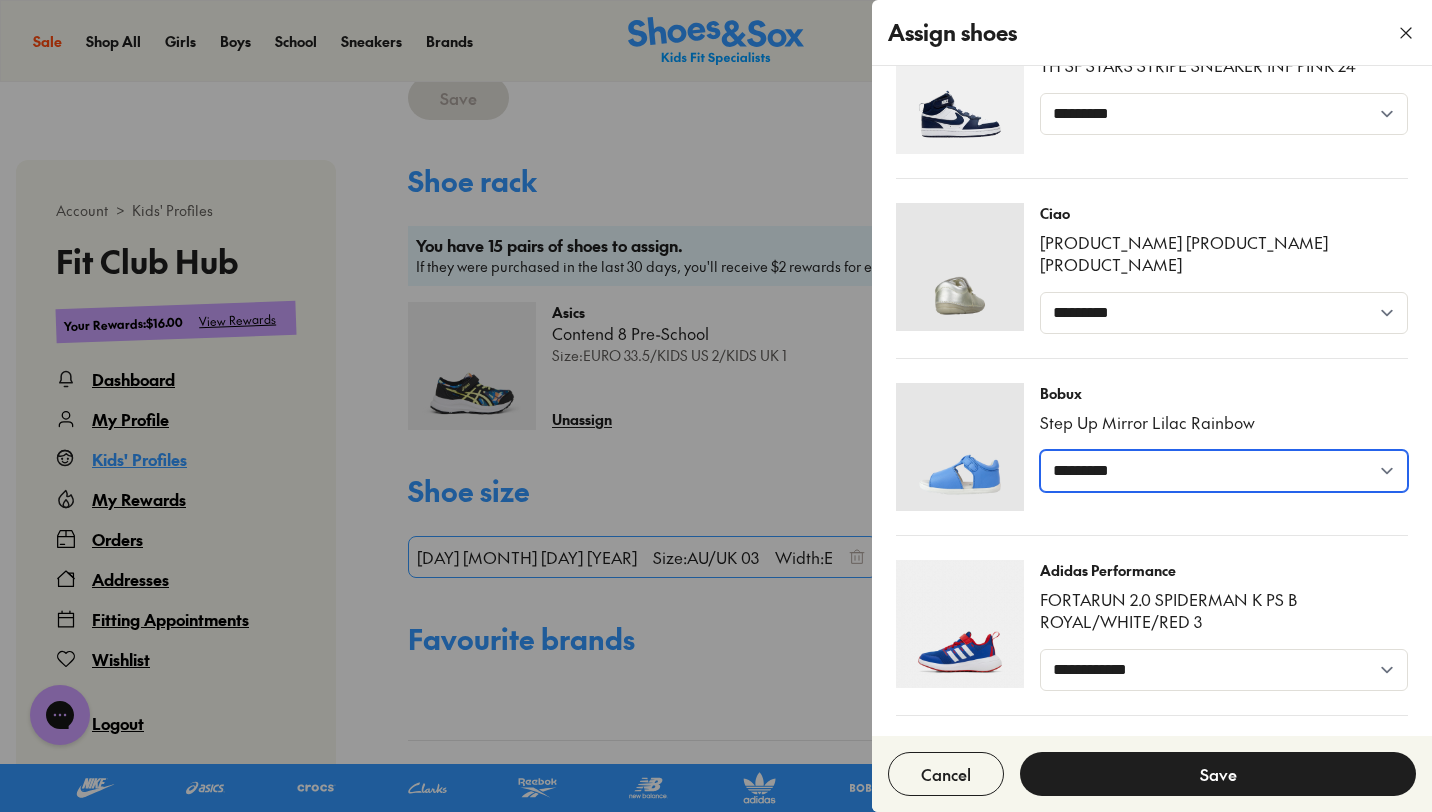 scroll, scrollTop: 805, scrollLeft: 0, axis: vertical 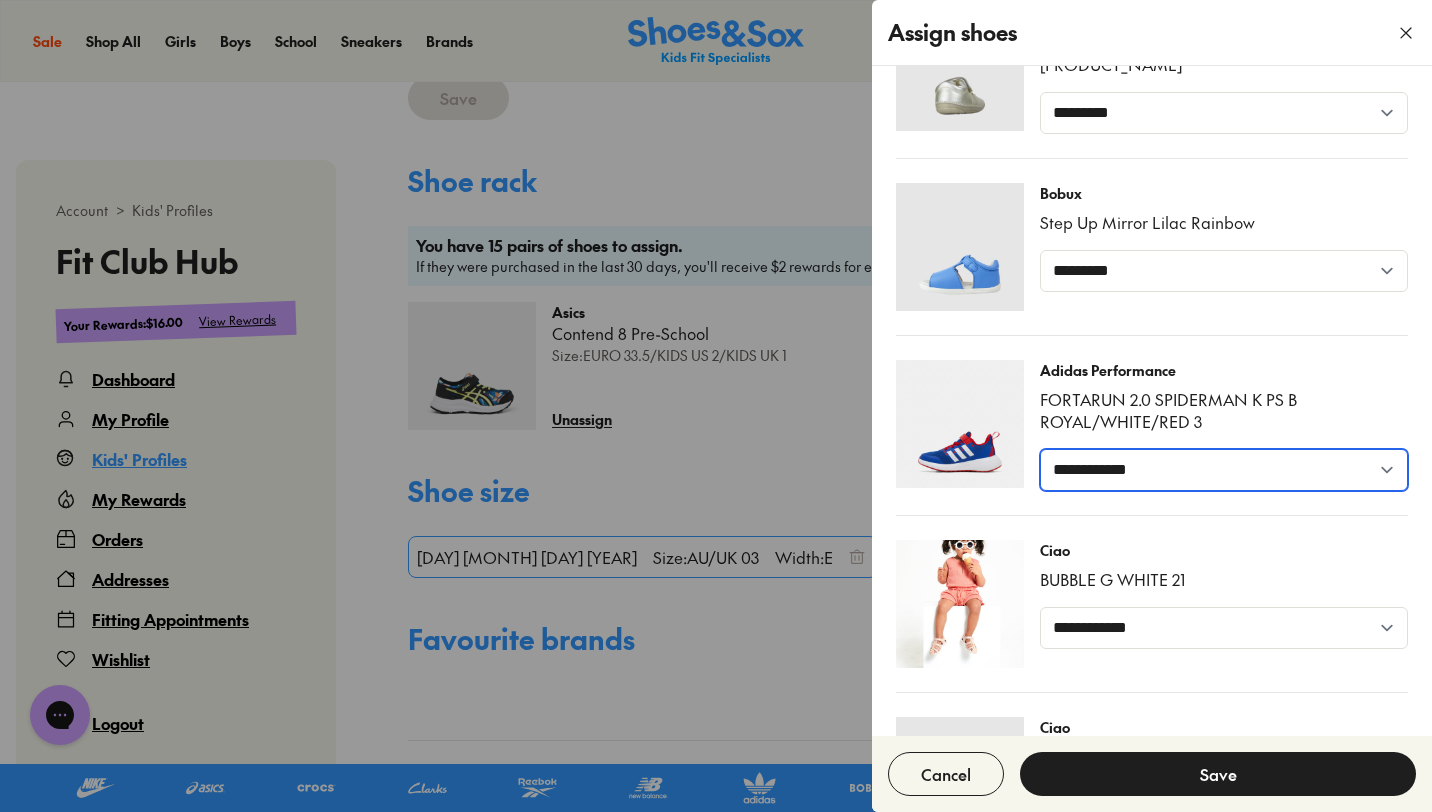 click on "**********" at bounding box center (1224, 470) 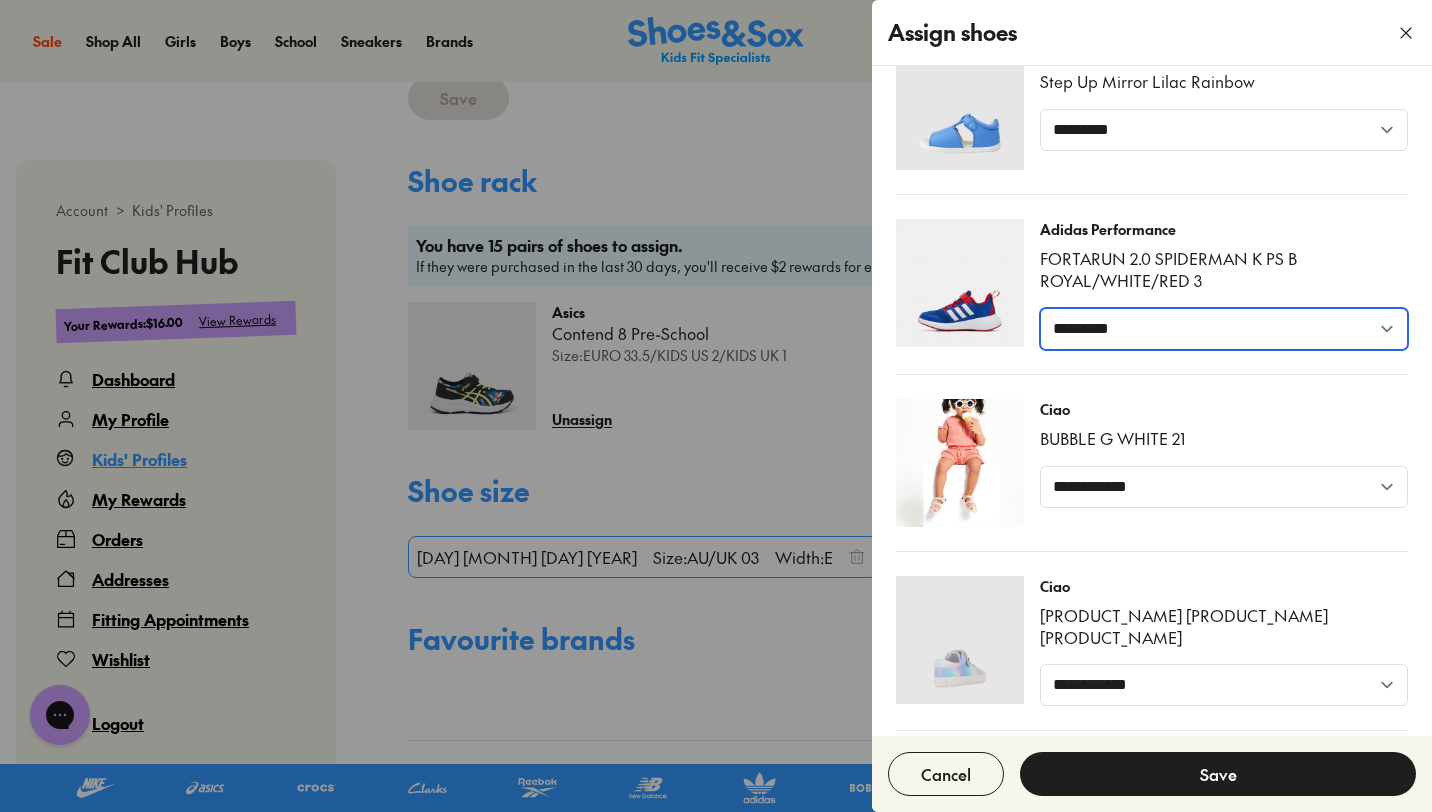 scroll, scrollTop: 947, scrollLeft: 0, axis: vertical 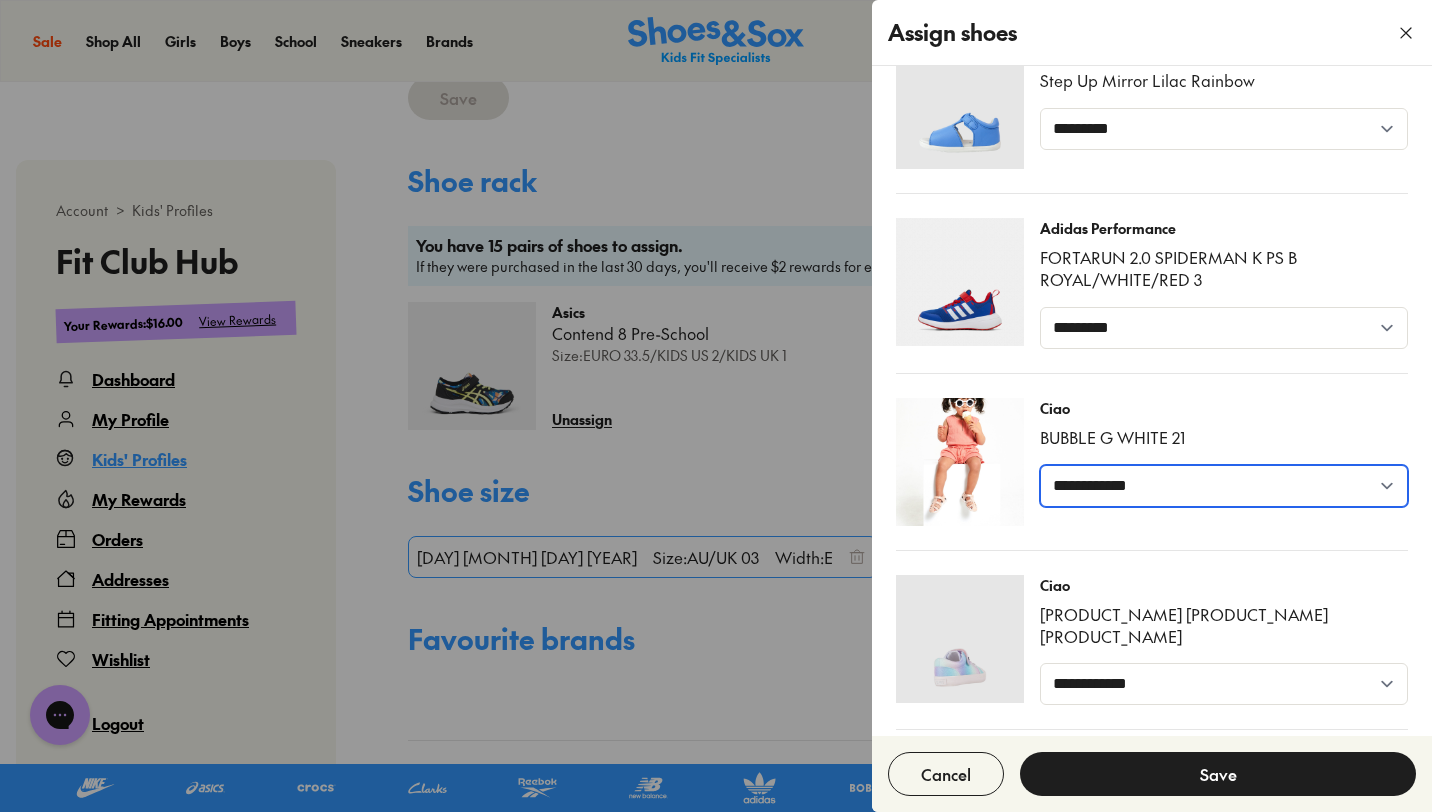 click on "**********" at bounding box center [1224, 486] 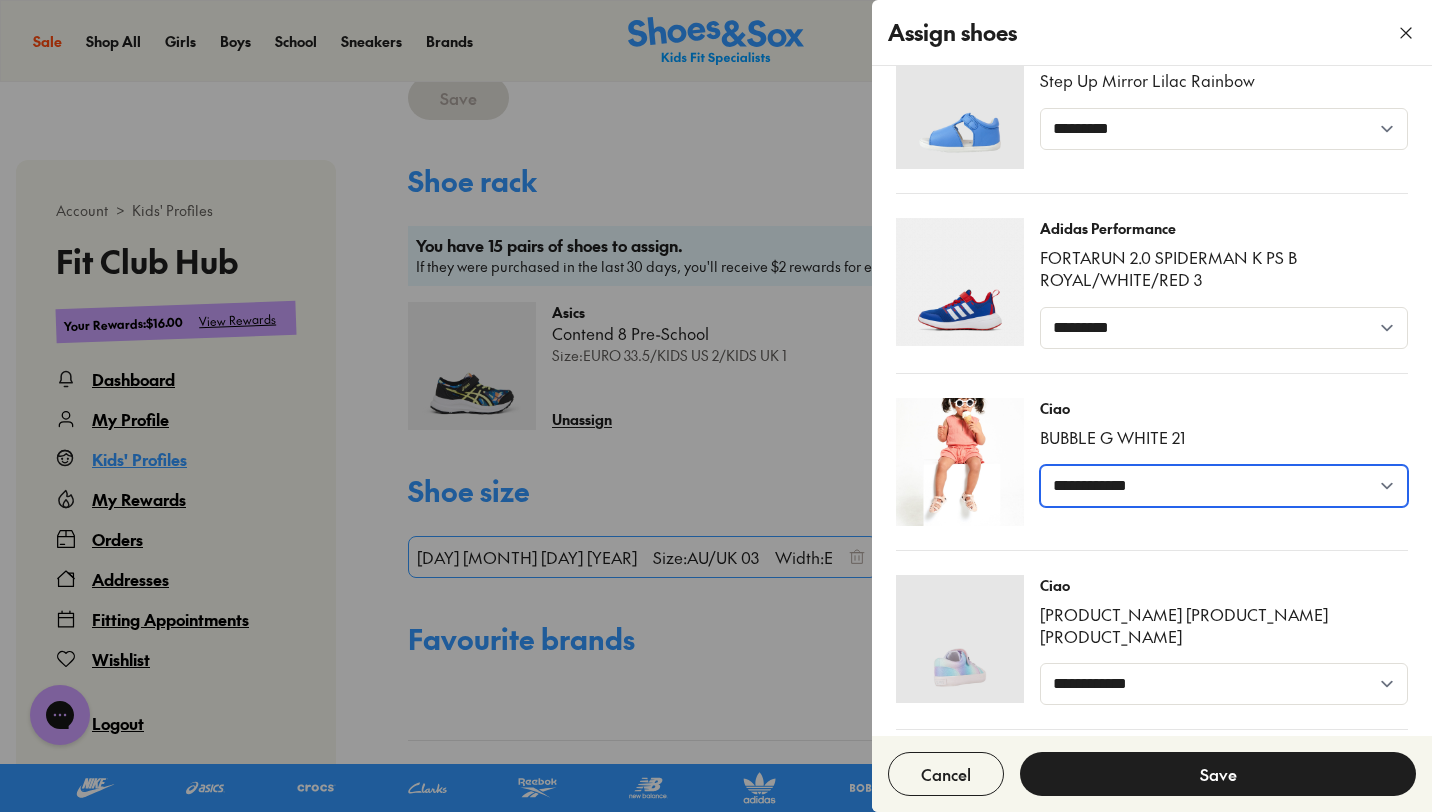 select on "*****" 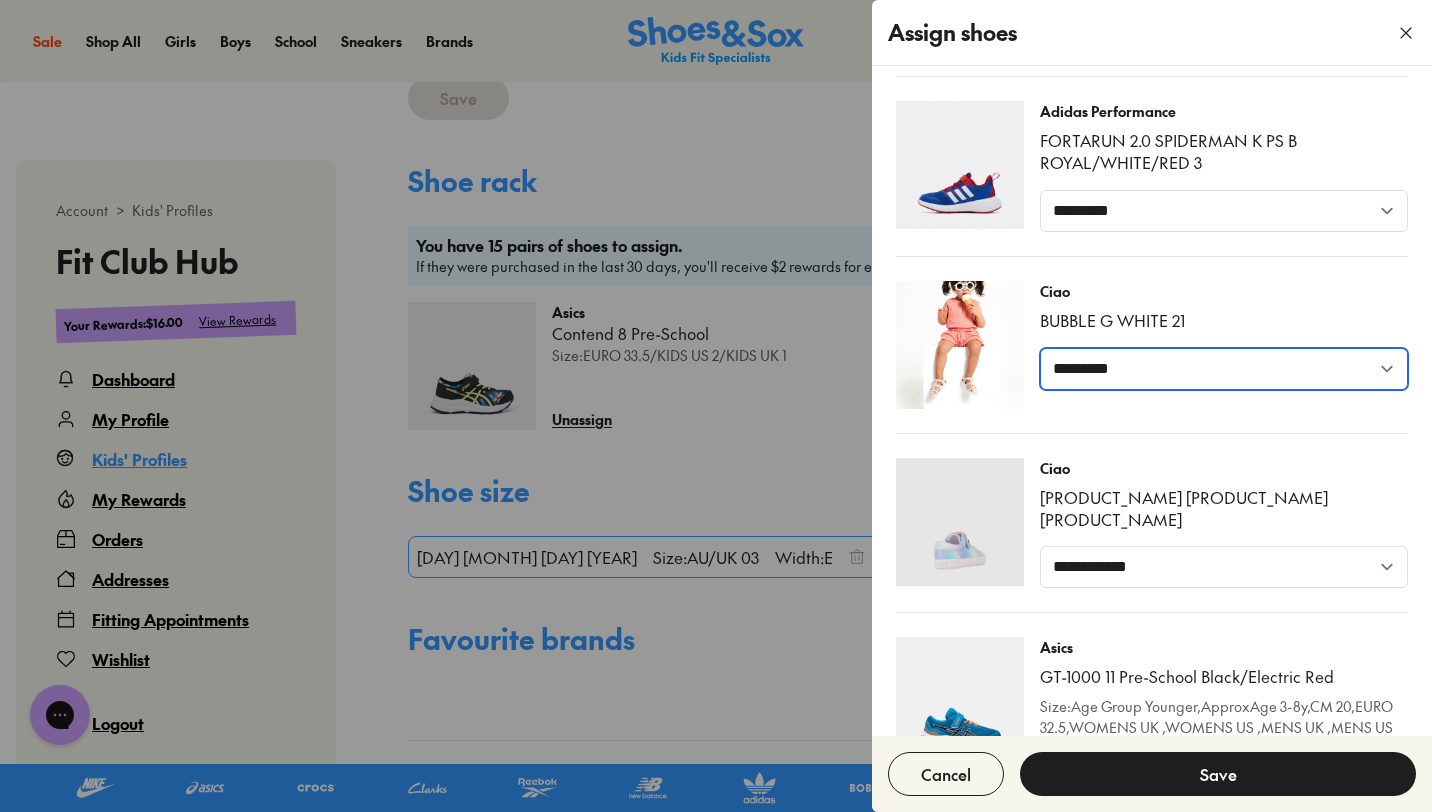 scroll, scrollTop: 1068, scrollLeft: 0, axis: vertical 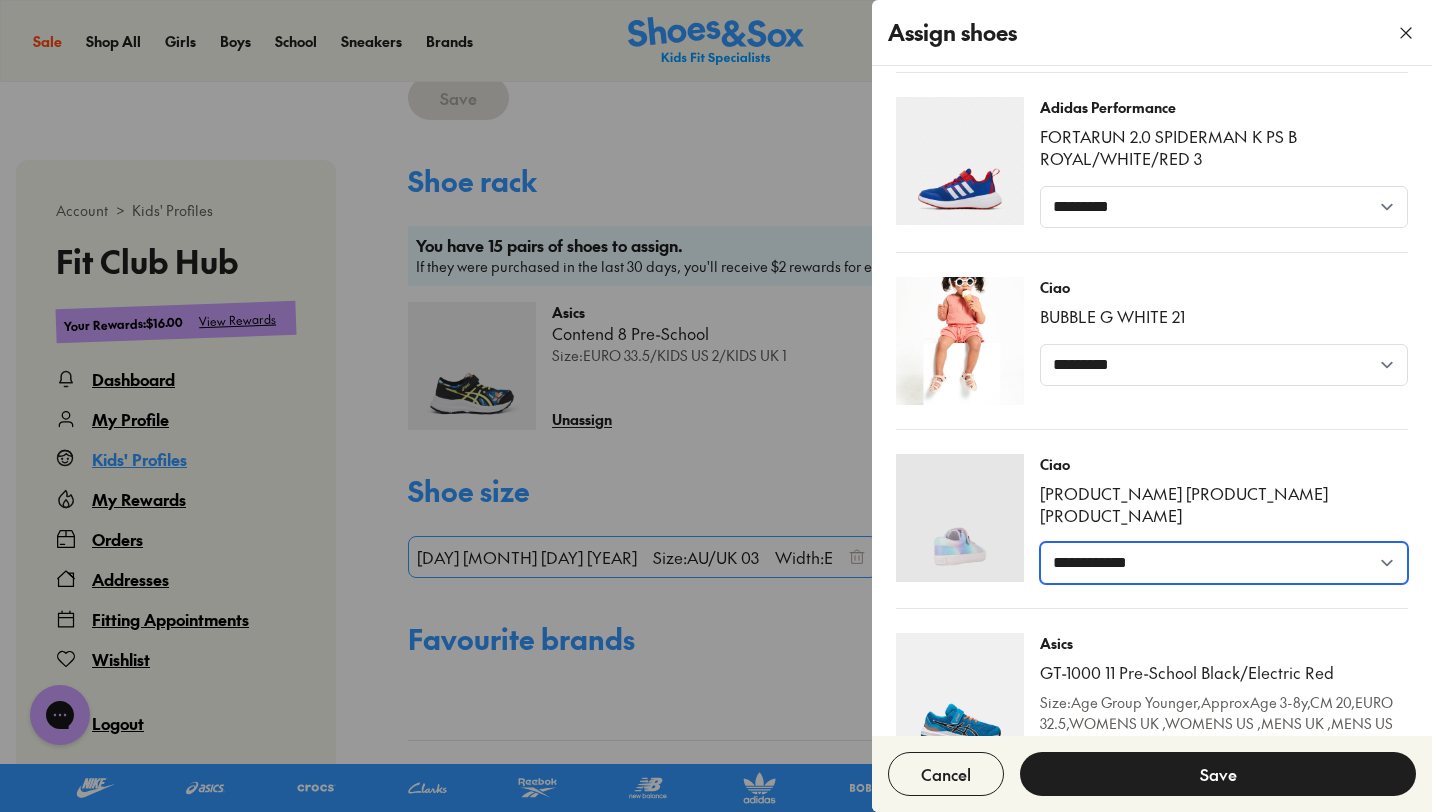 click on "**********" at bounding box center [1224, 563] 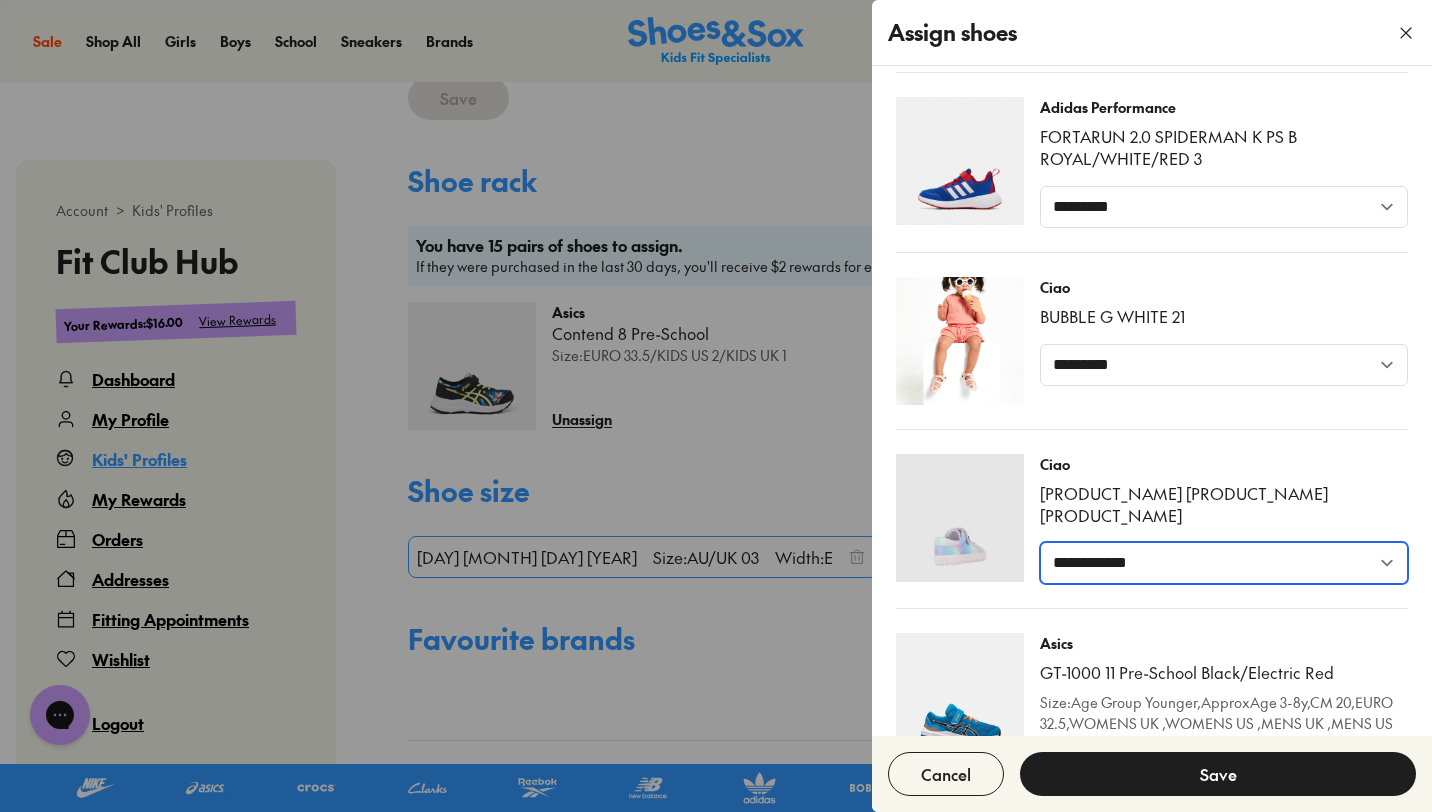 select on "*****" 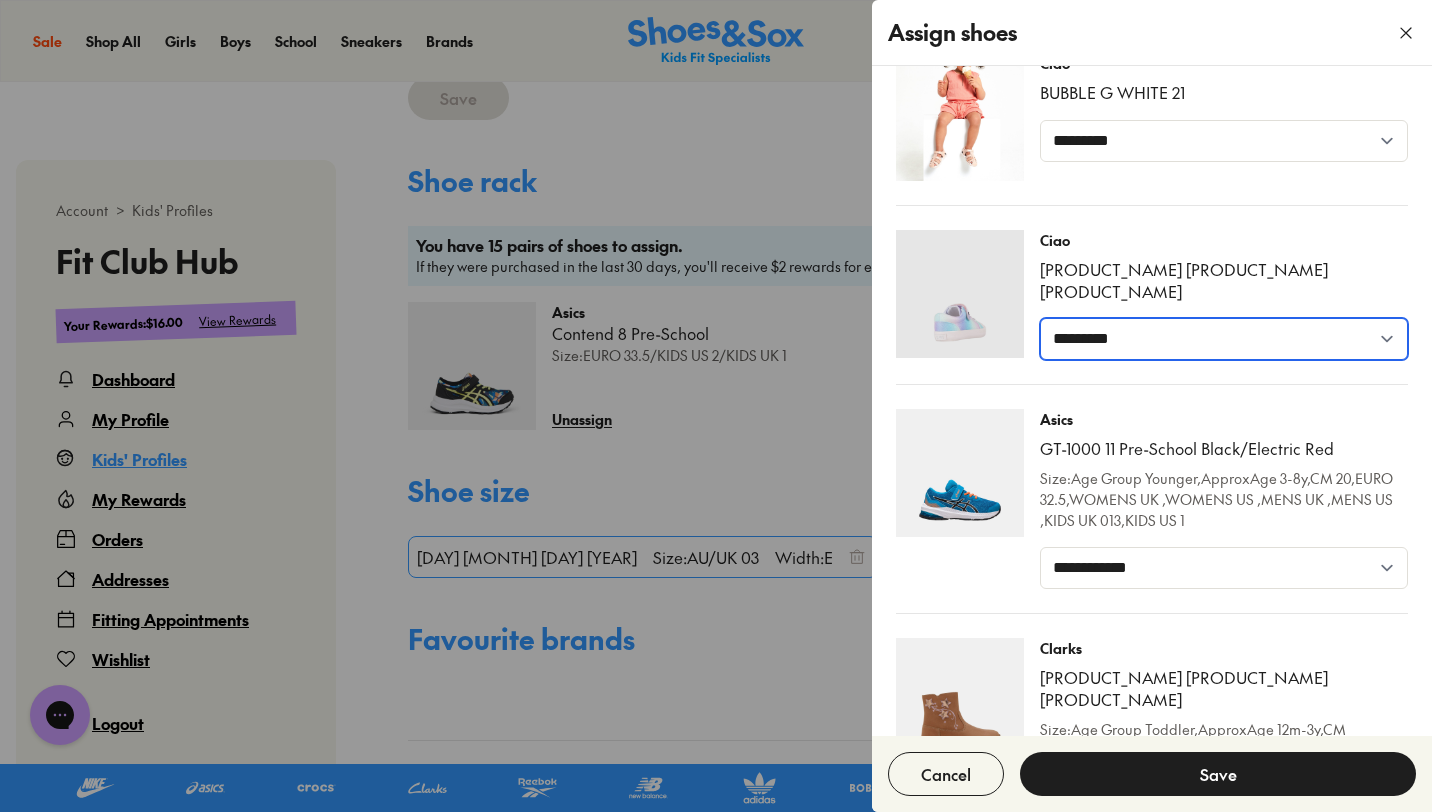 scroll, scrollTop: 1293, scrollLeft: 0, axis: vertical 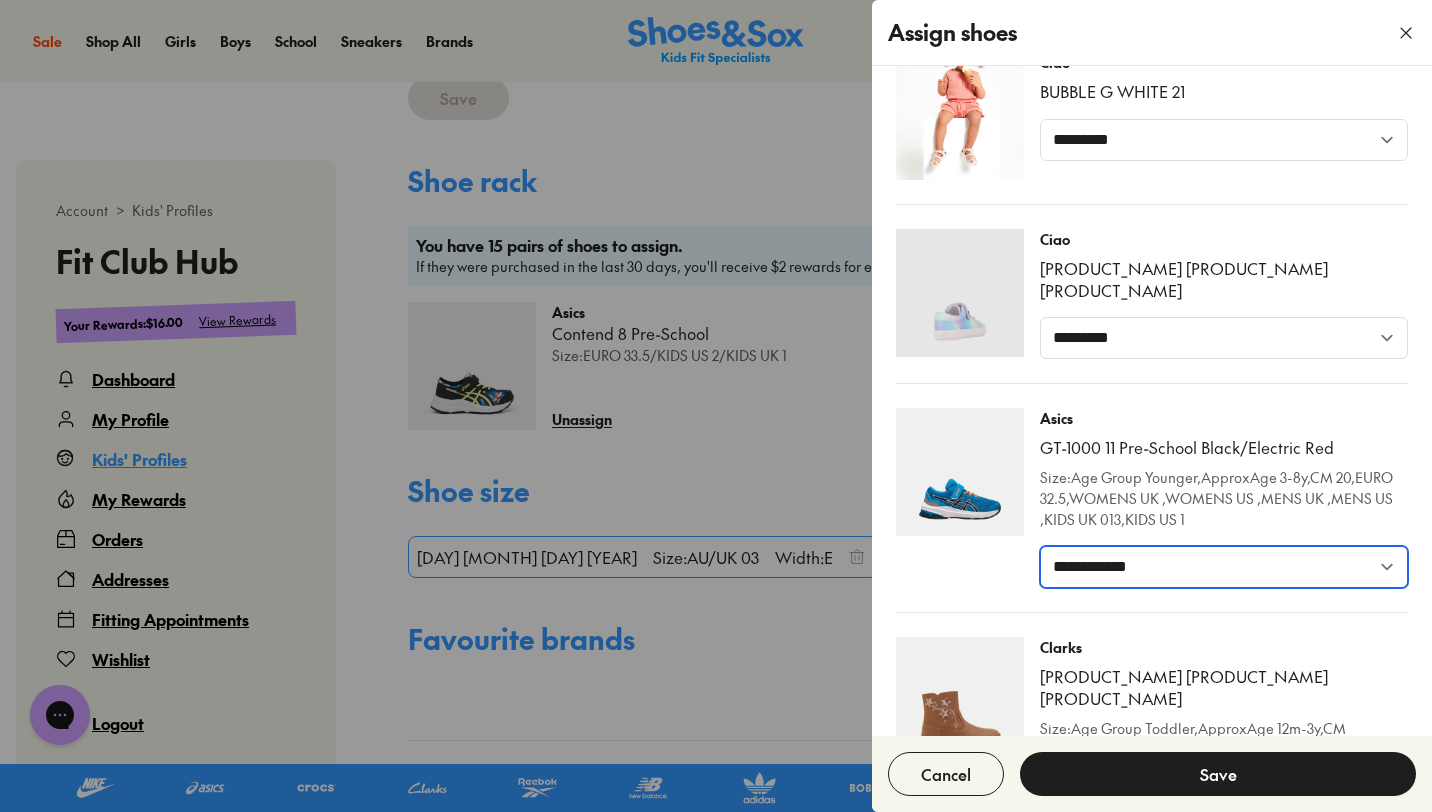 click on "**********" at bounding box center [1224, 567] 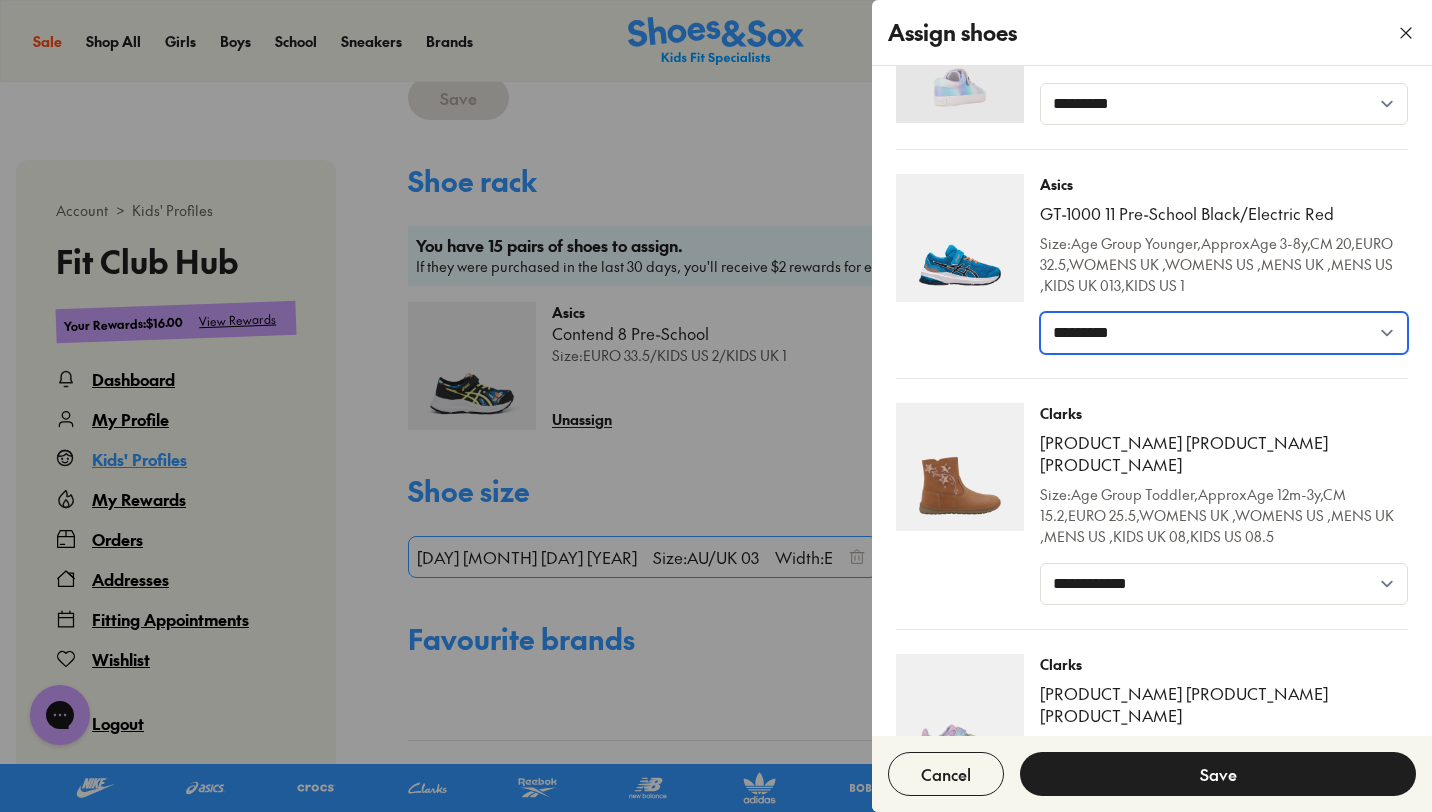 scroll, scrollTop: 1529, scrollLeft: 0, axis: vertical 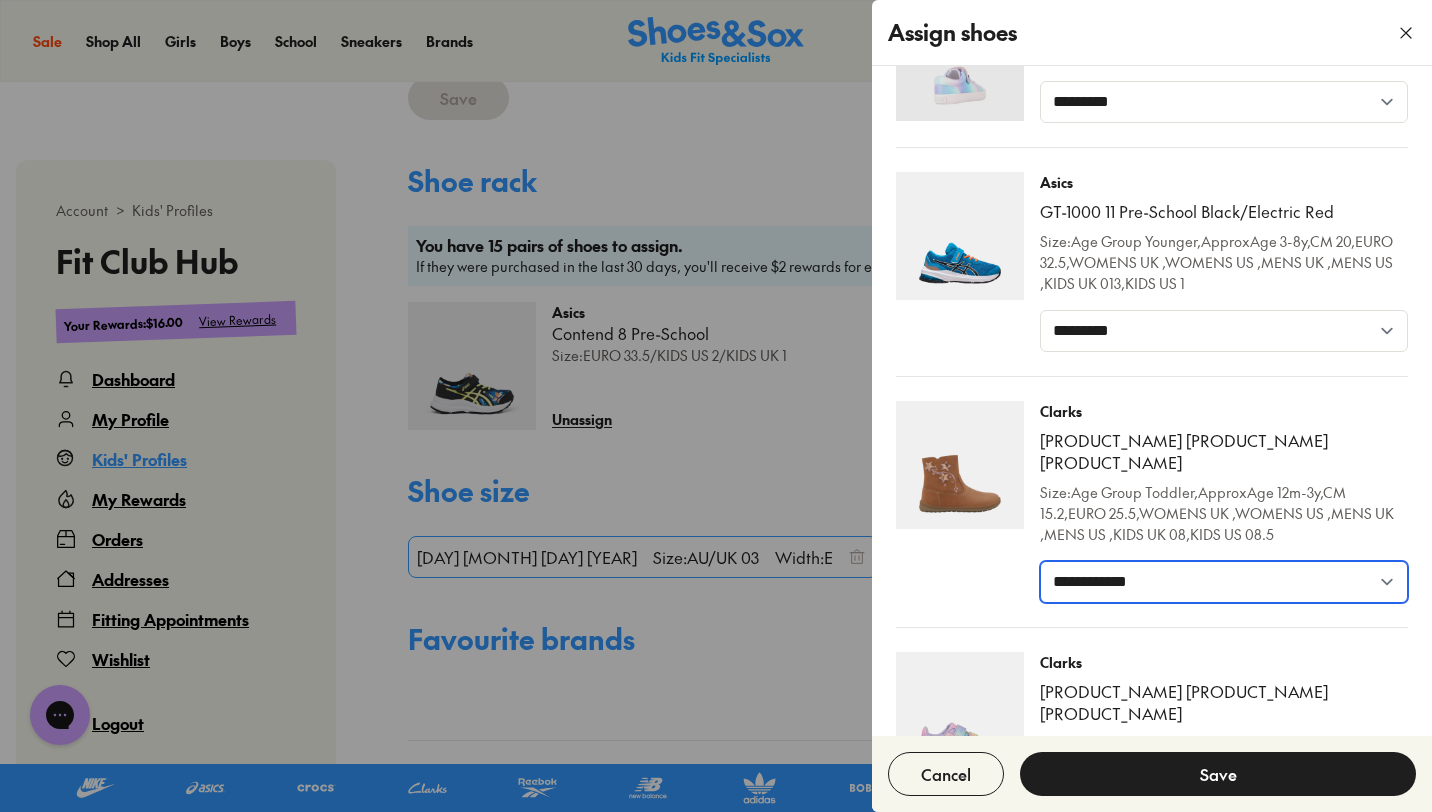 click on "**********" at bounding box center [1224, 582] 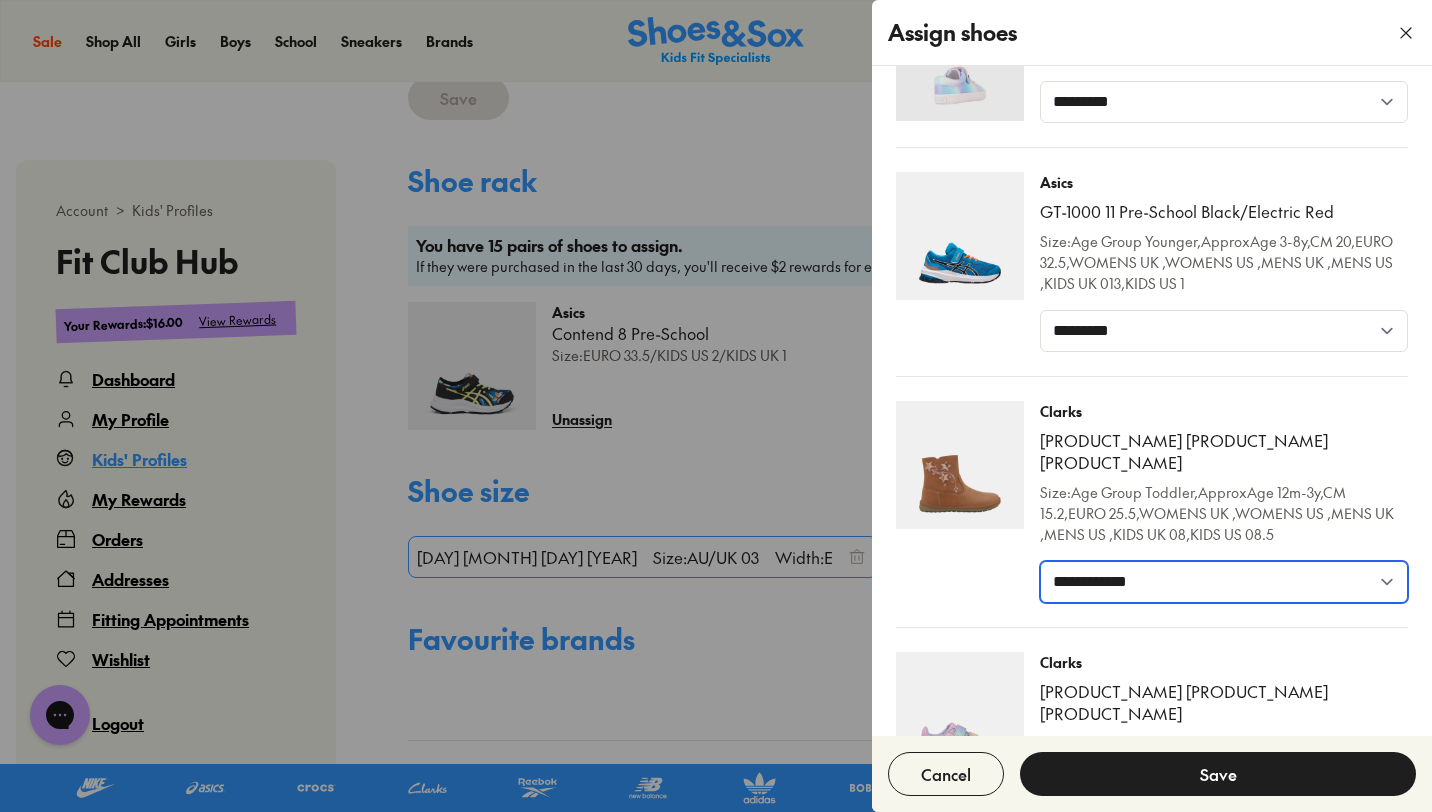 select on "*****" 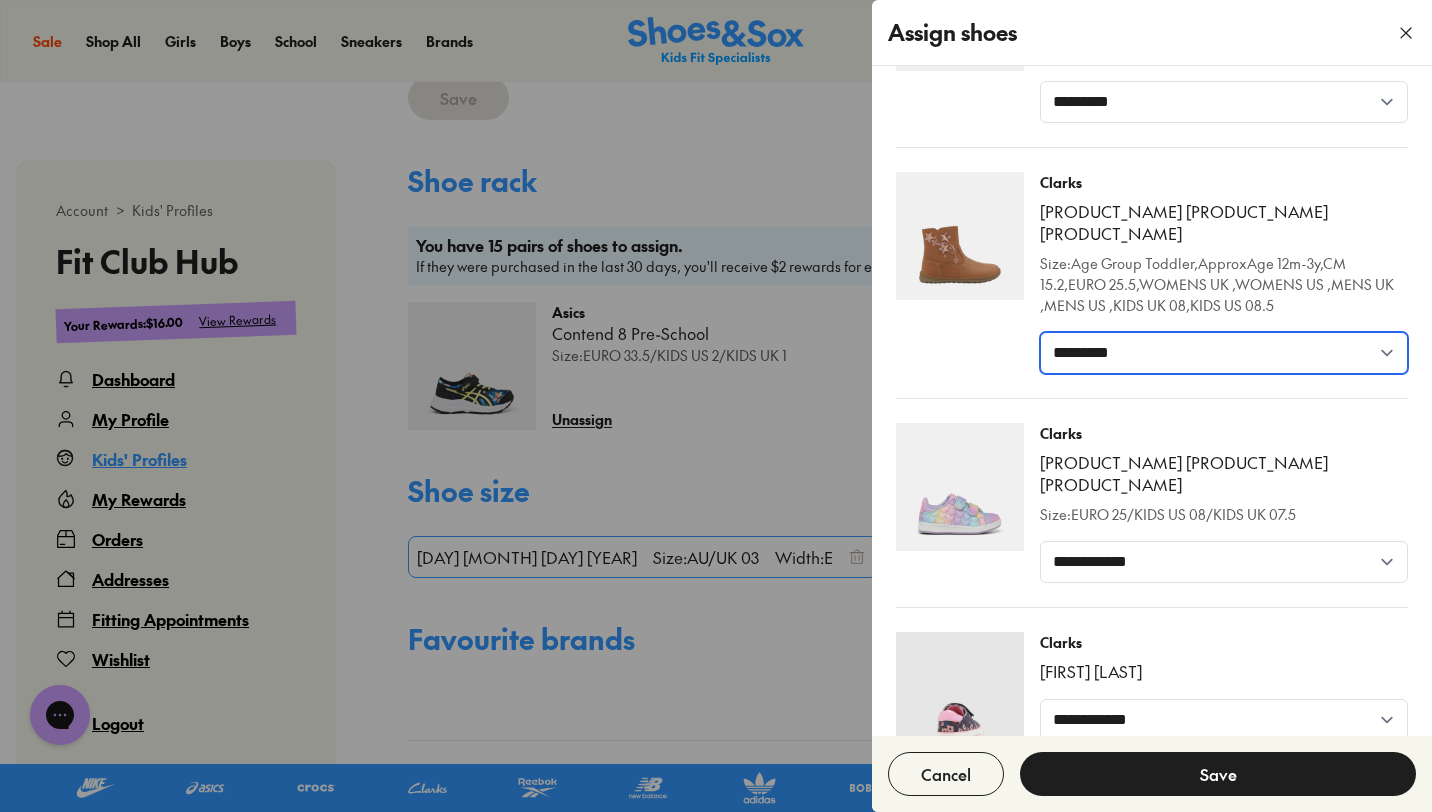 scroll, scrollTop: 1765, scrollLeft: 0, axis: vertical 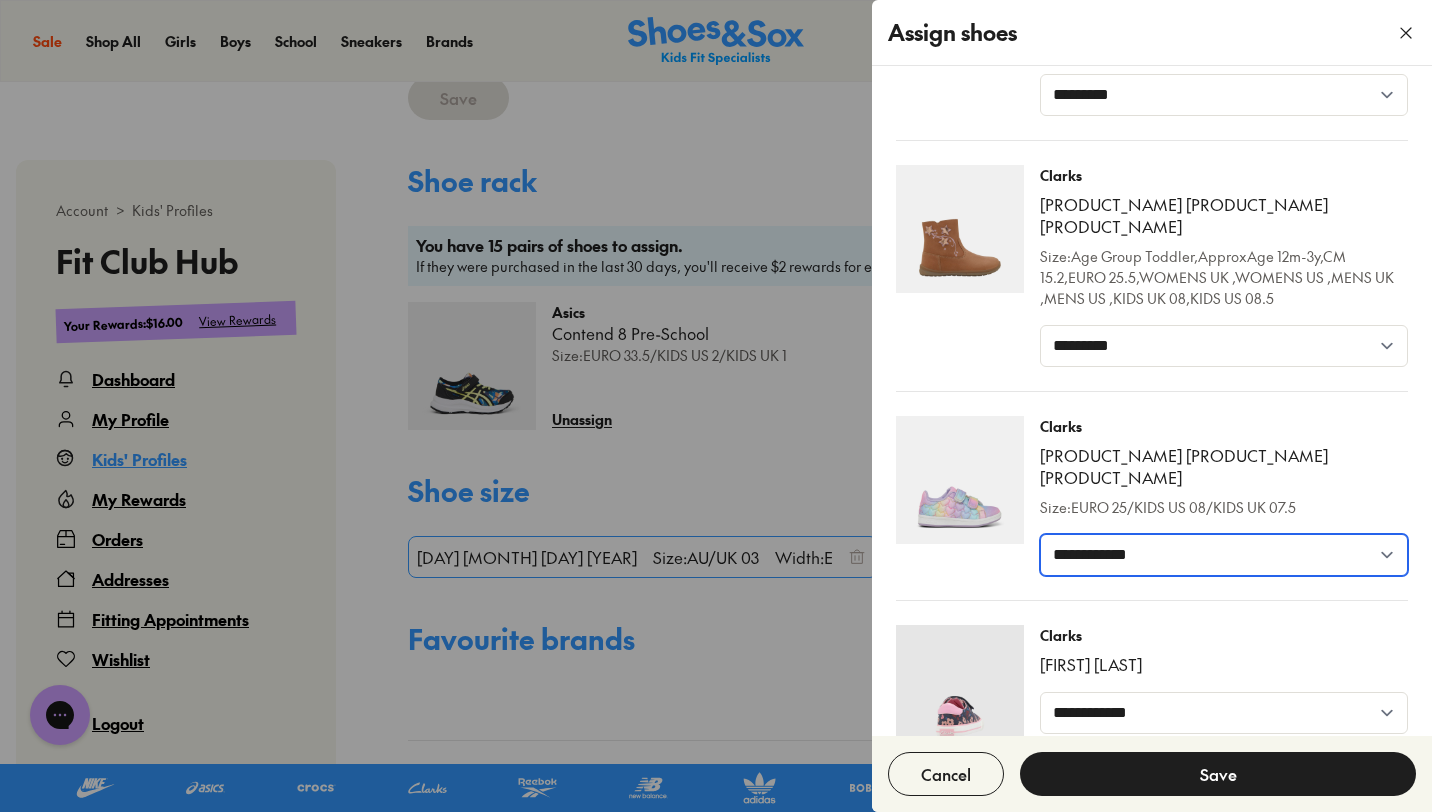 click on "**********" at bounding box center [1224, 555] 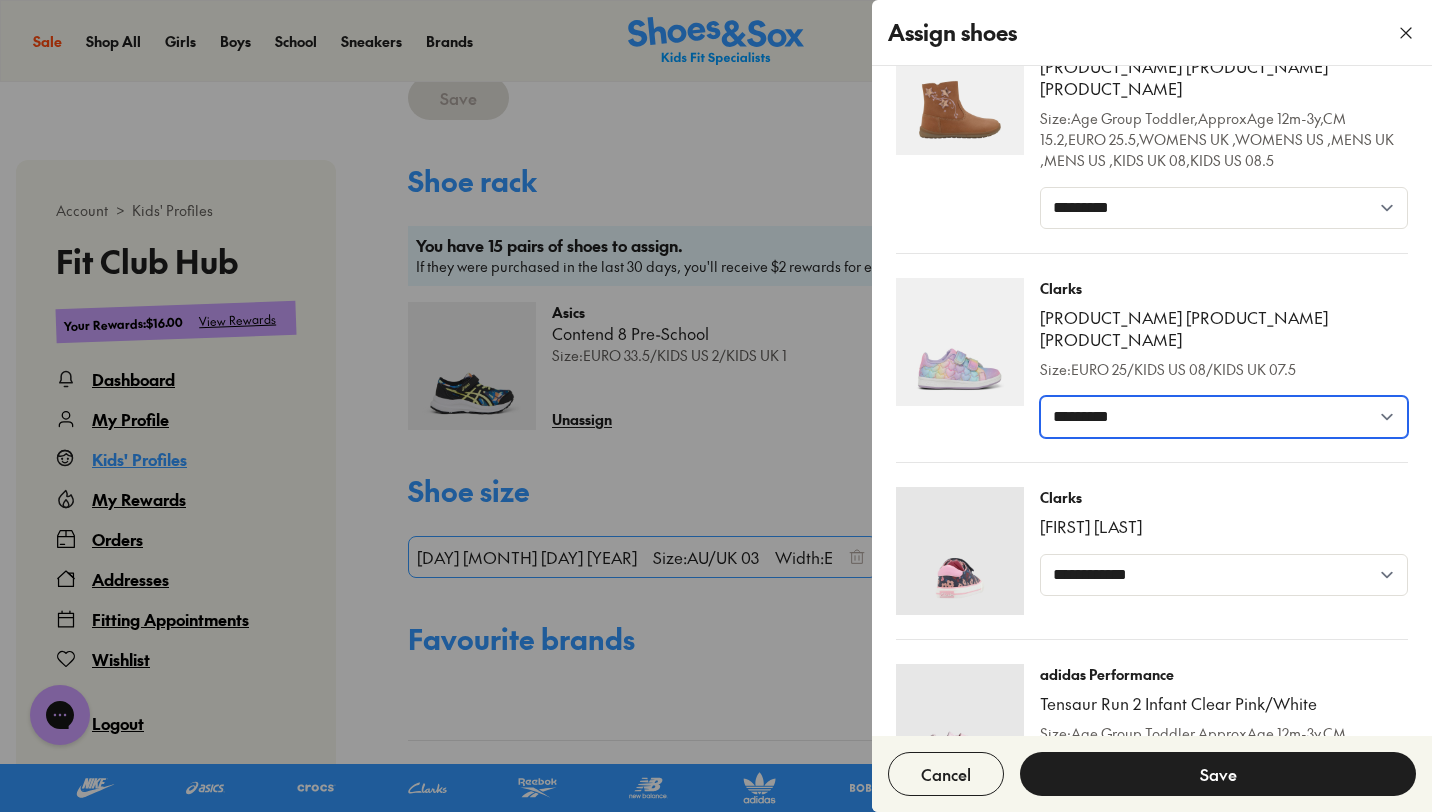 scroll, scrollTop: 1917, scrollLeft: 0, axis: vertical 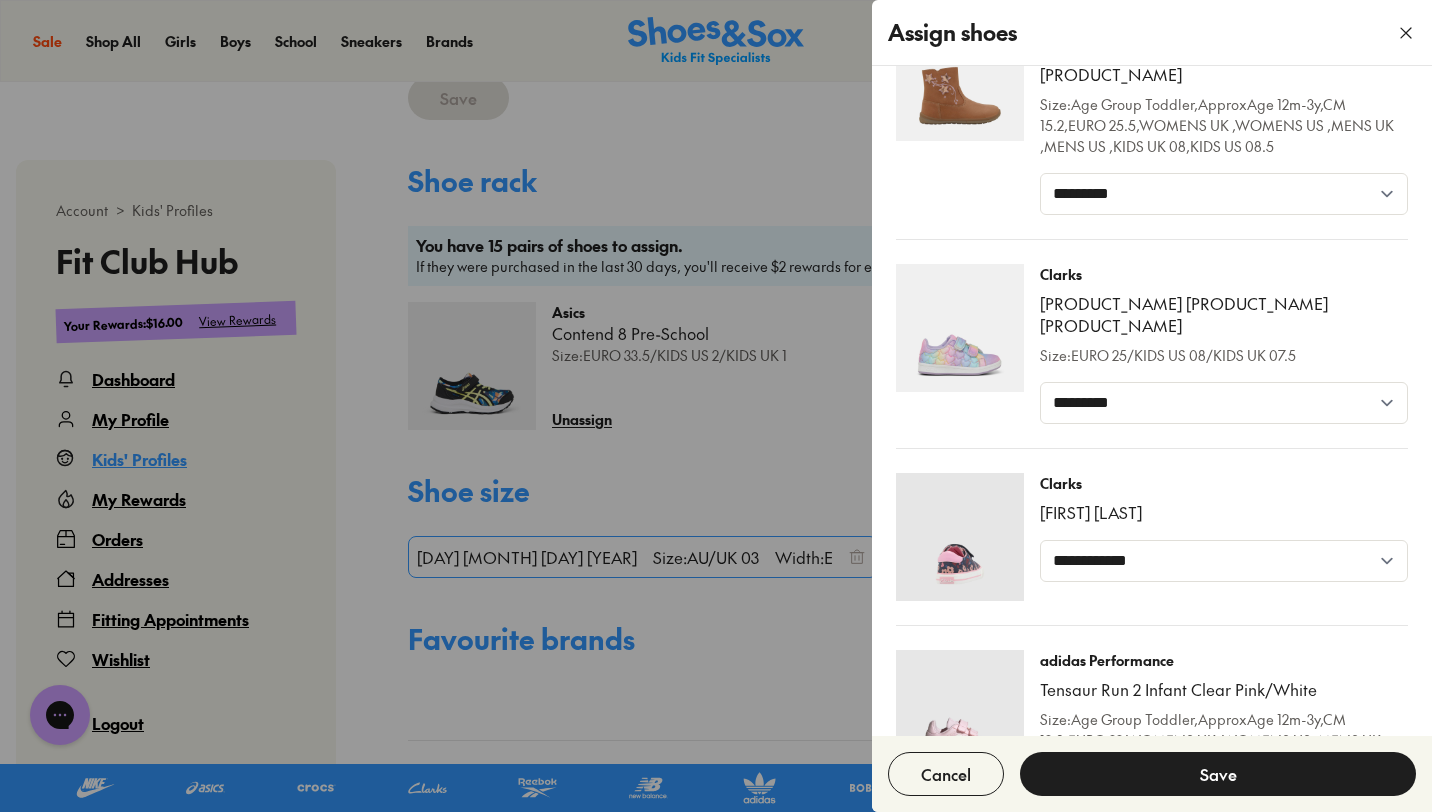 click on "**********" at bounding box center (1224, 561) 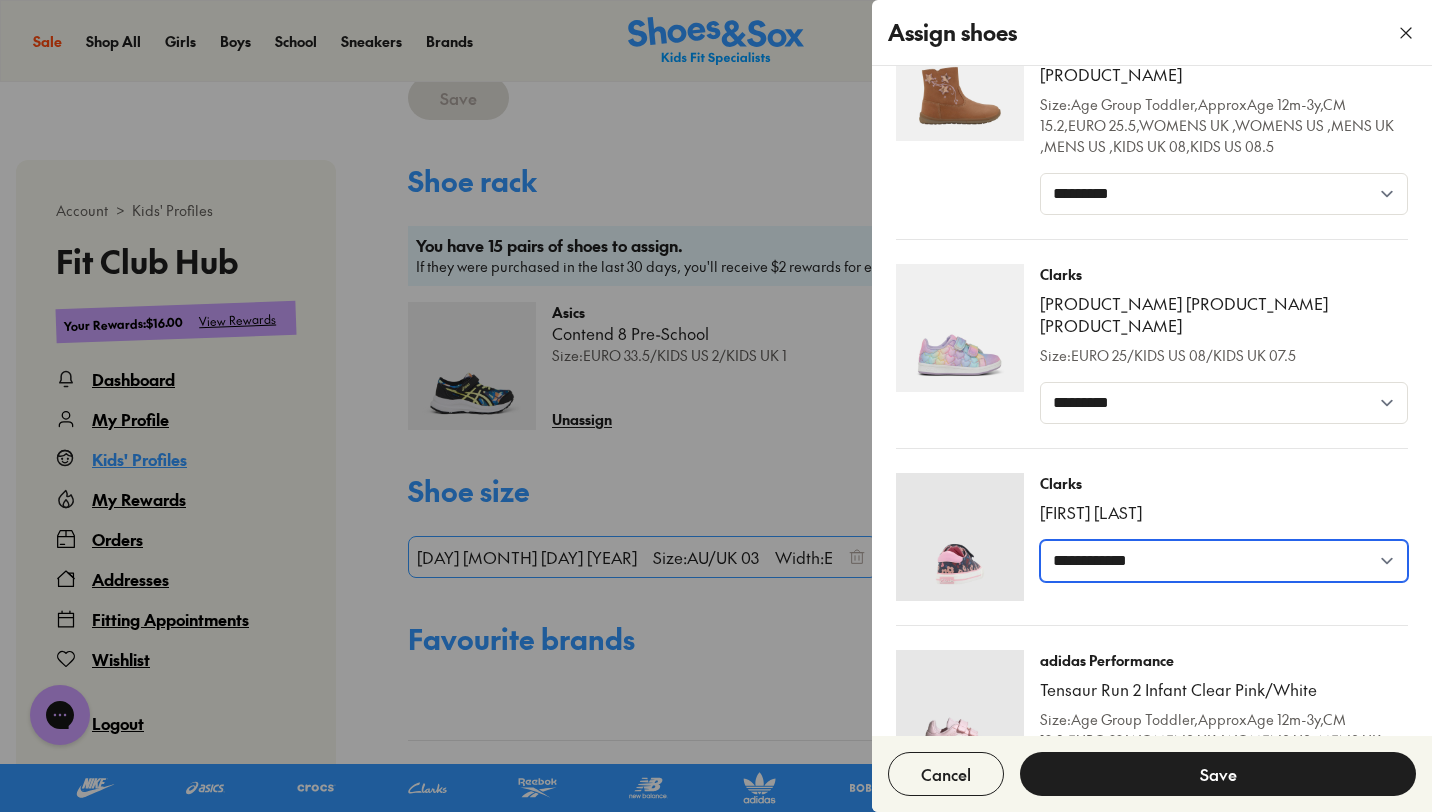 select on "*****" 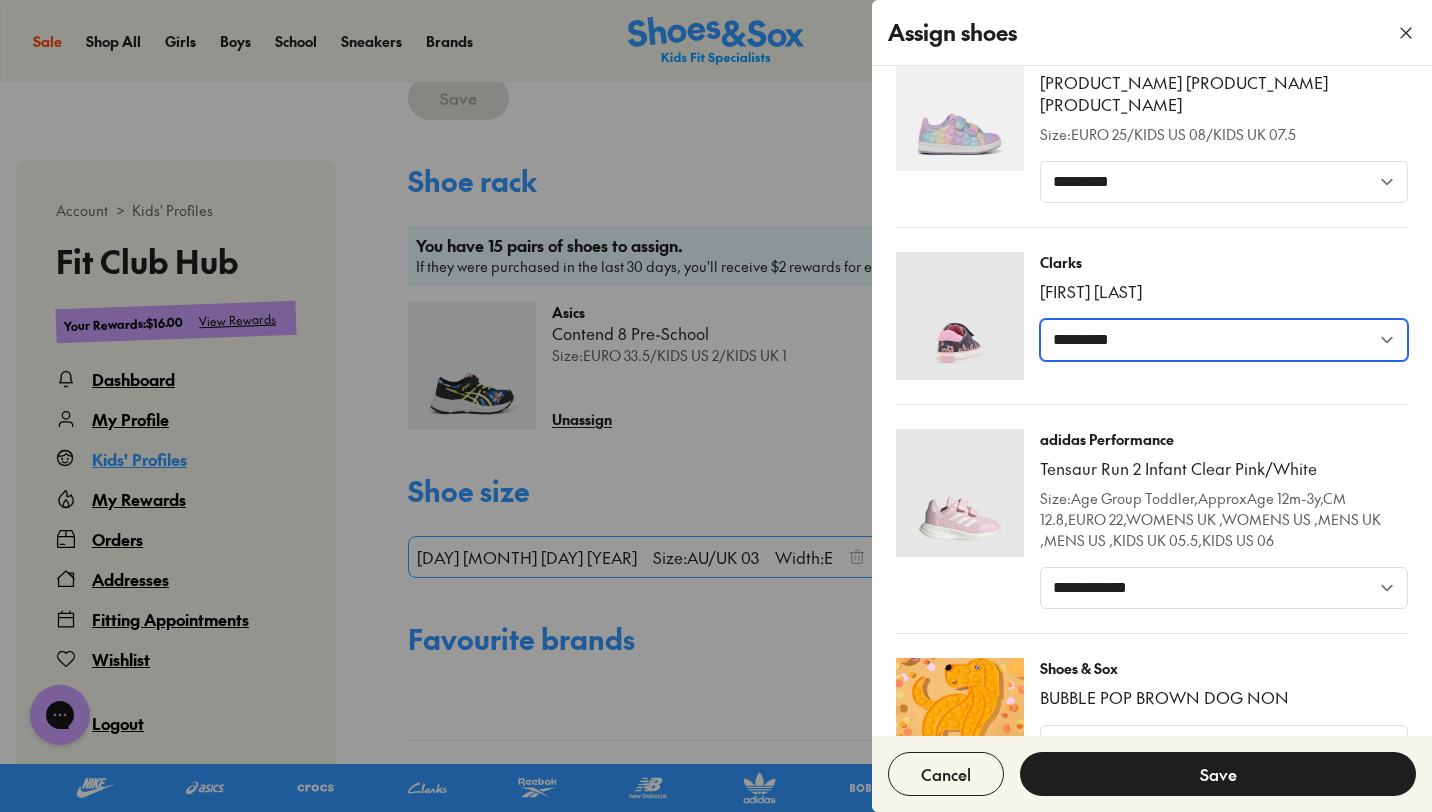 scroll, scrollTop: 2141, scrollLeft: 0, axis: vertical 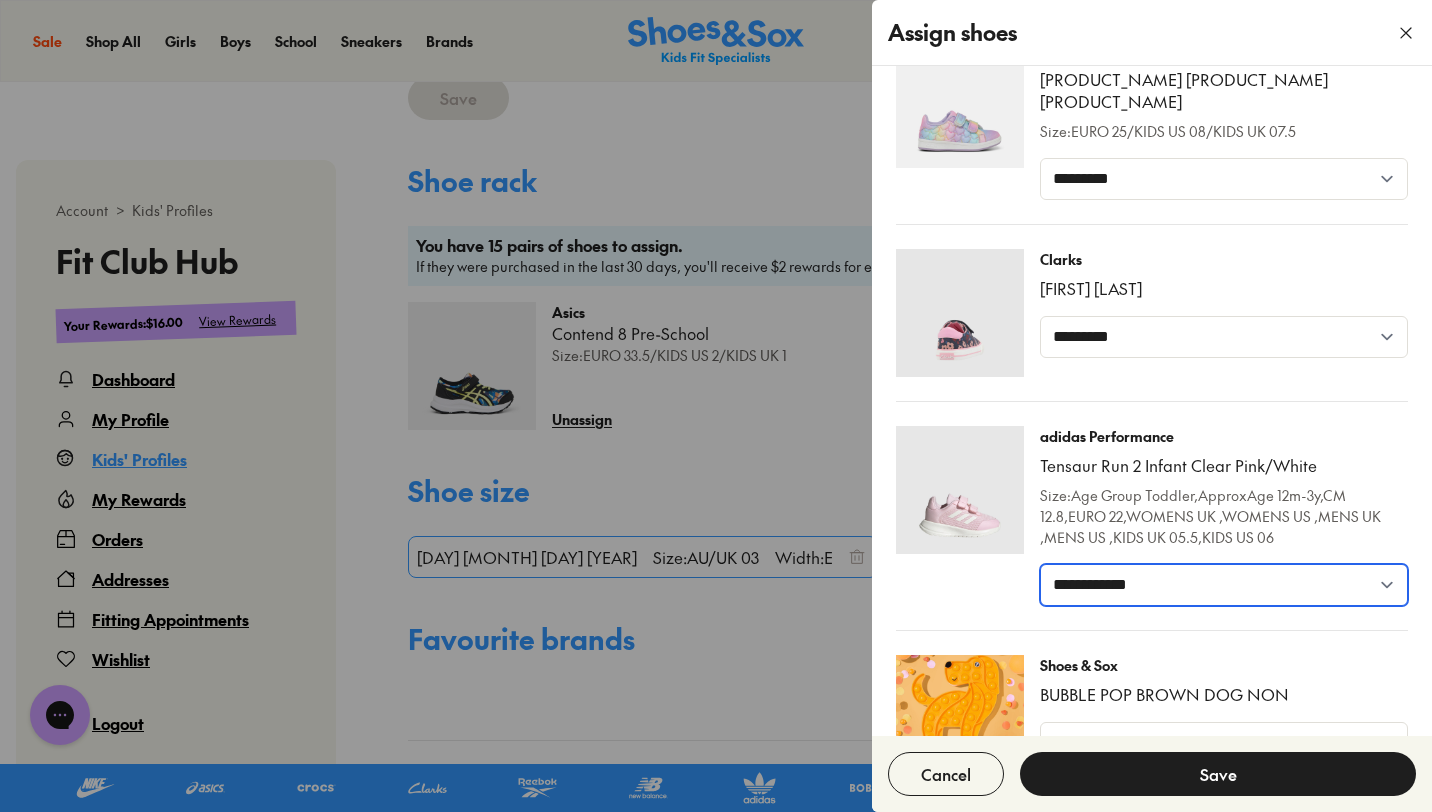 click on "**********" at bounding box center [1224, 585] 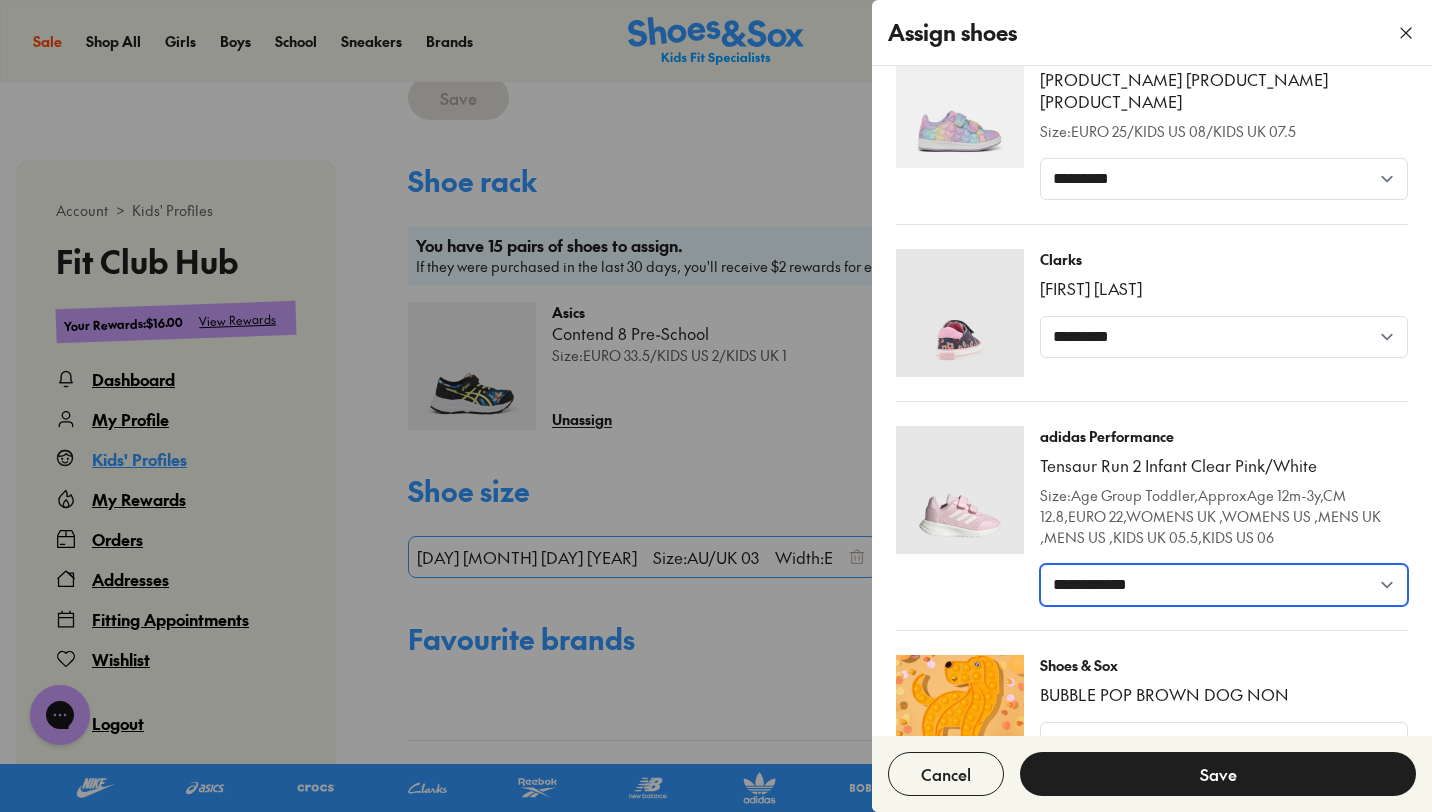 select on "*****" 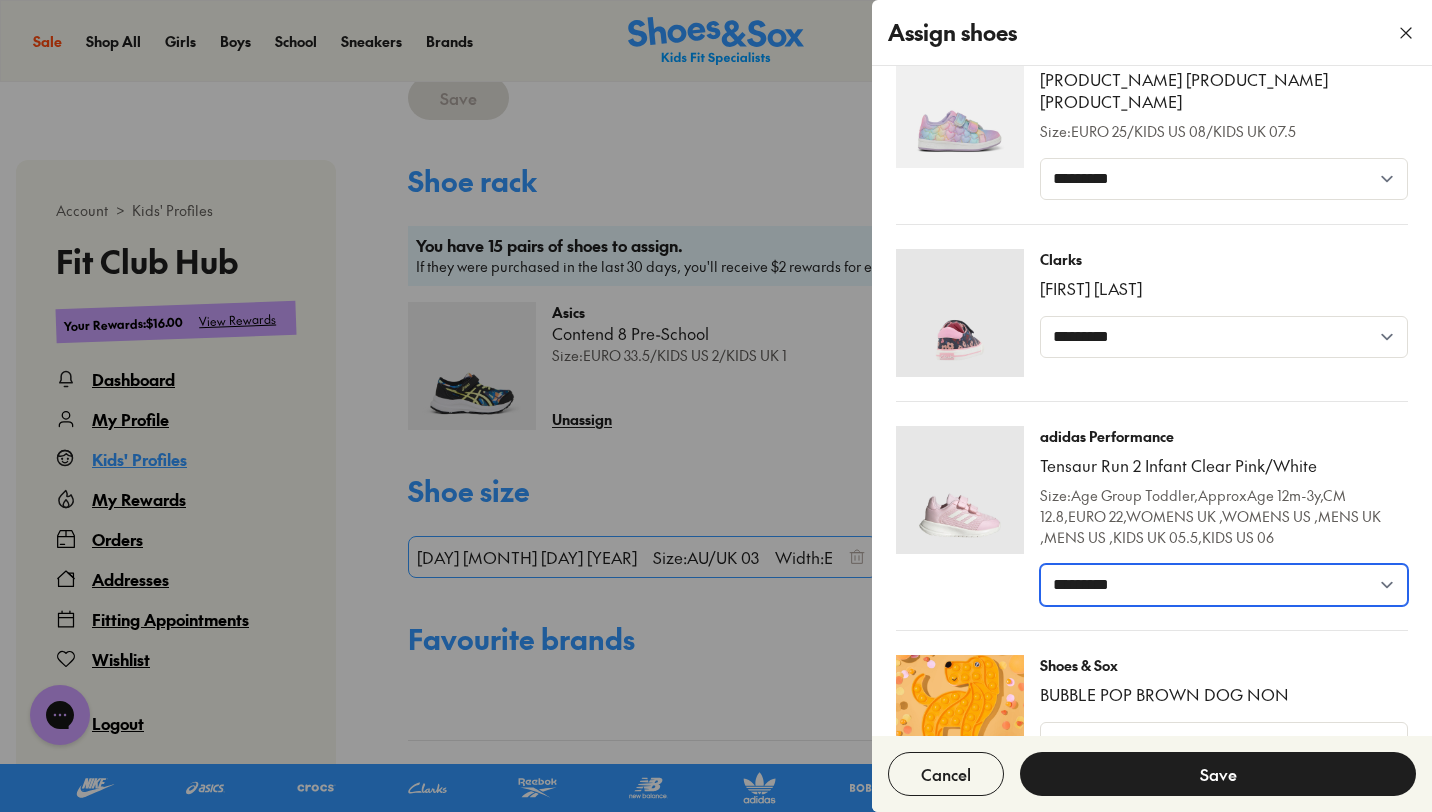 scroll, scrollTop: 2162, scrollLeft: 0, axis: vertical 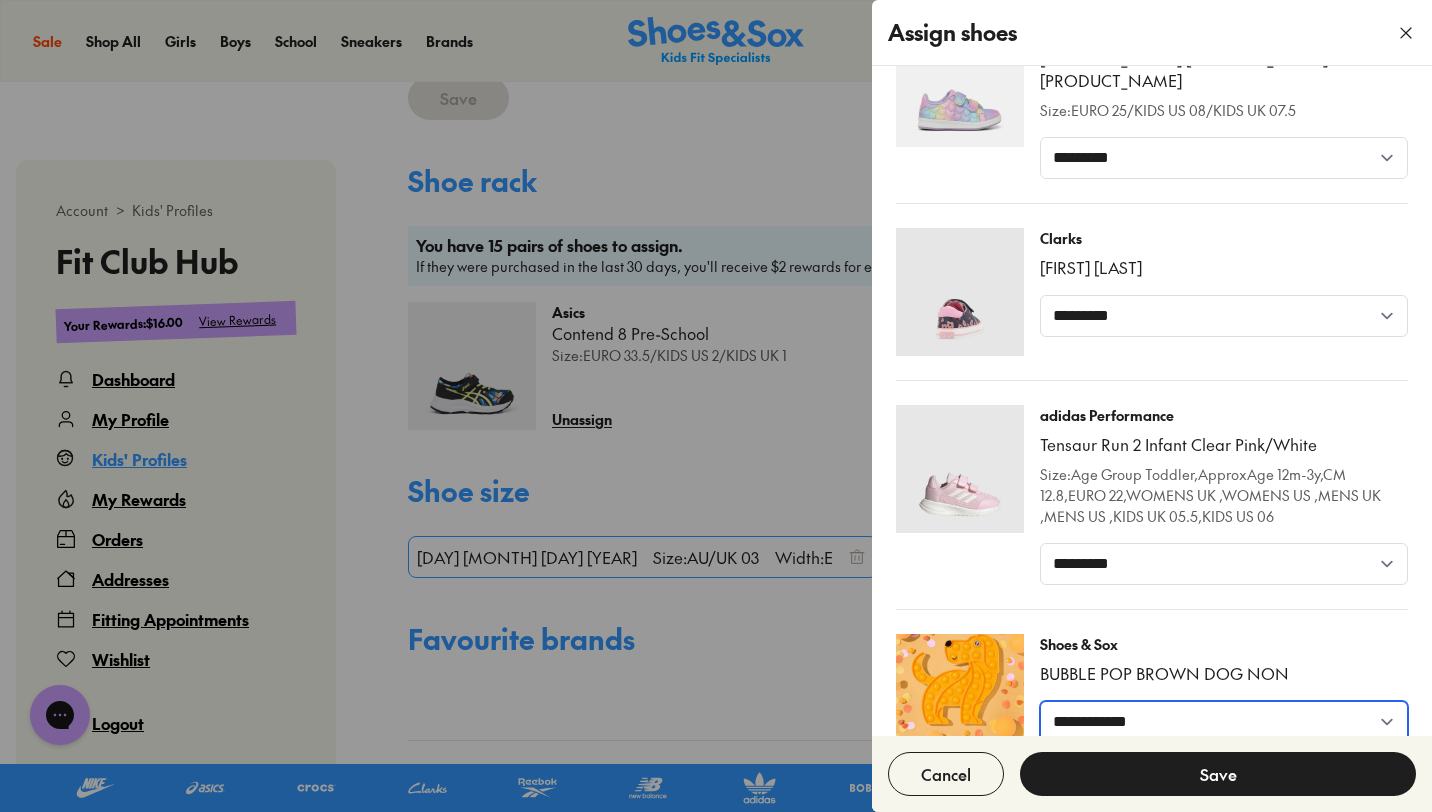 click on "**********" at bounding box center [1224, 722] 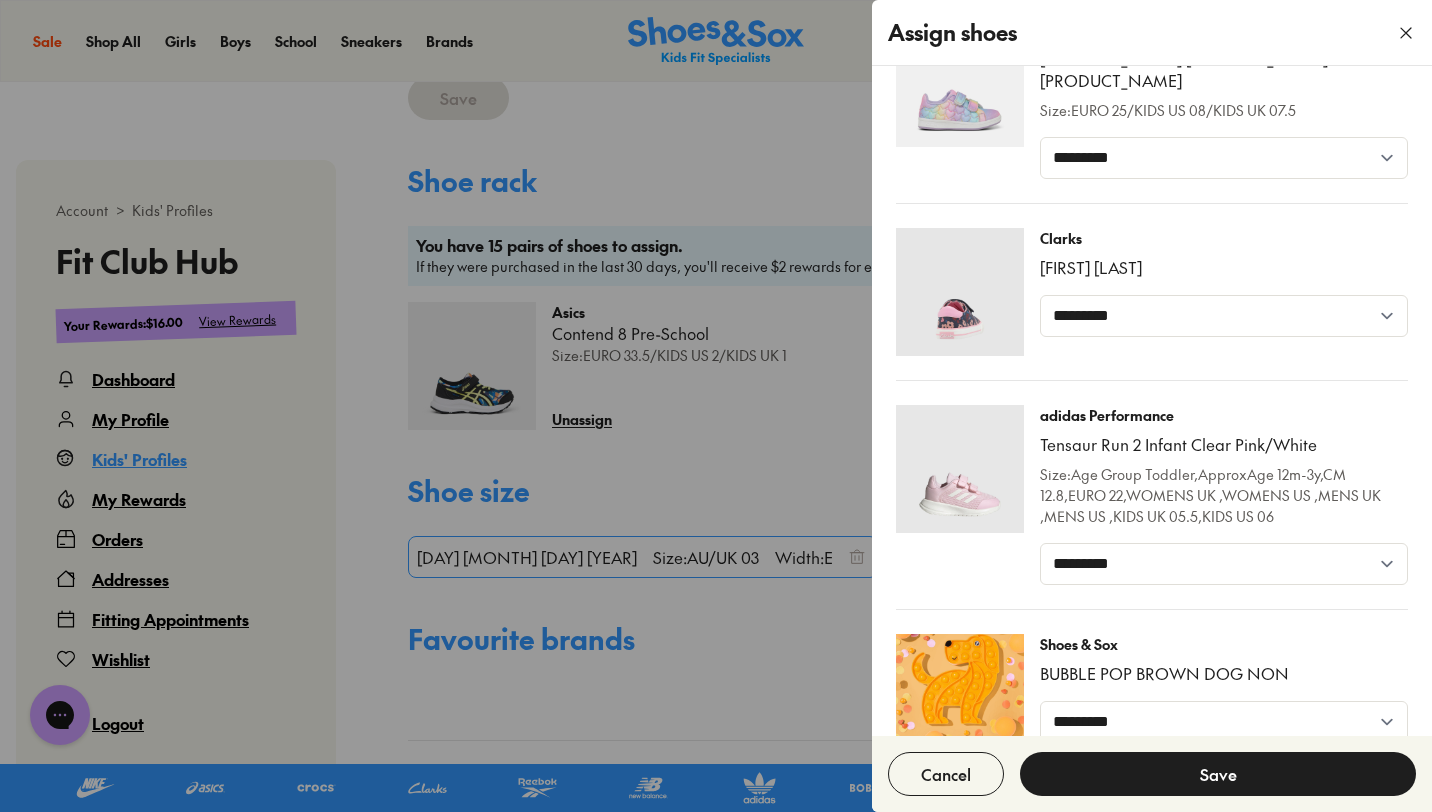 click on "Save" at bounding box center [1218, 774] 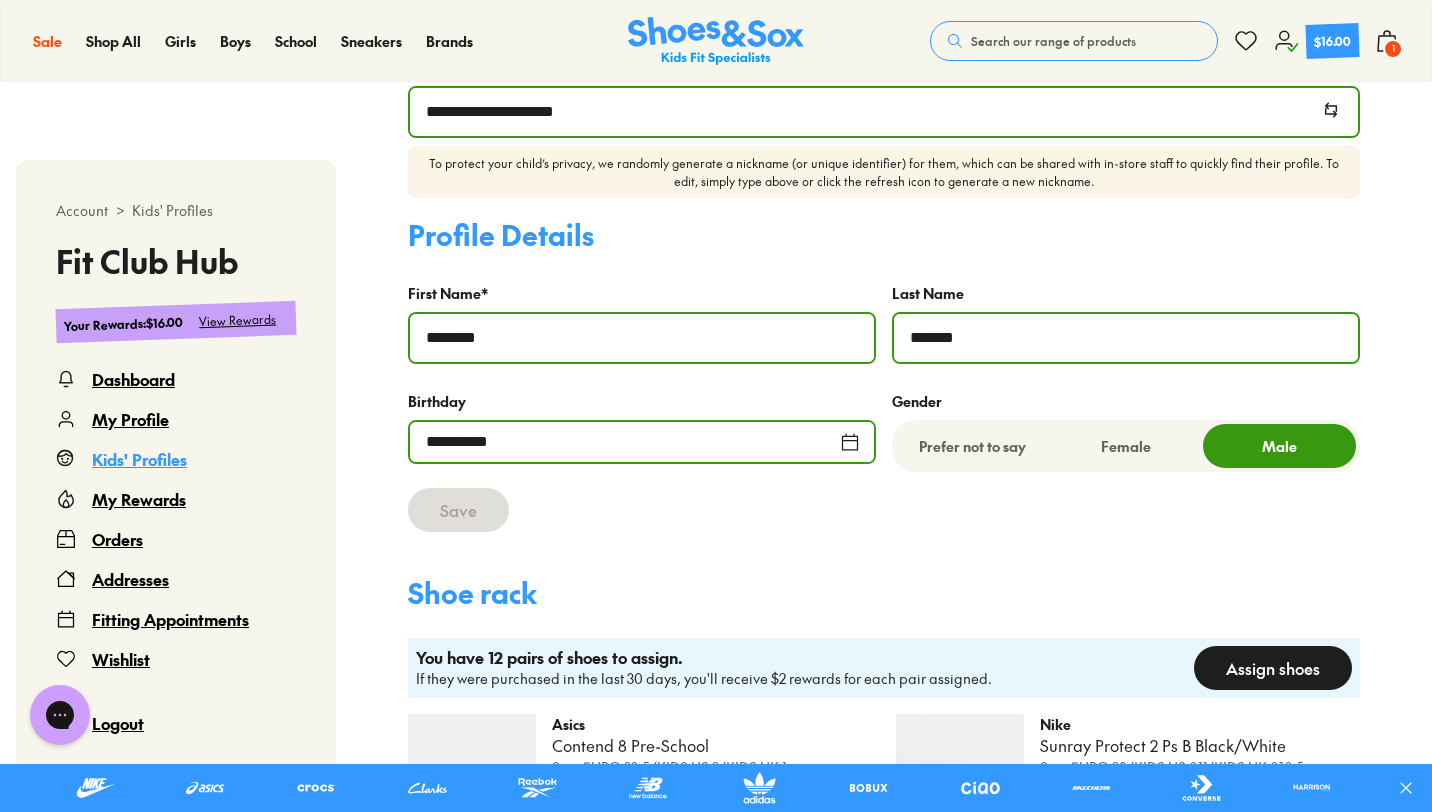 scroll, scrollTop: 1287, scrollLeft: 0, axis: vertical 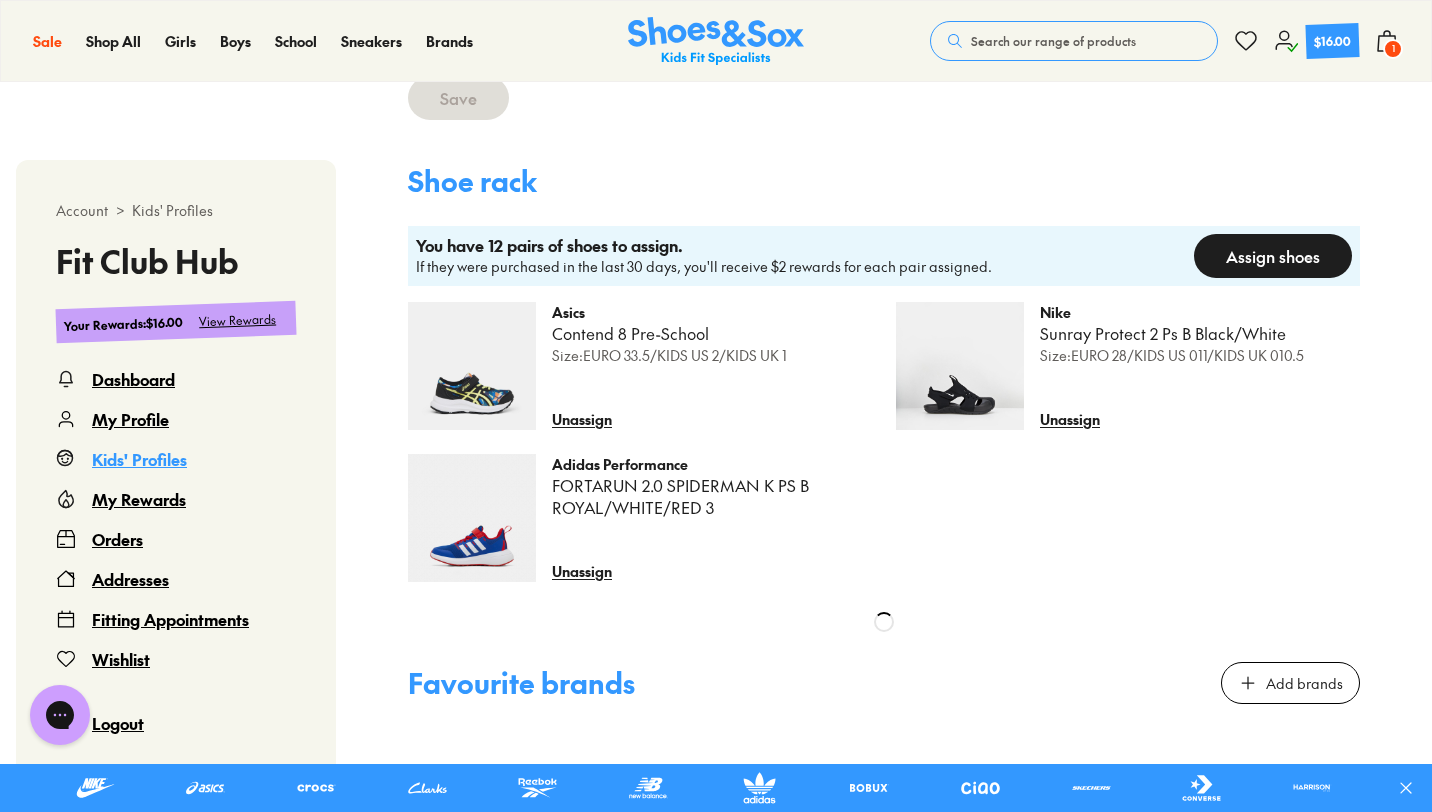 select 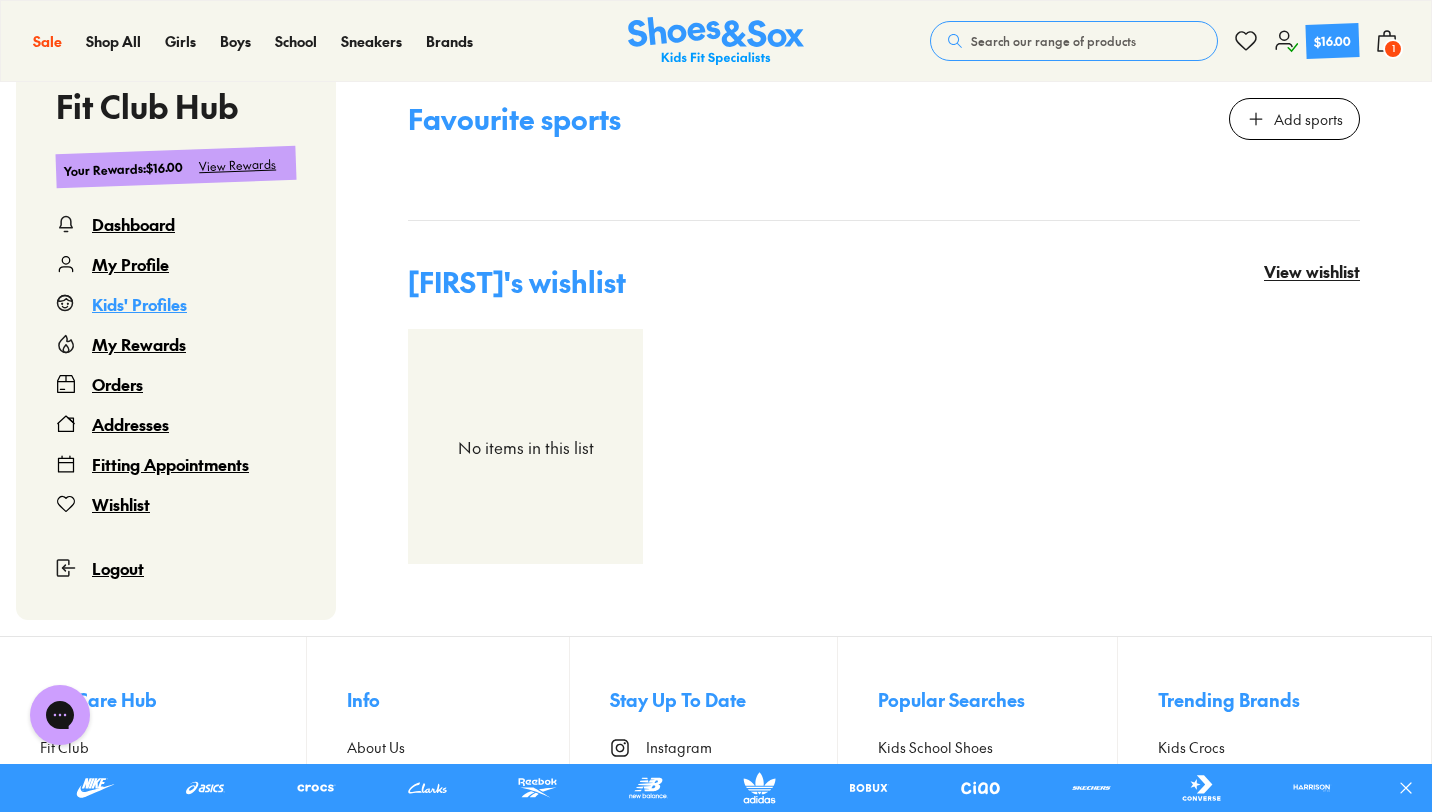 scroll, scrollTop: 1101, scrollLeft: 0, axis: vertical 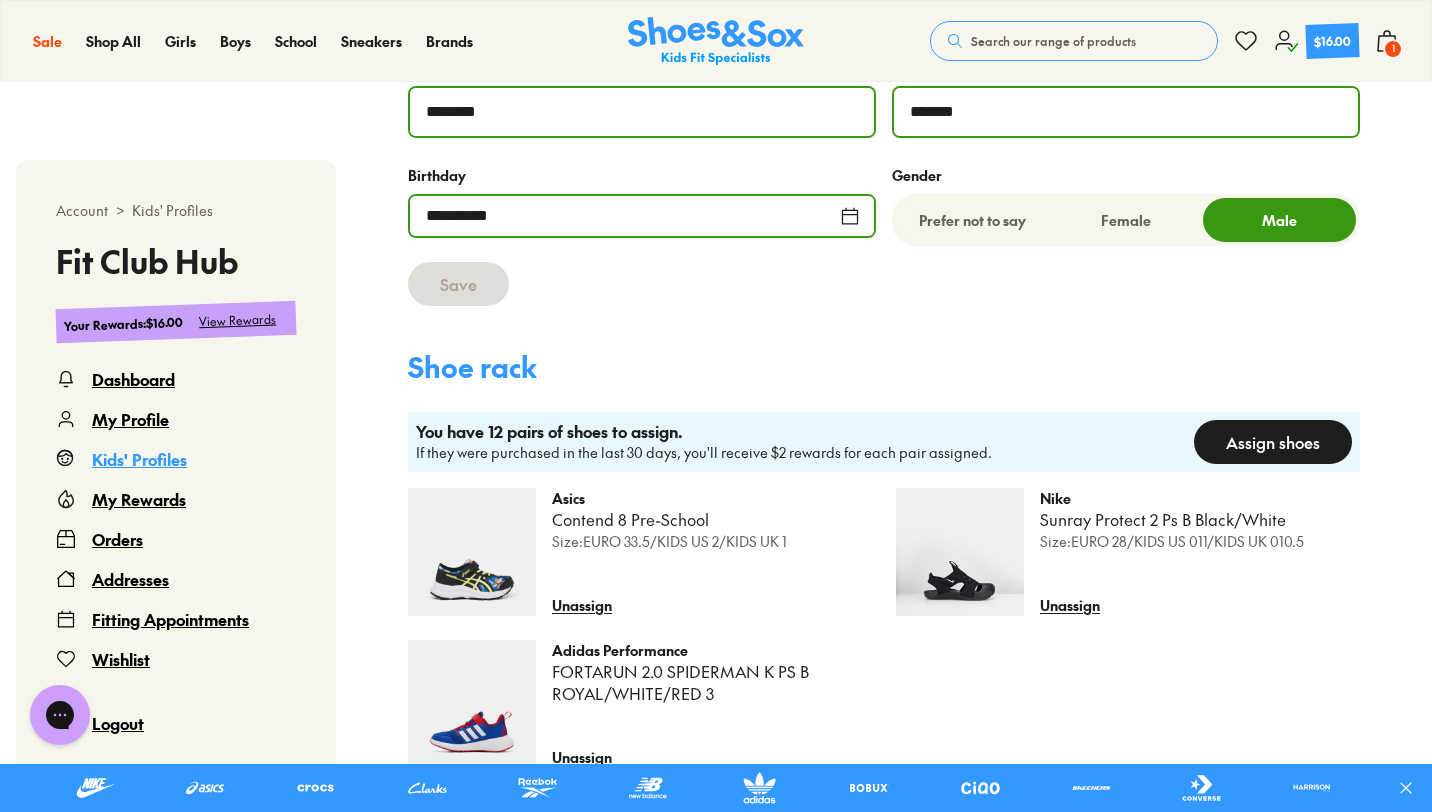 click on "Assign shoes" at bounding box center [1273, 442] 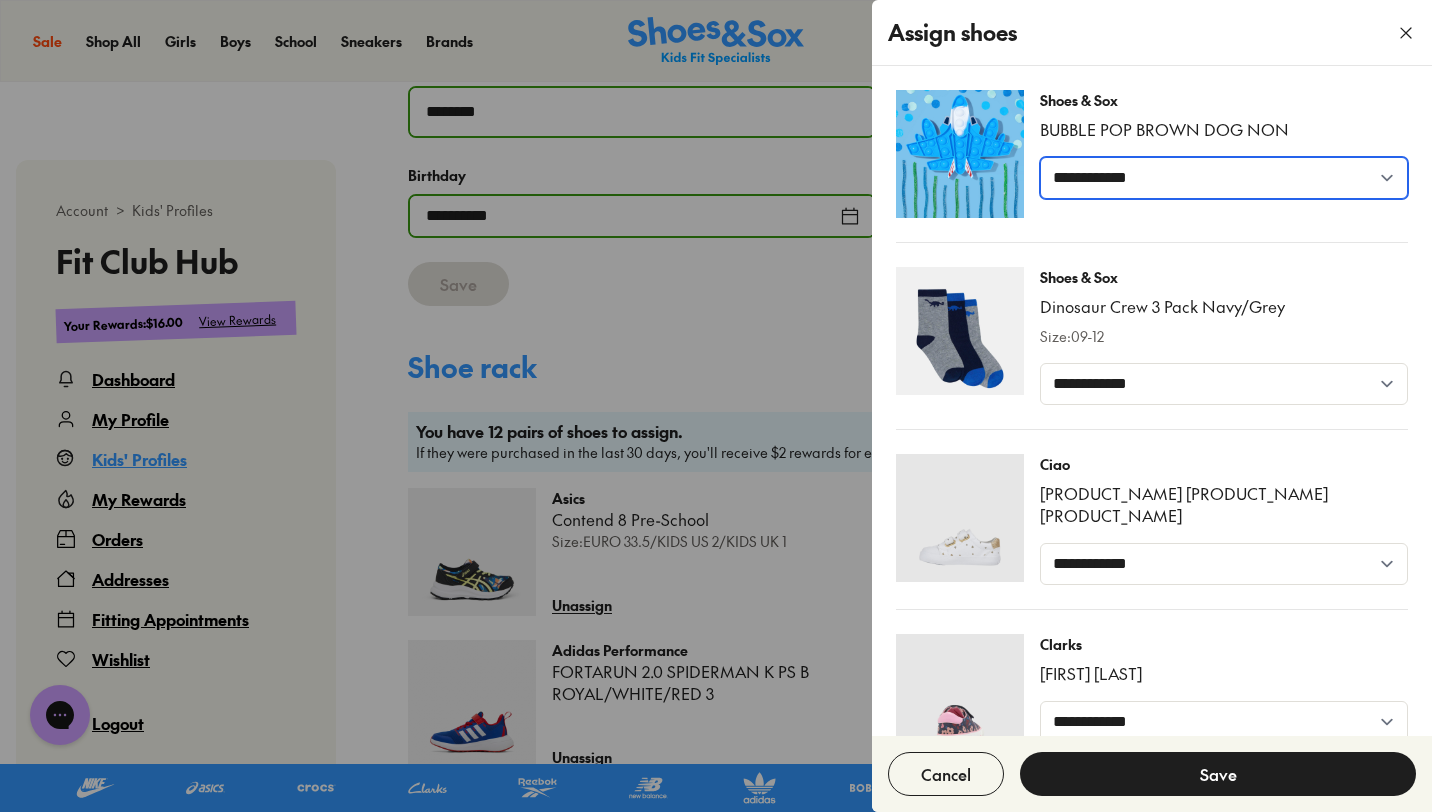 click on "**********" at bounding box center [1224, 178] 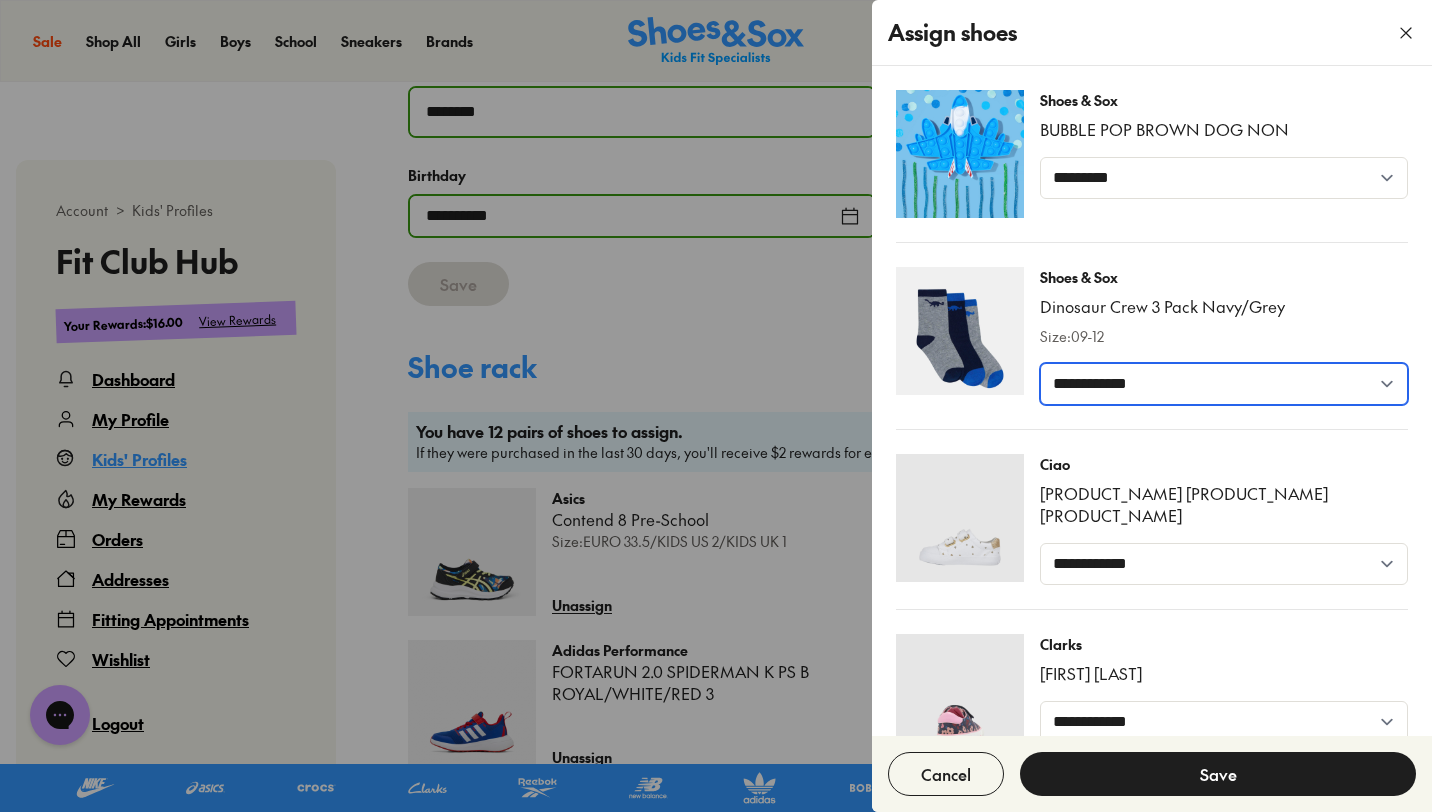 click on "**********" at bounding box center [1224, 384] 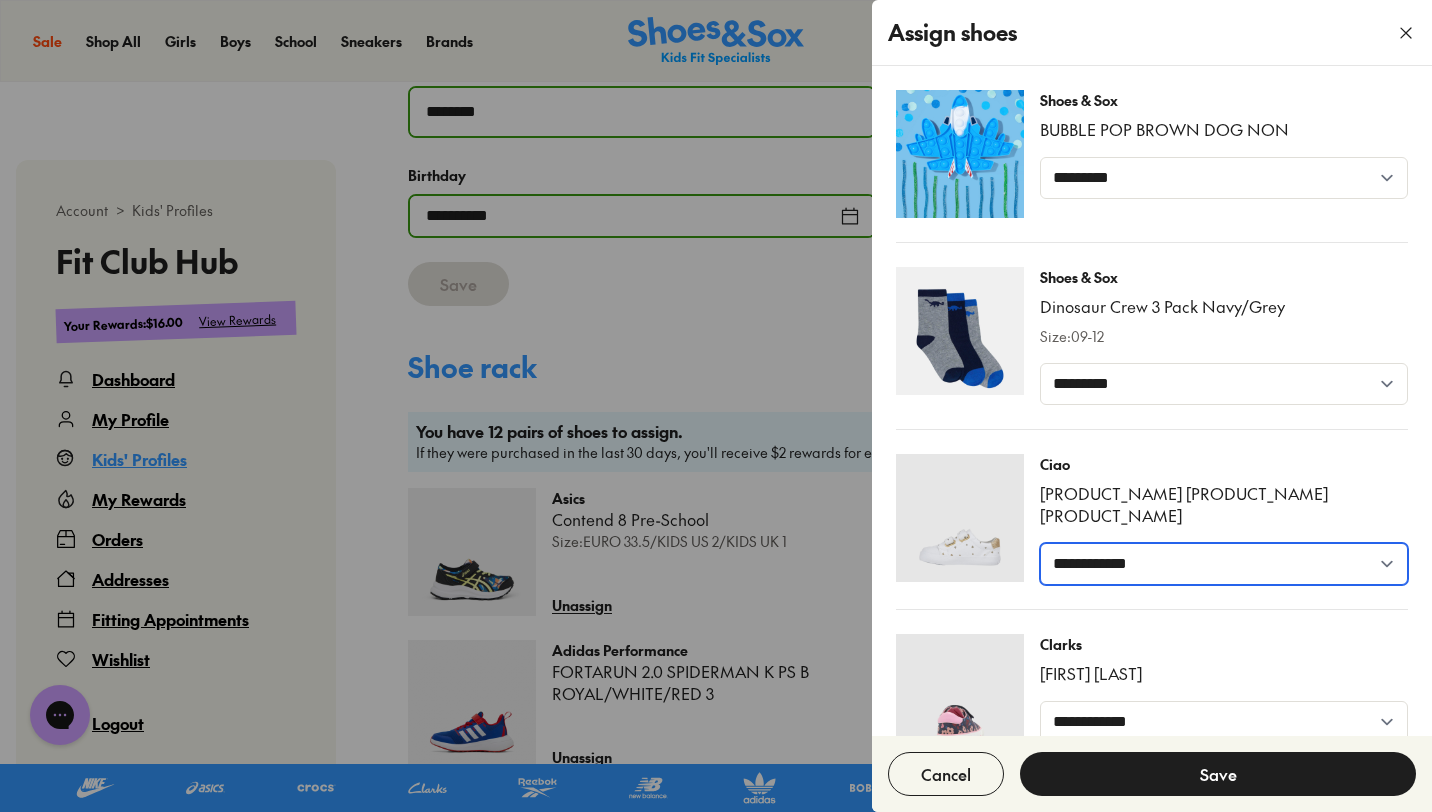 click on "**********" at bounding box center (1224, 564) 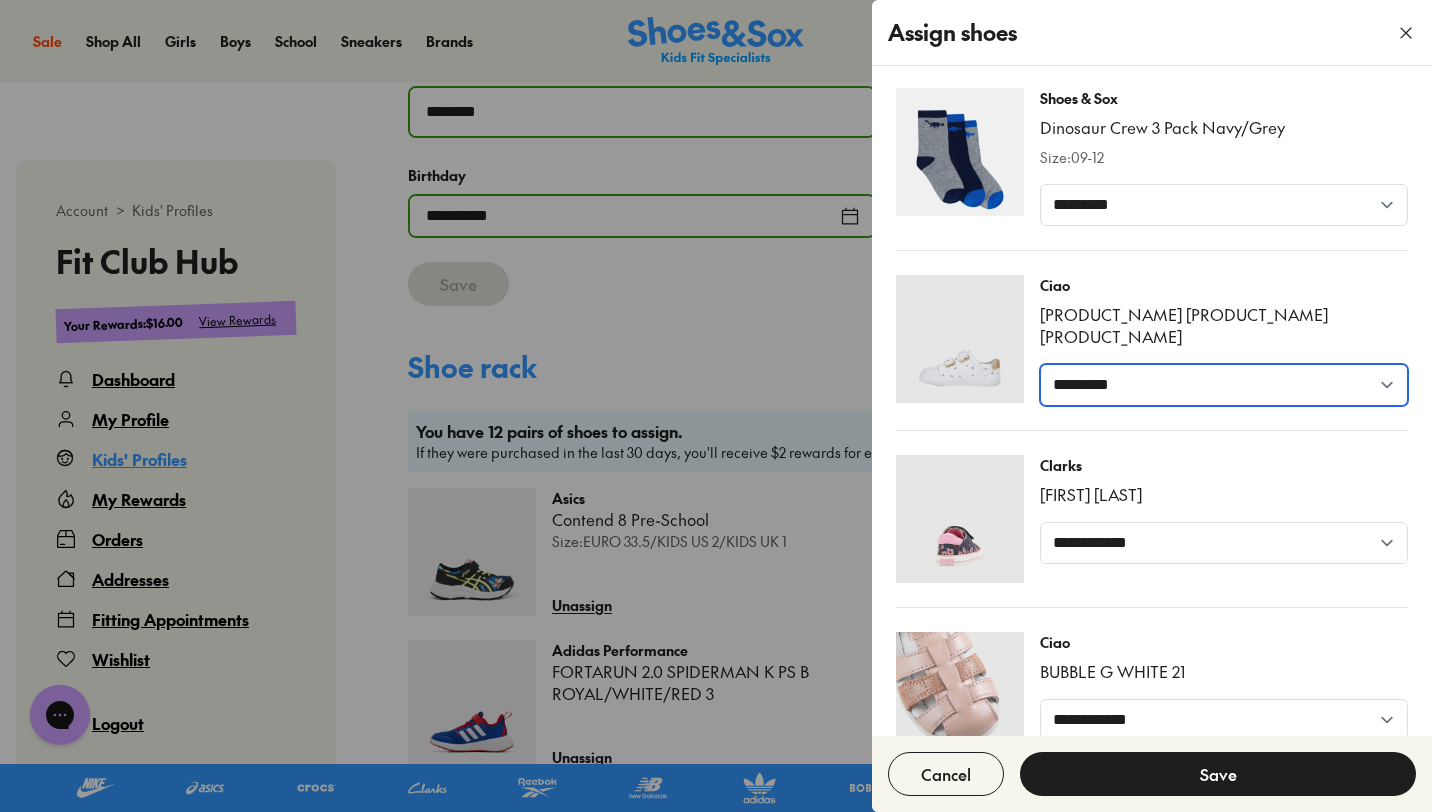 scroll, scrollTop: 207, scrollLeft: 0, axis: vertical 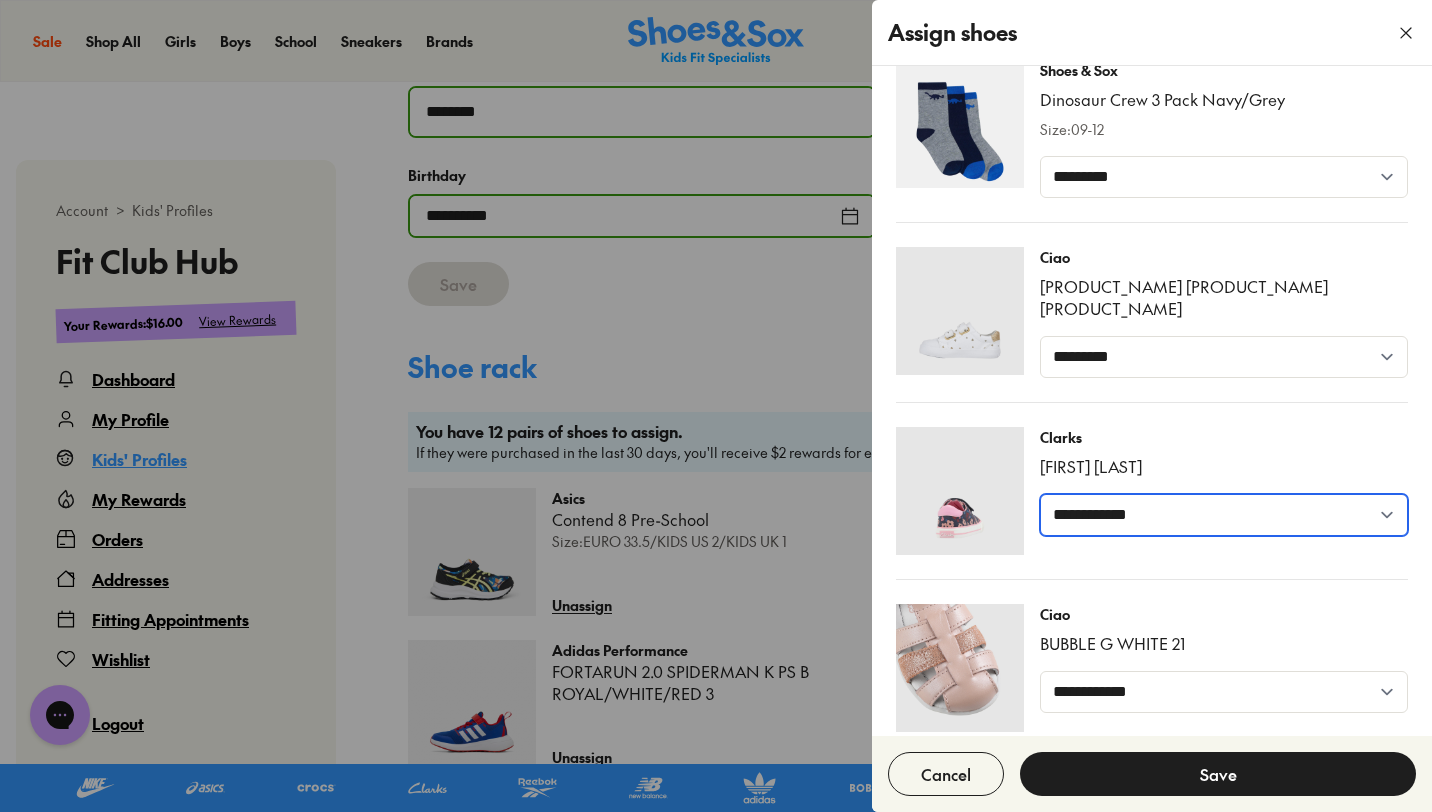 click on "**********" at bounding box center [1224, 515] 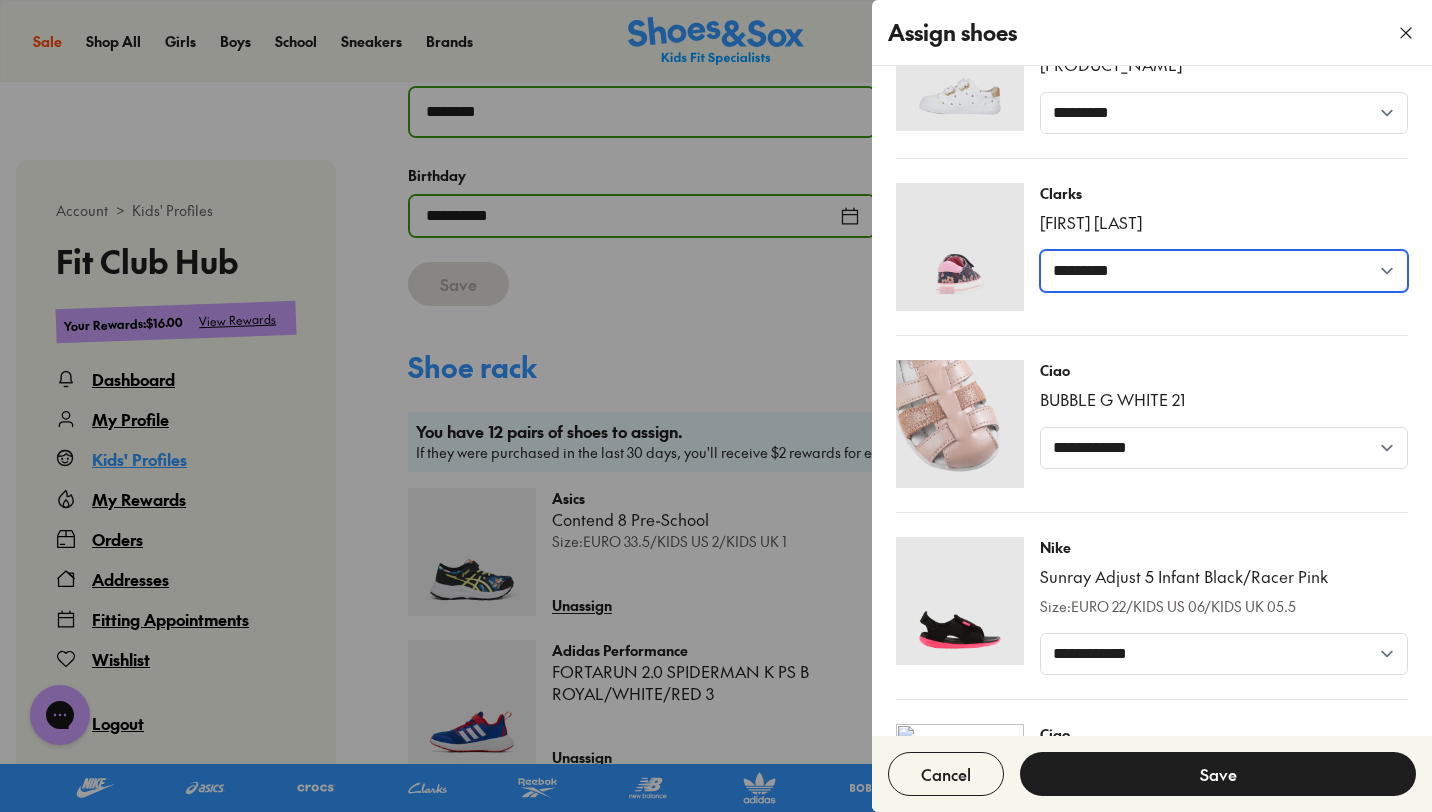 scroll, scrollTop: 455, scrollLeft: 0, axis: vertical 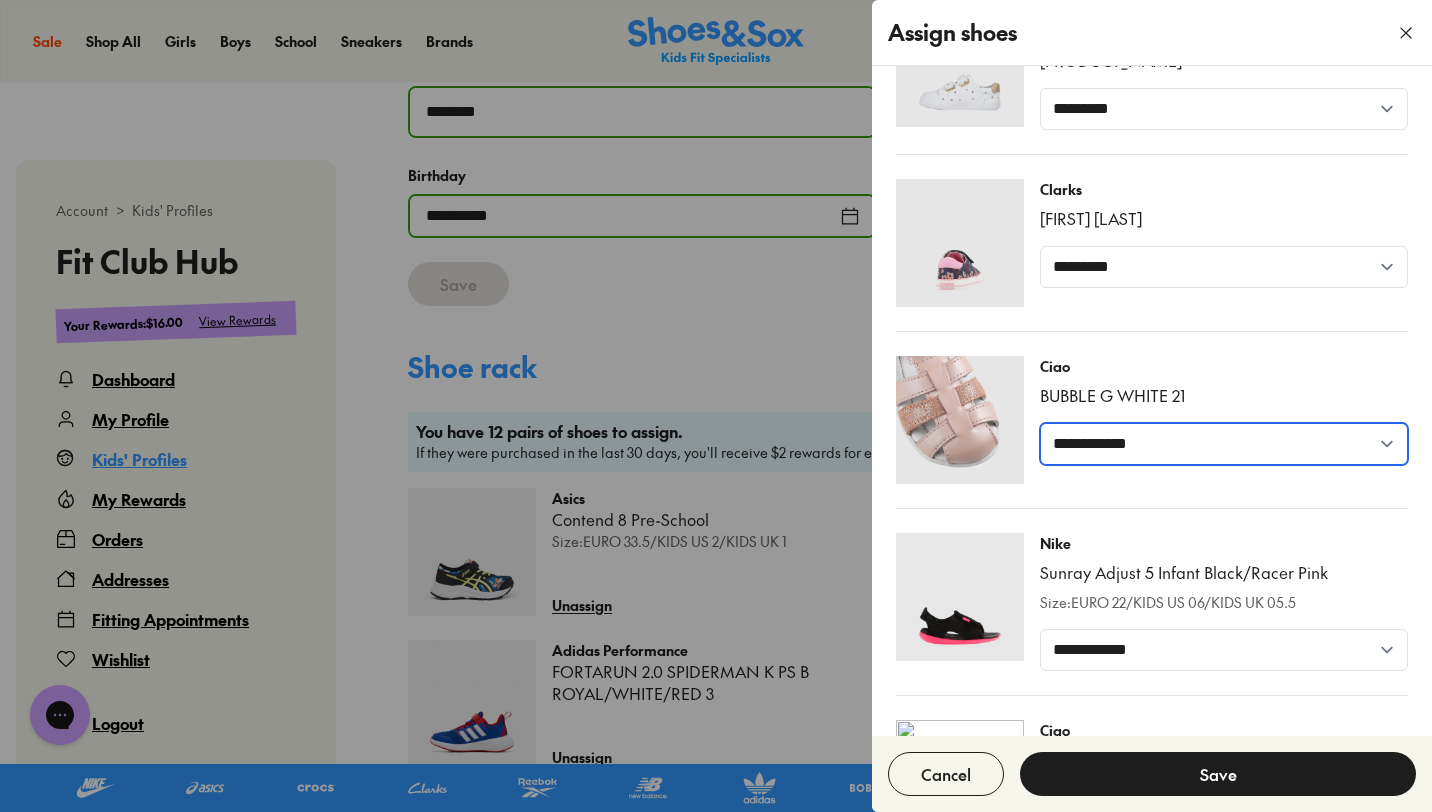 click on "**********" at bounding box center (1224, 444) 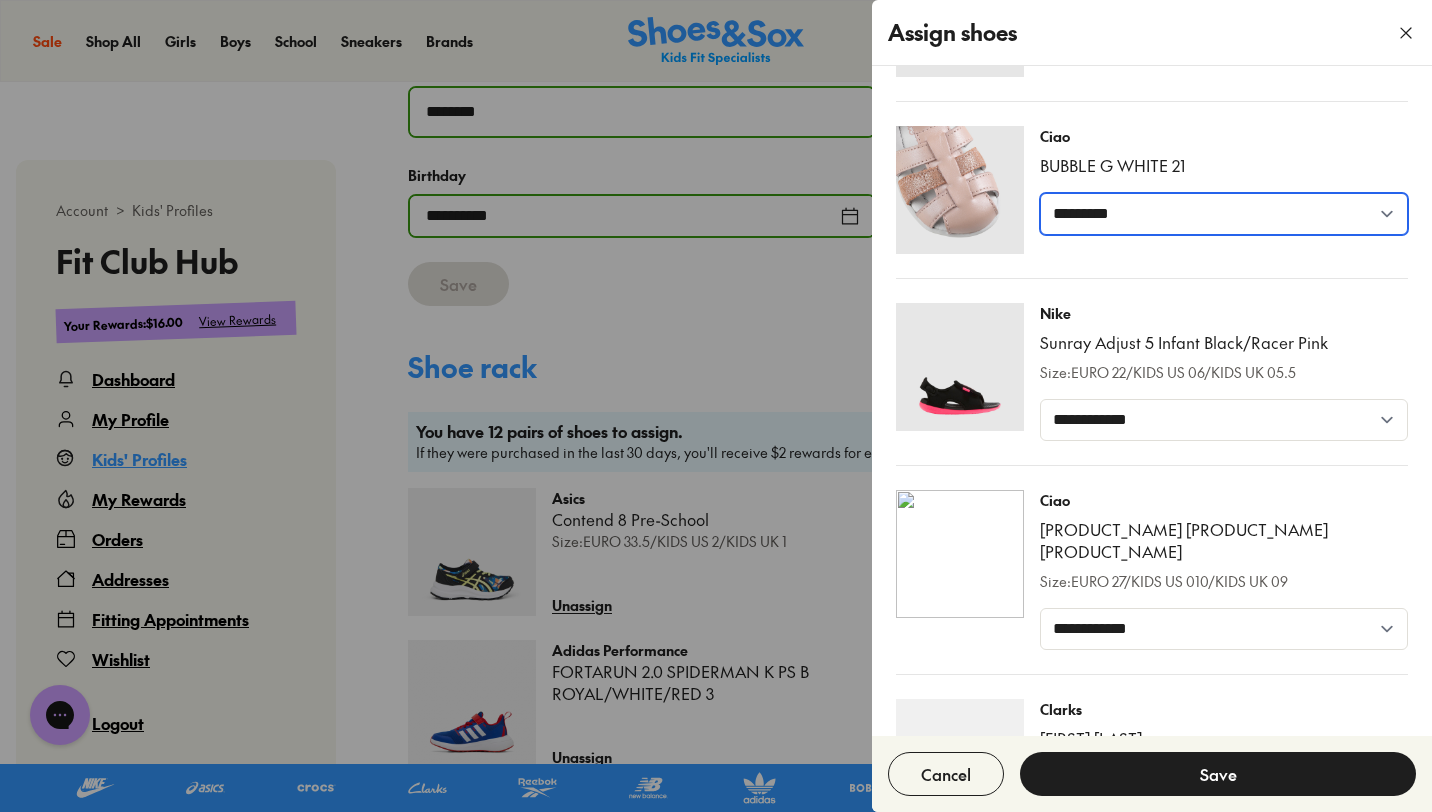 scroll, scrollTop: 688, scrollLeft: 0, axis: vertical 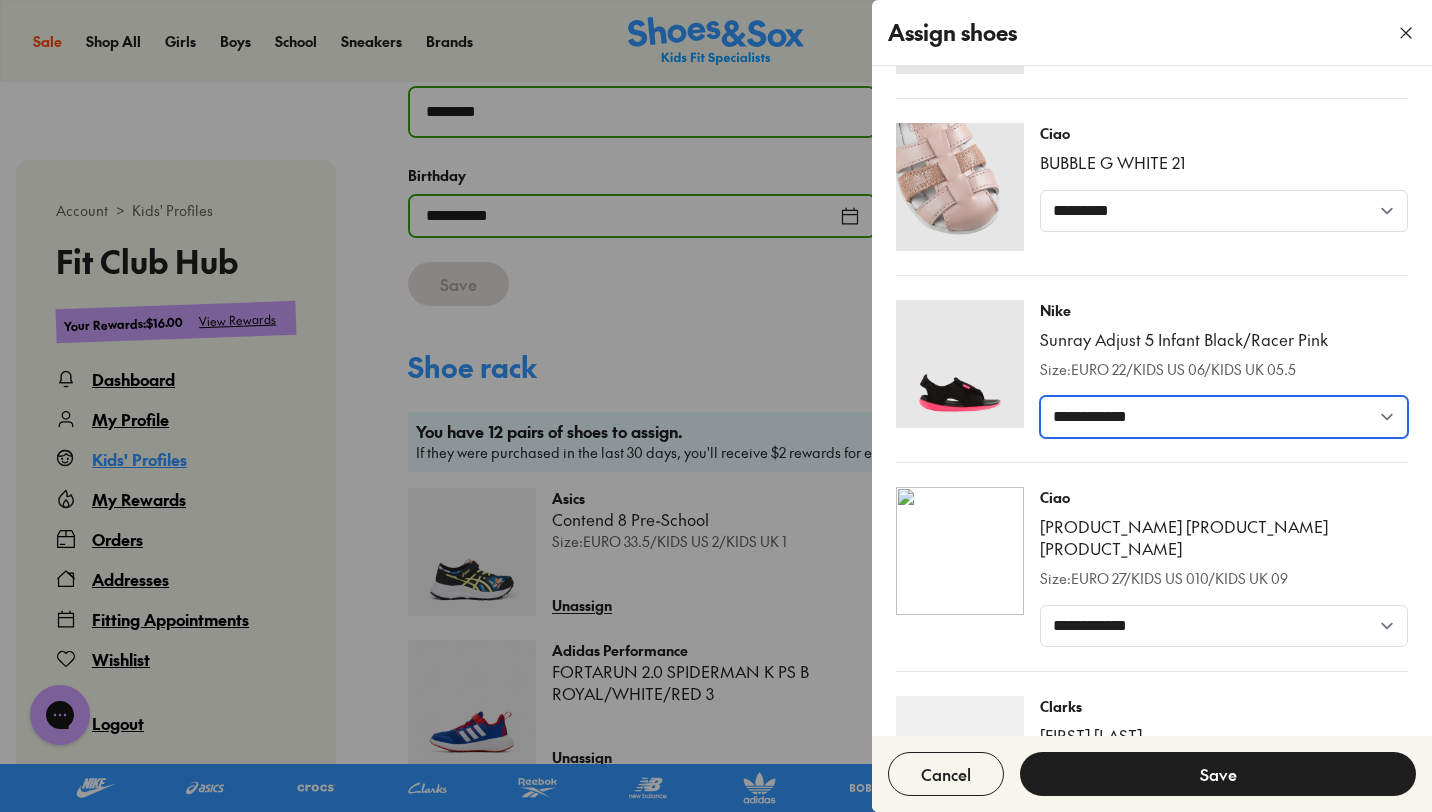 click on "**********" at bounding box center (1224, 417) 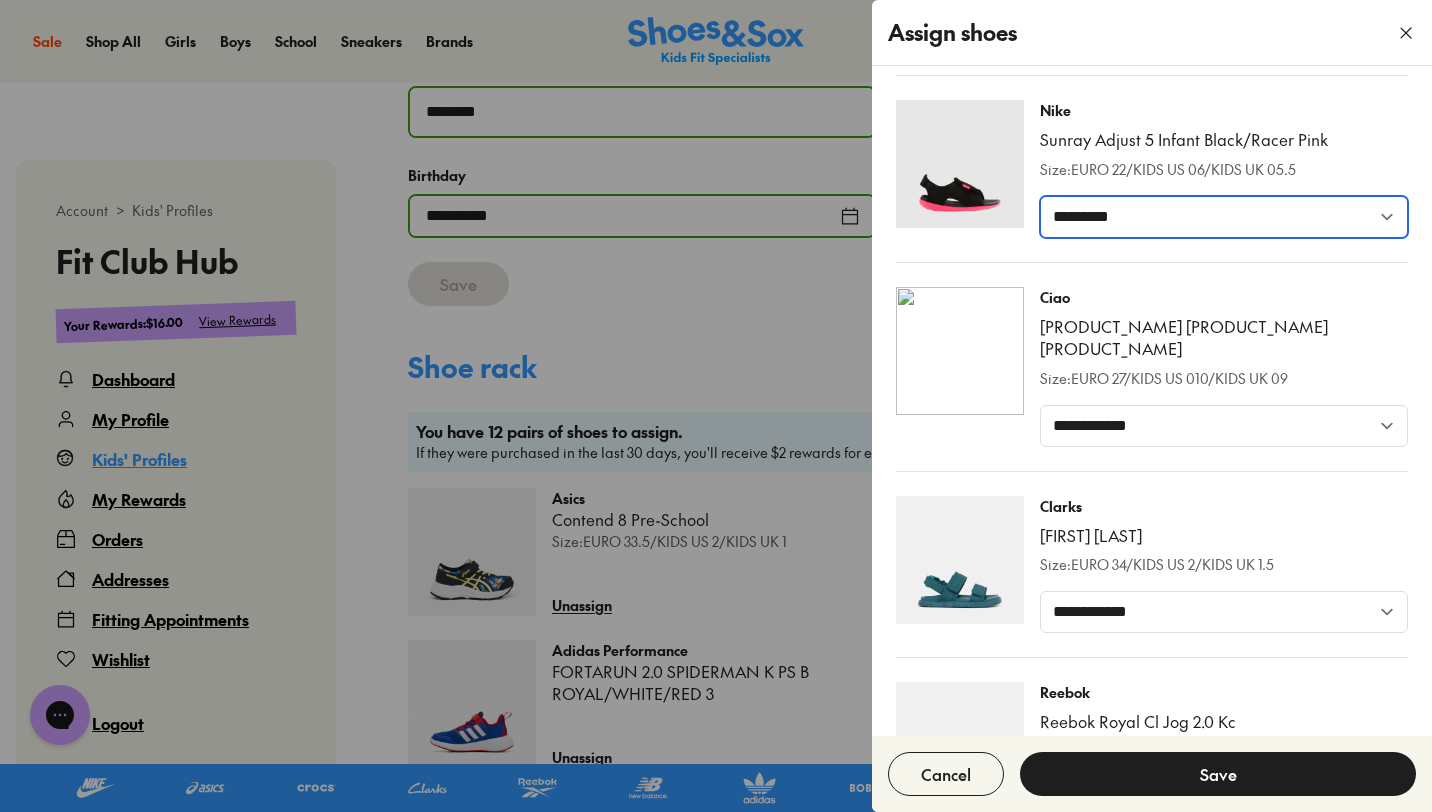 scroll, scrollTop: 891, scrollLeft: 0, axis: vertical 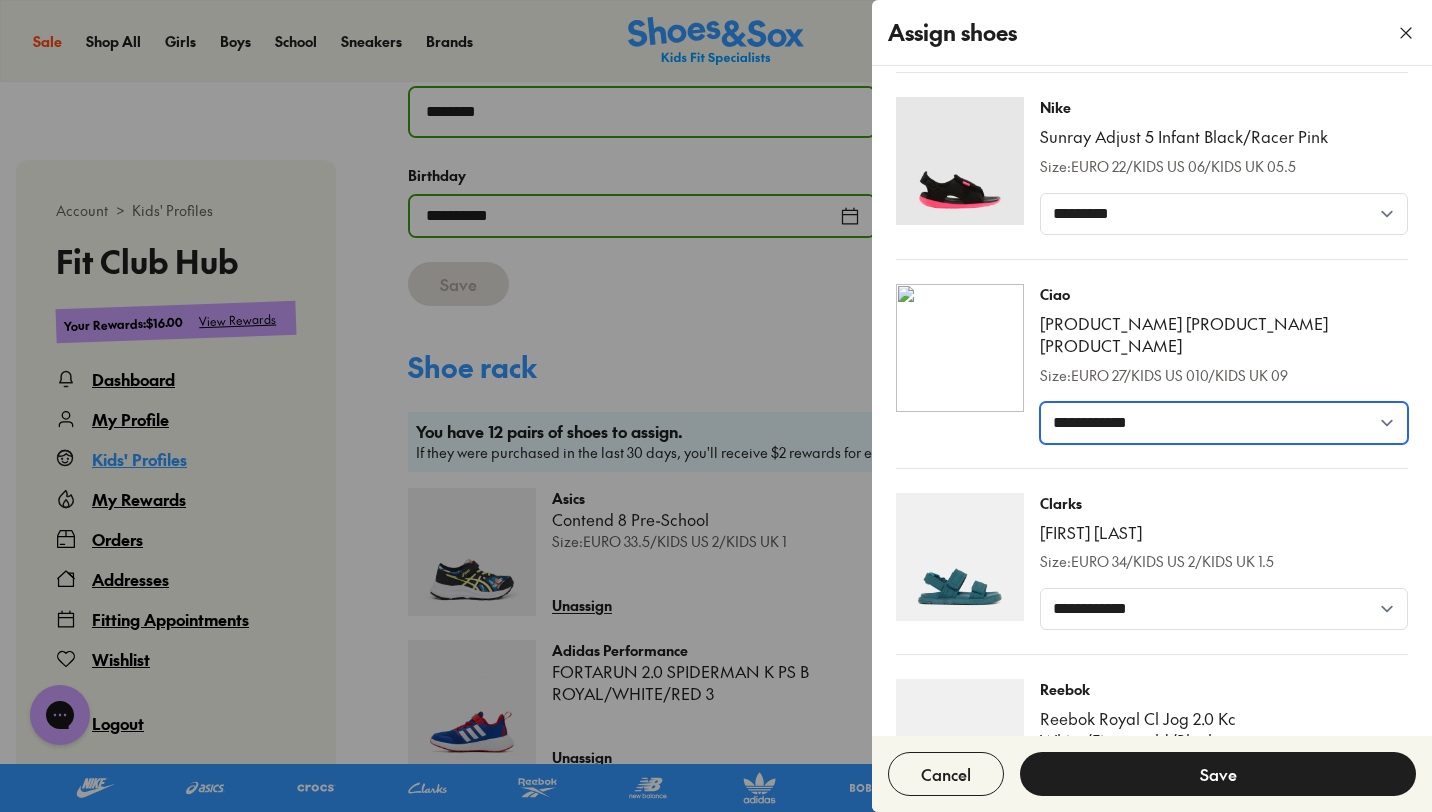 click on "**********" at bounding box center [1224, 423] 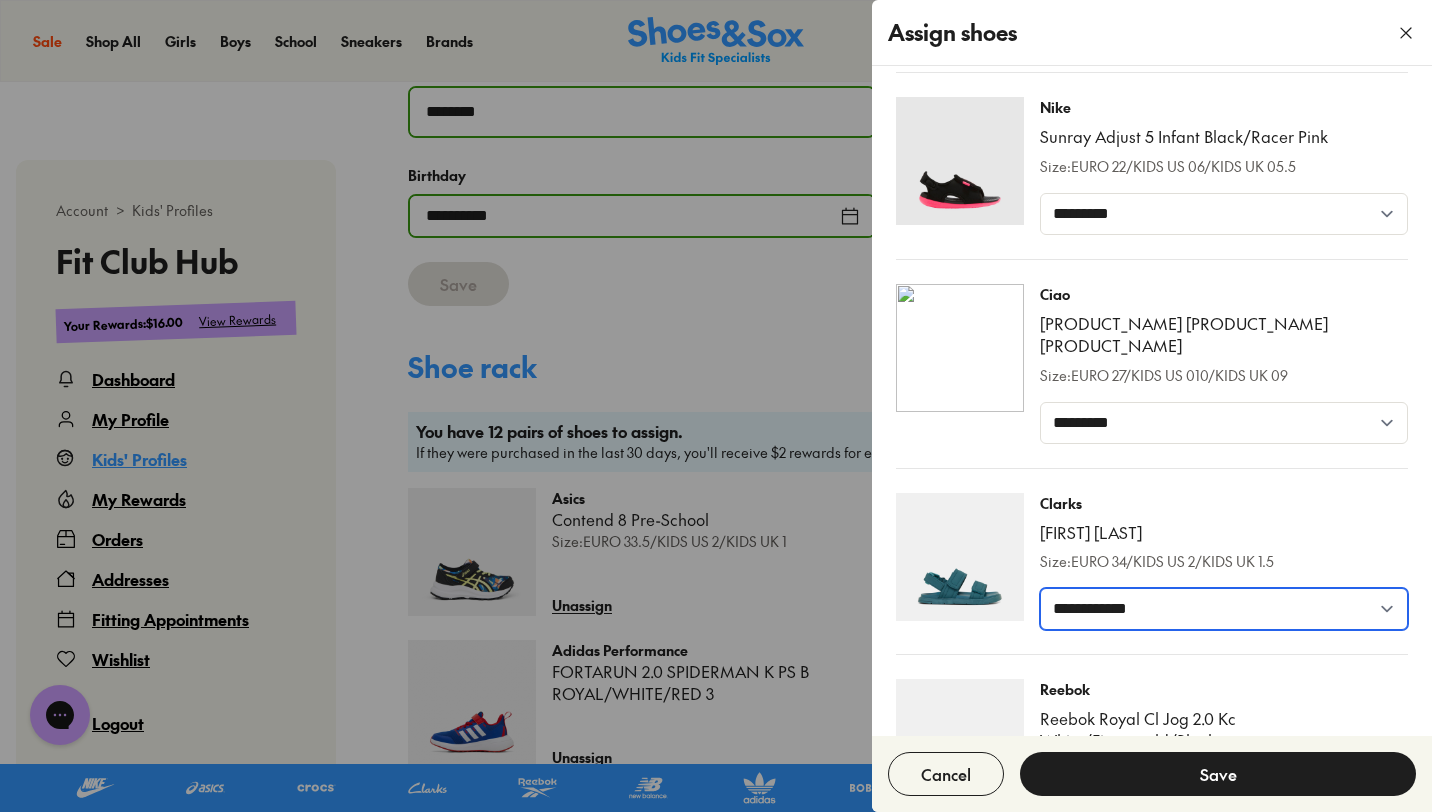 click on "**********" at bounding box center (1224, 609) 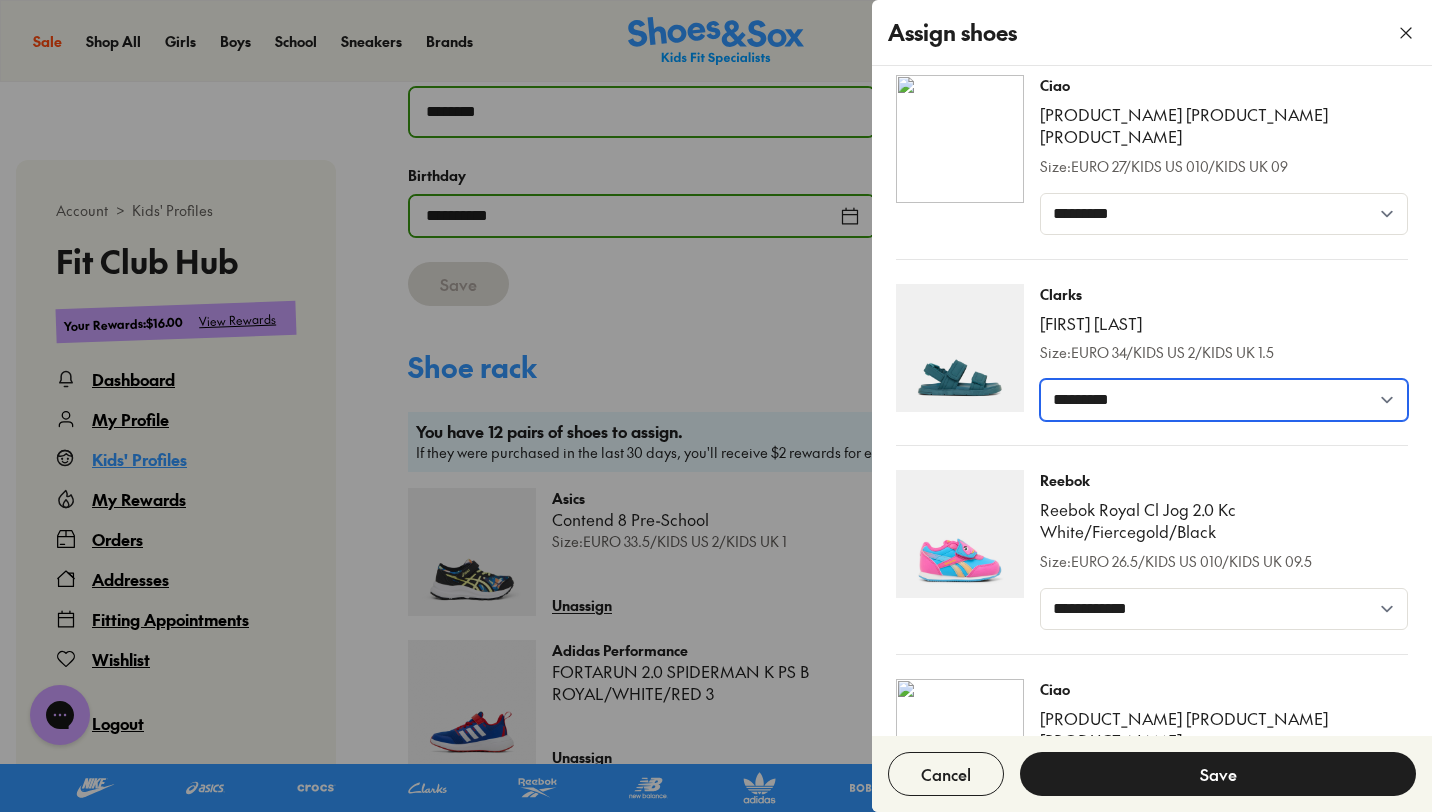 scroll, scrollTop: 1102, scrollLeft: 0, axis: vertical 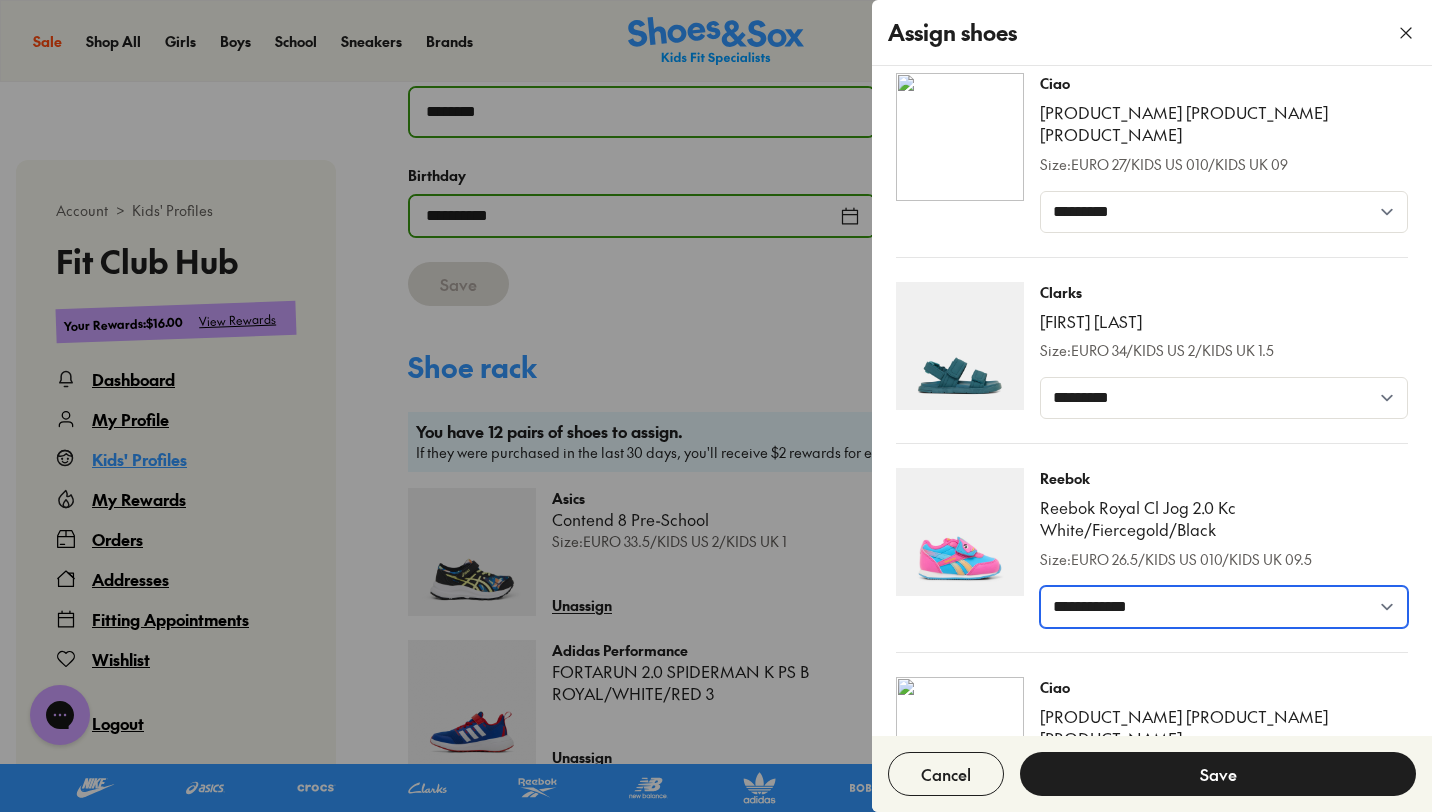click on "**********" at bounding box center [1224, 607] 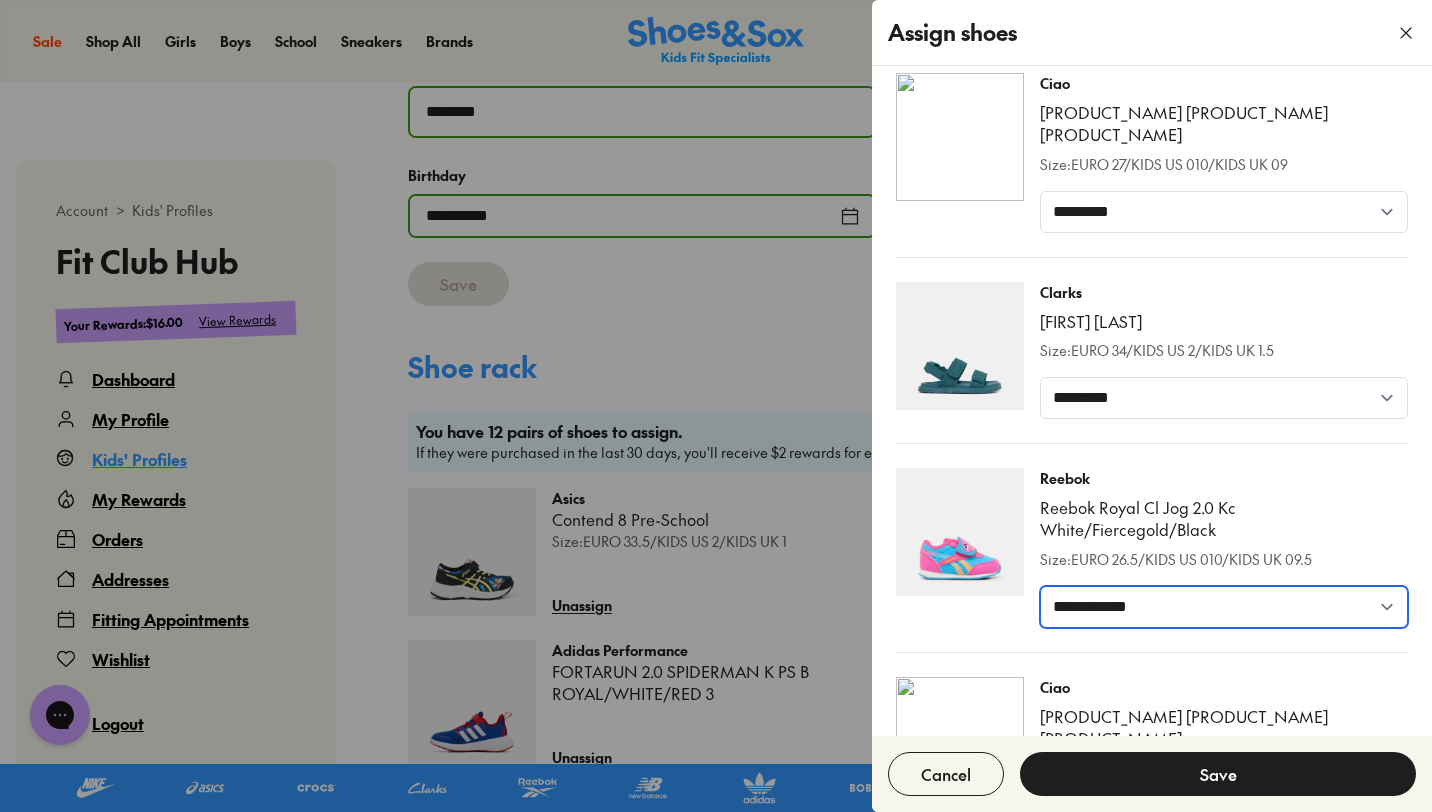select on "*****" 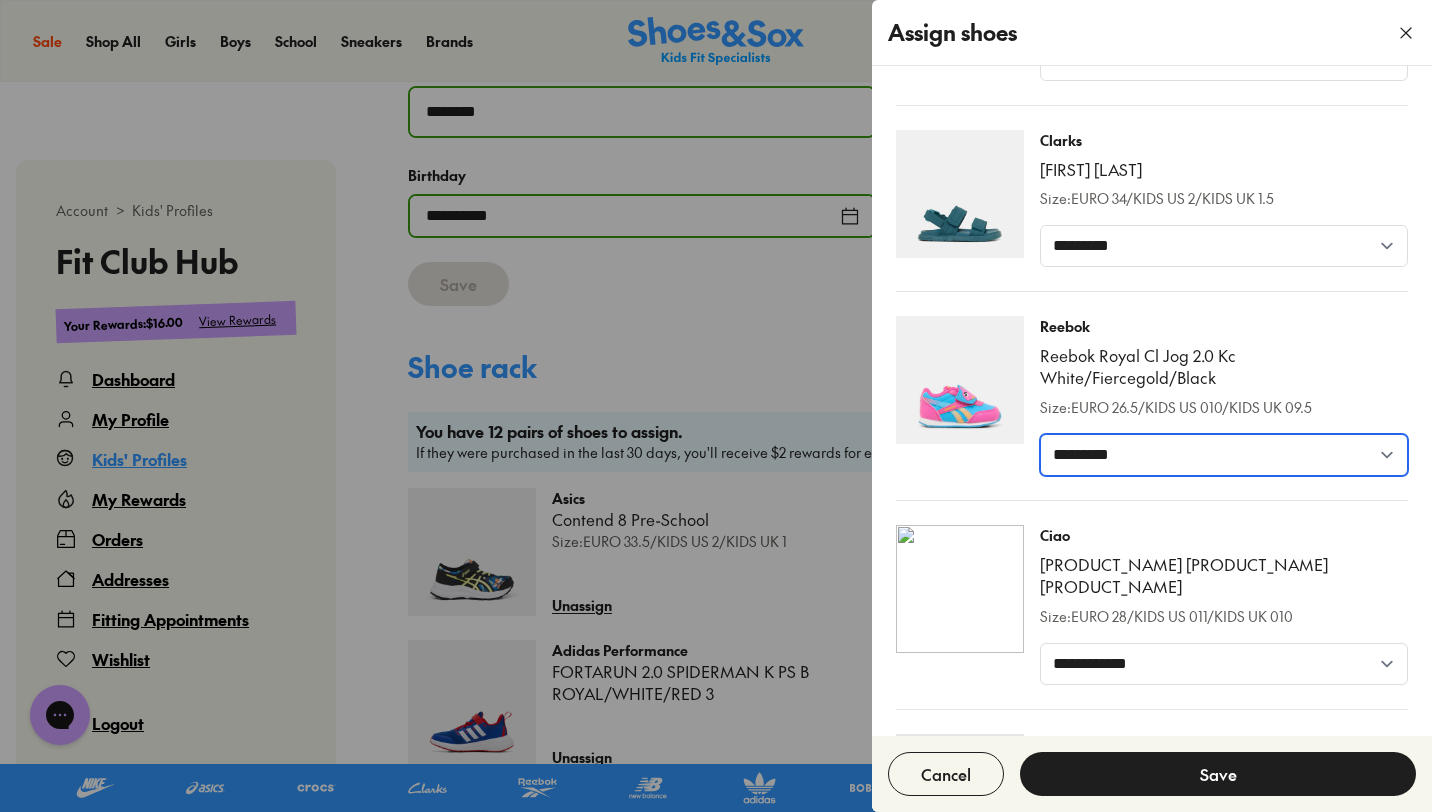 scroll, scrollTop: 1260, scrollLeft: 0, axis: vertical 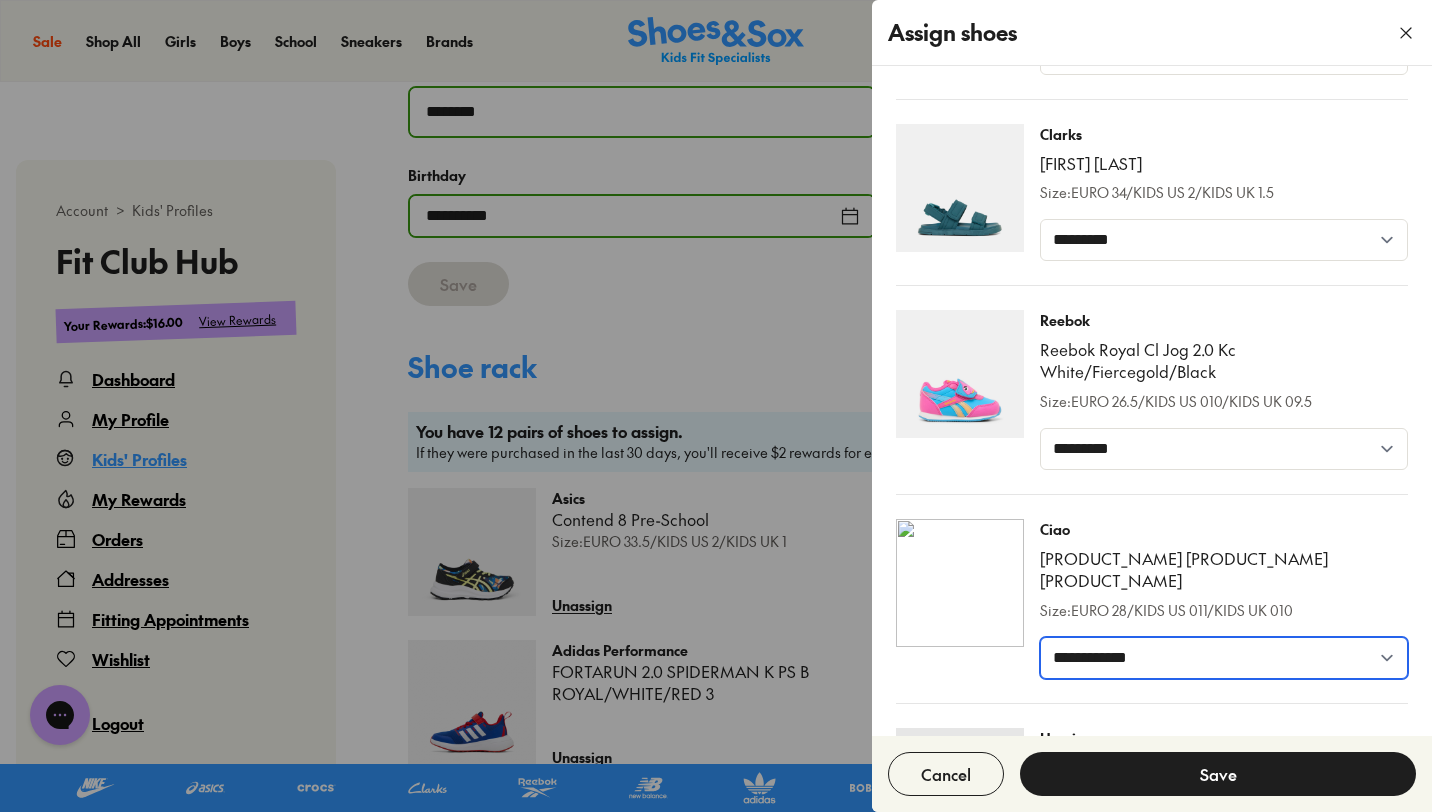 click on "**********" at bounding box center [1224, 658] 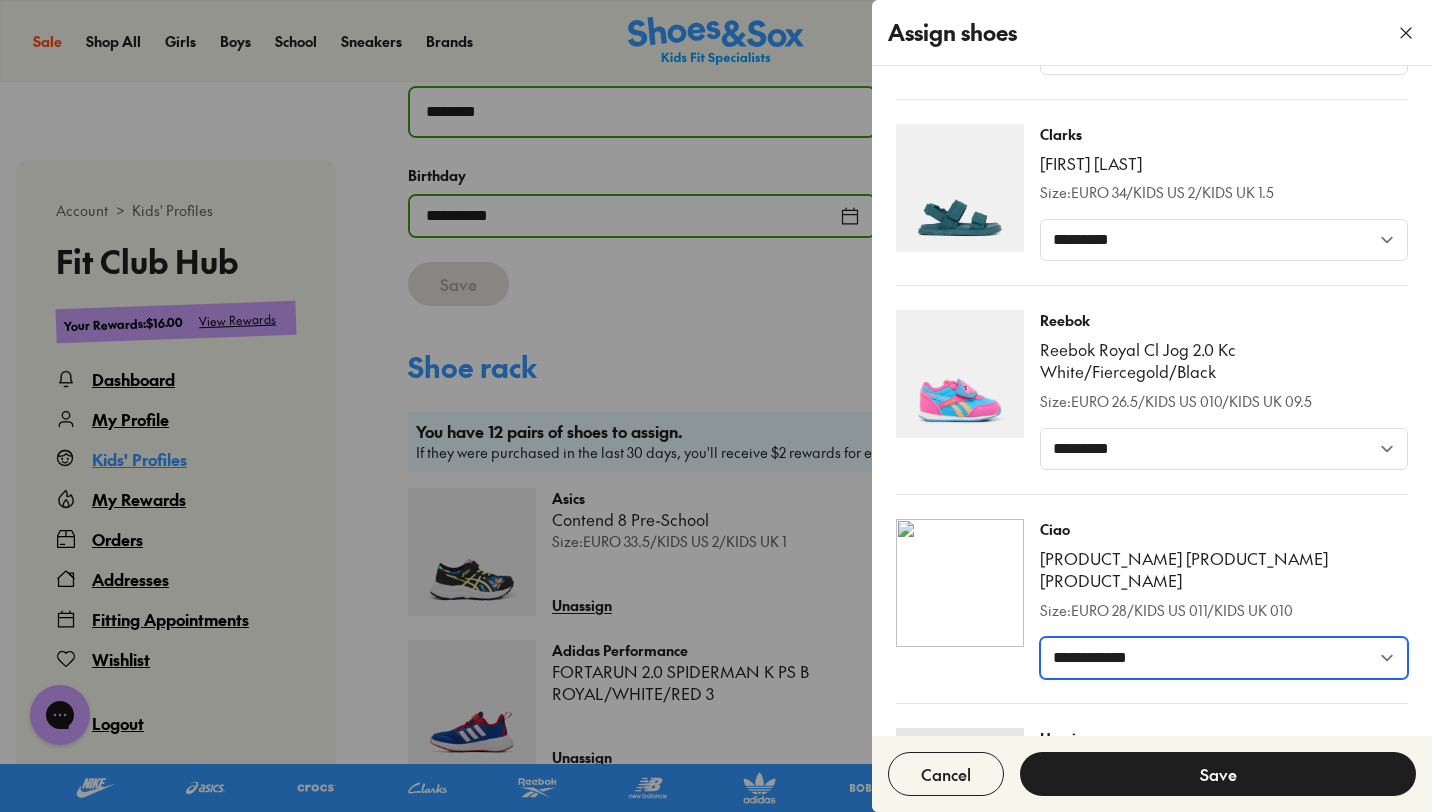 select on "*****" 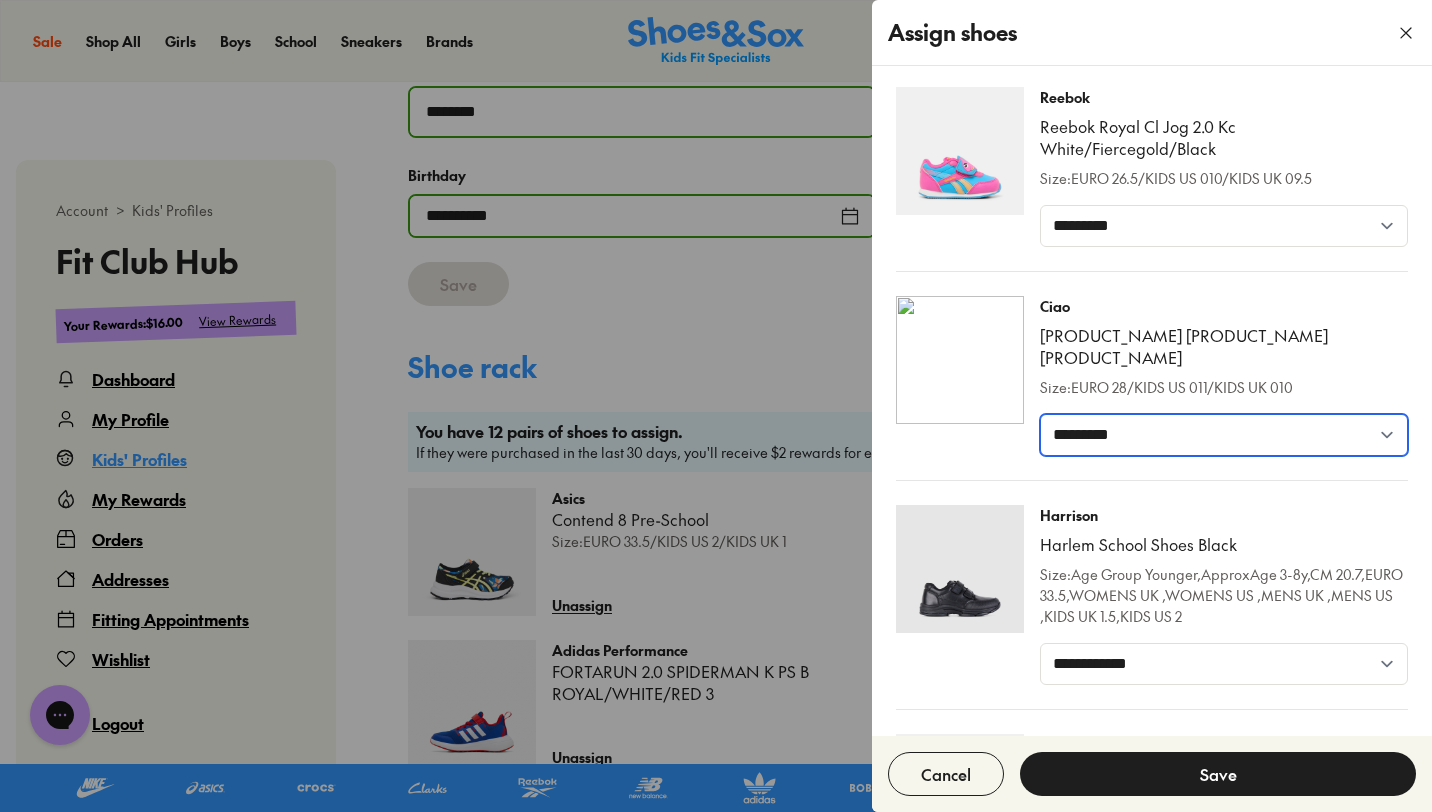 scroll, scrollTop: 1486, scrollLeft: 0, axis: vertical 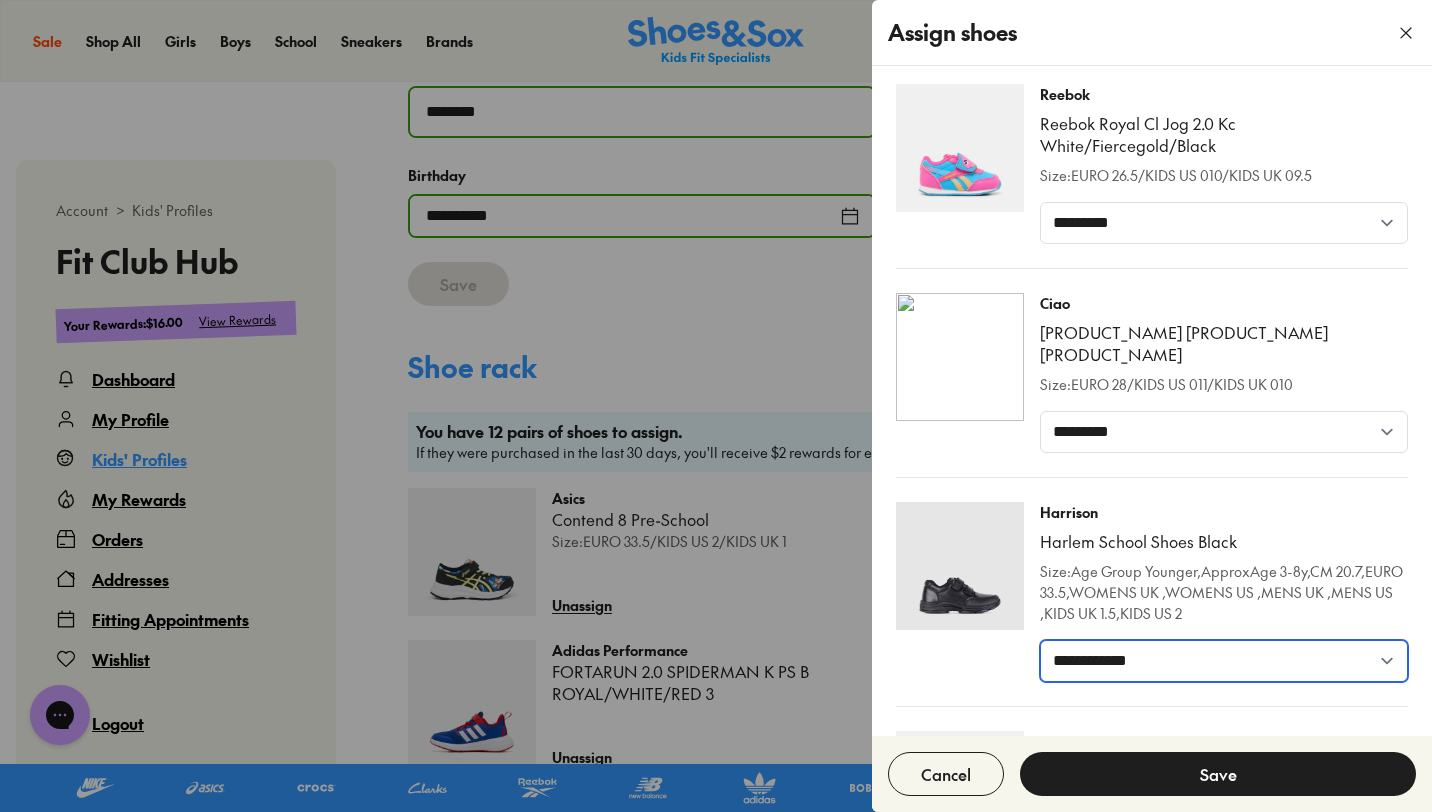 click on "**********" at bounding box center (1224, 661) 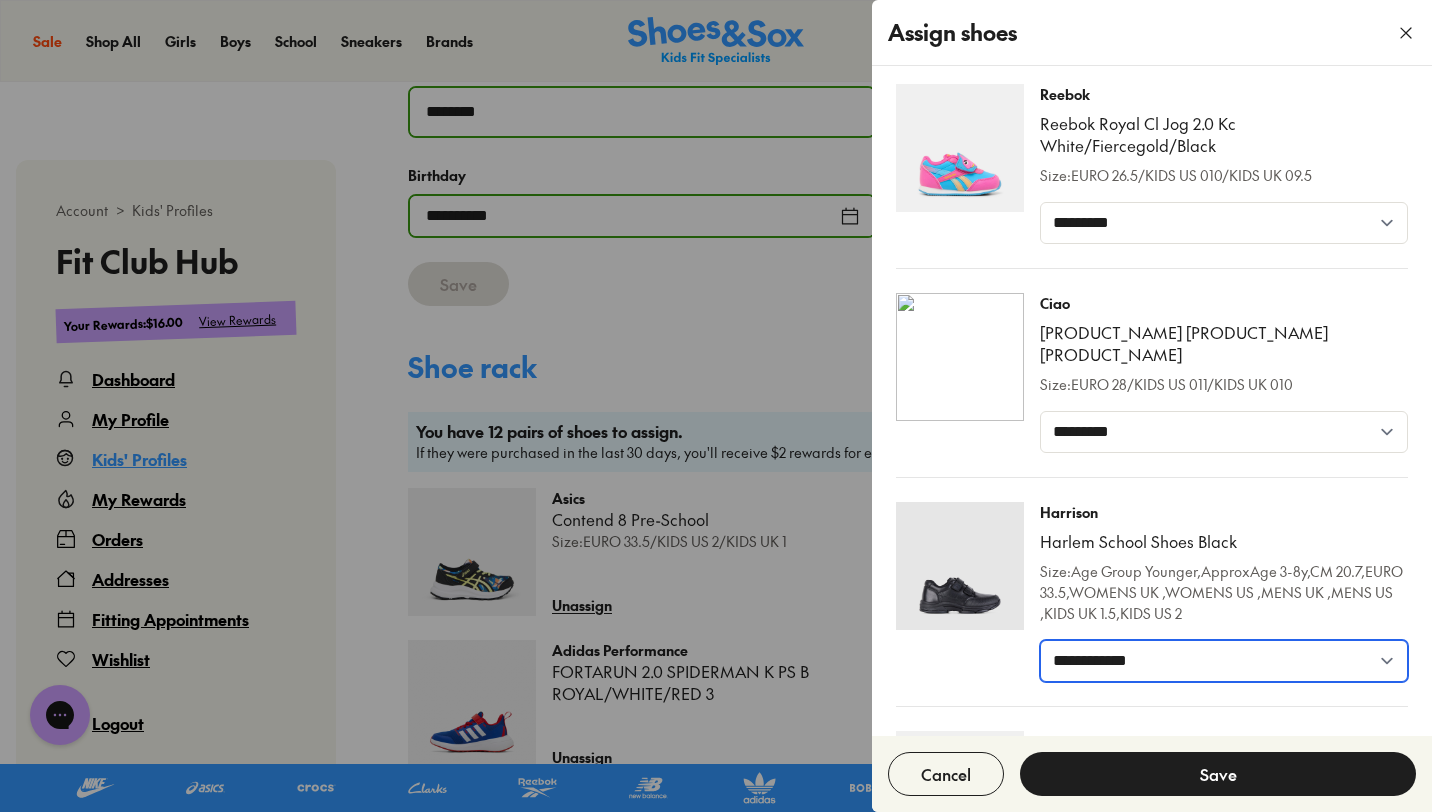select on "*****" 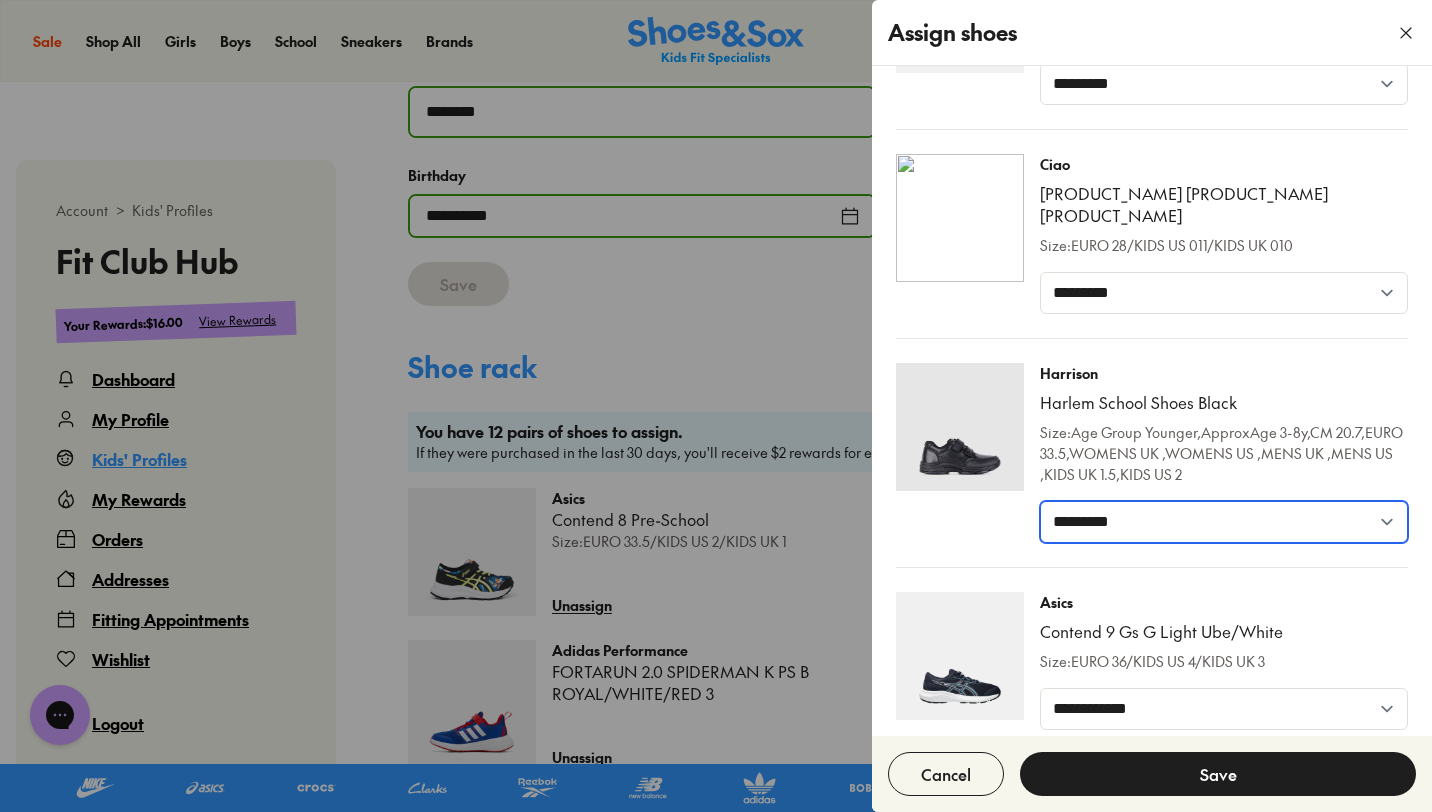 scroll, scrollTop: 1640, scrollLeft: 0, axis: vertical 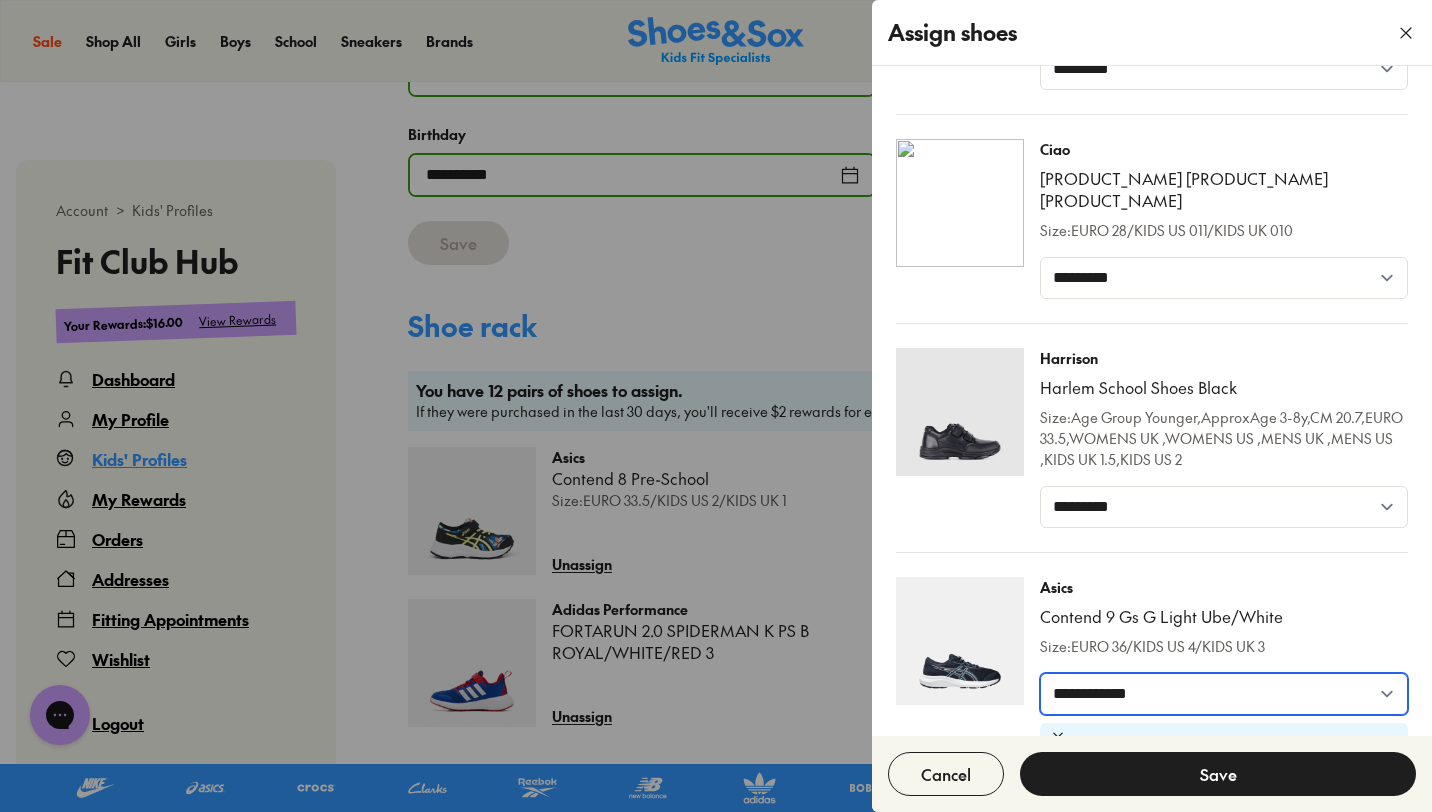 click on "**********" at bounding box center [1224, 694] 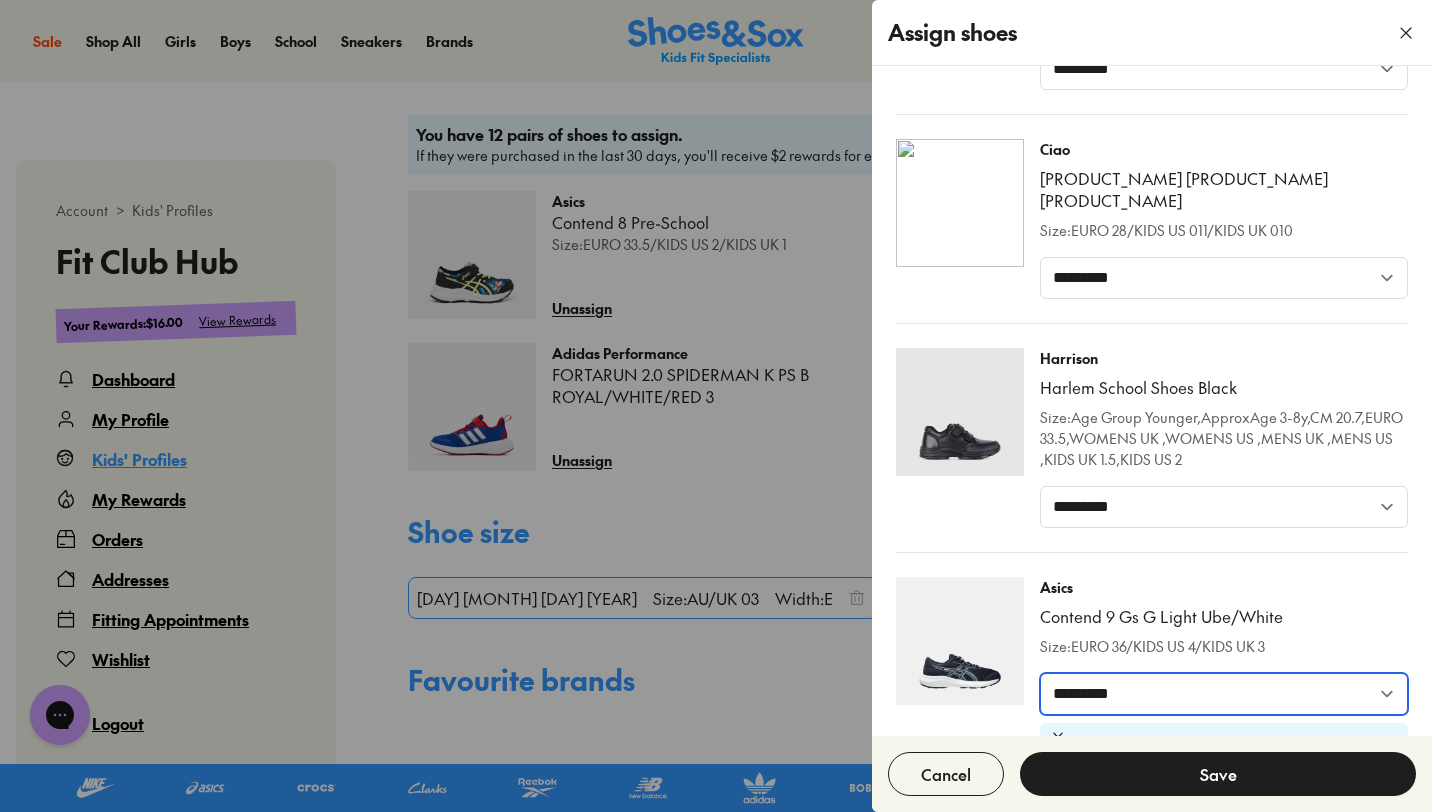 scroll, scrollTop: 1403, scrollLeft: 0, axis: vertical 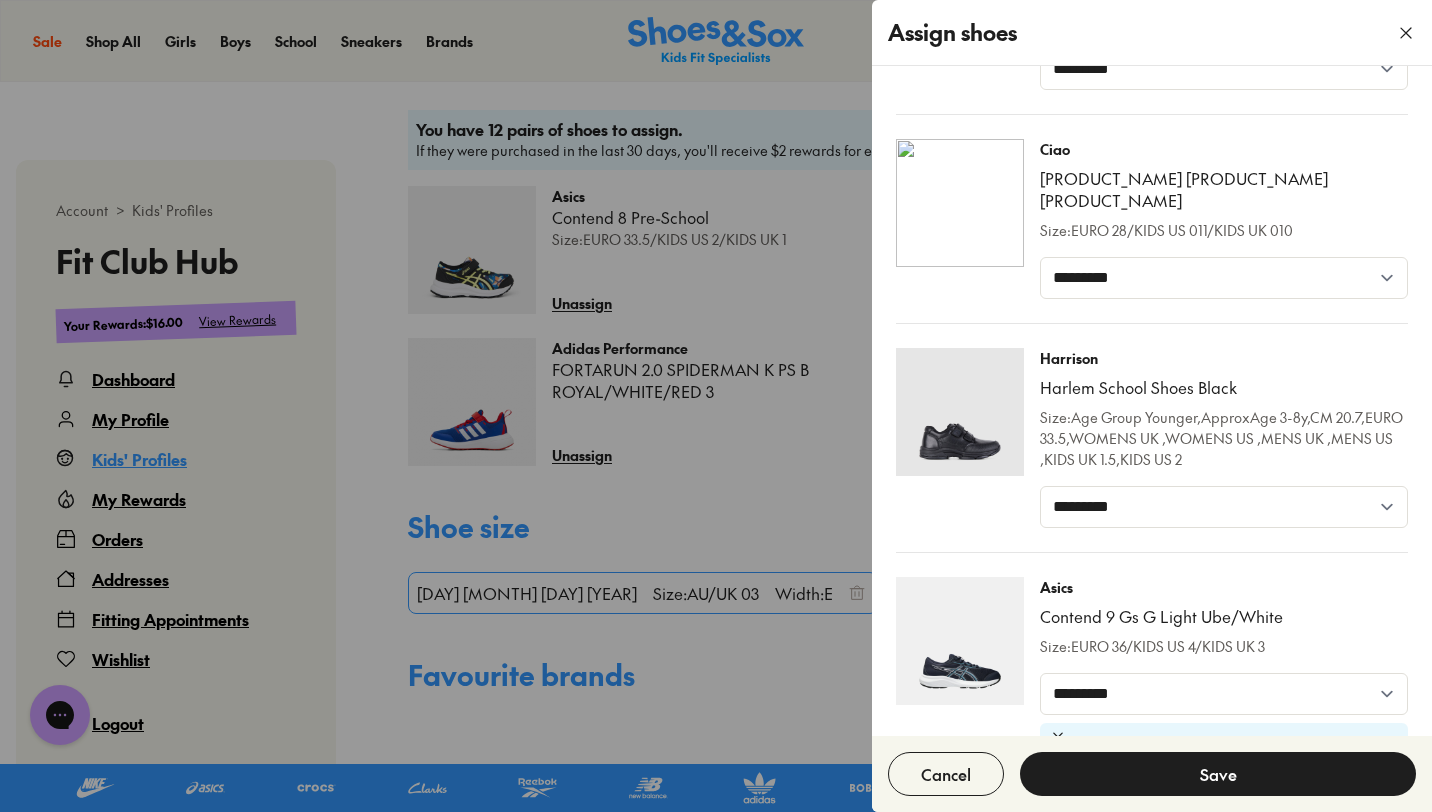click on "Save" at bounding box center (1218, 774) 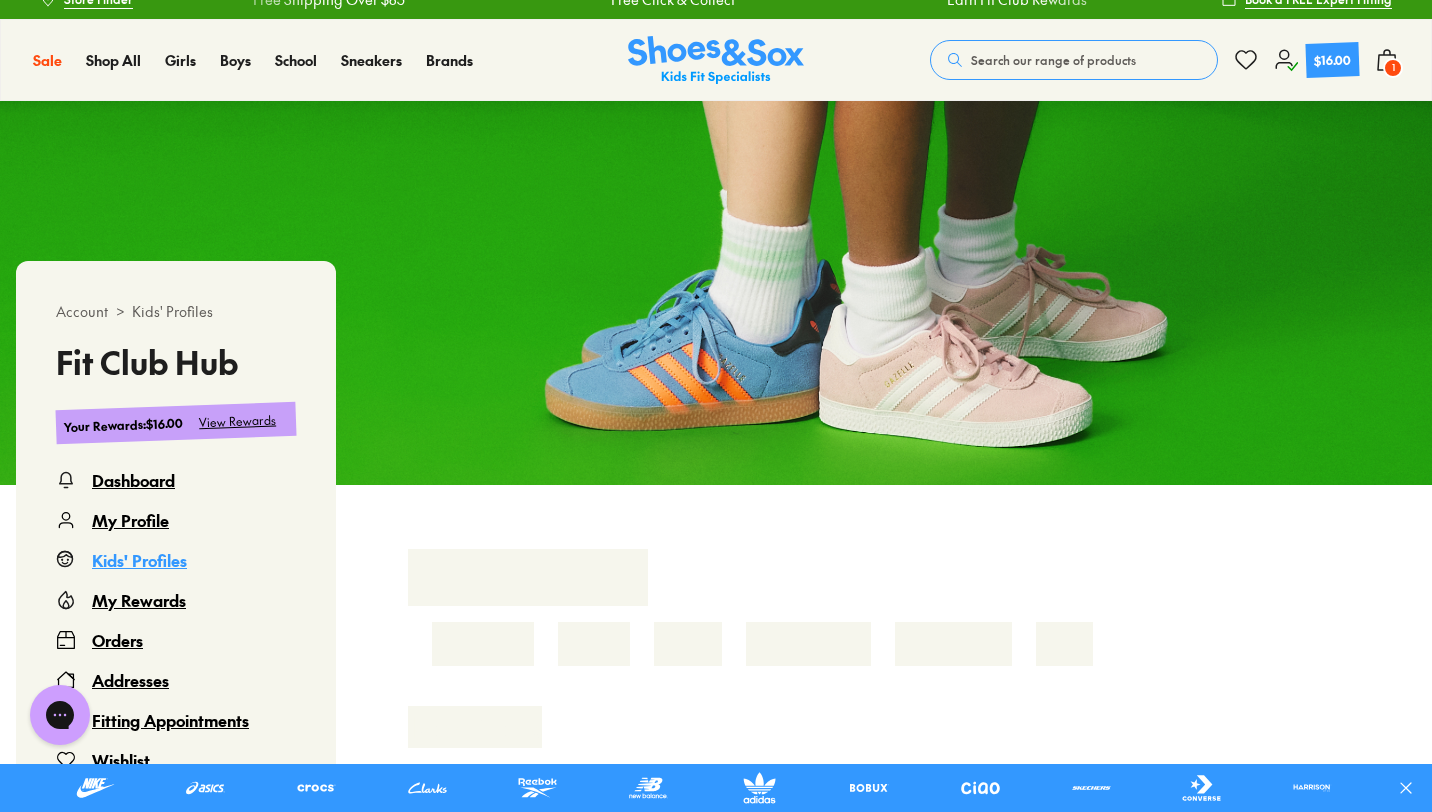 scroll, scrollTop: 0, scrollLeft: 0, axis: both 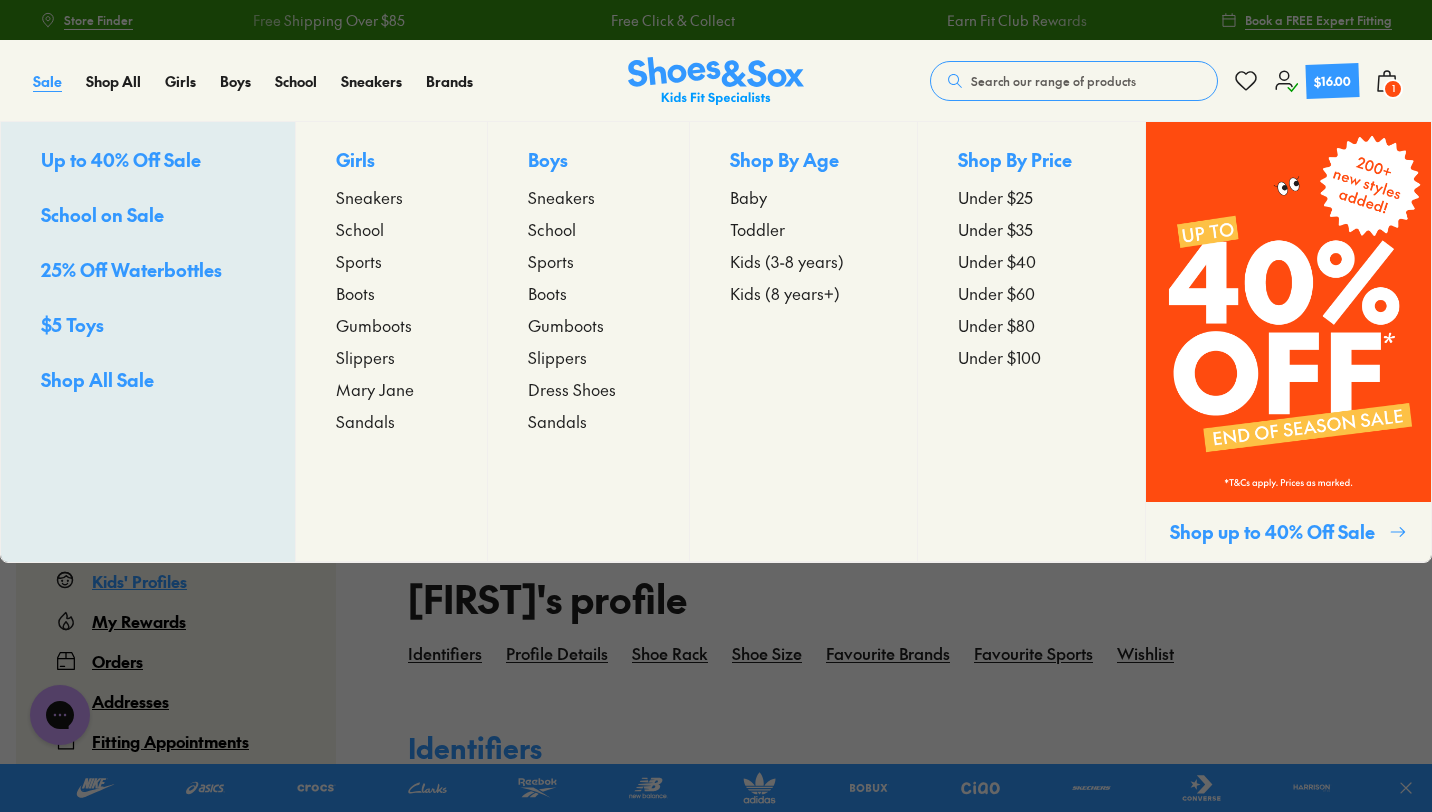 select 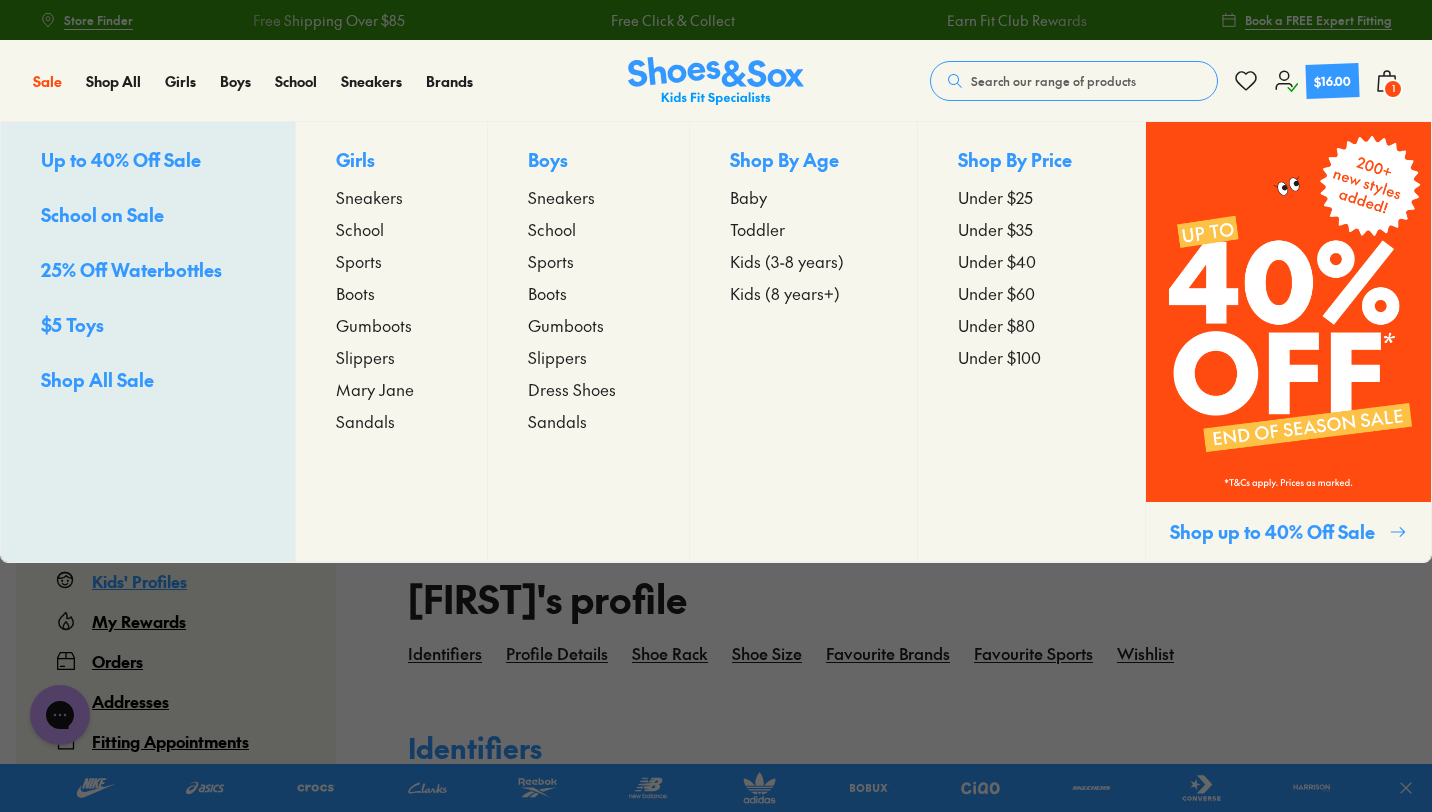 click on "Up to 40% Off Sale" at bounding box center (121, 159) 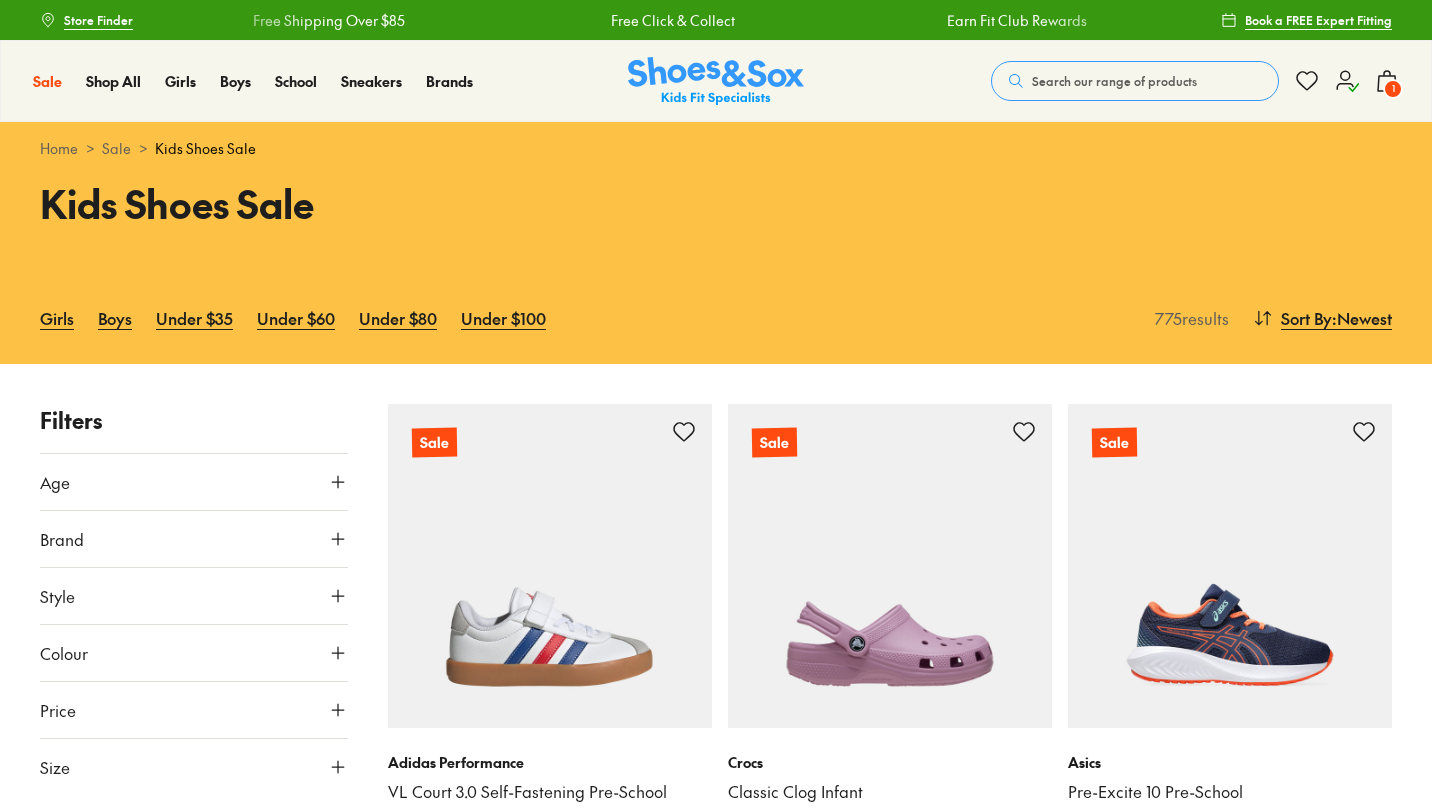 scroll, scrollTop: 0, scrollLeft: 0, axis: both 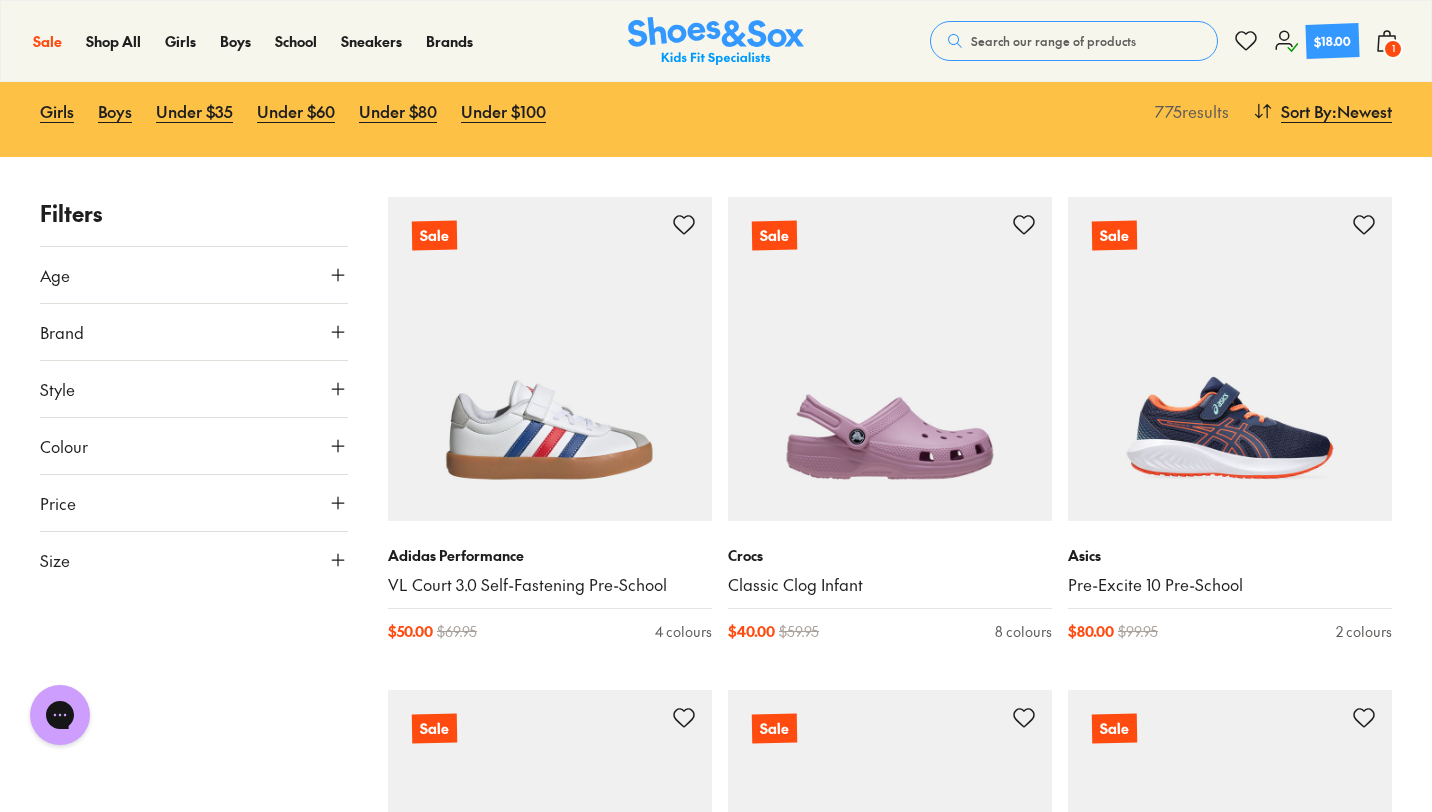 click on "Size" at bounding box center (194, 560) 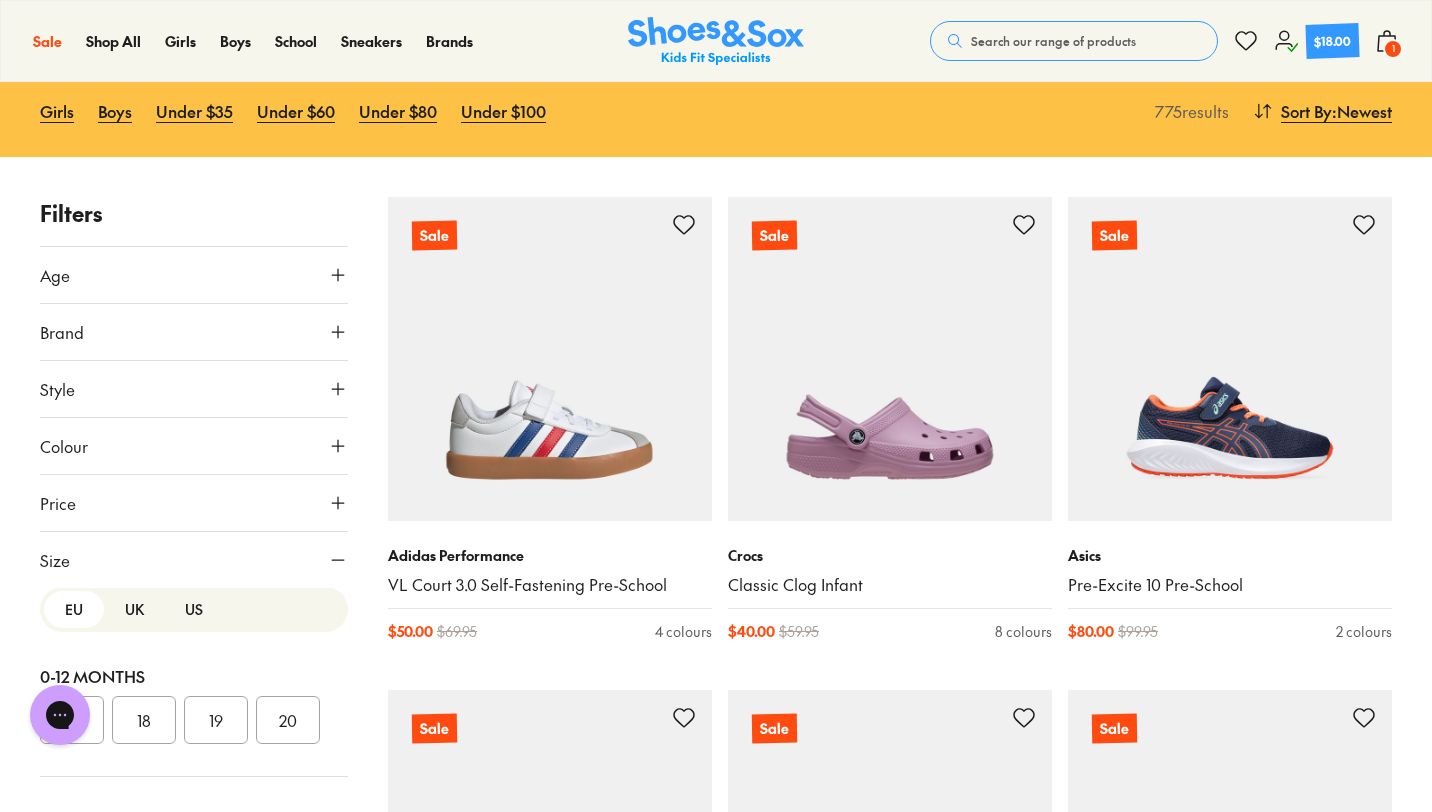 scroll, scrollTop: 4, scrollLeft: 0, axis: vertical 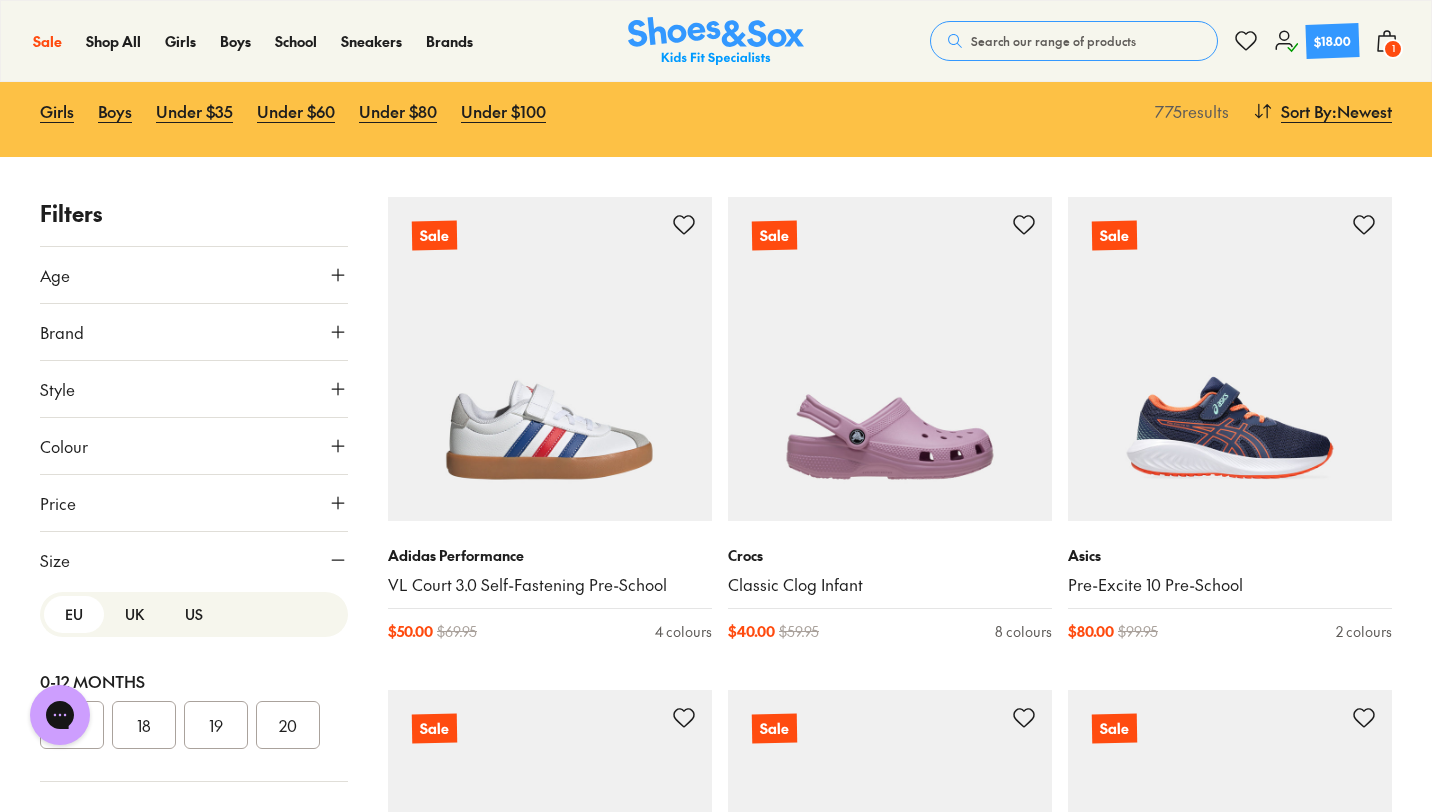 click on "US" at bounding box center (194, 614) 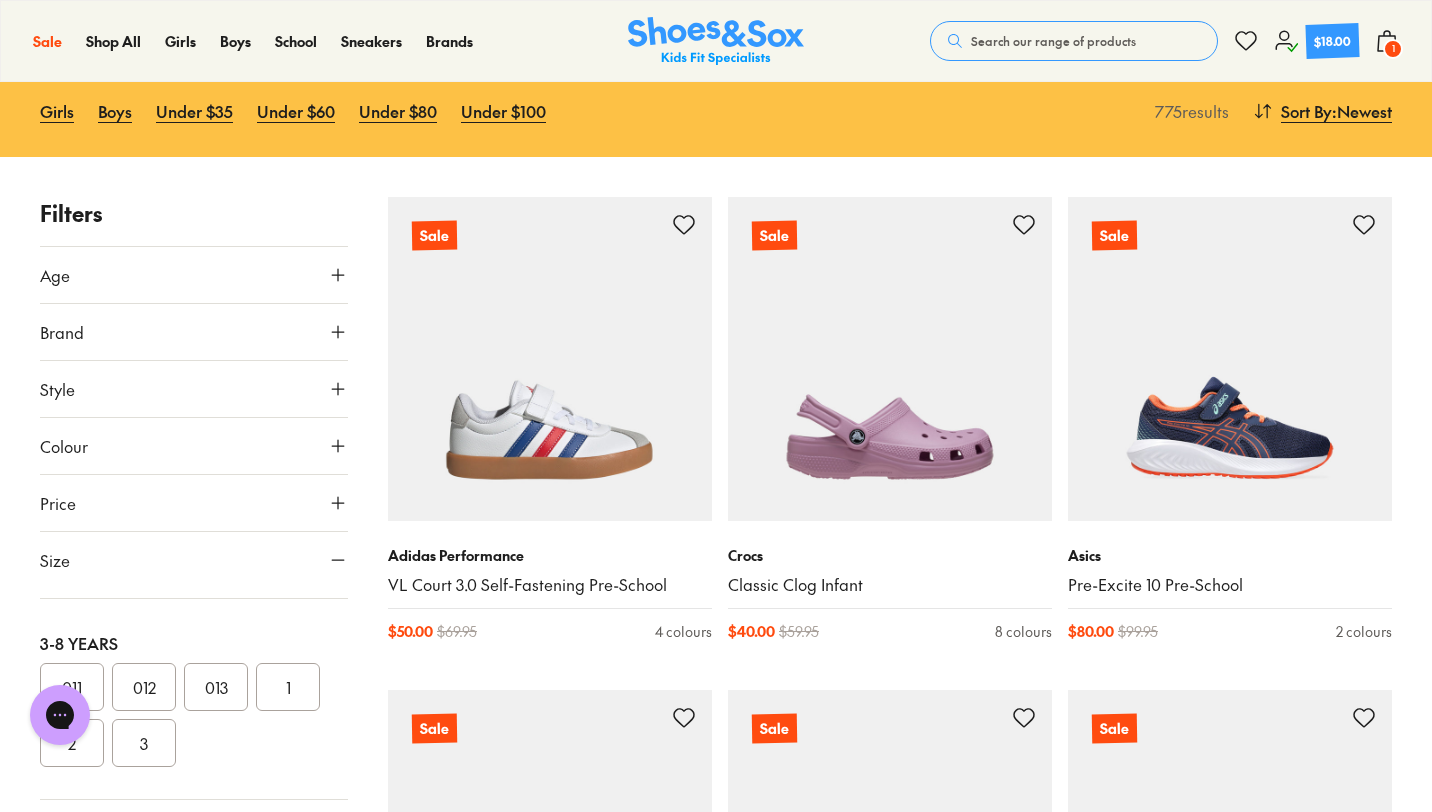 scroll, scrollTop: 402, scrollLeft: 0, axis: vertical 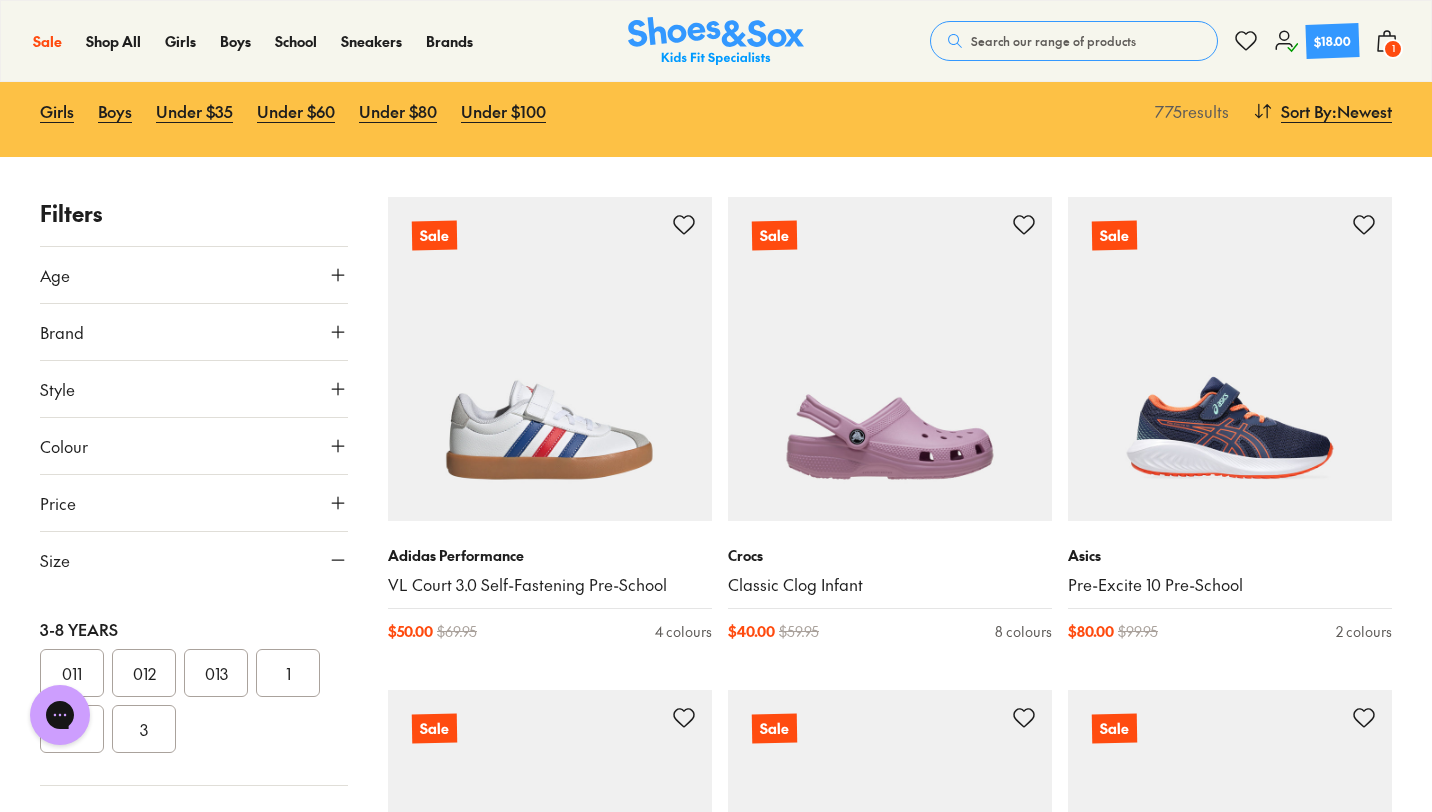 click on "011" at bounding box center [72, 673] 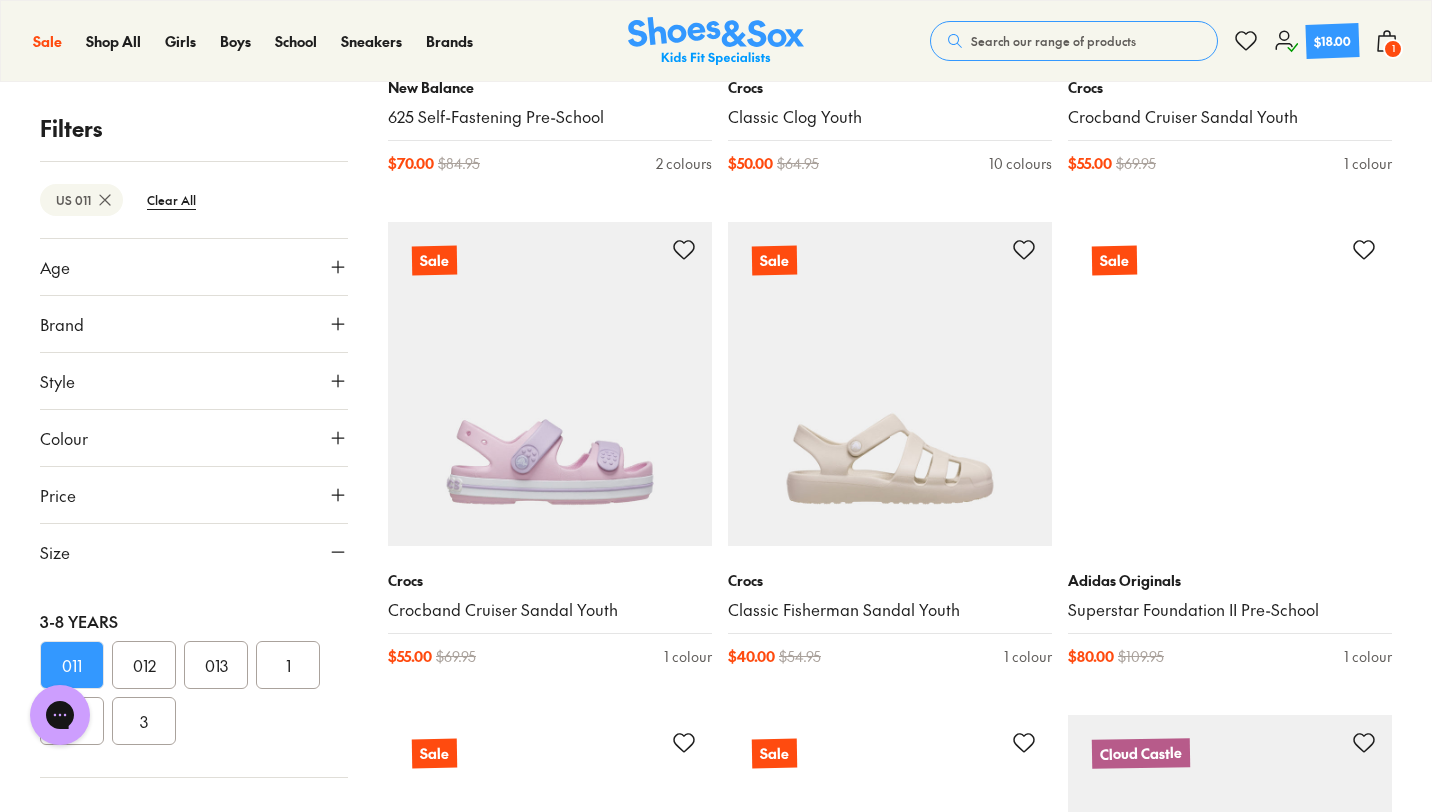 scroll, scrollTop: 1575, scrollLeft: 0, axis: vertical 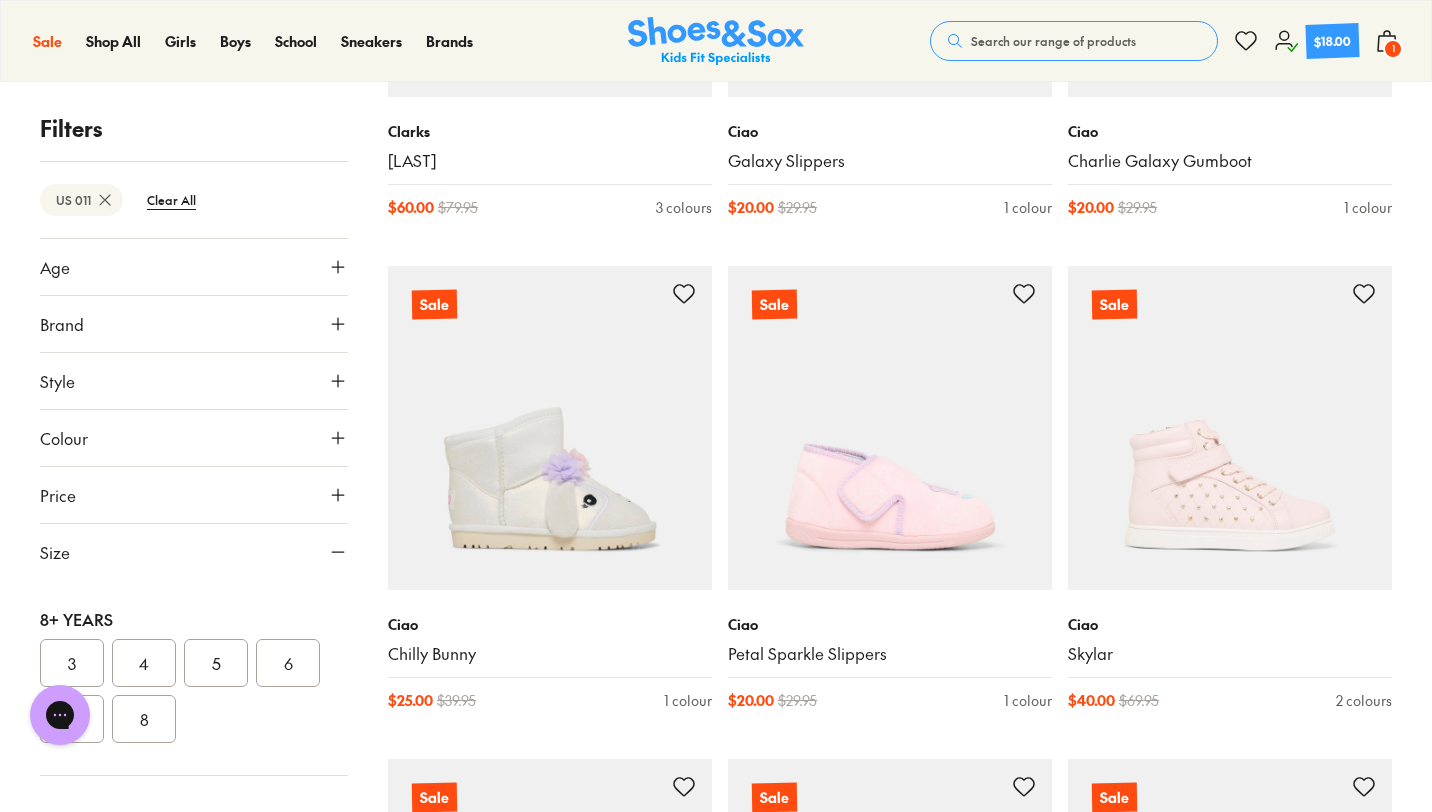 click on "3" at bounding box center (72, 663) 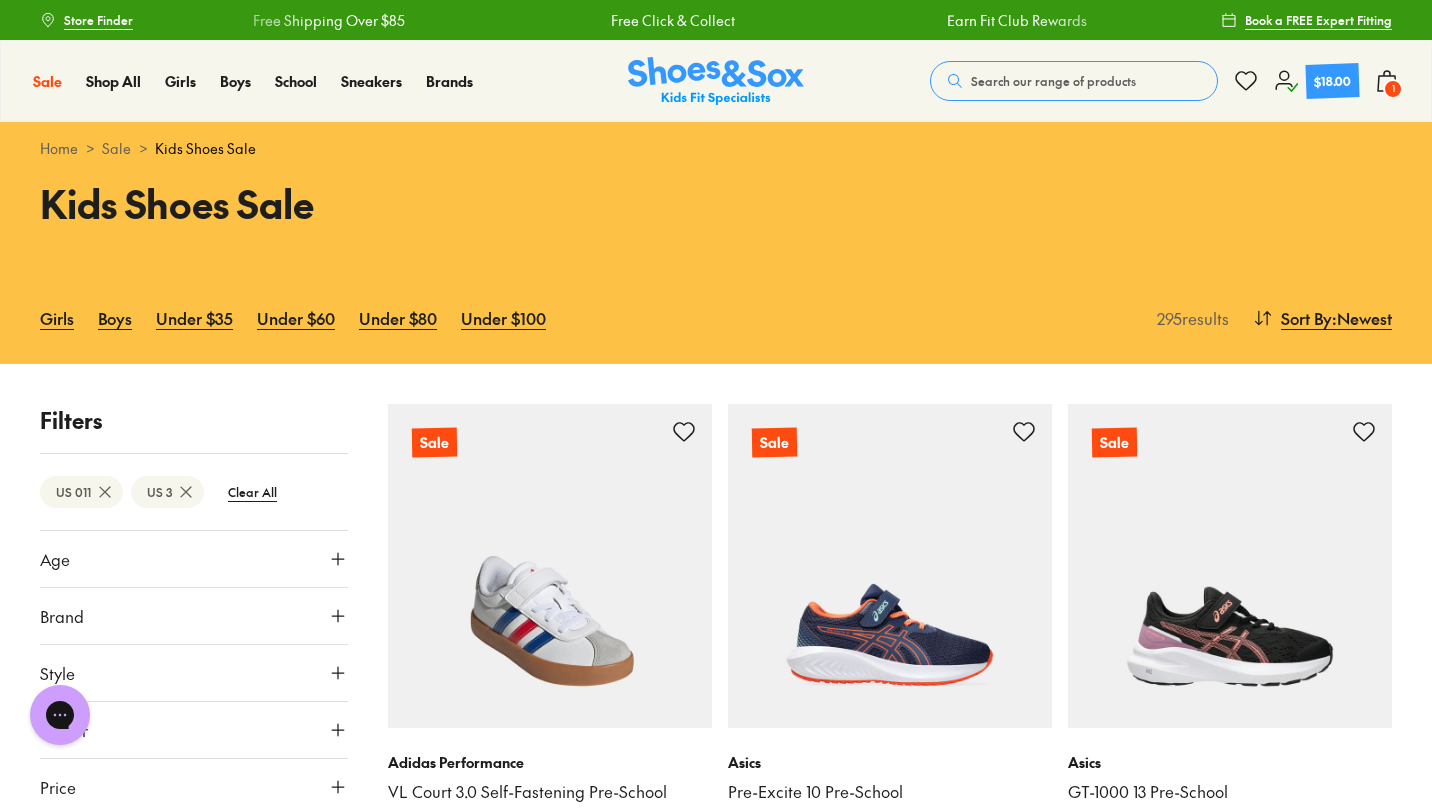 scroll, scrollTop: 165, scrollLeft: 0, axis: vertical 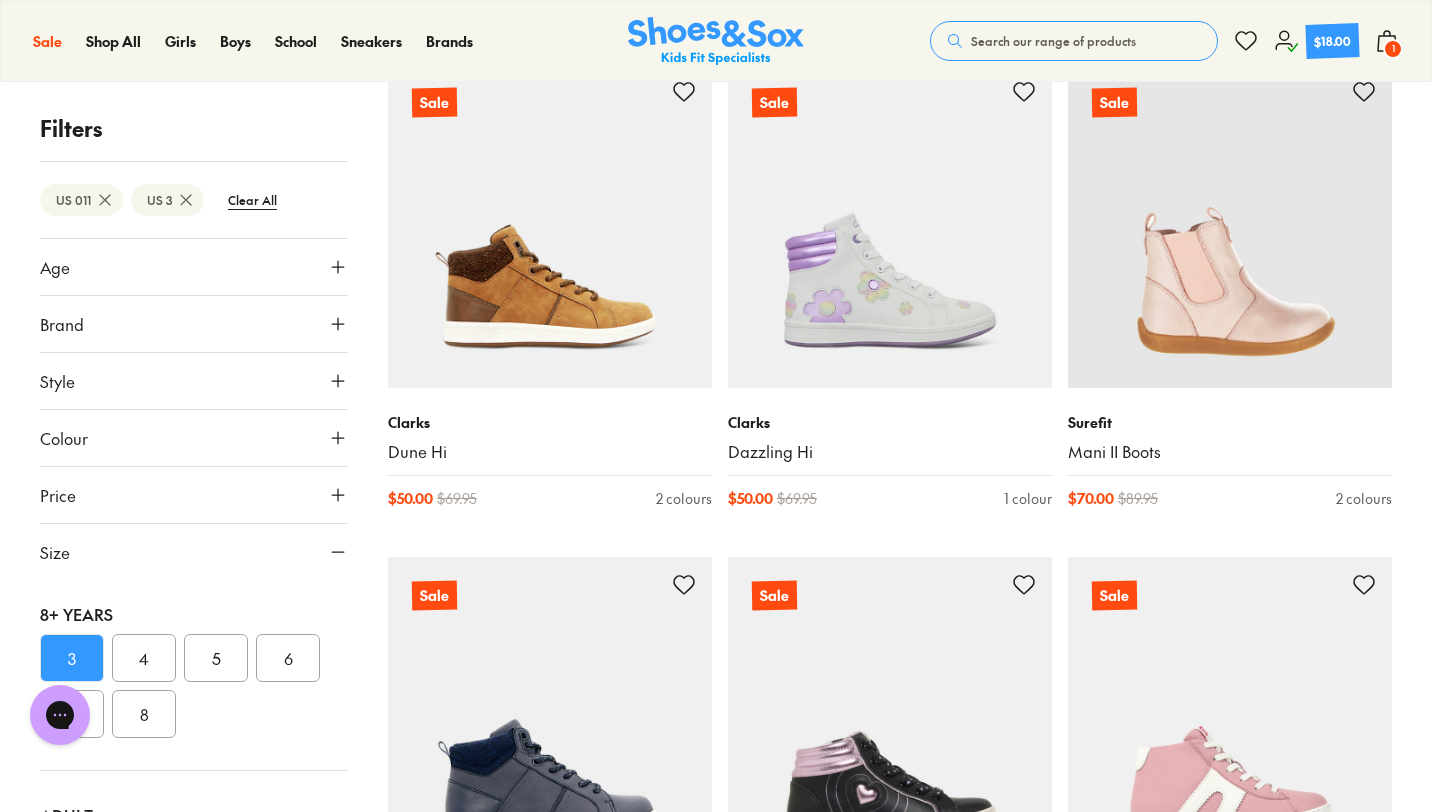click on "4" at bounding box center (144, 658) 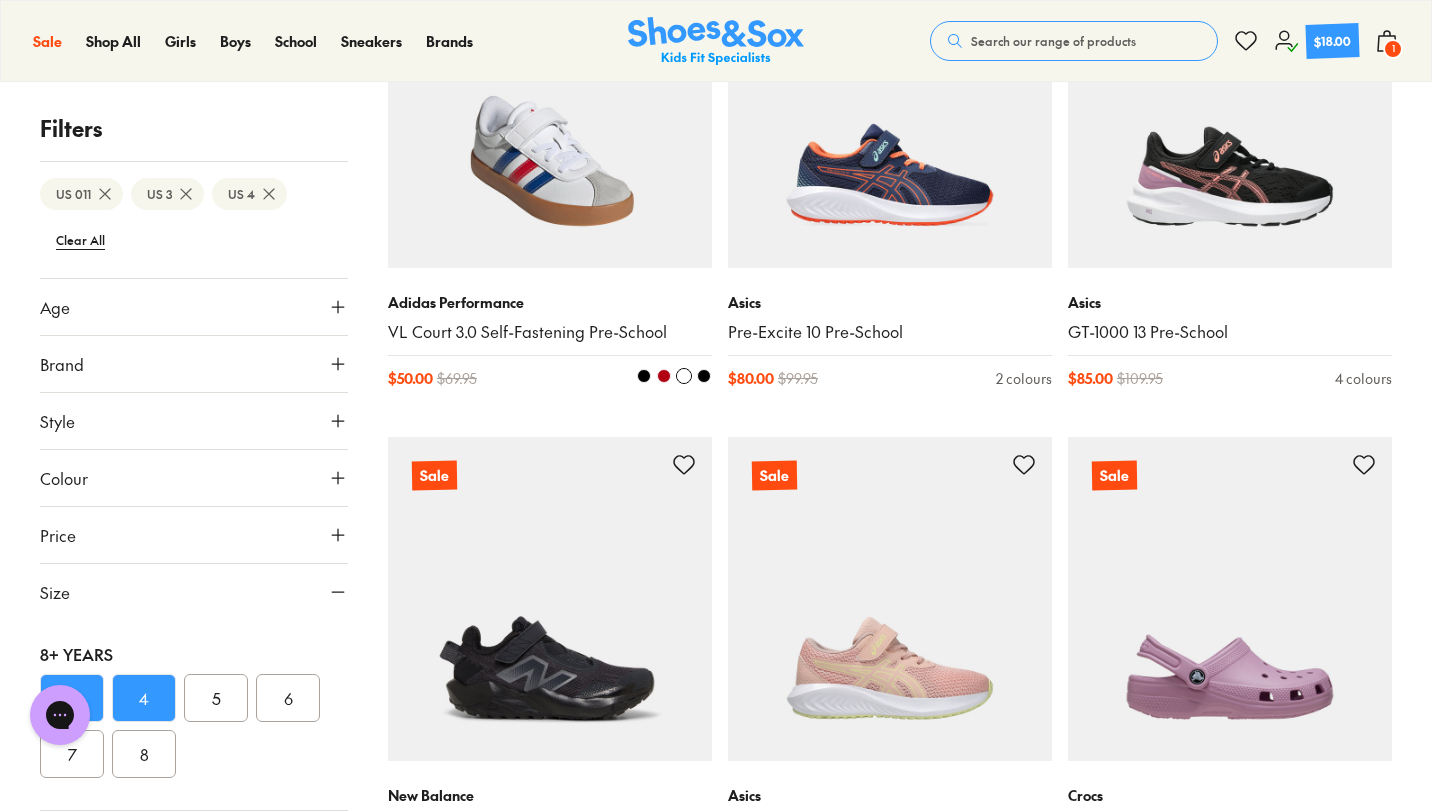 scroll, scrollTop: 694, scrollLeft: 0, axis: vertical 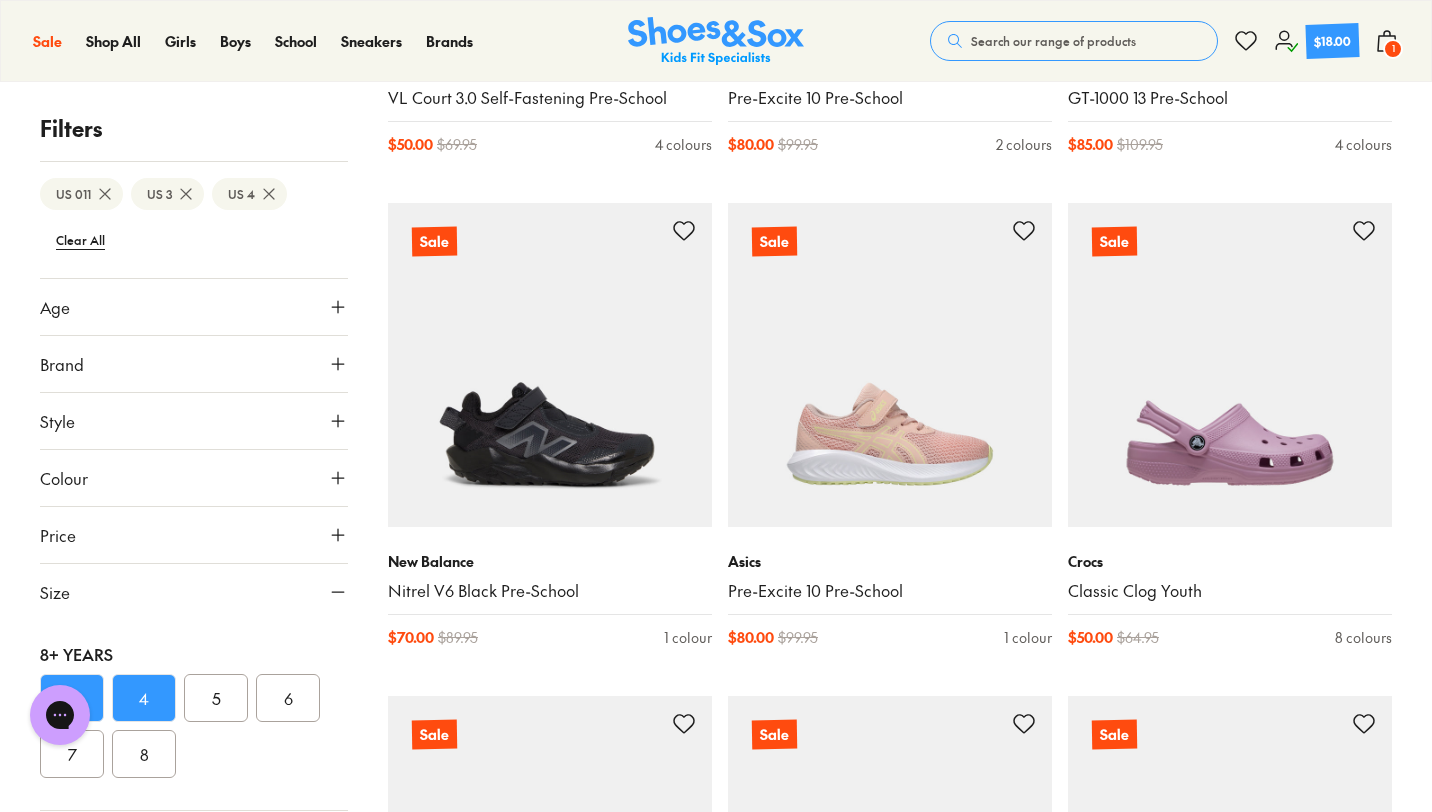 click on "Chat with us" at bounding box center [60, 715] 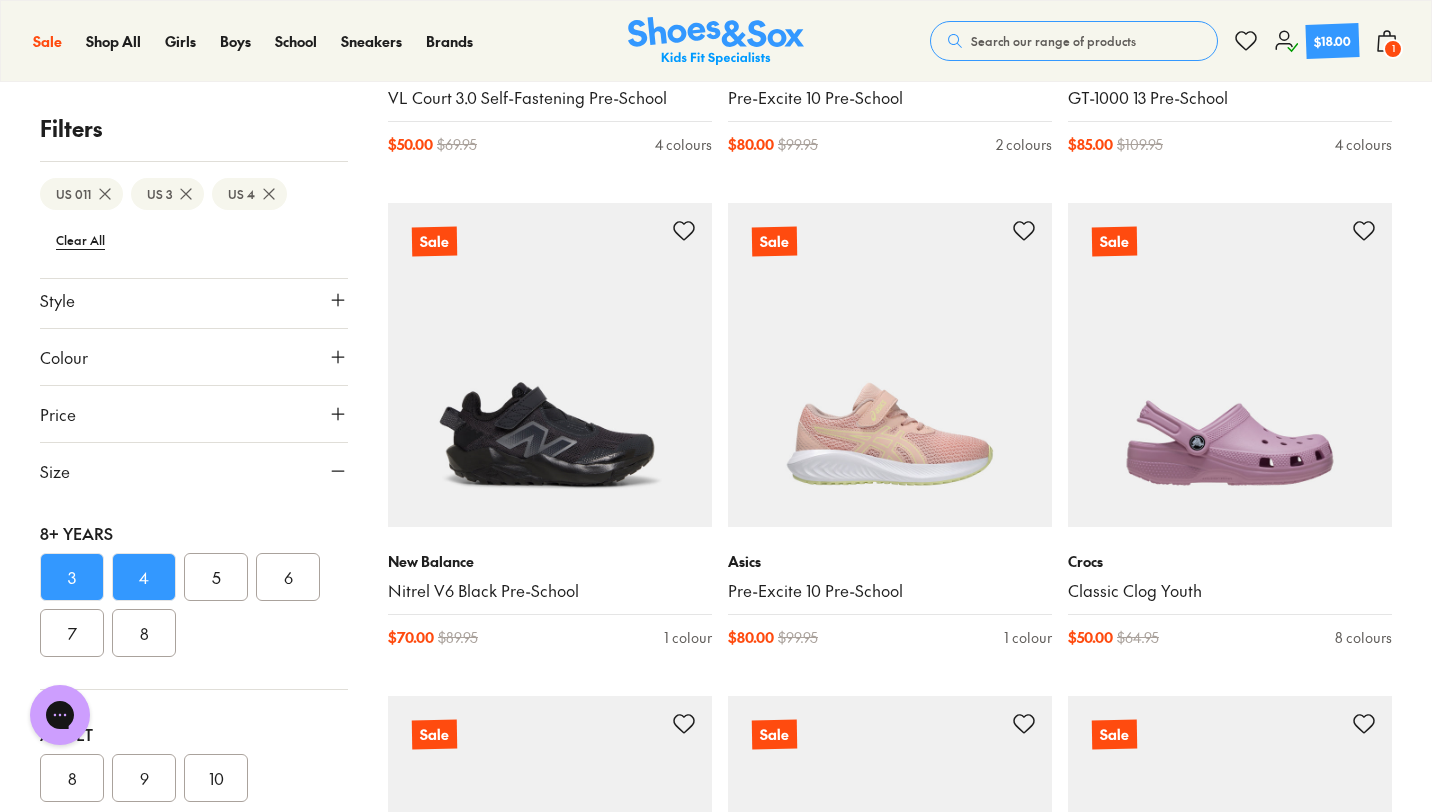 scroll, scrollTop: 122, scrollLeft: 0, axis: vertical 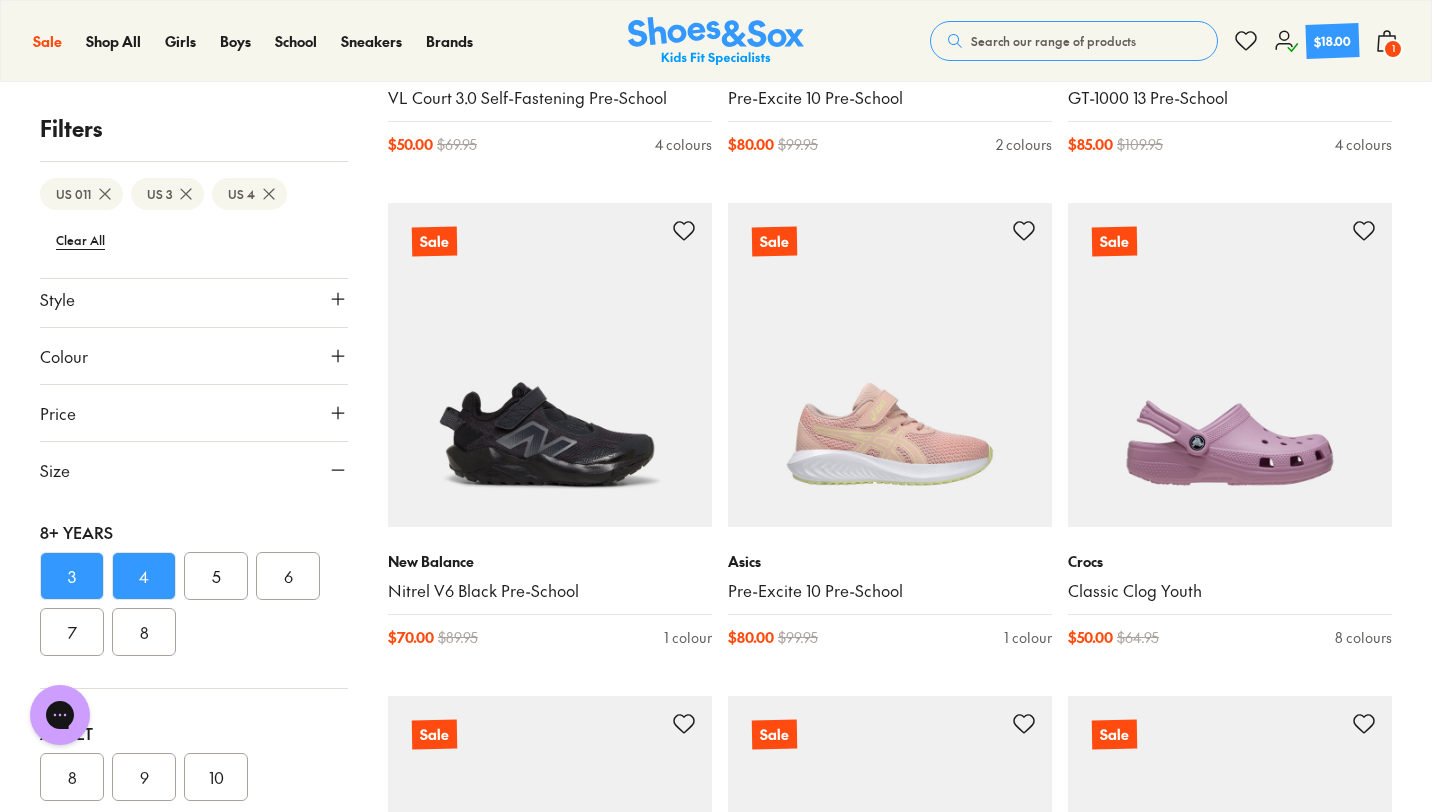 click on "3" at bounding box center (72, 576) 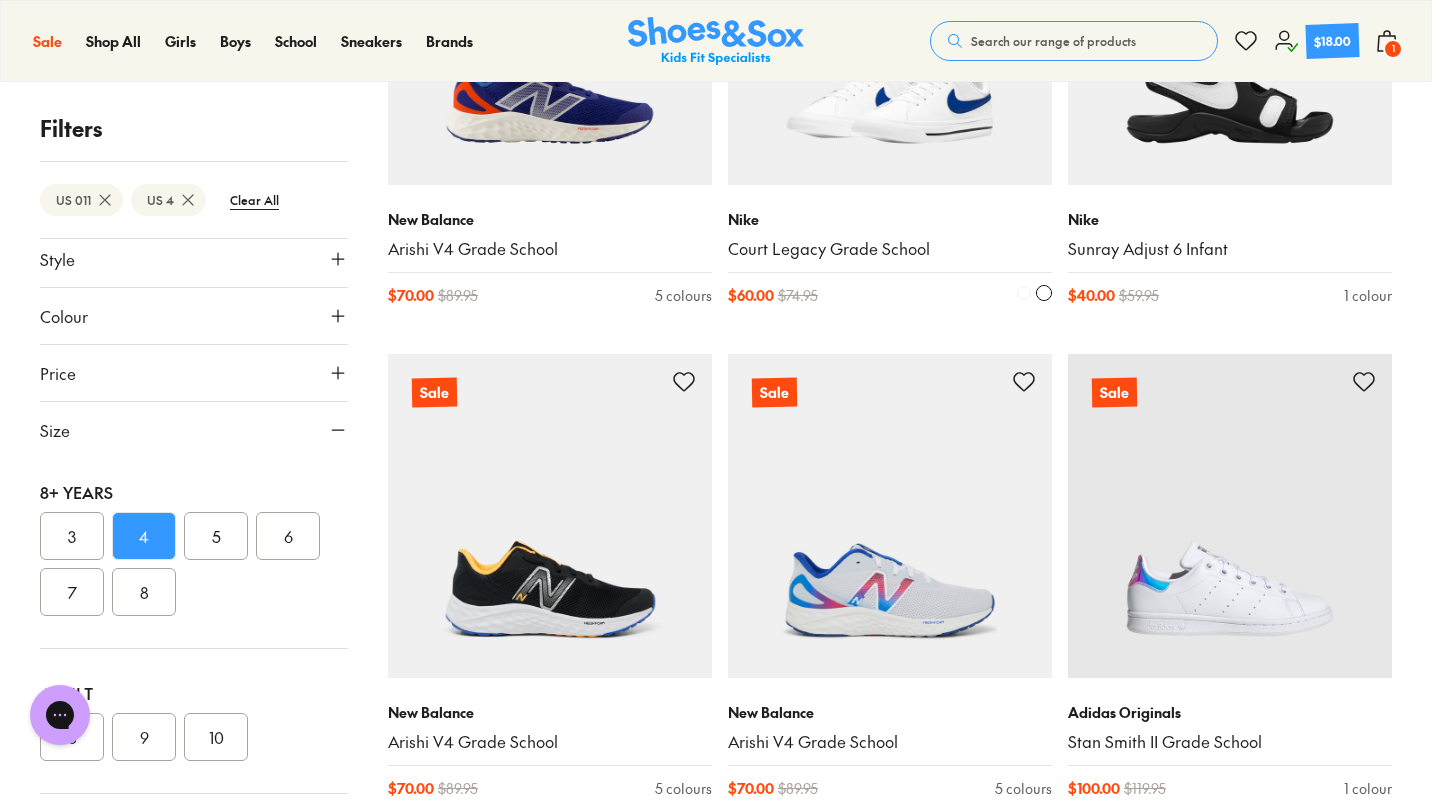 scroll, scrollTop: 4579, scrollLeft: 0, axis: vertical 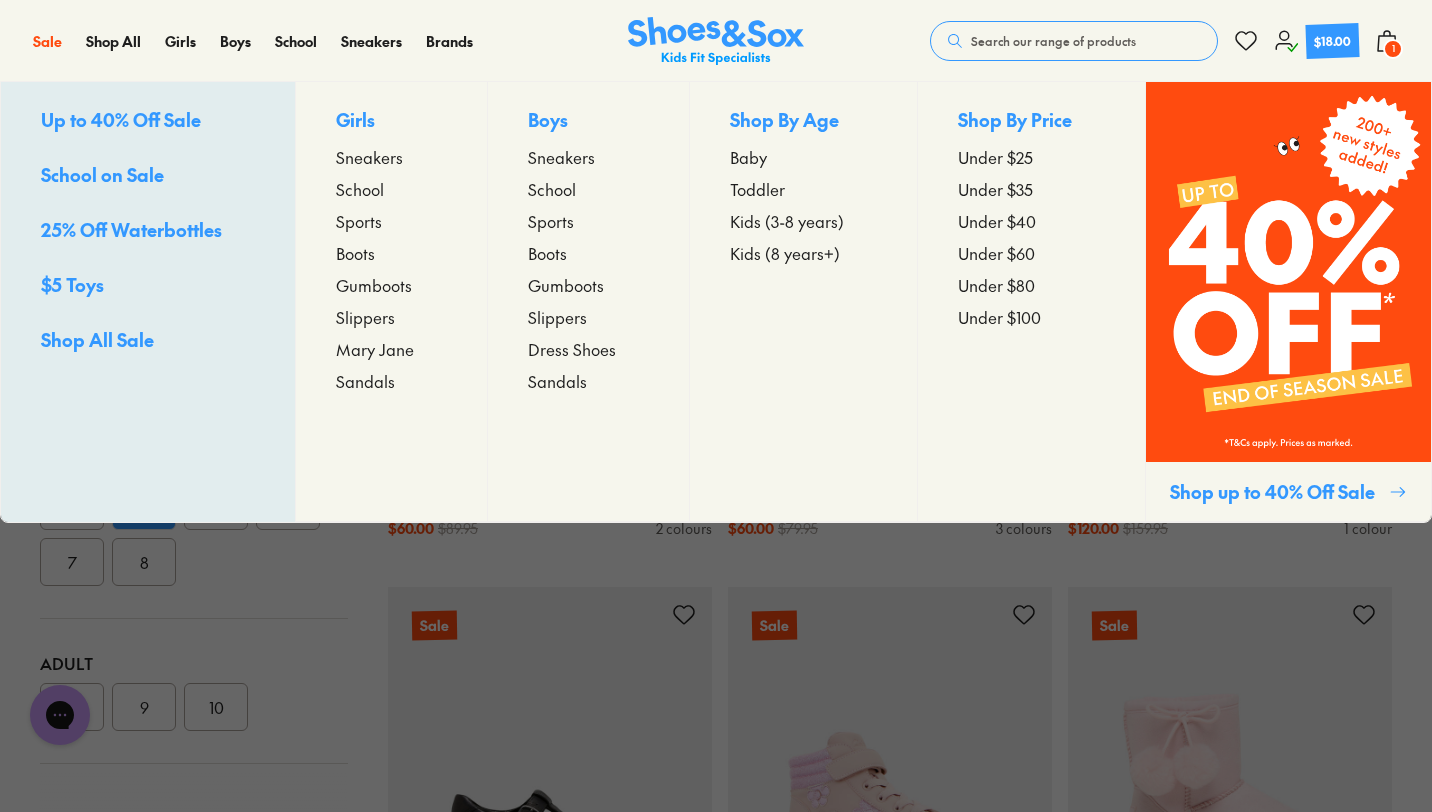 click on "25% Off Waterbottles" at bounding box center (131, 229) 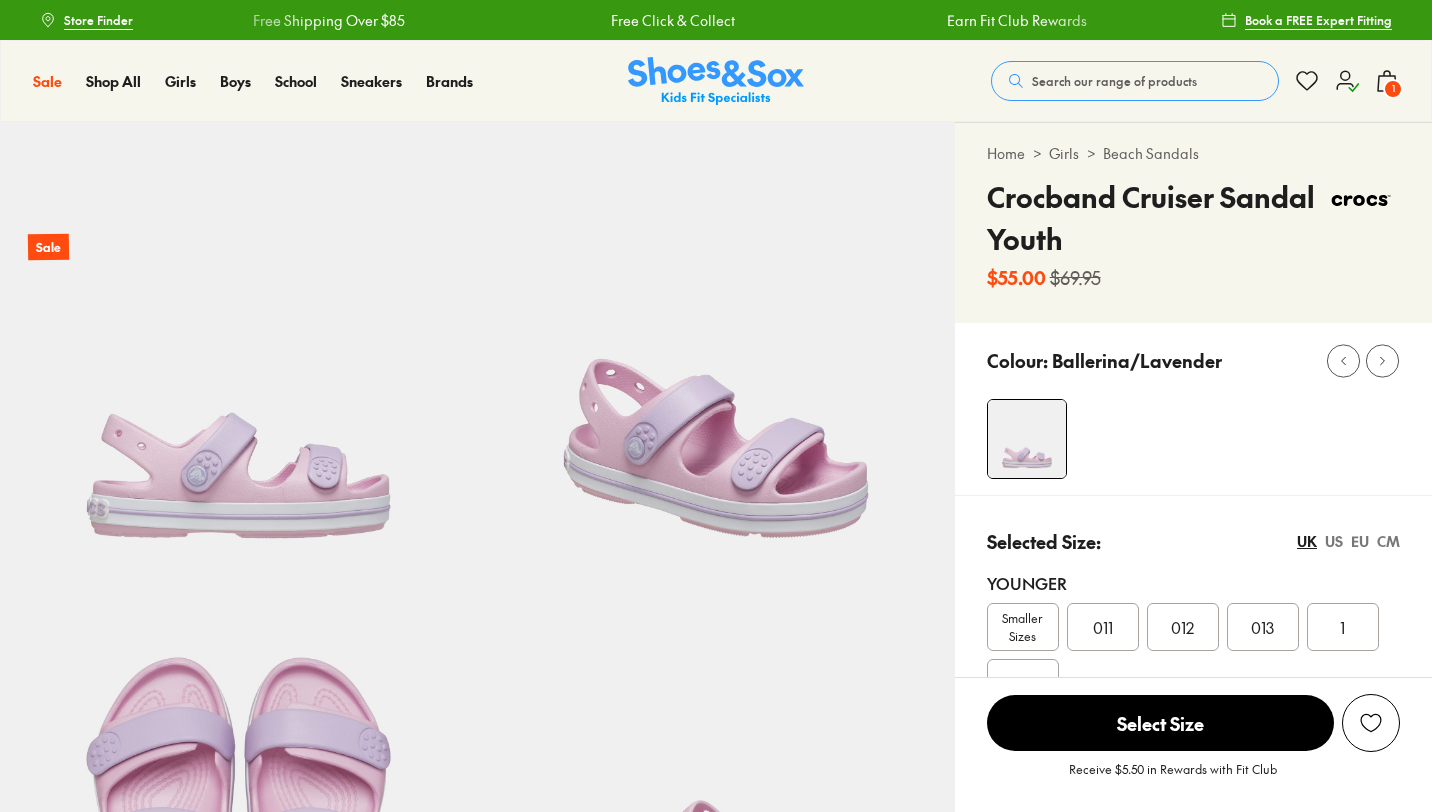 select on "*" 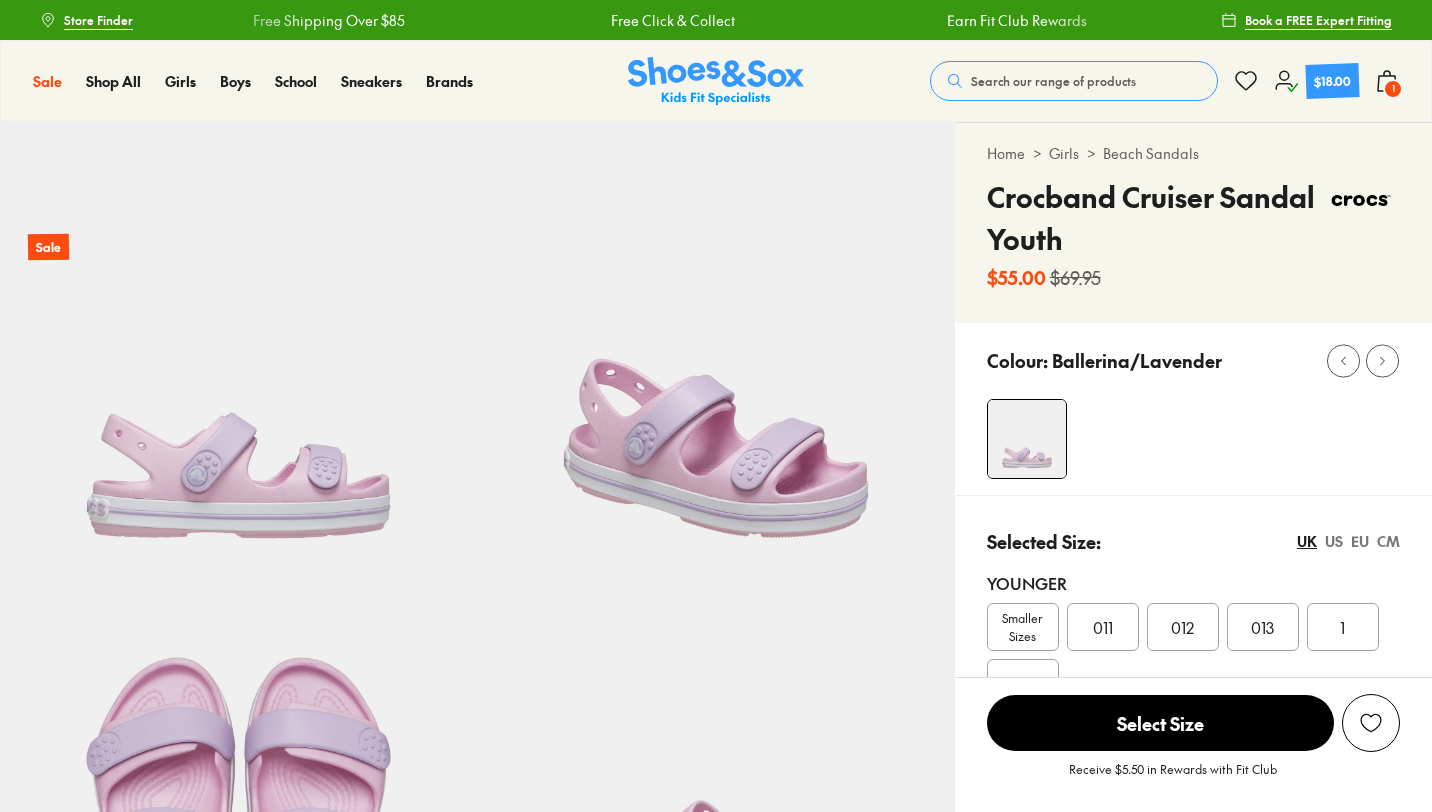 scroll, scrollTop: 0, scrollLeft: 0, axis: both 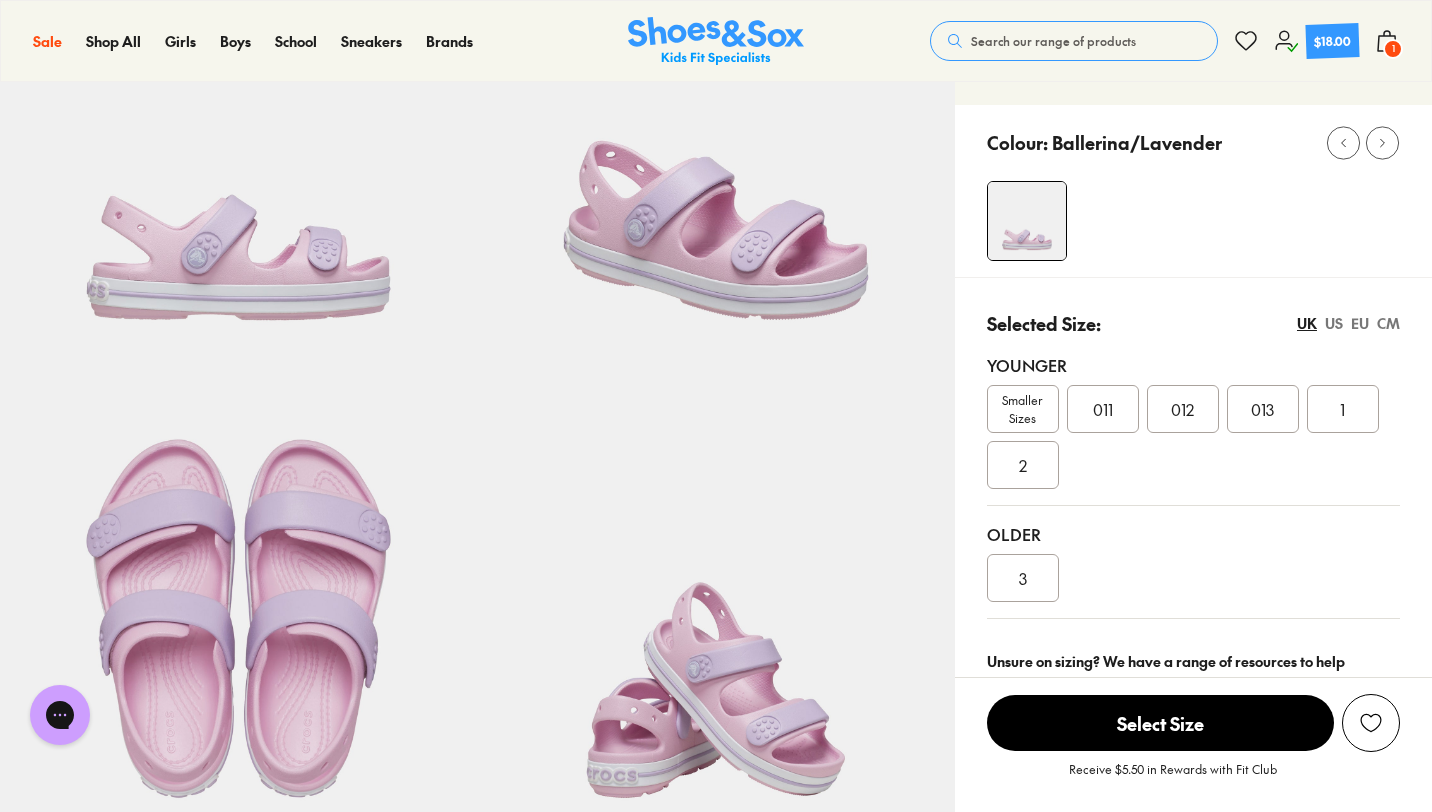 click on "012" at bounding box center [1182, 409] 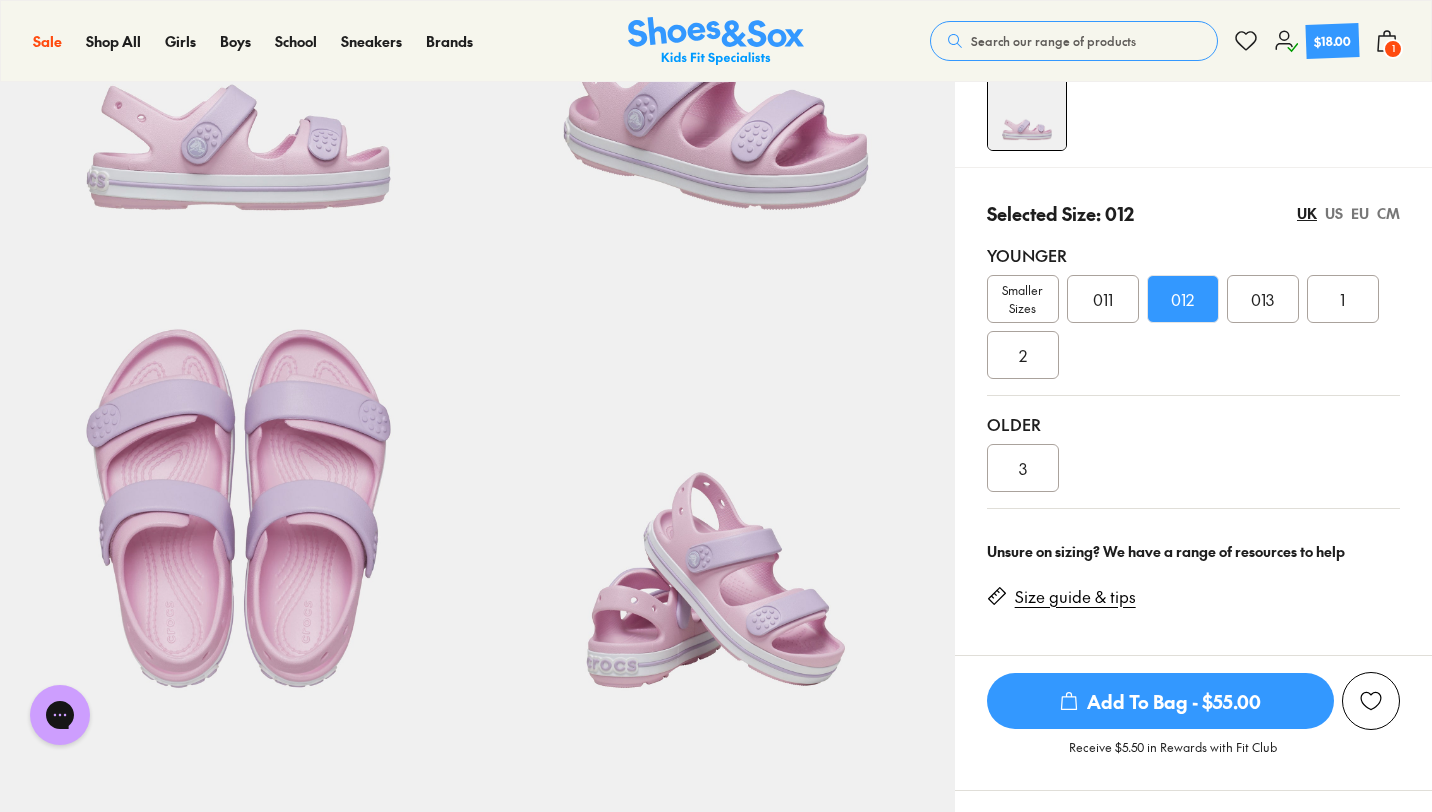 scroll, scrollTop: 332, scrollLeft: 0, axis: vertical 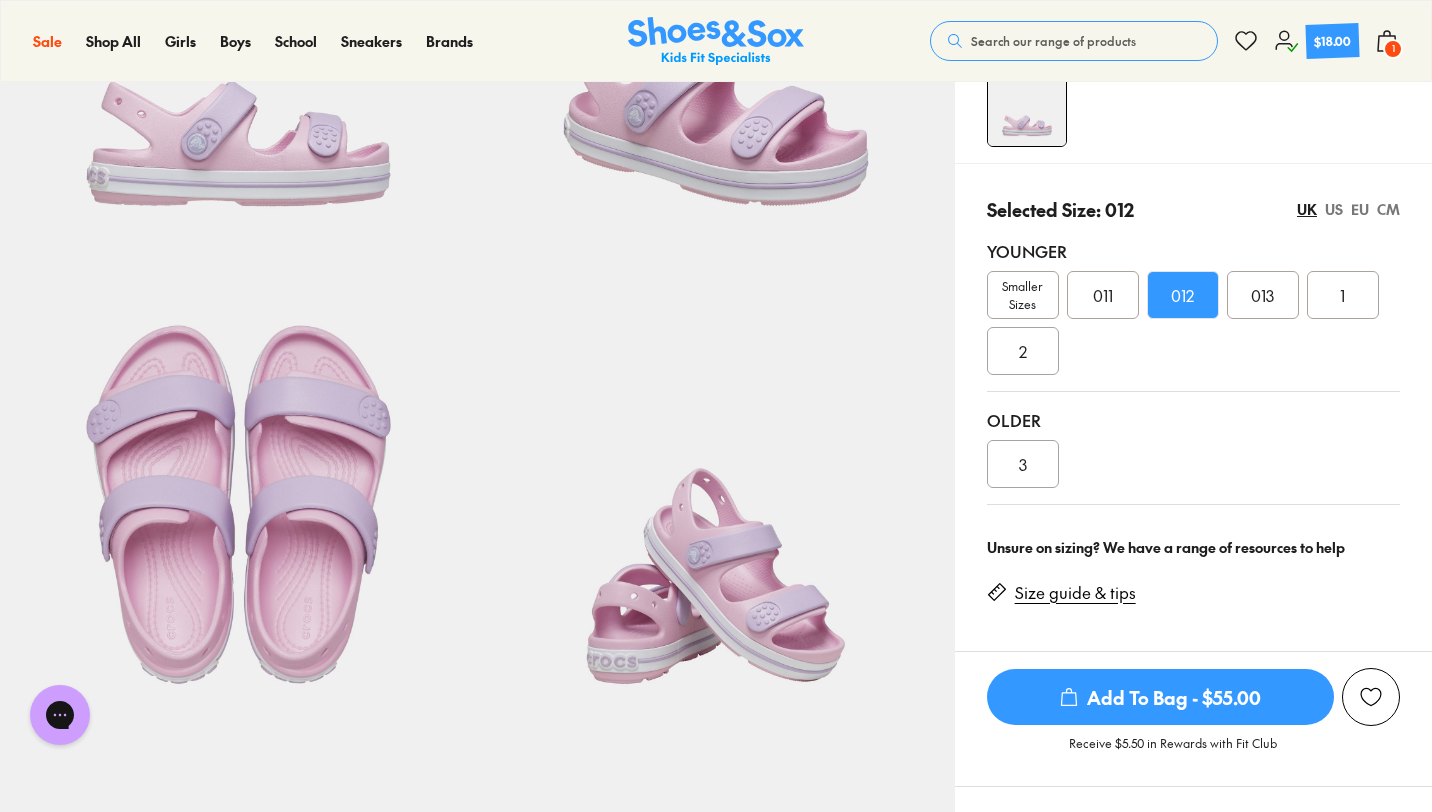 click on "Add To Bag - $55.00" at bounding box center [1160, 697] 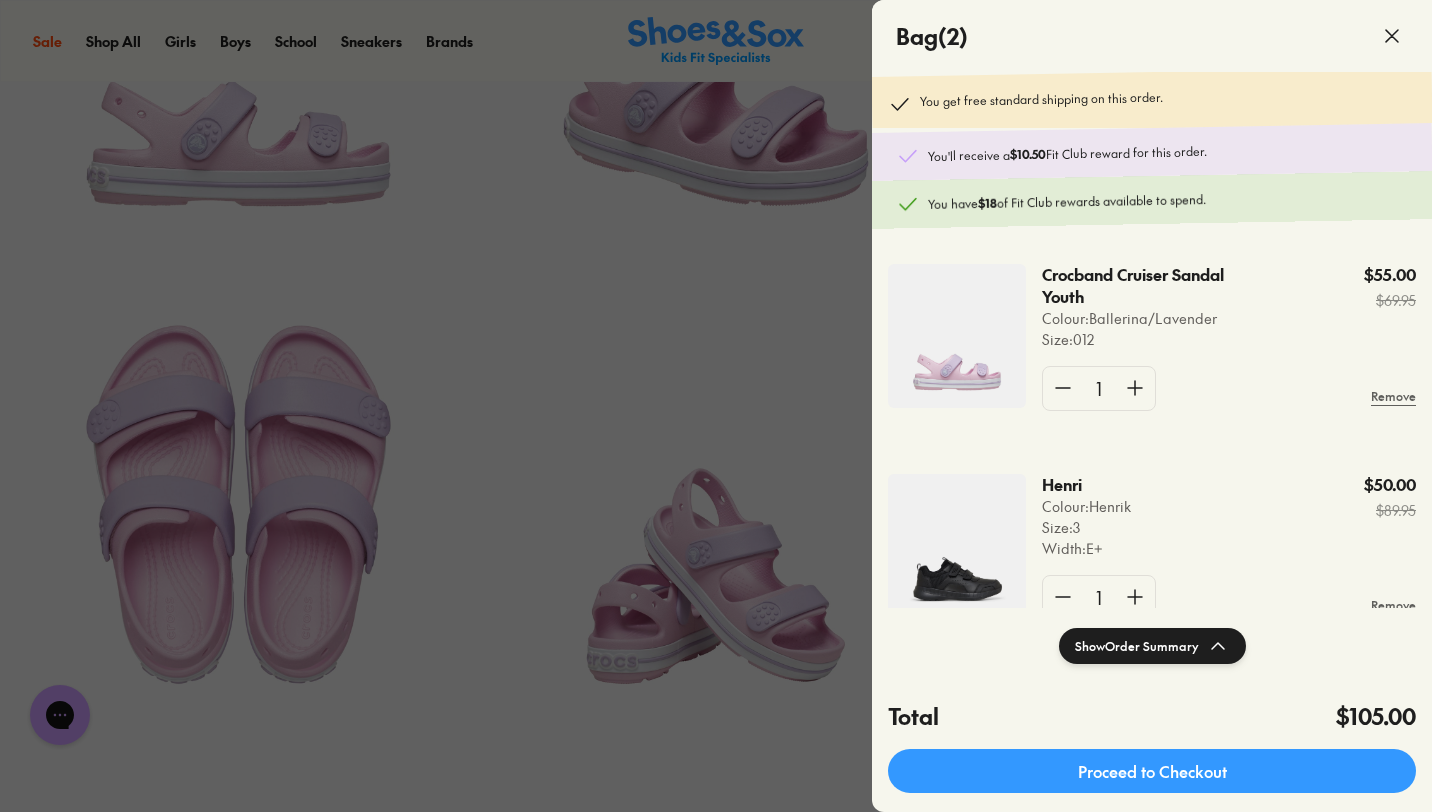 click 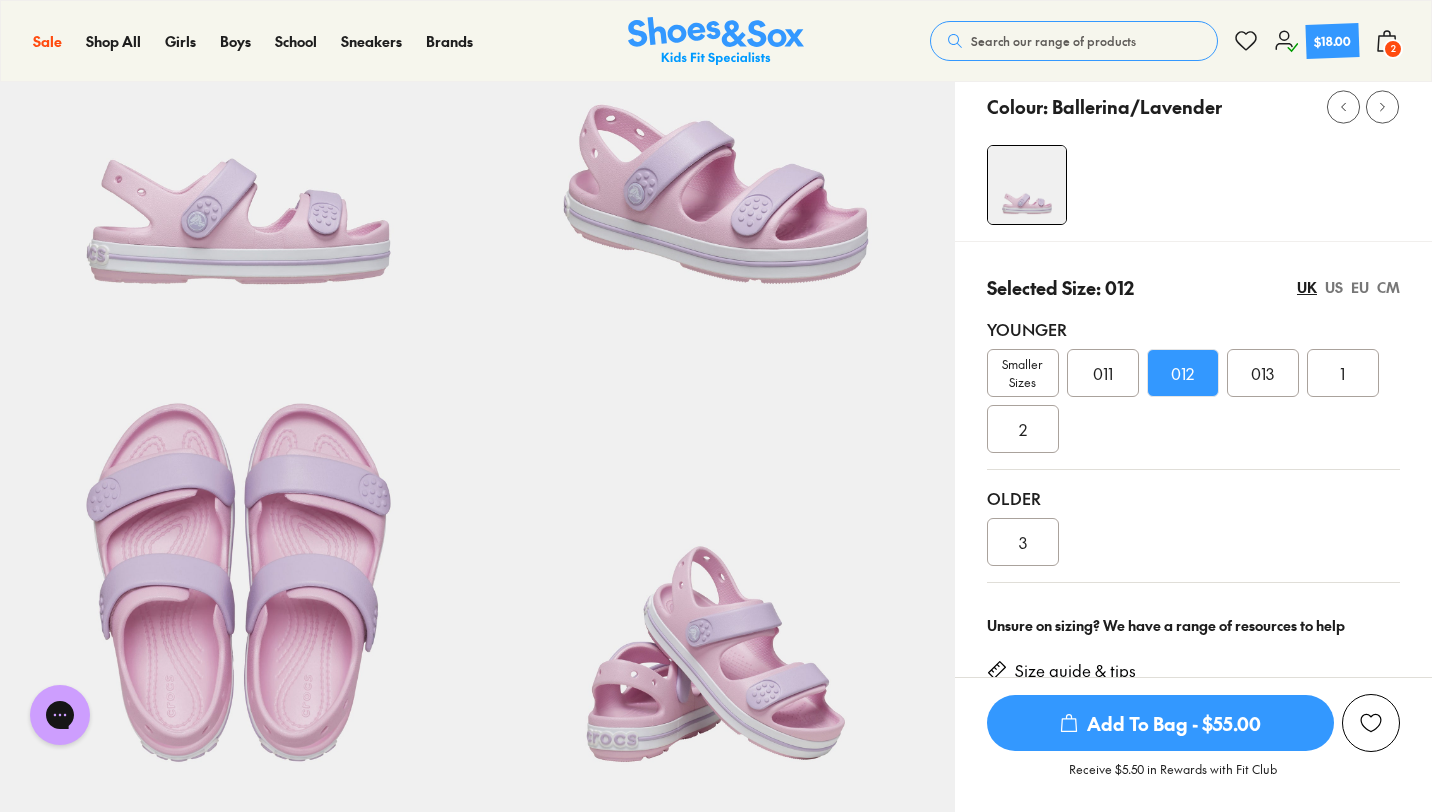 scroll, scrollTop: 0, scrollLeft: 0, axis: both 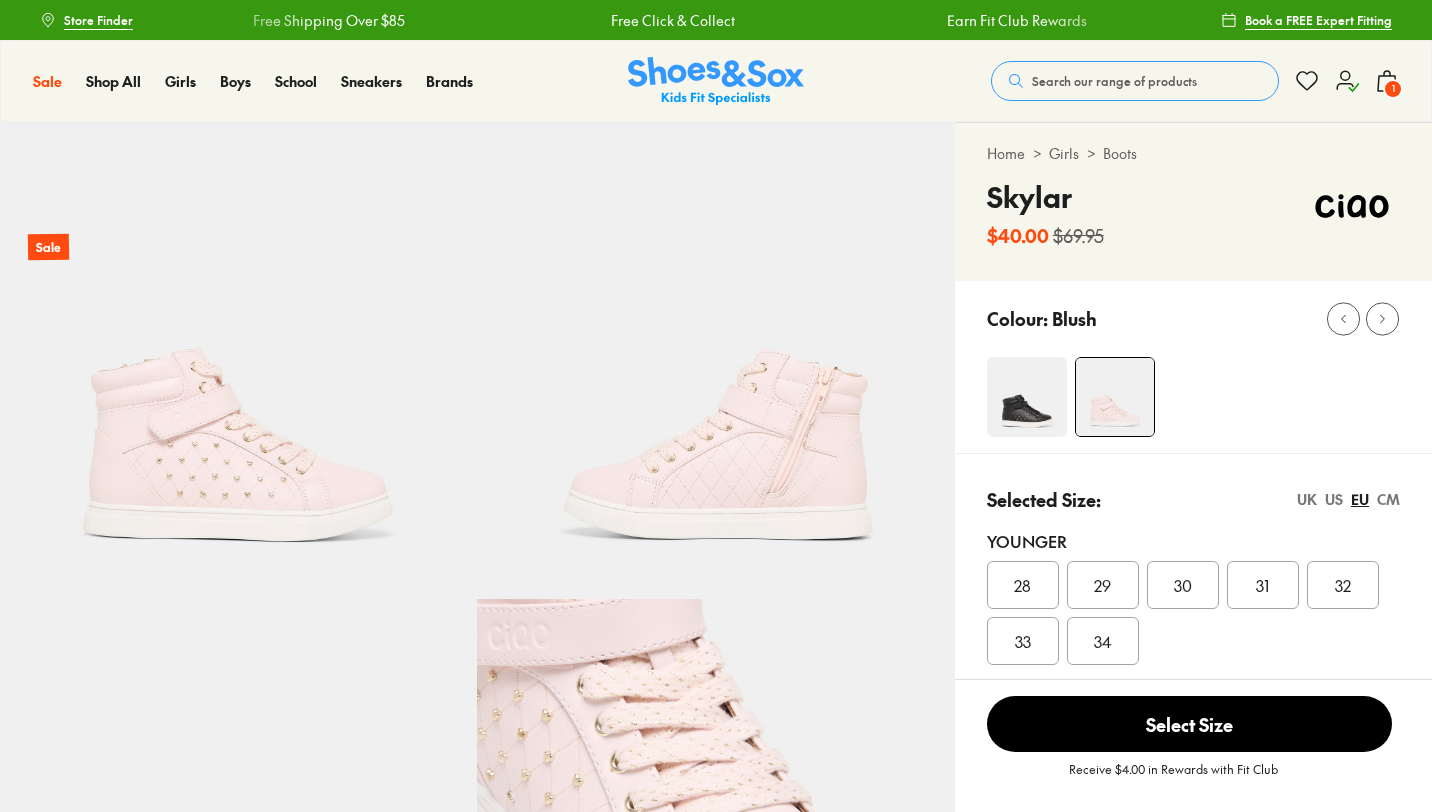 select on "*" 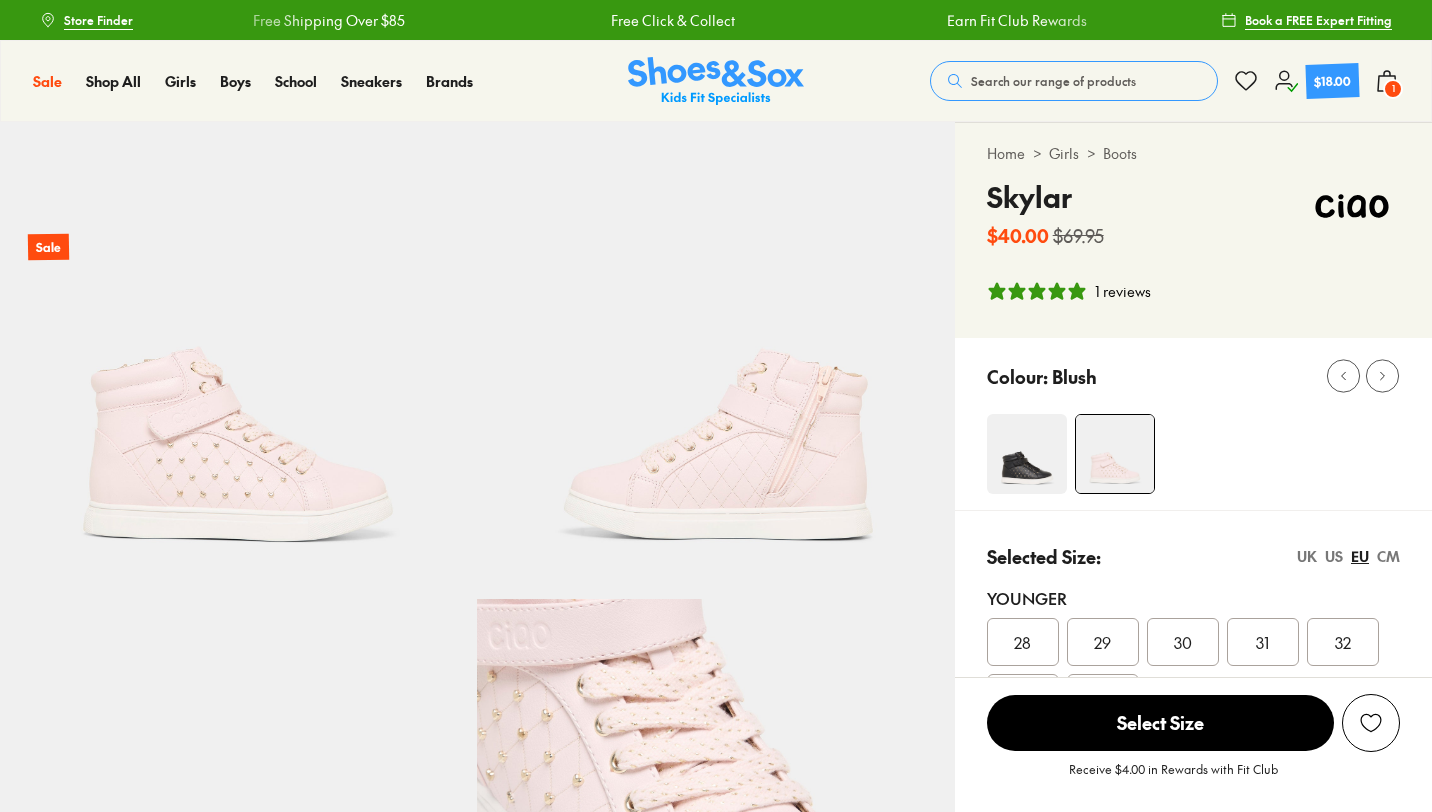 scroll, scrollTop: 0, scrollLeft: 0, axis: both 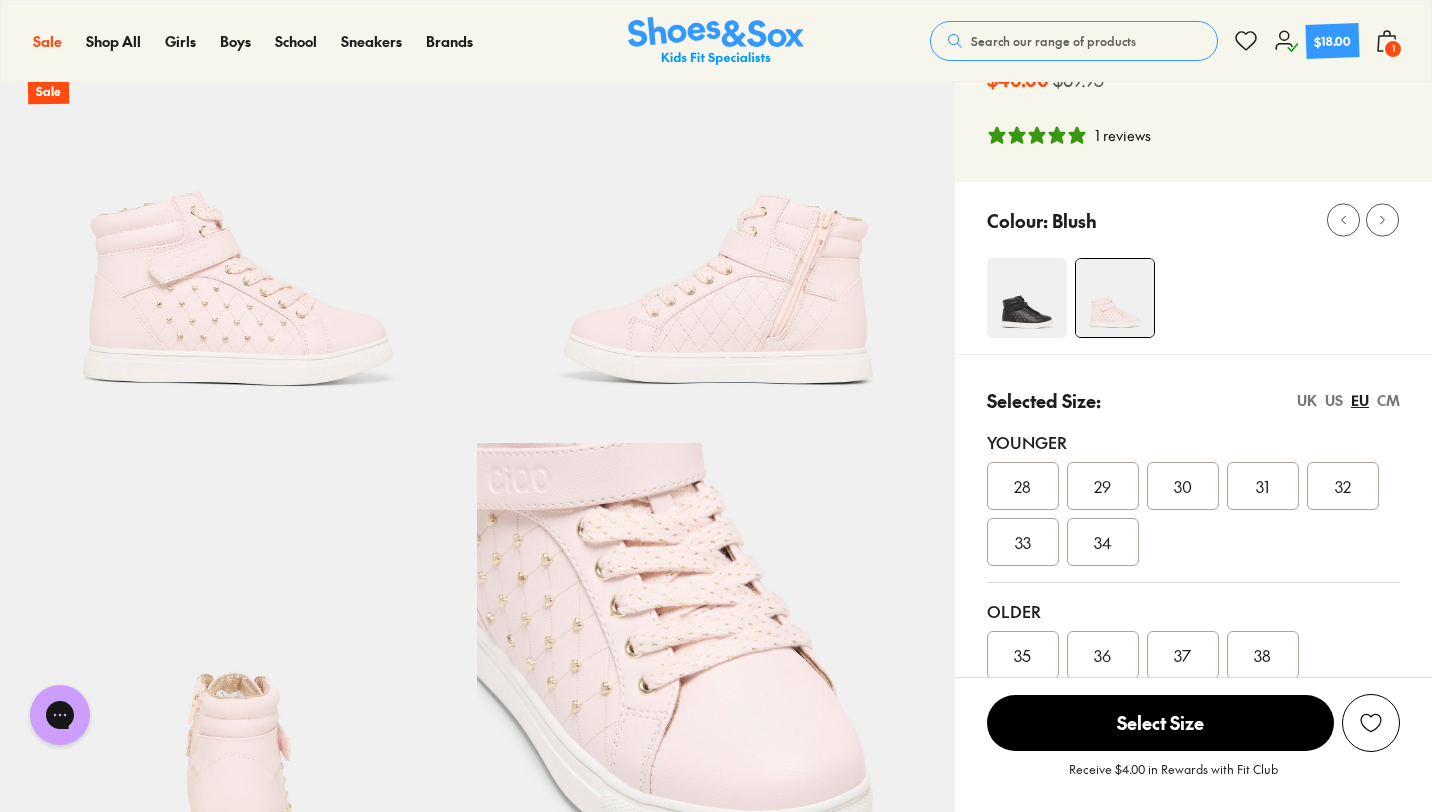 click on "US" at bounding box center [1334, 400] 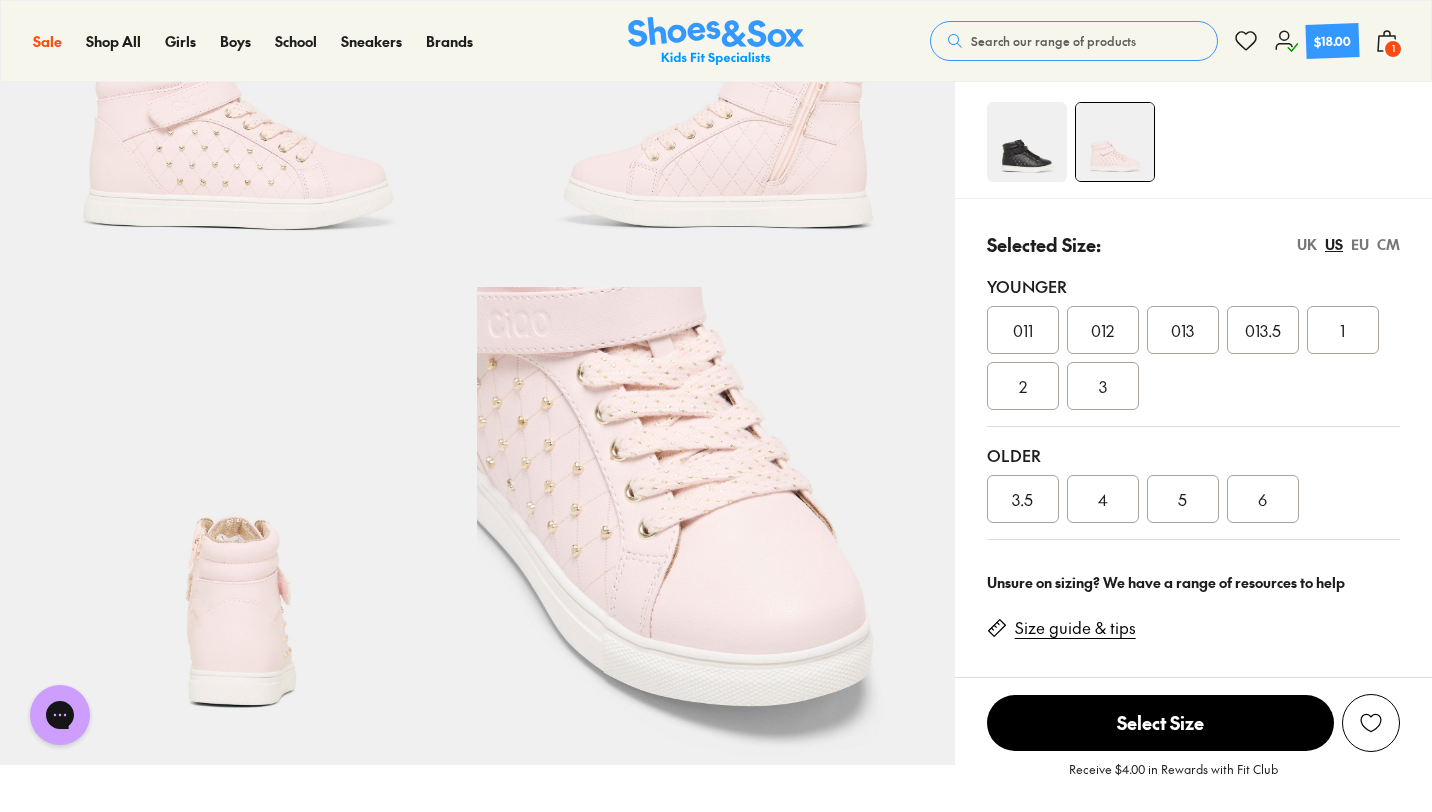 scroll, scrollTop: 0, scrollLeft: 0, axis: both 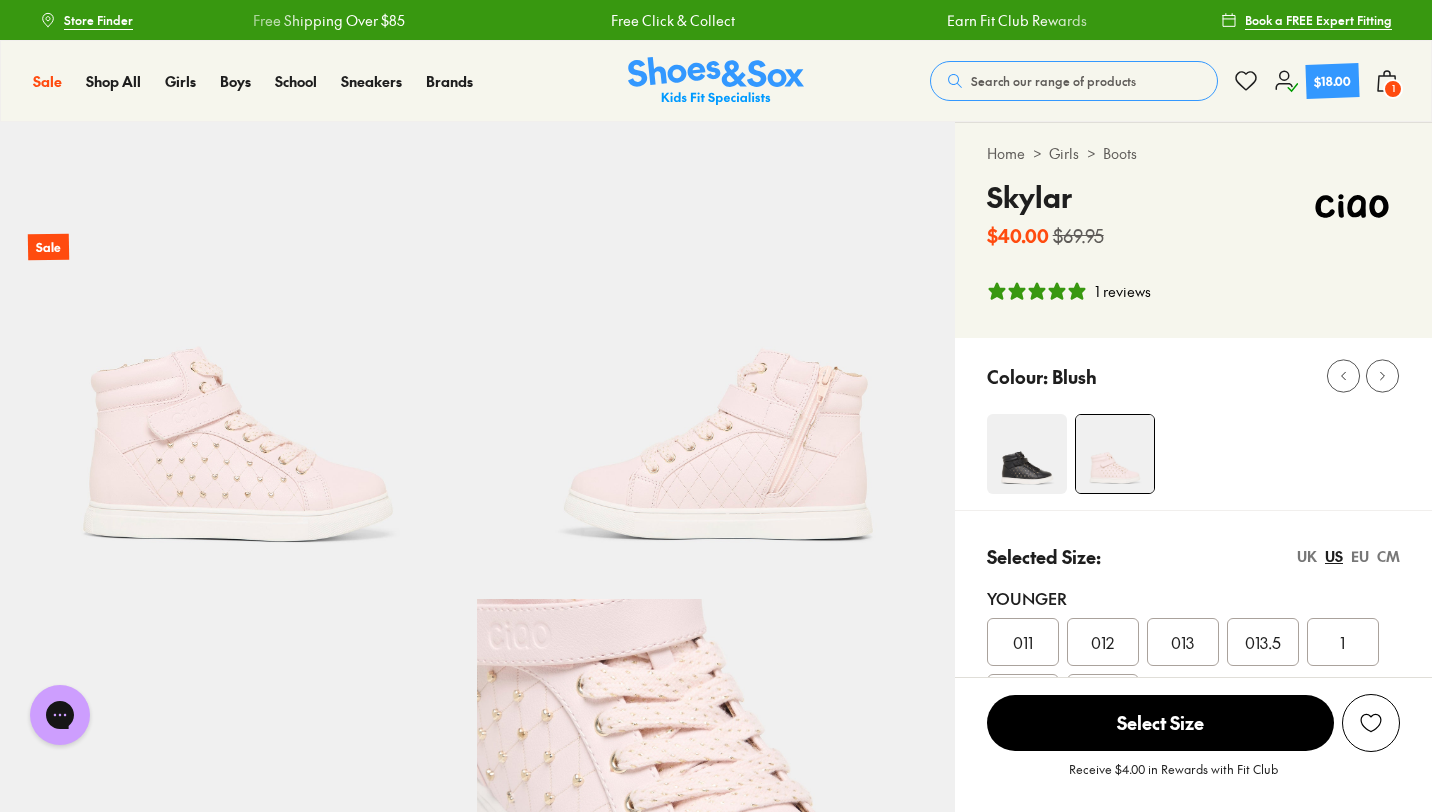 click 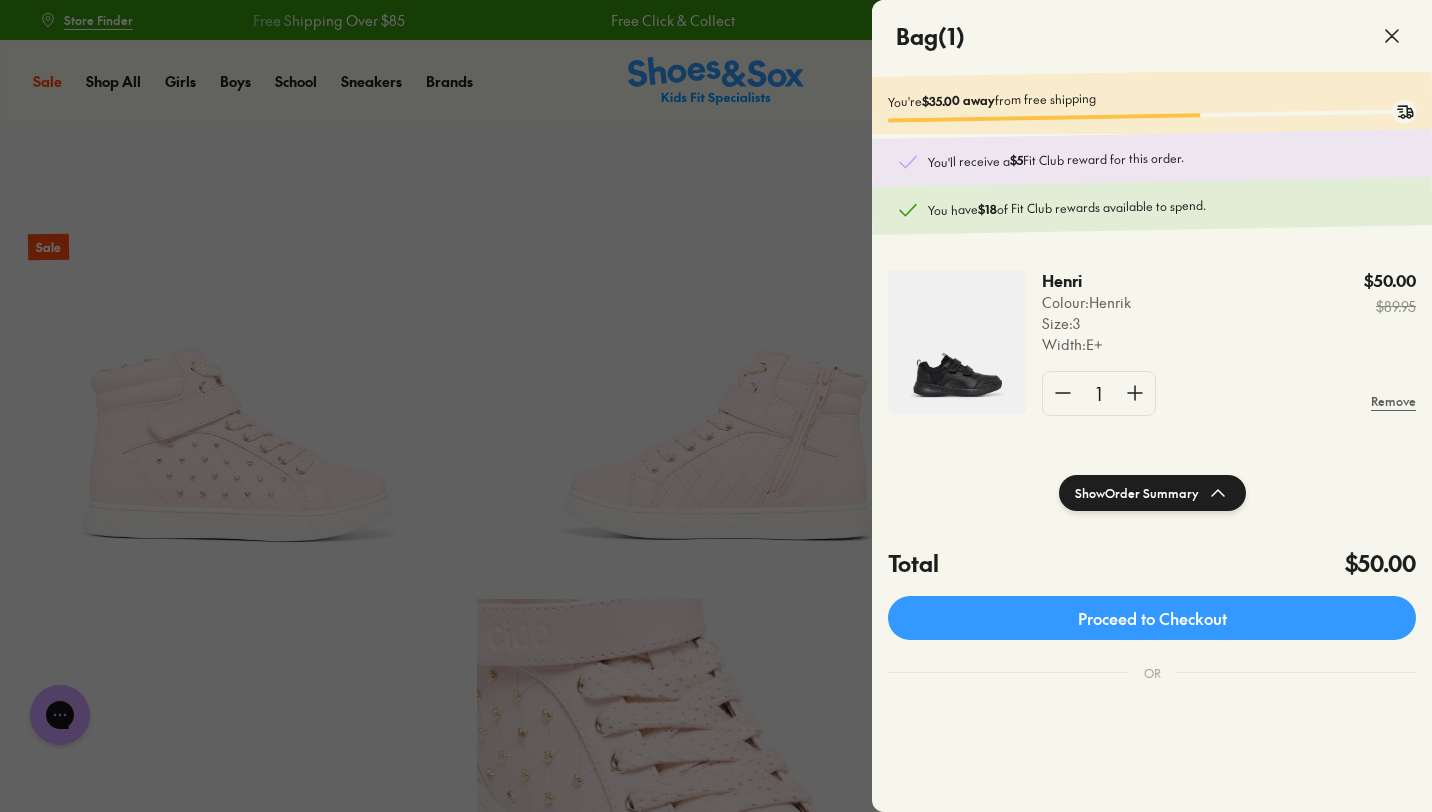 click 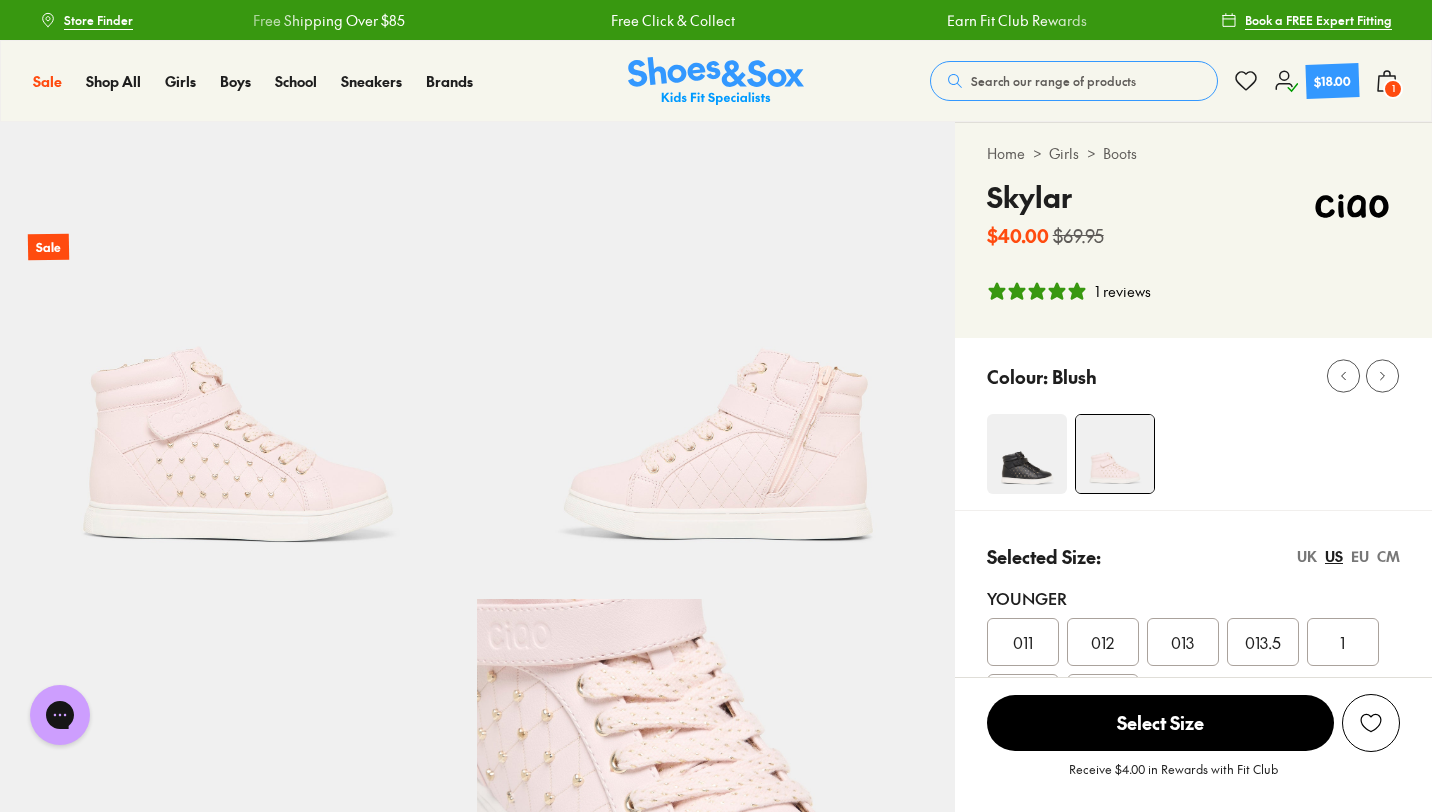click on "Search our range of products Clear Close Popular  Searches asics nike bobux crocs Popular  Pages asics nike bobux crocs Popular  Products Cloud Castle Clarks Cloud Castle Bailee $ 80.00 $ 149.95 Sale Ciao Chilly $ 25.00 $ 39.95 Fan Fave New Balance 313 V2 Infant $ 59.95 Sale Clarks Henrik $ 50.00 $ 89.95
$18.00
1
Bag  ( 1 ) You're  $35.00 away  from free shipping You'll receive a  $5  Fit Club reward for this order. You have  $18  of Fit Club rewards available to spend. Henri Colour:  Henrik Size :  3 Width :  E+ $50.00 $89.95 1 Remove Show  Order Summary  Total $50.00 Proceed to Checkout
OR
Popular Products 25% Off Nike Nike Waterbottle 600ml $ 14.96 $ 19.95 25% Off Nike Nike Waterbottle 600ml $ 14.96 $ 19.95 25% Off Nike Nike Waterbottle 600ml $ 14.96 $ 19.95 25% Off Nike Nike Waterbottle 600ml $ 14.96 $ 19.95   cancellation policy" at bounding box center (1164, 81) 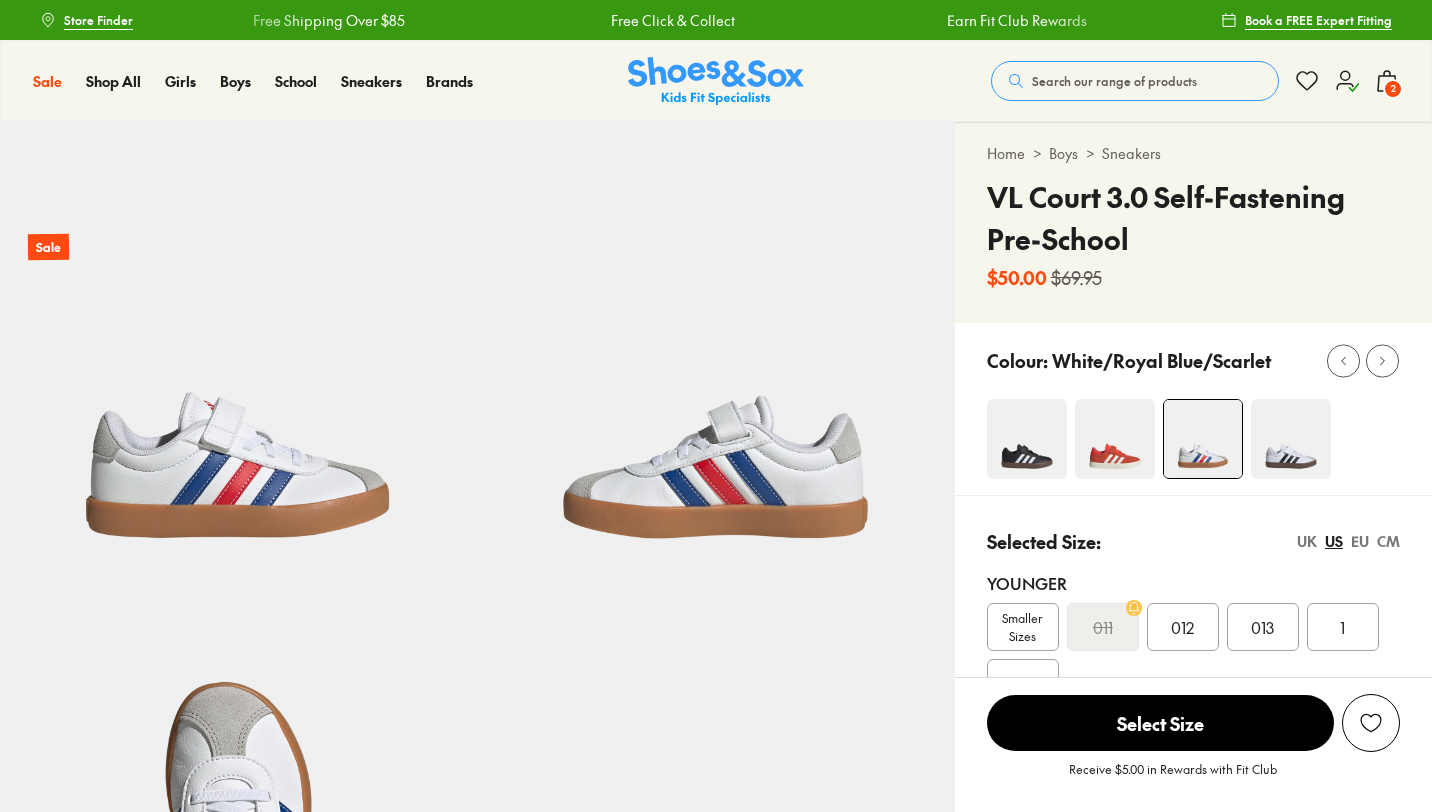 select on "*" 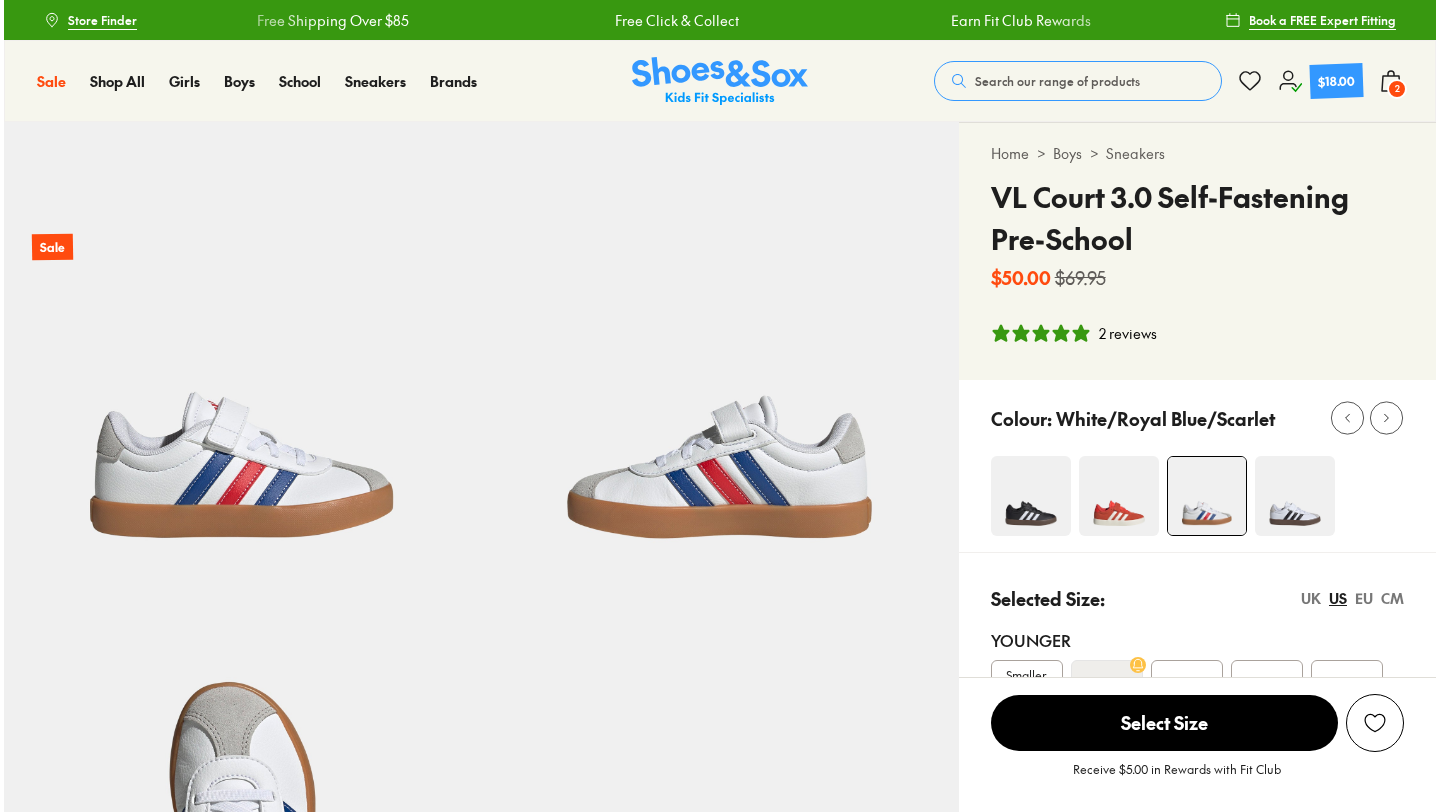 scroll, scrollTop: 0, scrollLeft: 0, axis: both 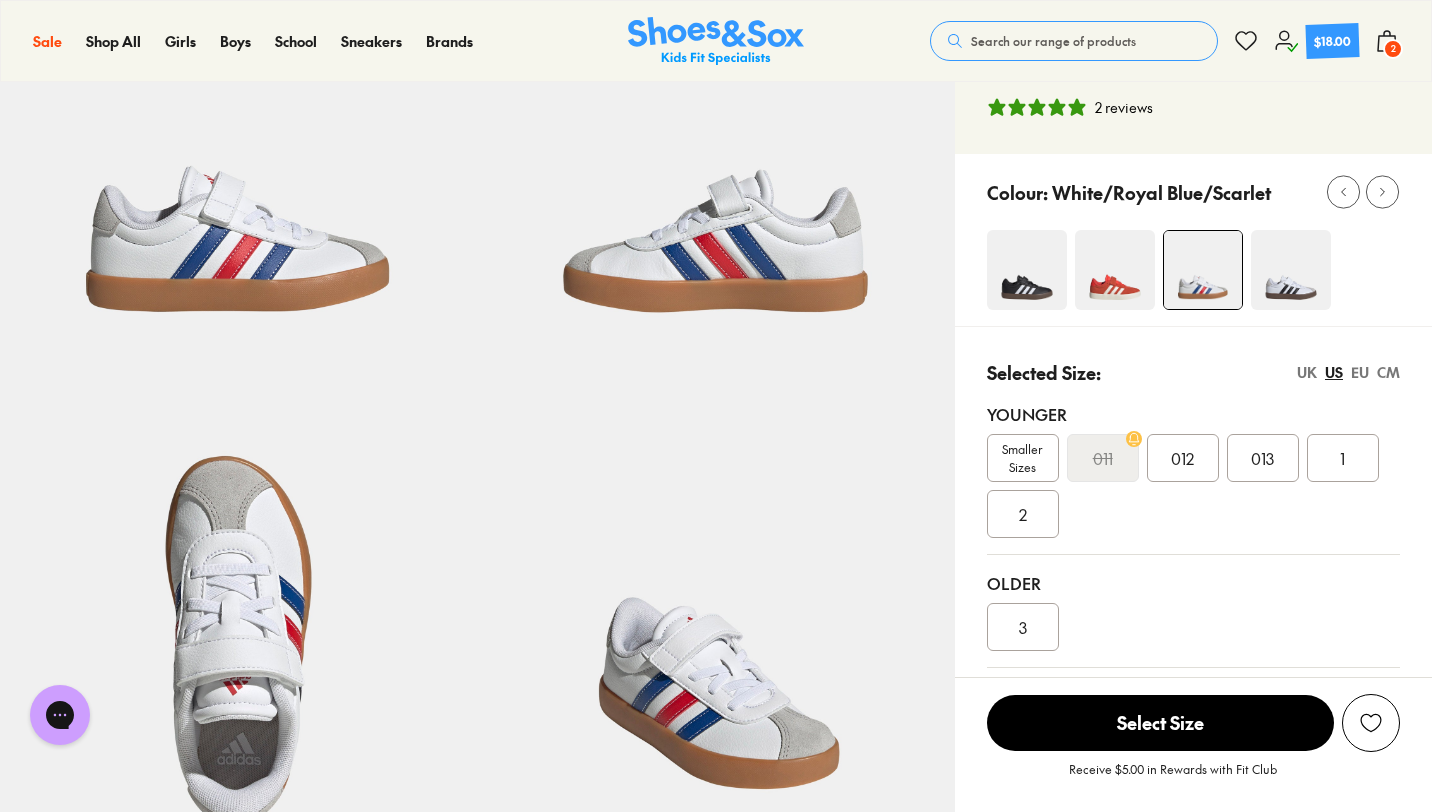 click at bounding box center [1291, 270] 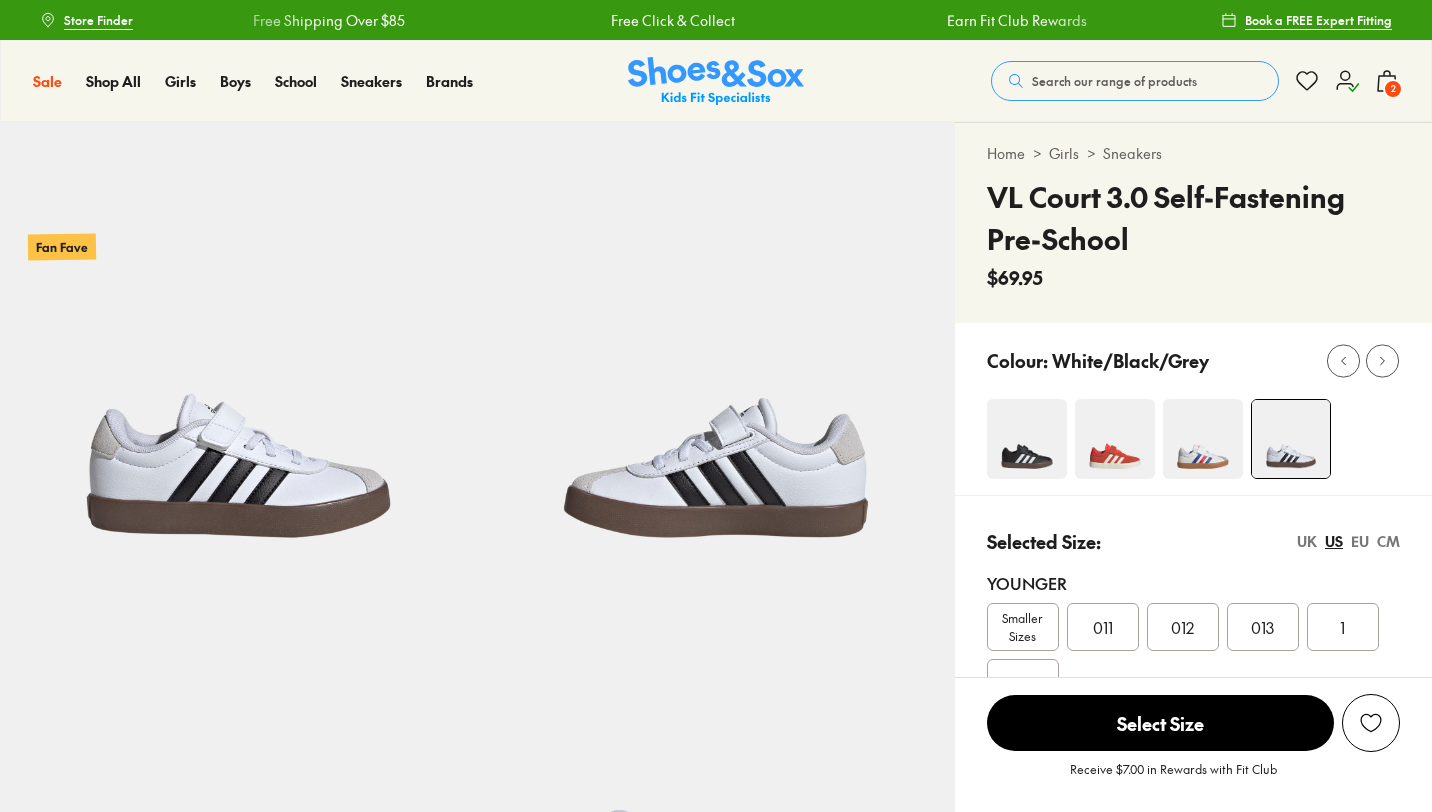 scroll, scrollTop: 0, scrollLeft: 0, axis: both 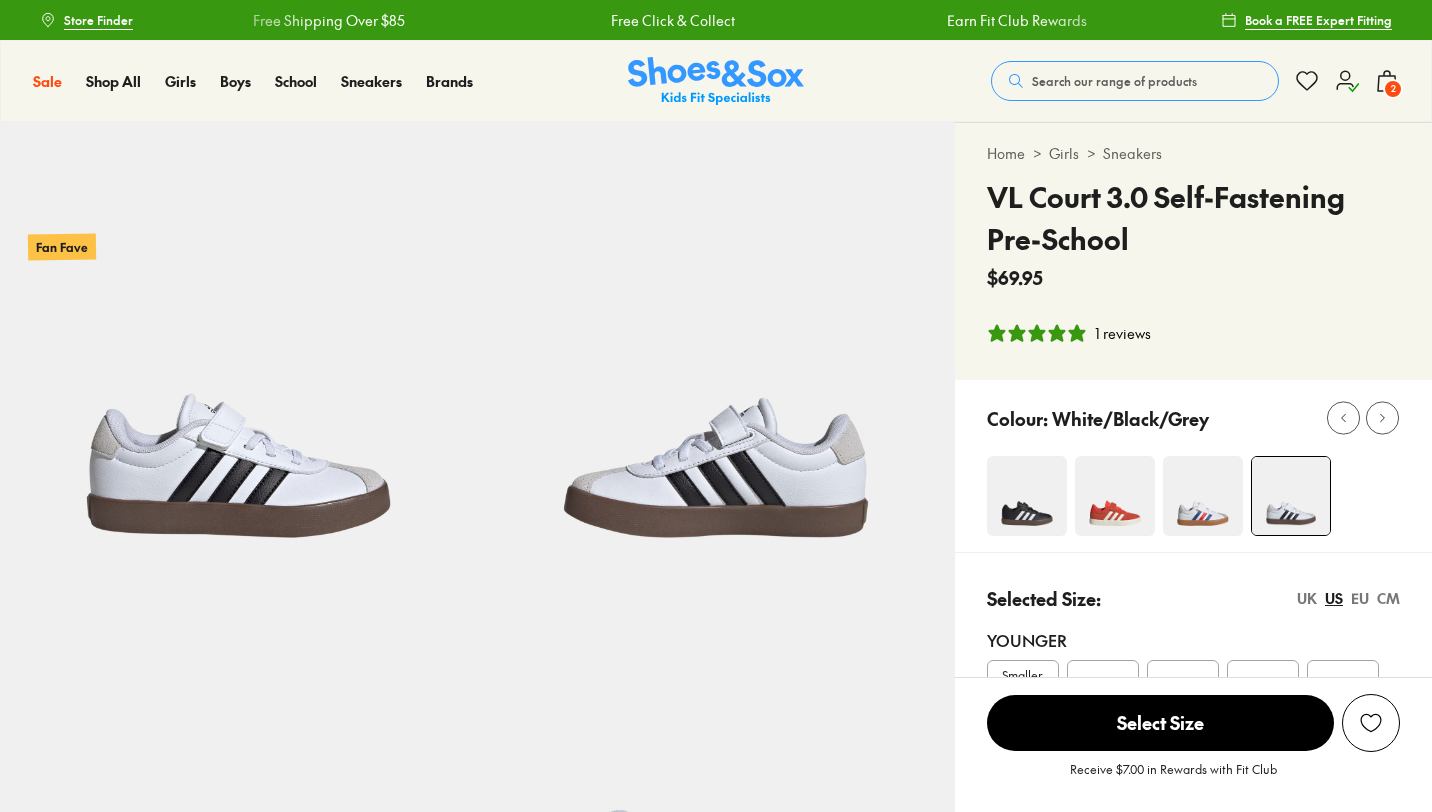 select on "*" 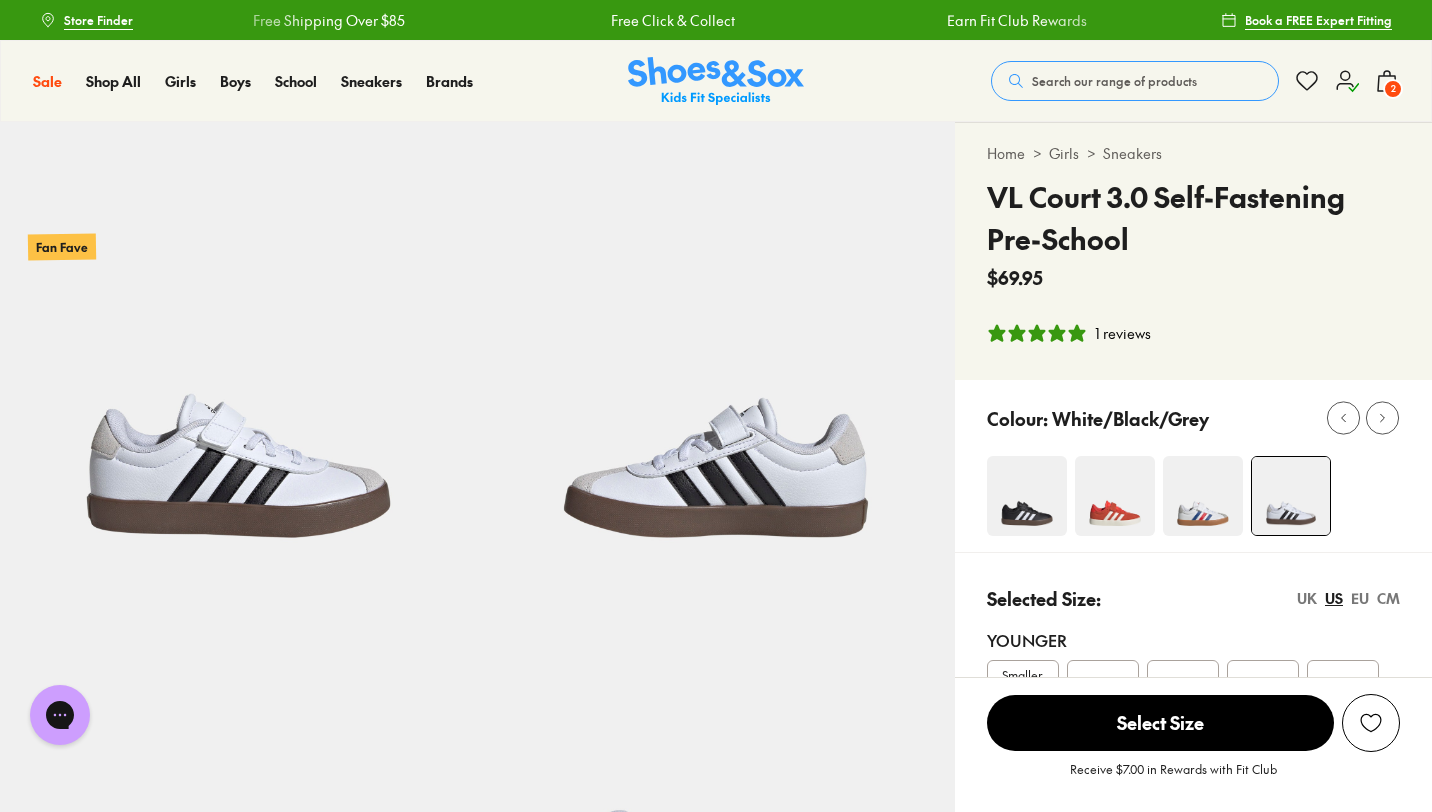 scroll, scrollTop: 0, scrollLeft: 0, axis: both 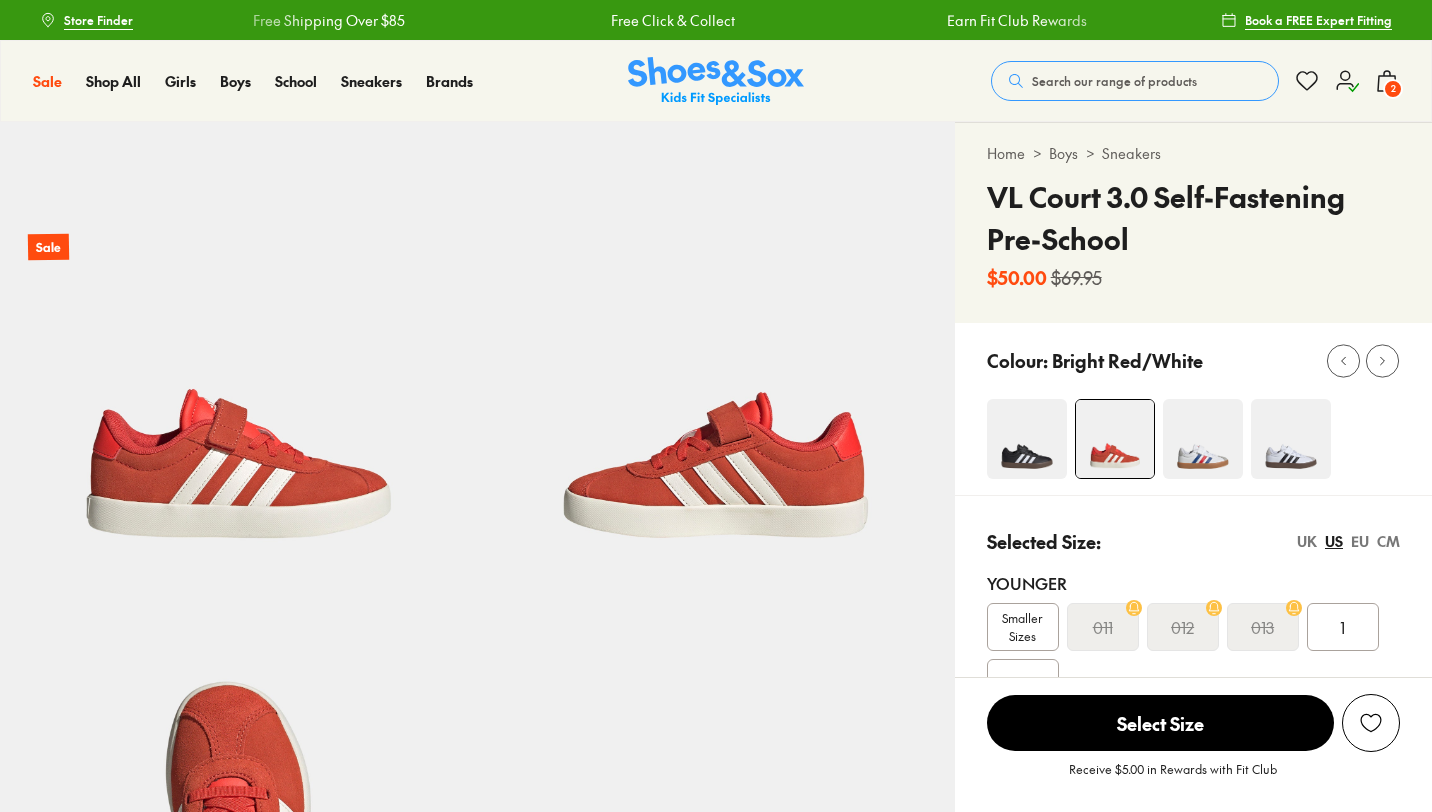 select on "*" 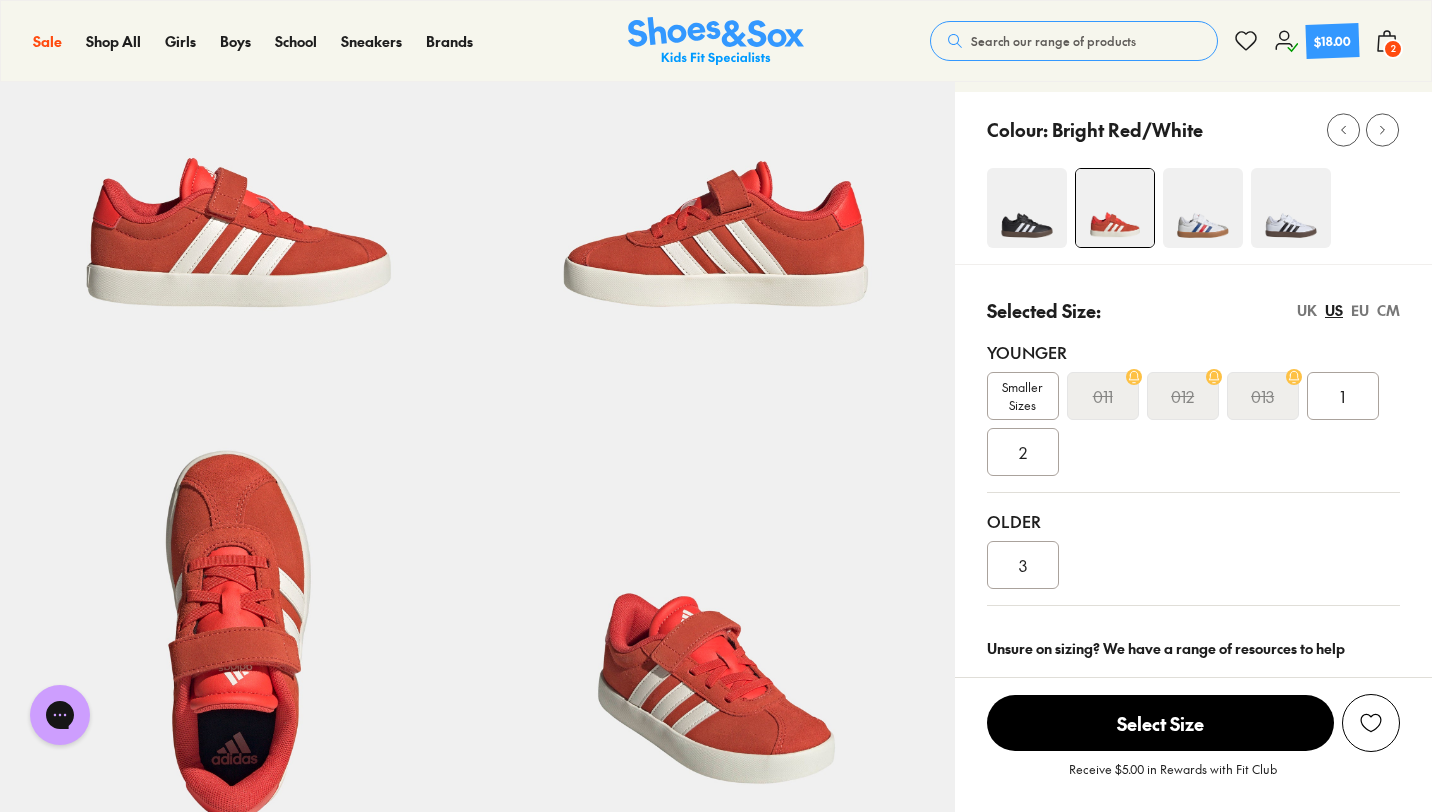 scroll, scrollTop: 181, scrollLeft: 0, axis: vertical 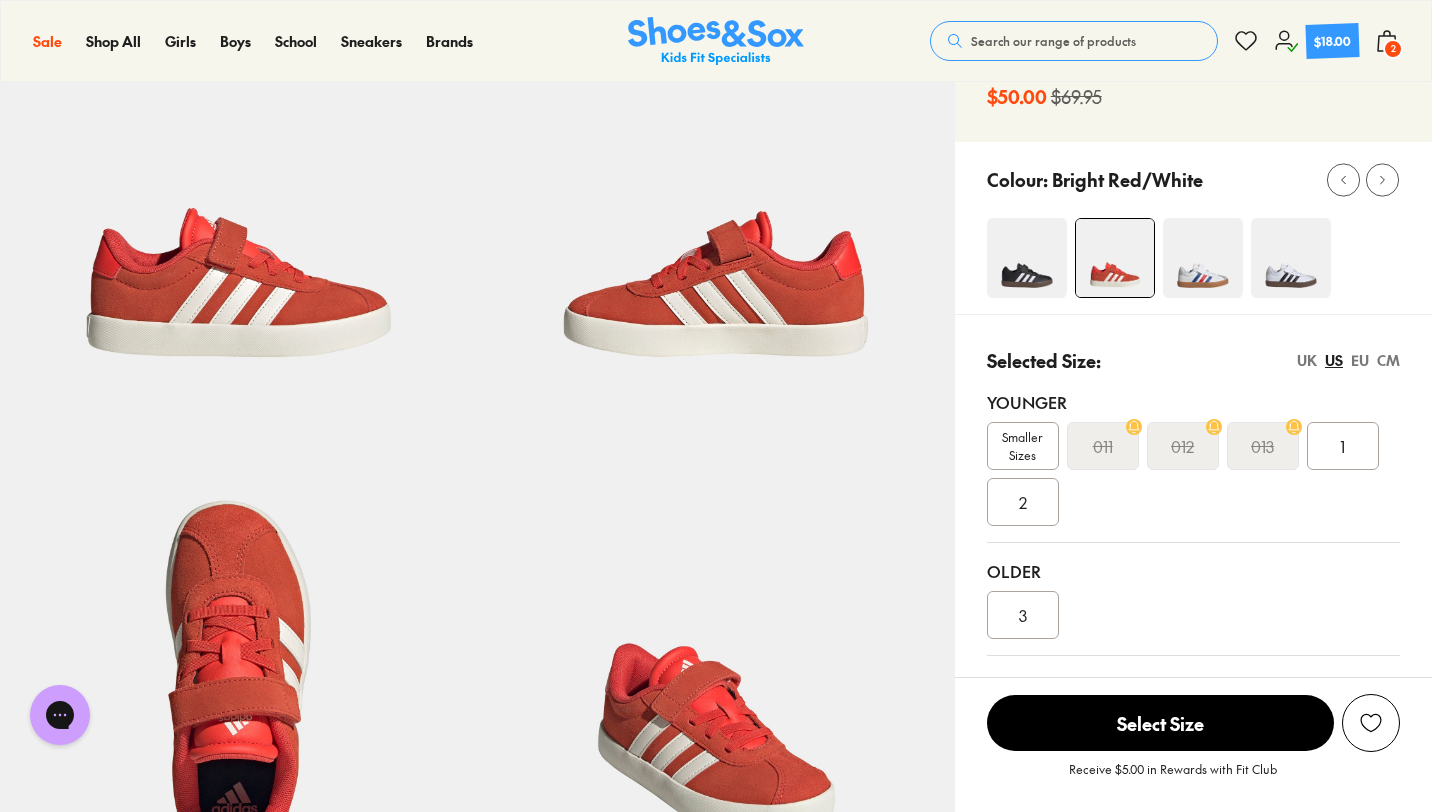 click at bounding box center (1203, 258) 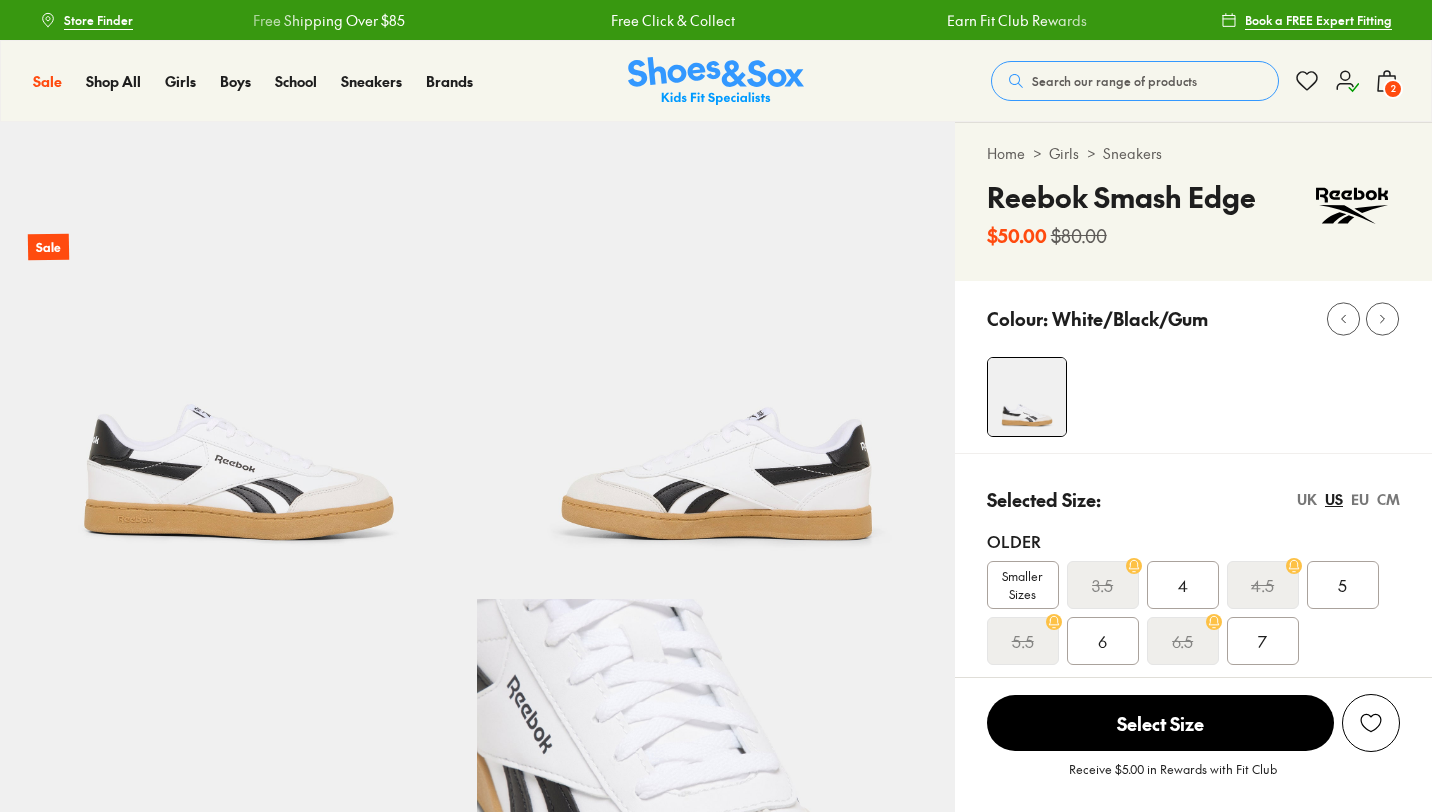 select on "*" 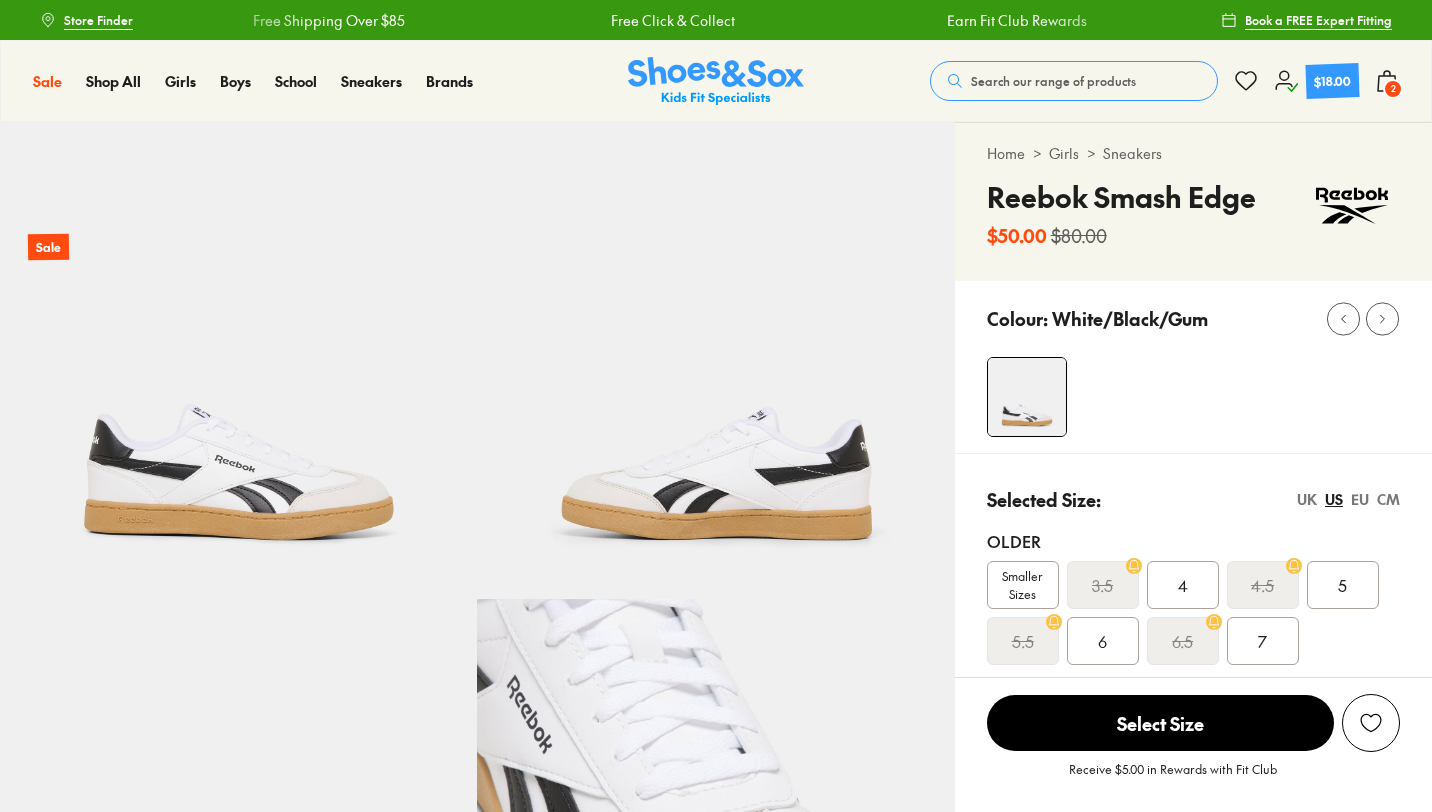 scroll, scrollTop: 0, scrollLeft: 0, axis: both 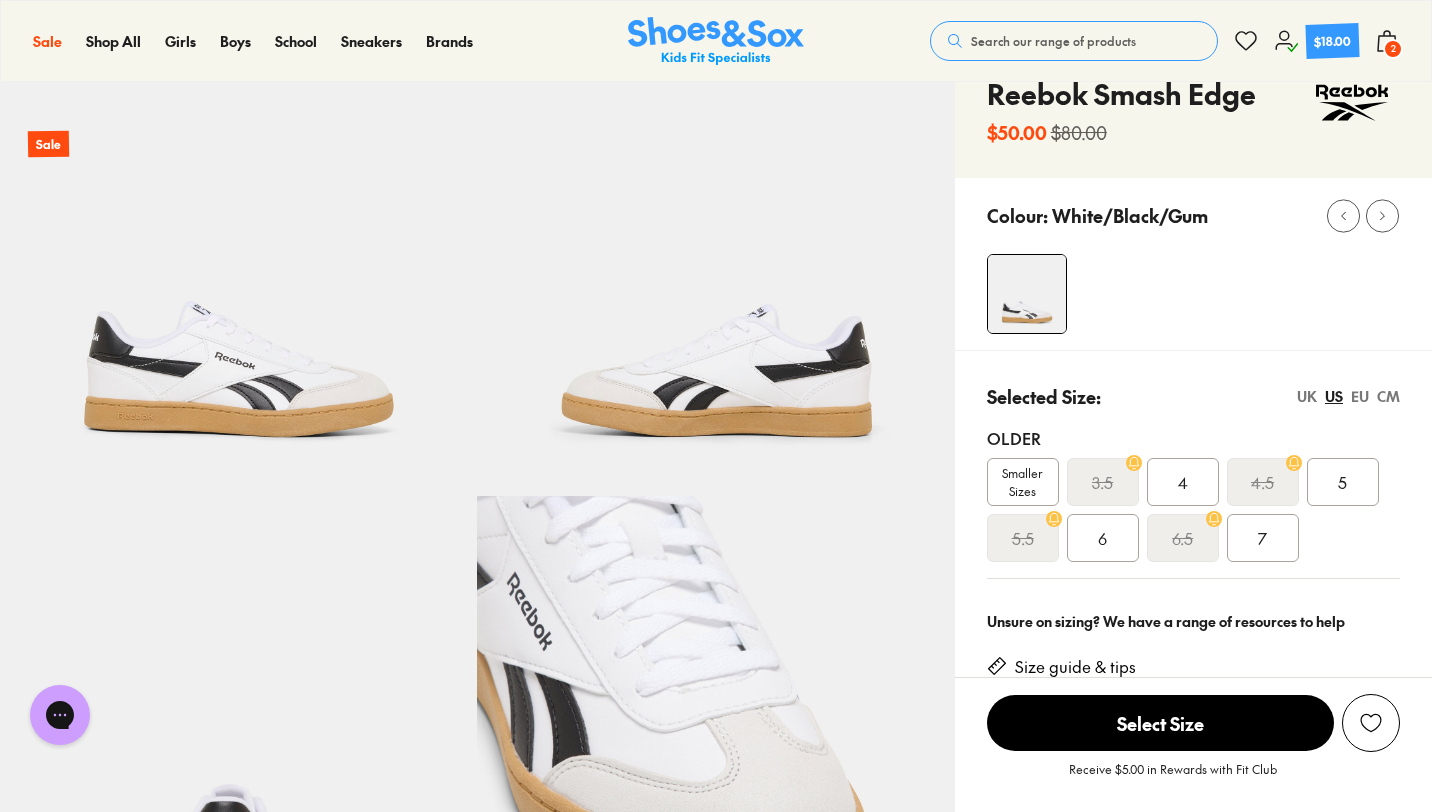 click on "4" at bounding box center (1183, 482) 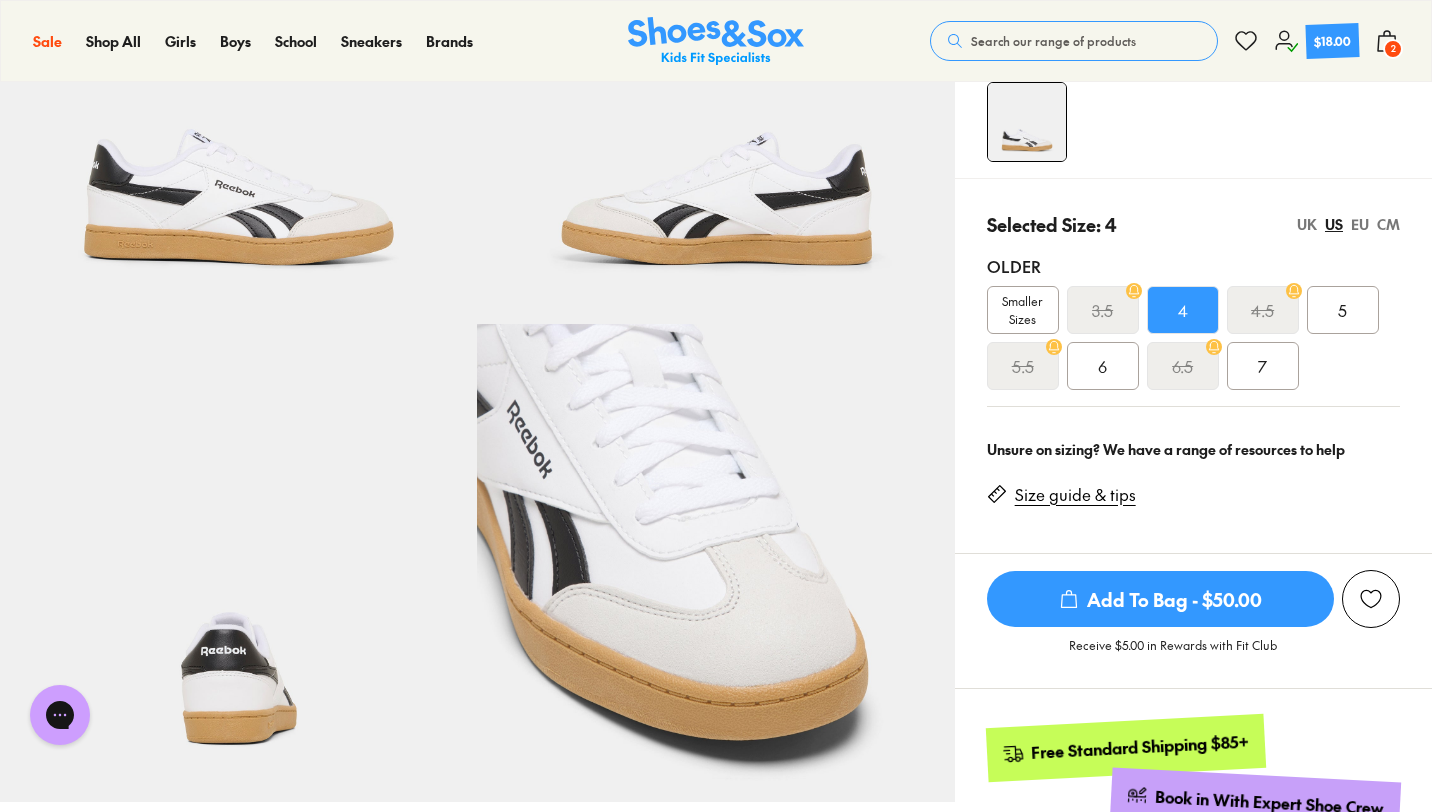 scroll, scrollTop: 324, scrollLeft: 0, axis: vertical 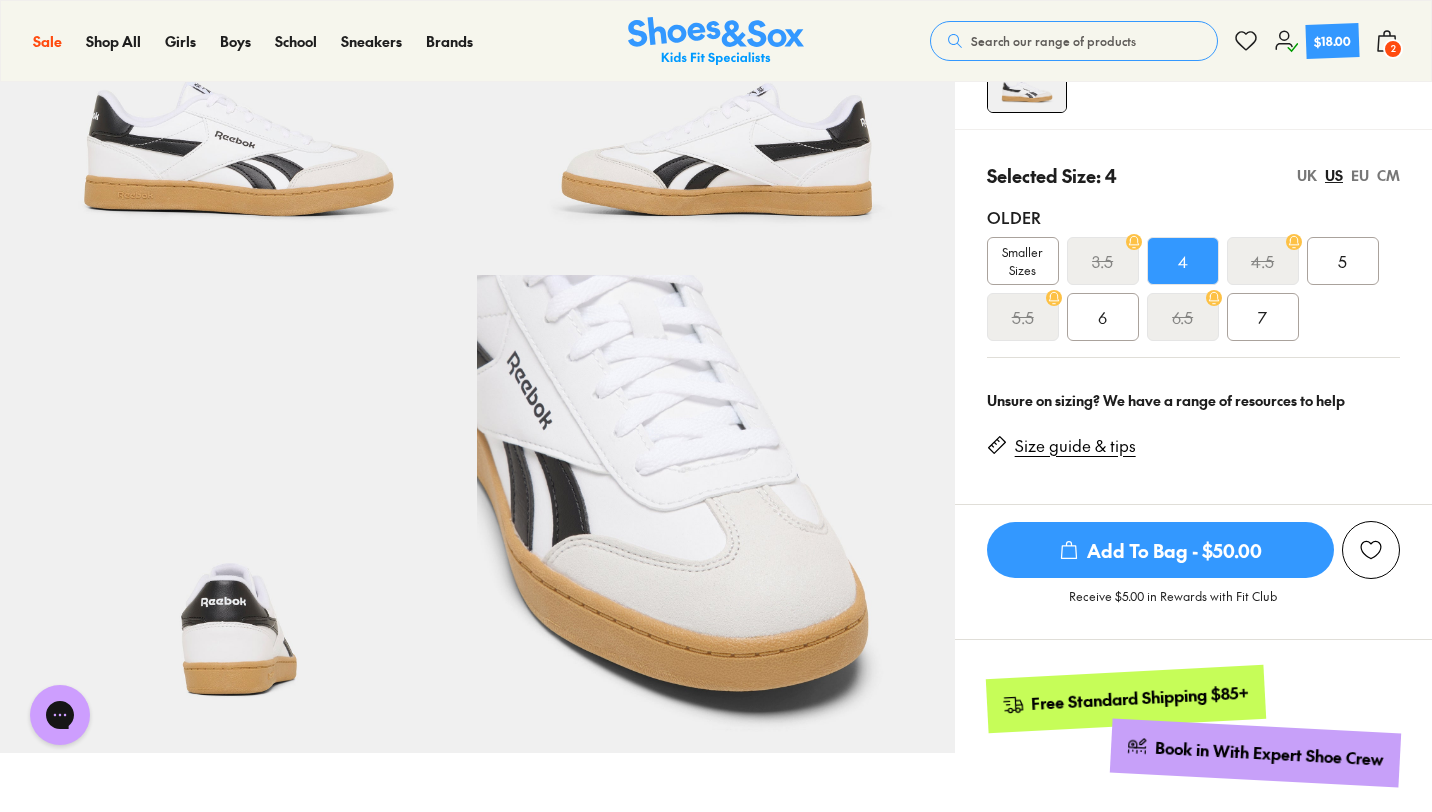 click on "Add To Bag - $50.00" at bounding box center (1160, 550) 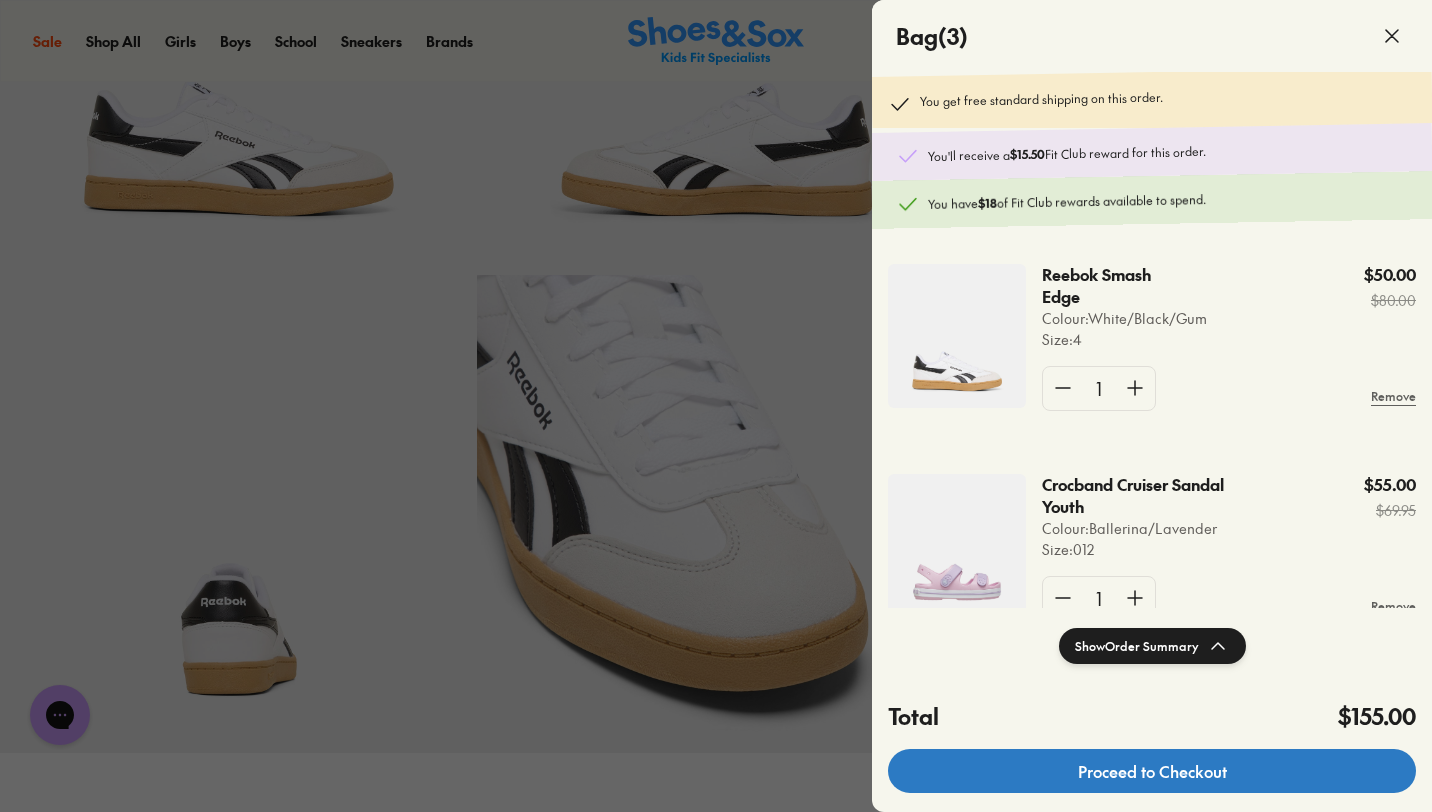 click on "Proceed to Checkout" 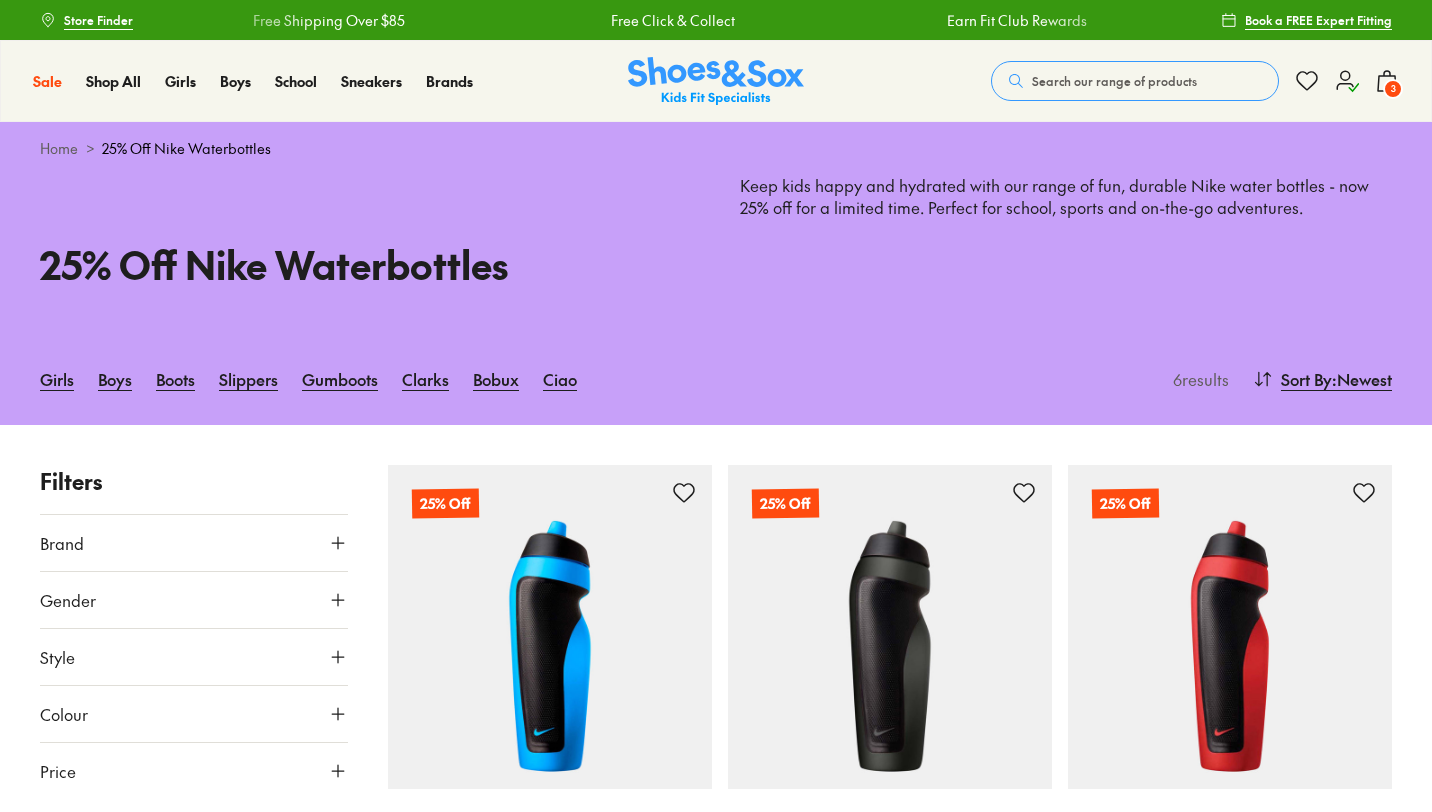 scroll, scrollTop: 0, scrollLeft: 0, axis: both 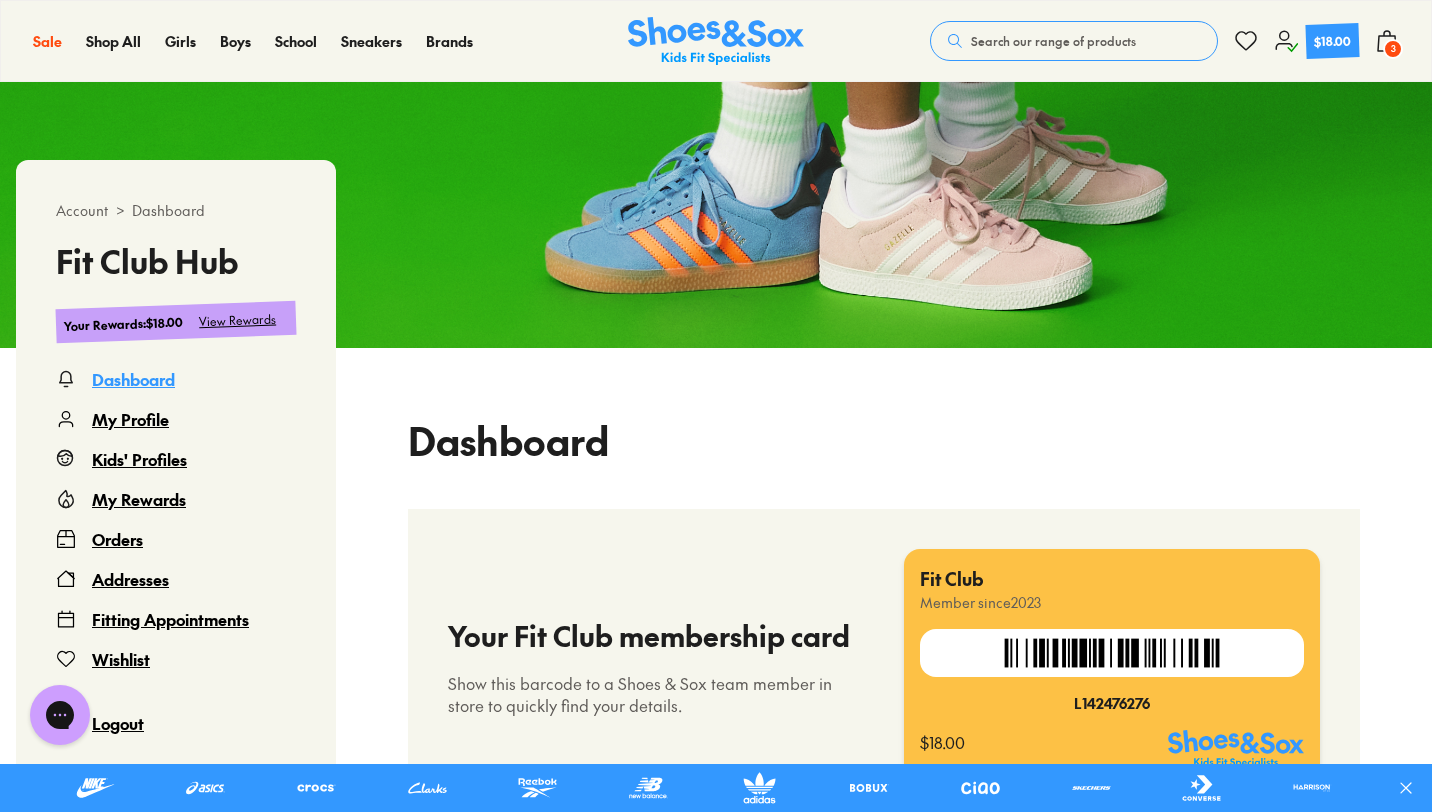 click on "Kids' Profiles" at bounding box center (139, 459) 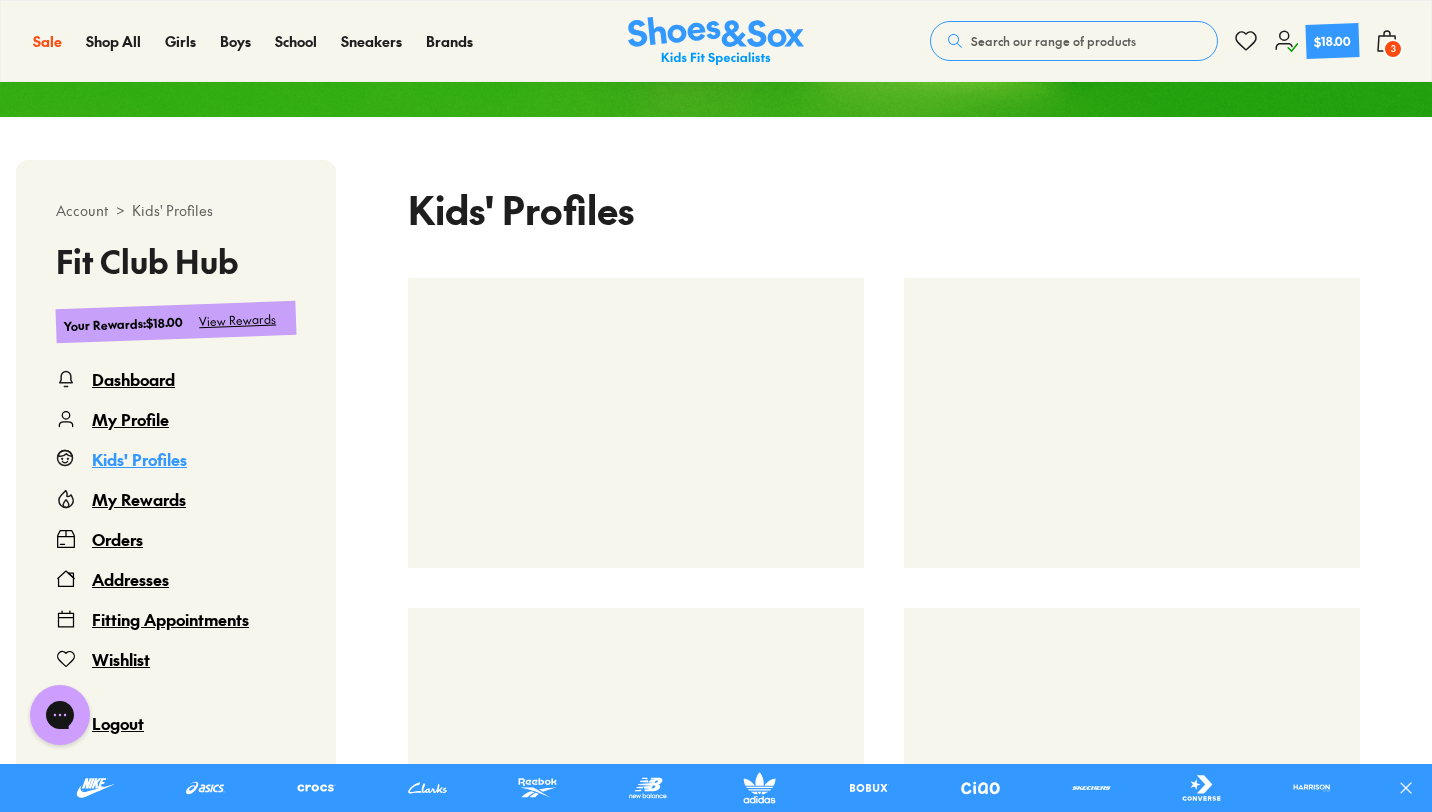 scroll, scrollTop: 392, scrollLeft: 0, axis: vertical 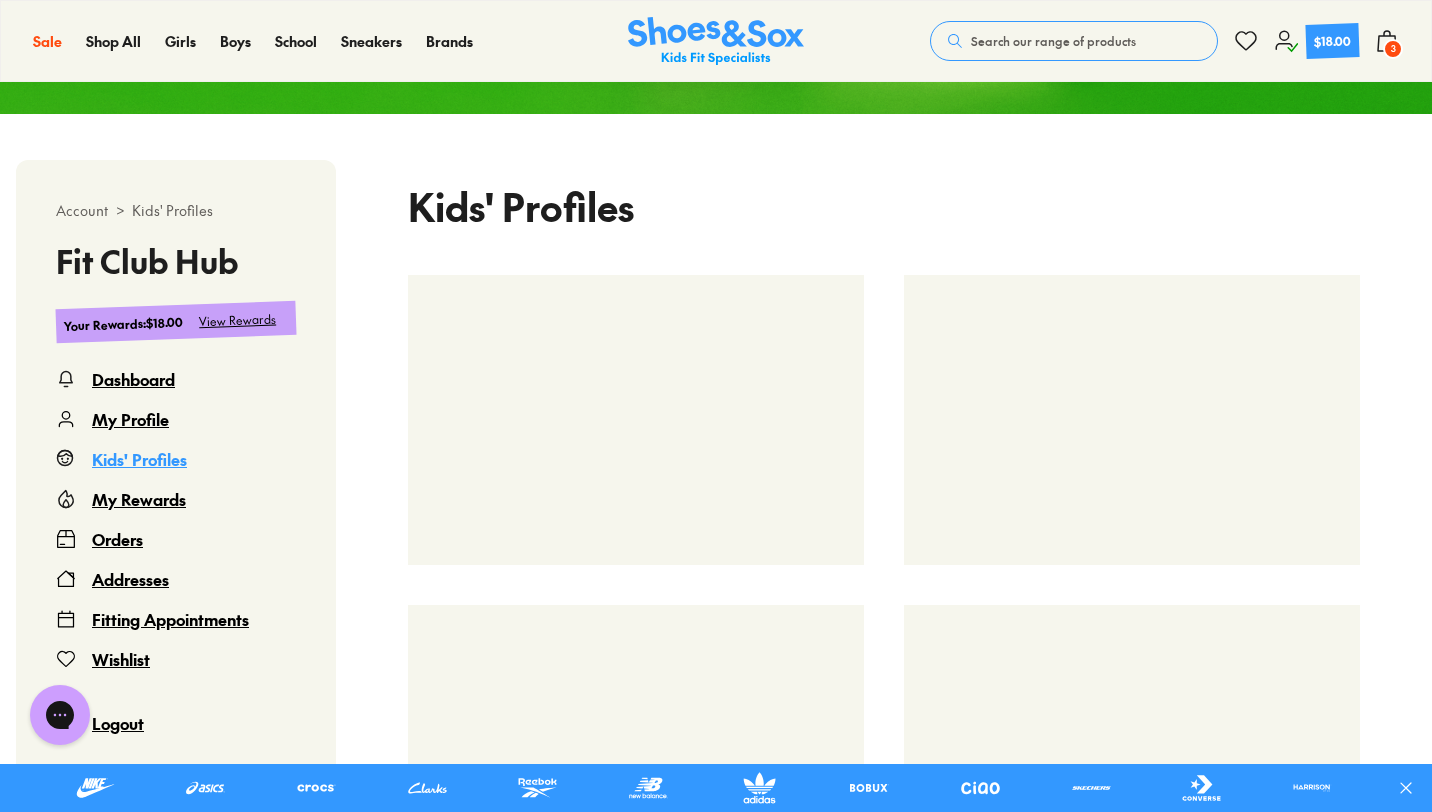 select 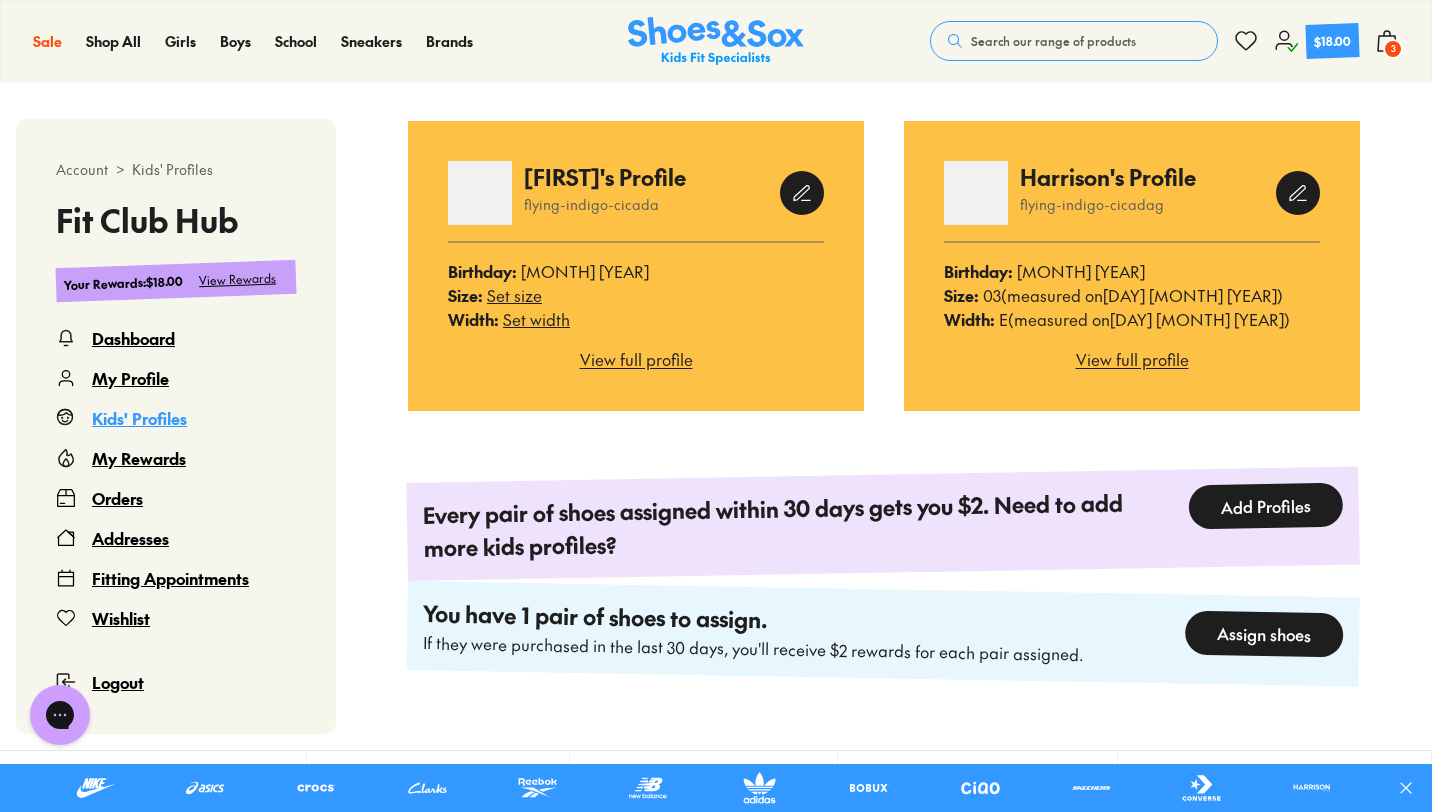 scroll, scrollTop: 549, scrollLeft: 0, axis: vertical 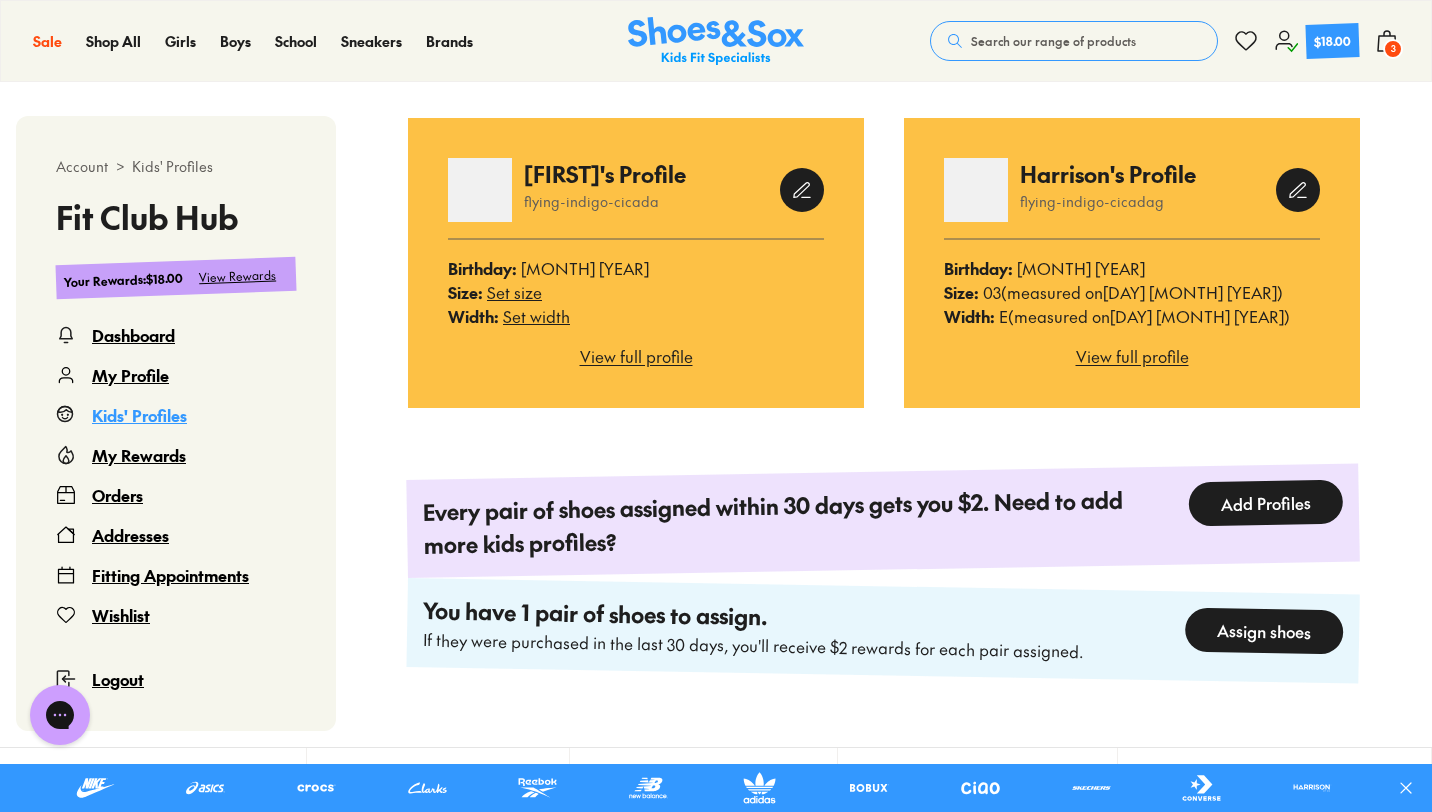 click on "Size :   03  (measured on  21 July 2025 )" at bounding box center [1132, 292] 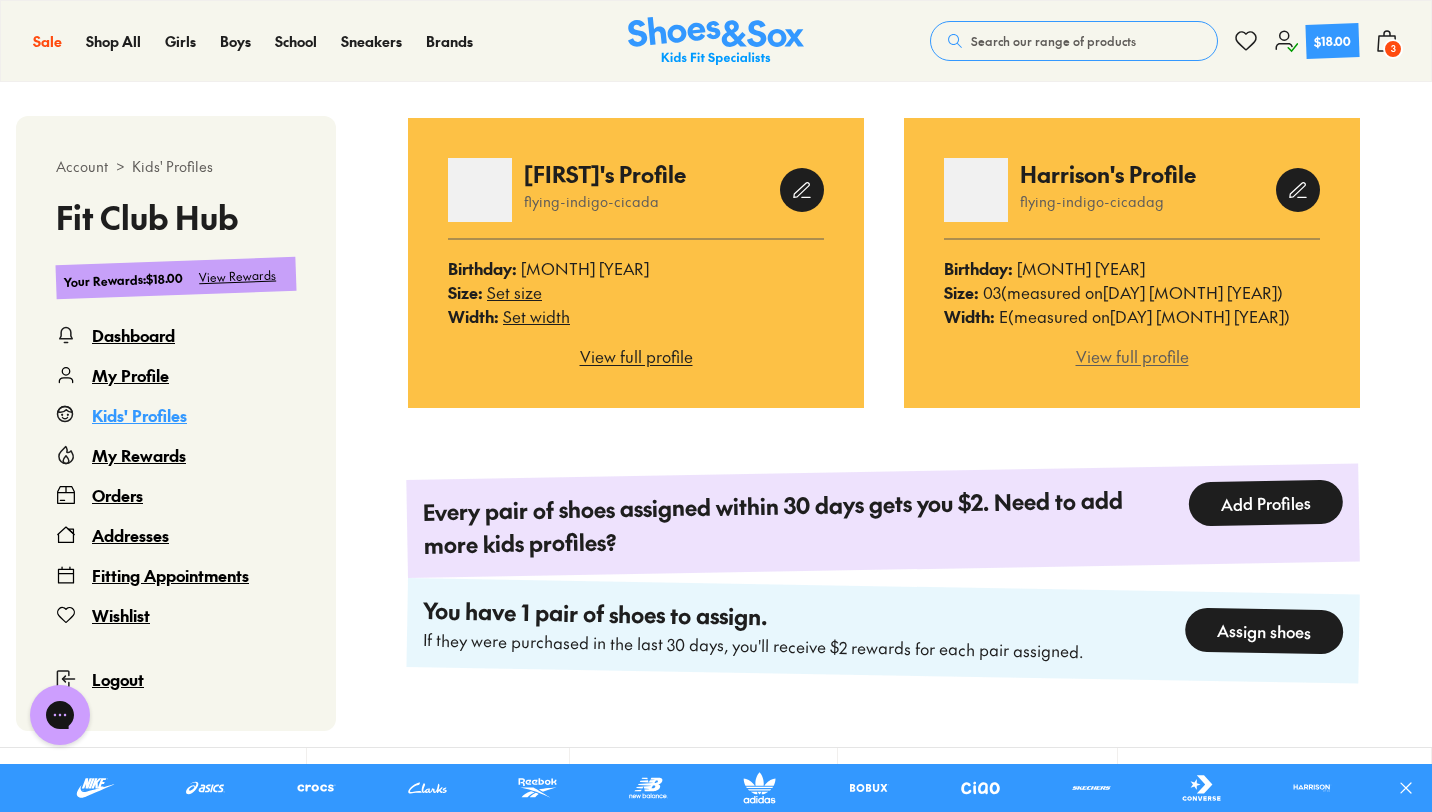 click on "View full profile" at bounding box center (1132, 356) 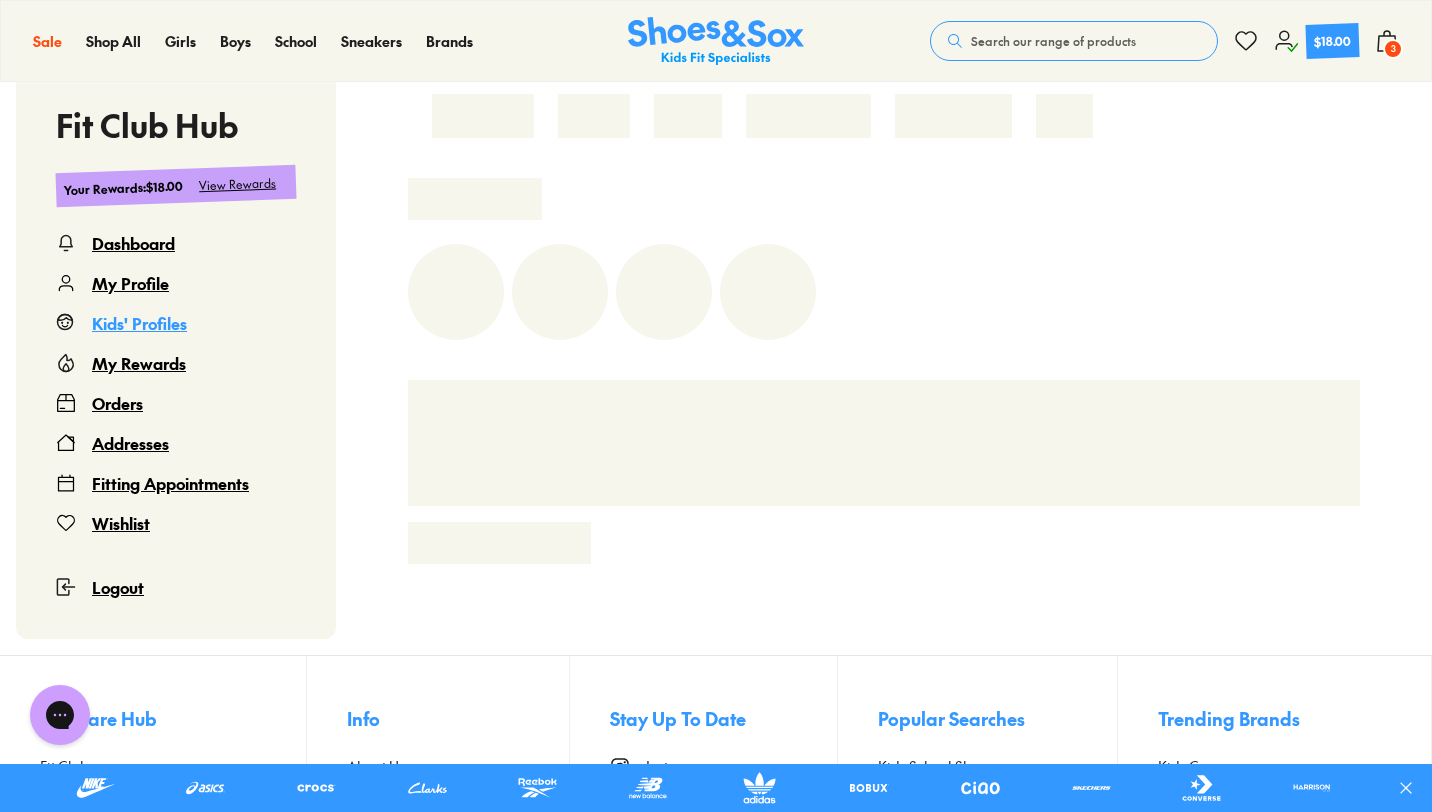 scroll, scrollTop: 122, scrollLeft: 0, axis: vertical 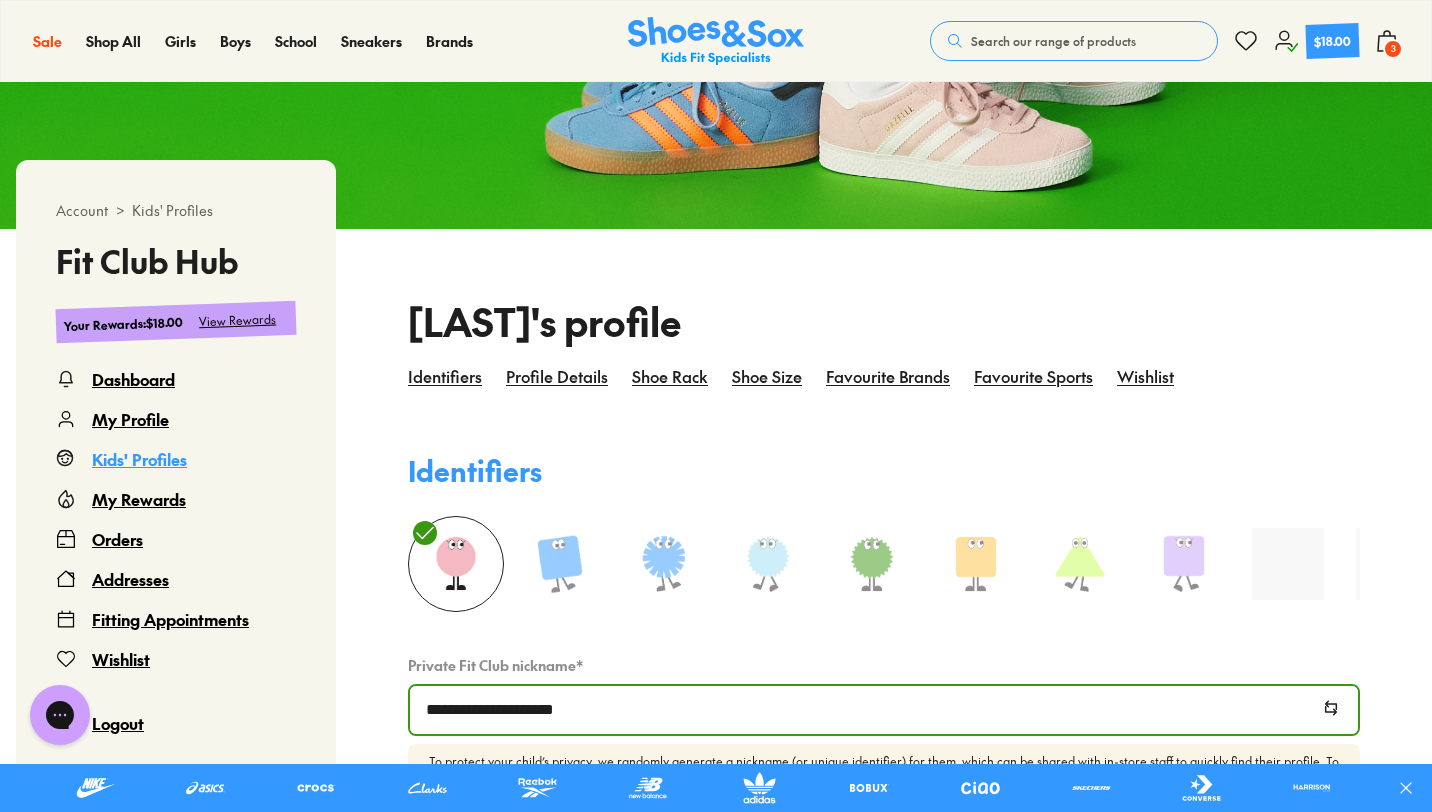 select 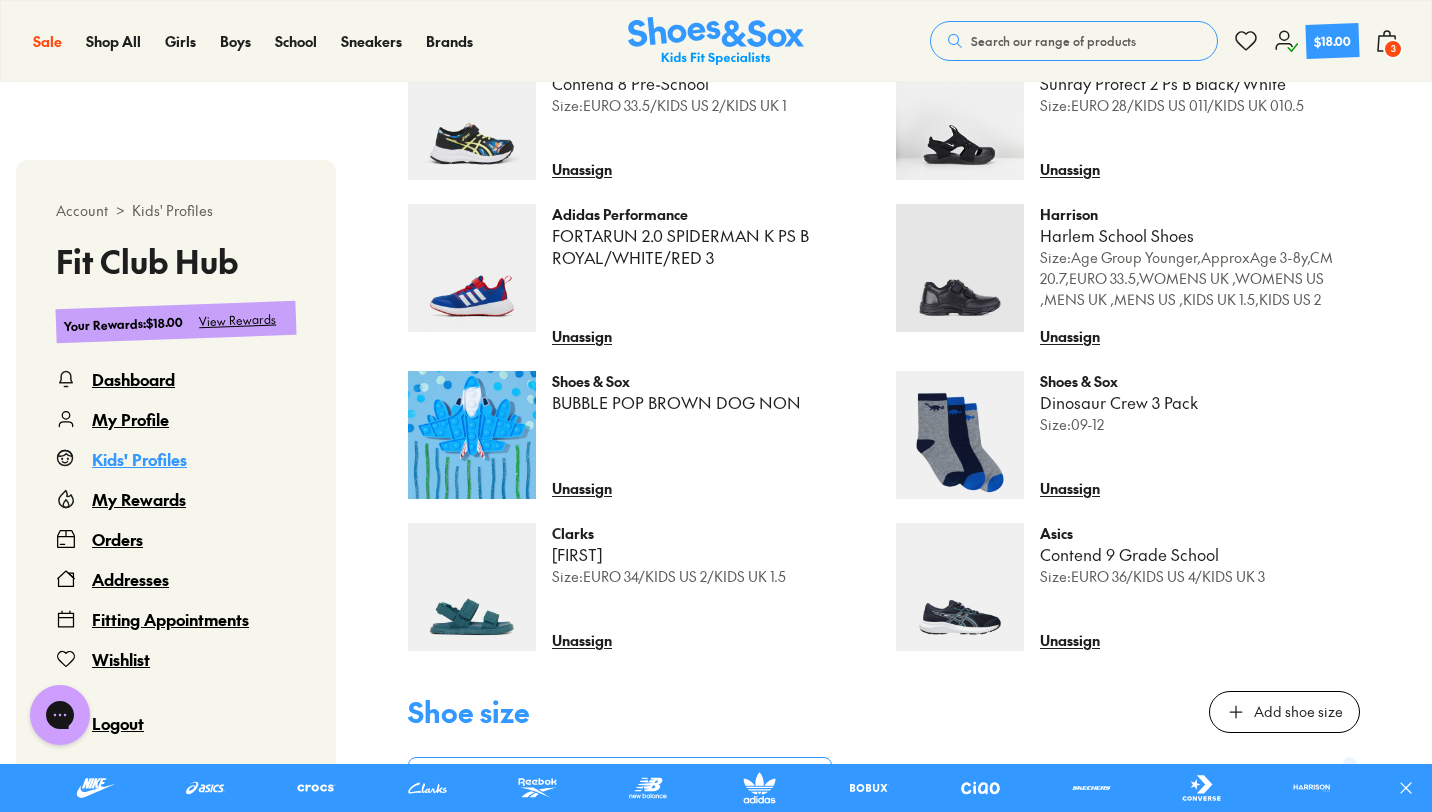 scroll, scrollTop: 1546, scrollLeft: 0, axis: vertical 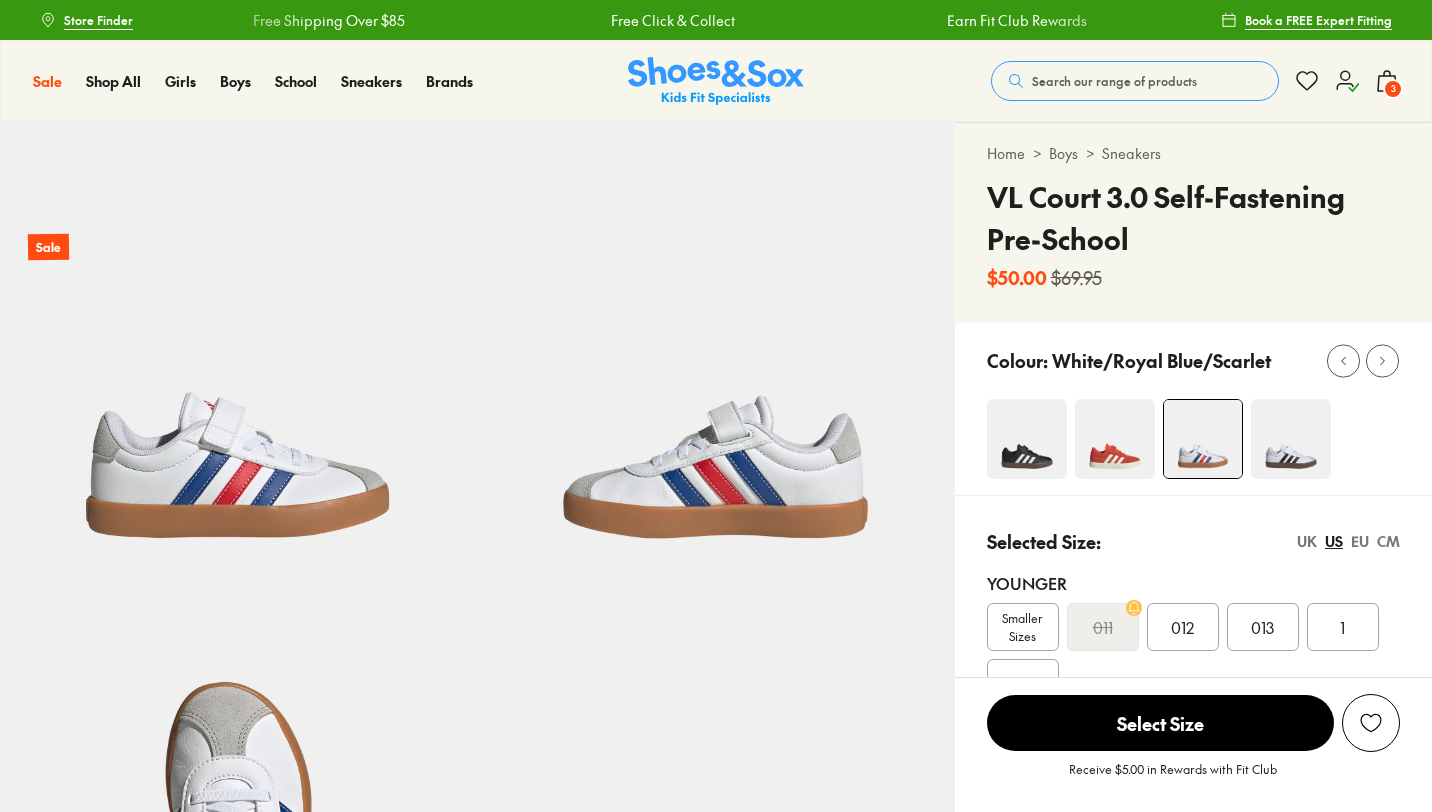 select on "*" 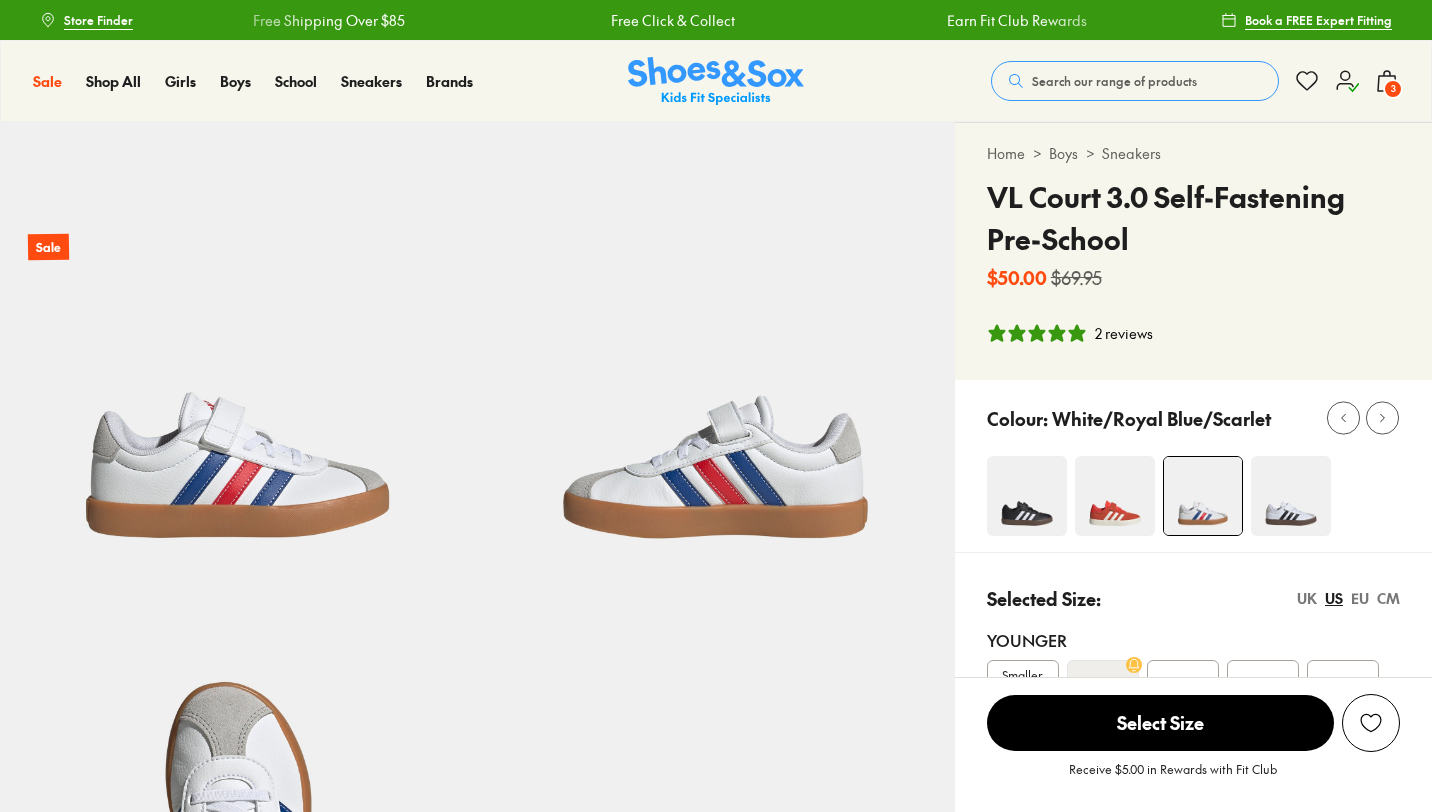 scroll, scrollTop: 0, scrollLeft: 0, axis: both 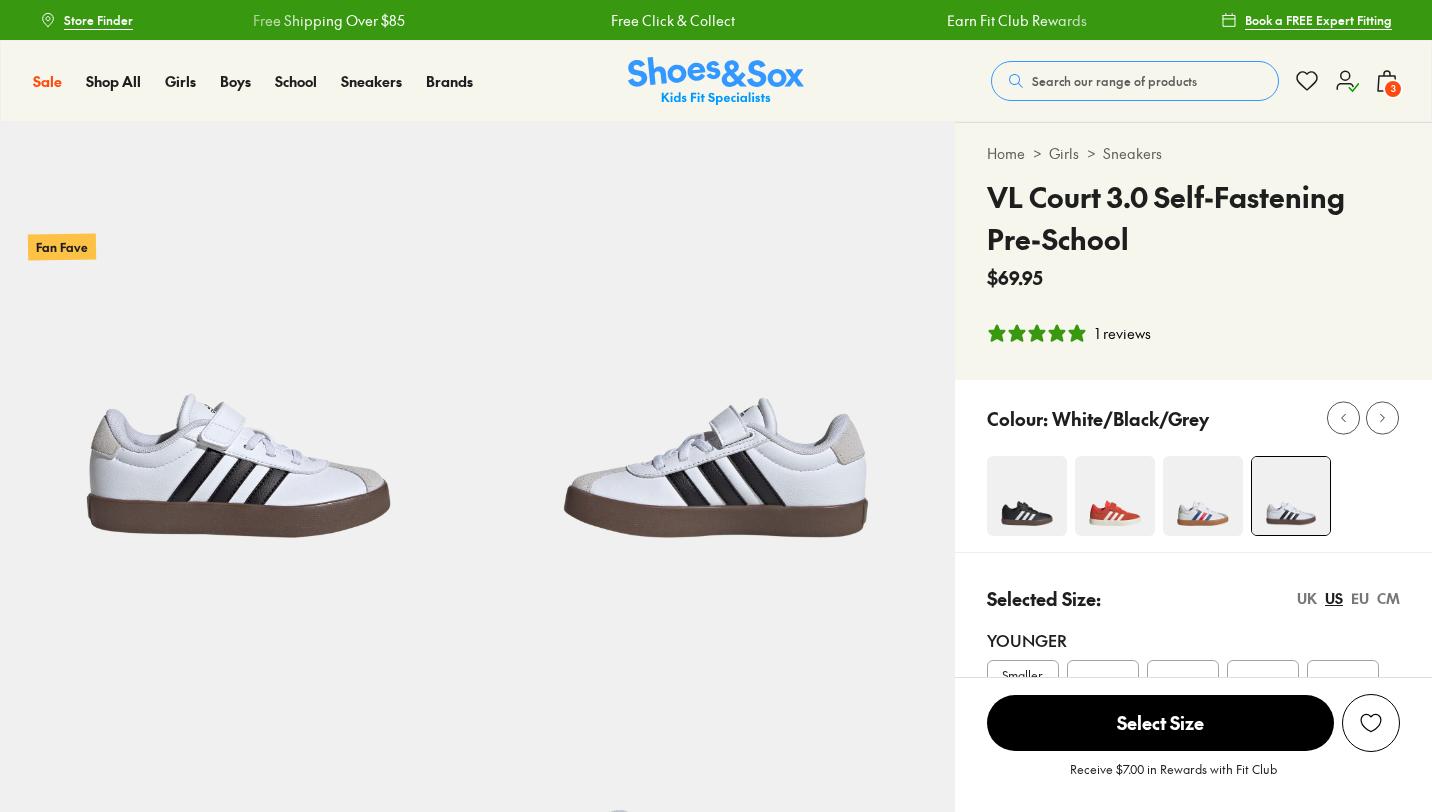 select on "*" 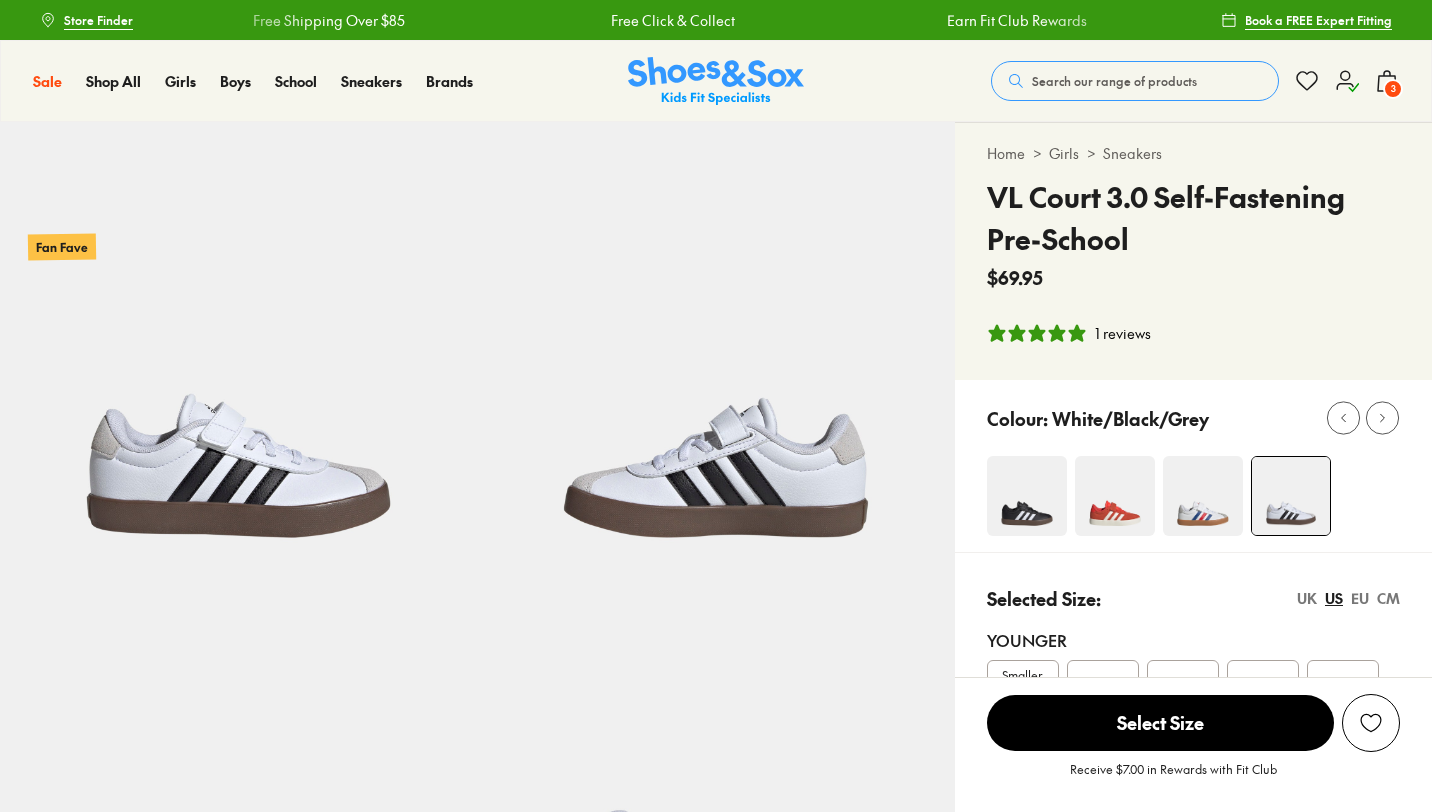 scroll, scrollTop: 0, scrollLeft: 0, axis: both 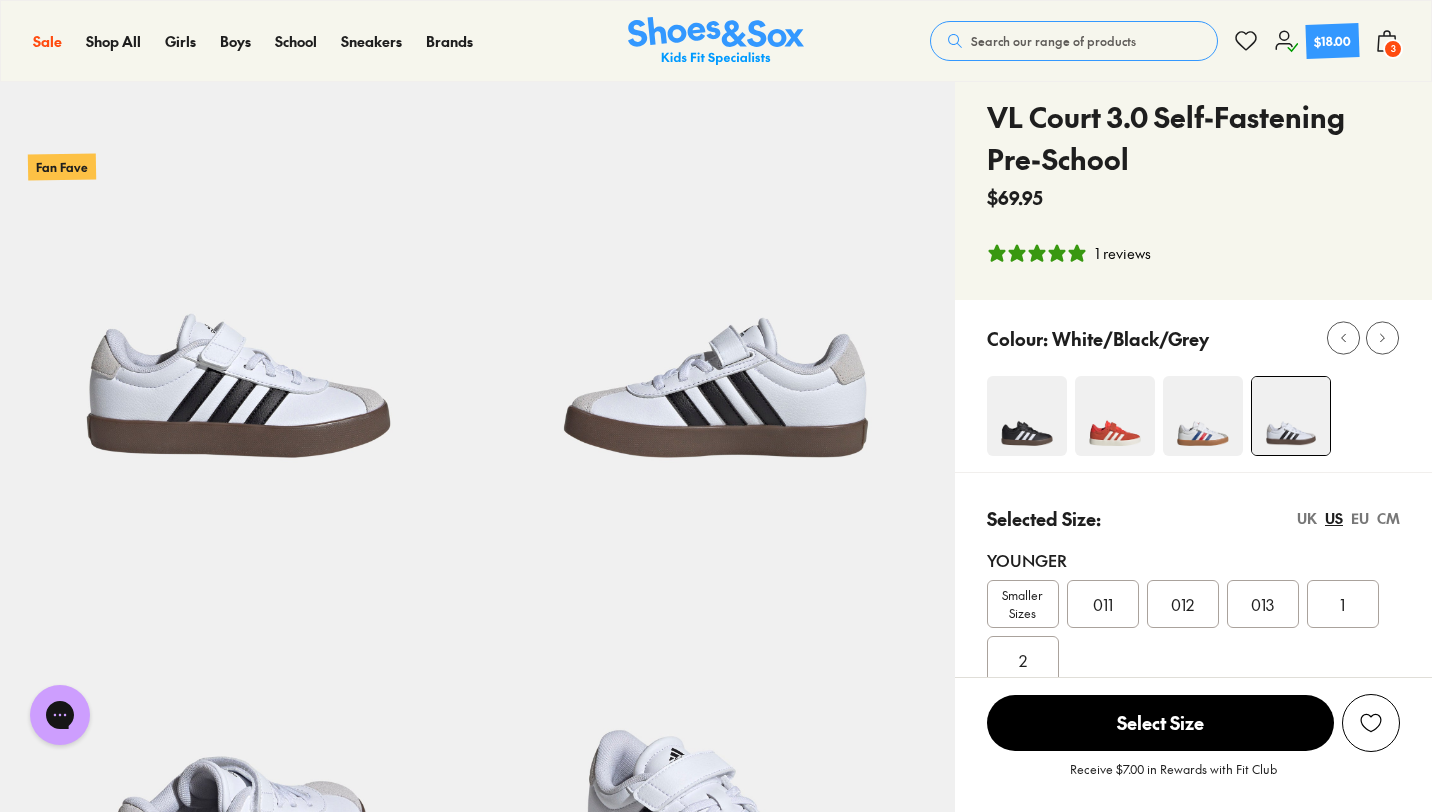 click at bounding box center (1203, 416) 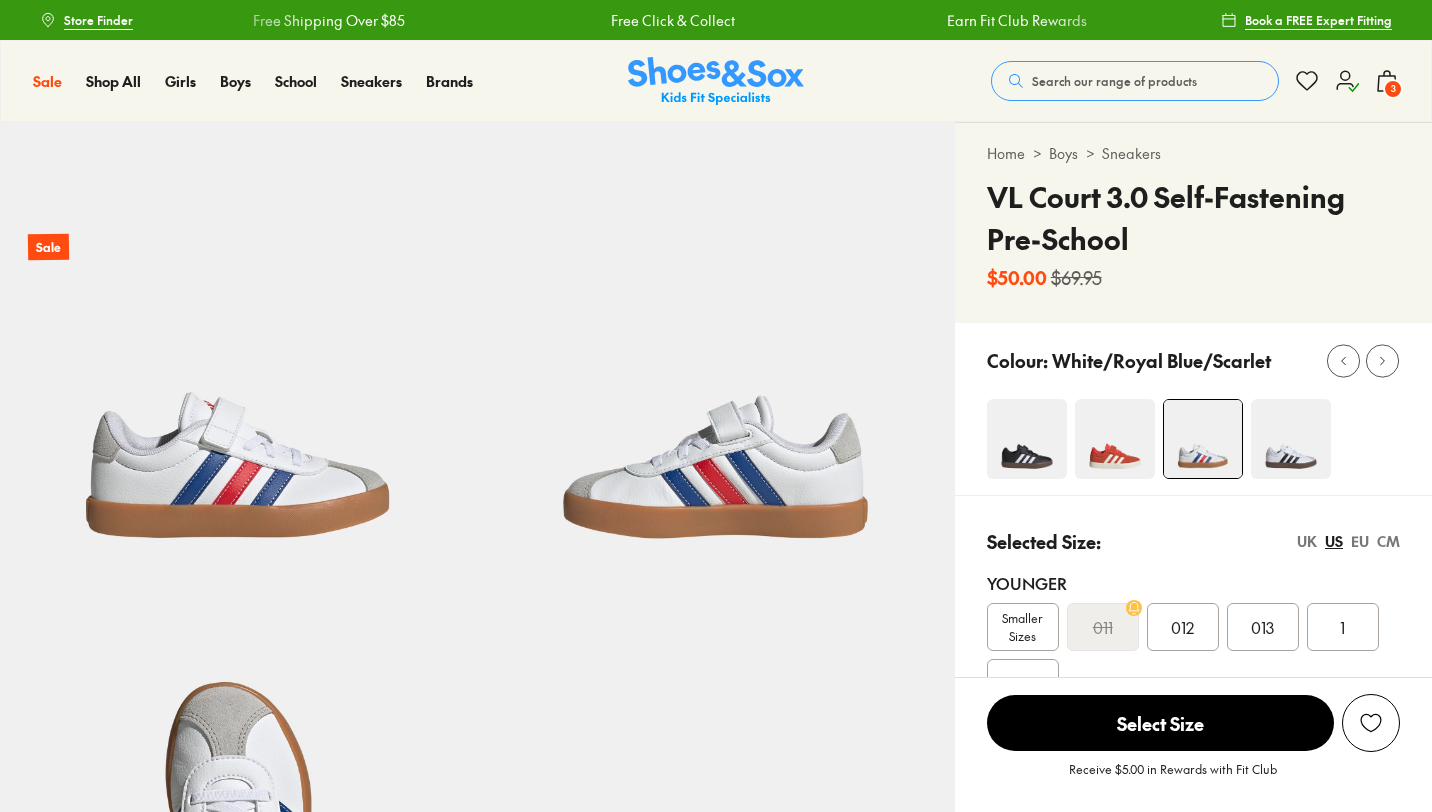 scroll, scrollTop: 0, scrollLeft: 0, axis: both 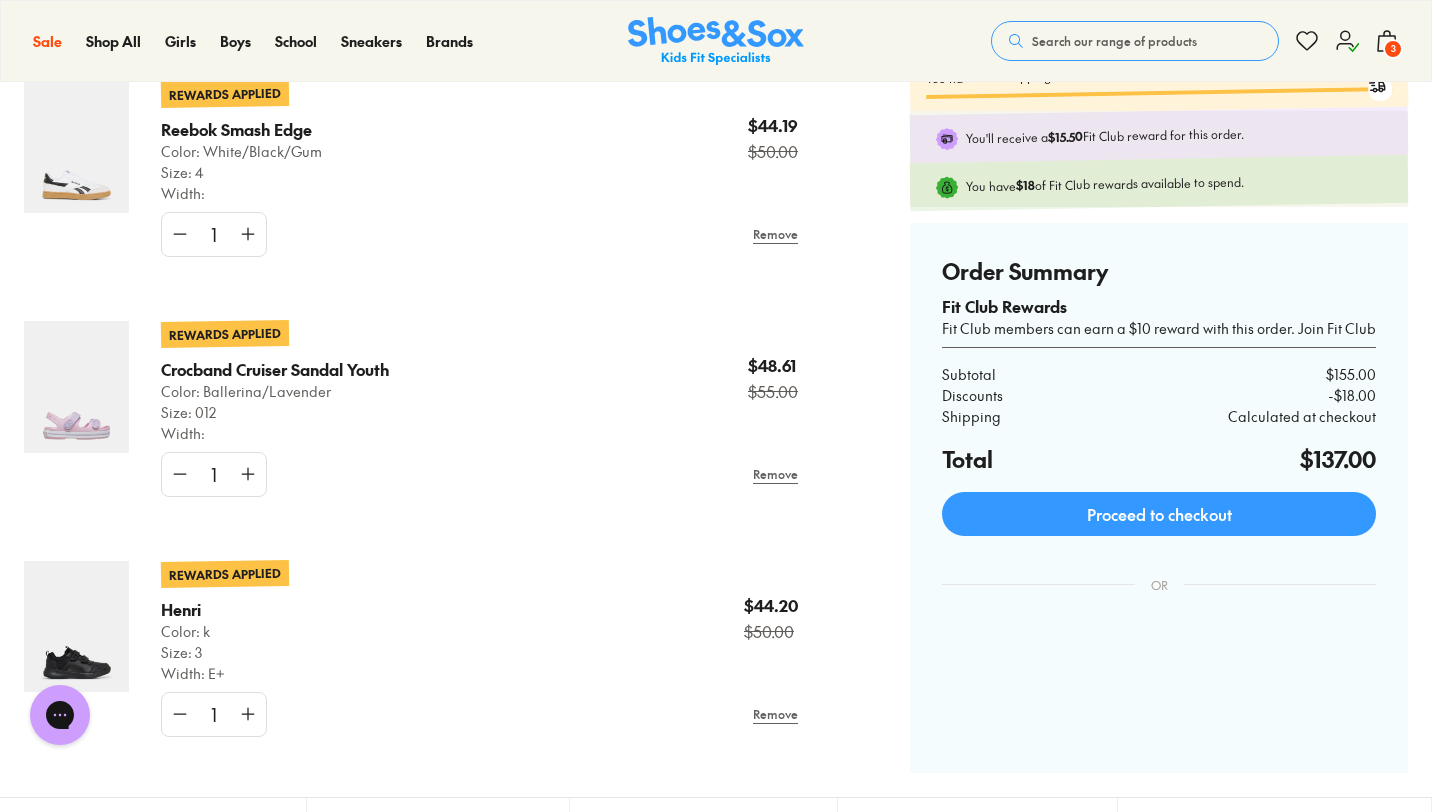click on "Reebok Smash Edge" at bounding box center (241, 130) 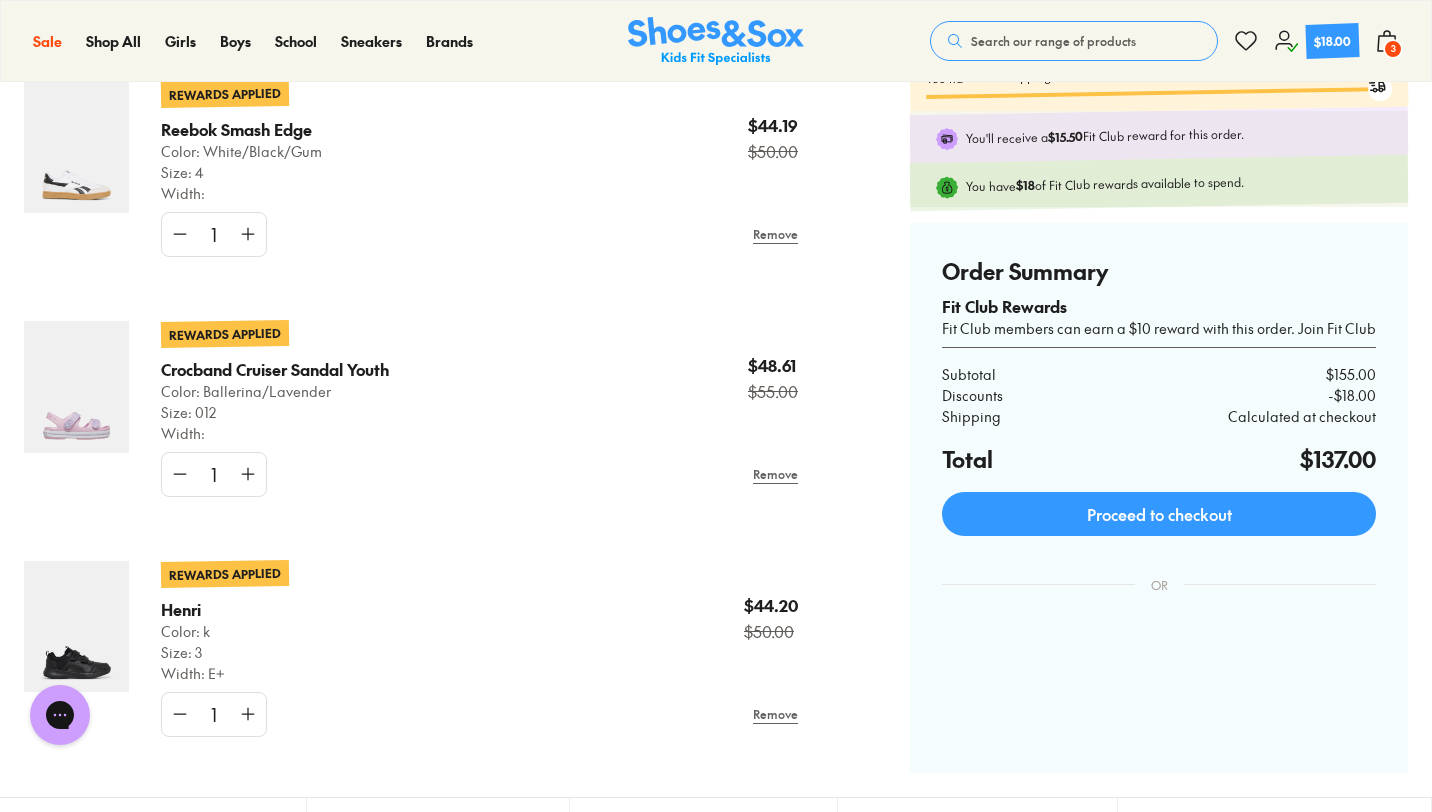 click at bounding box center [76, 147] 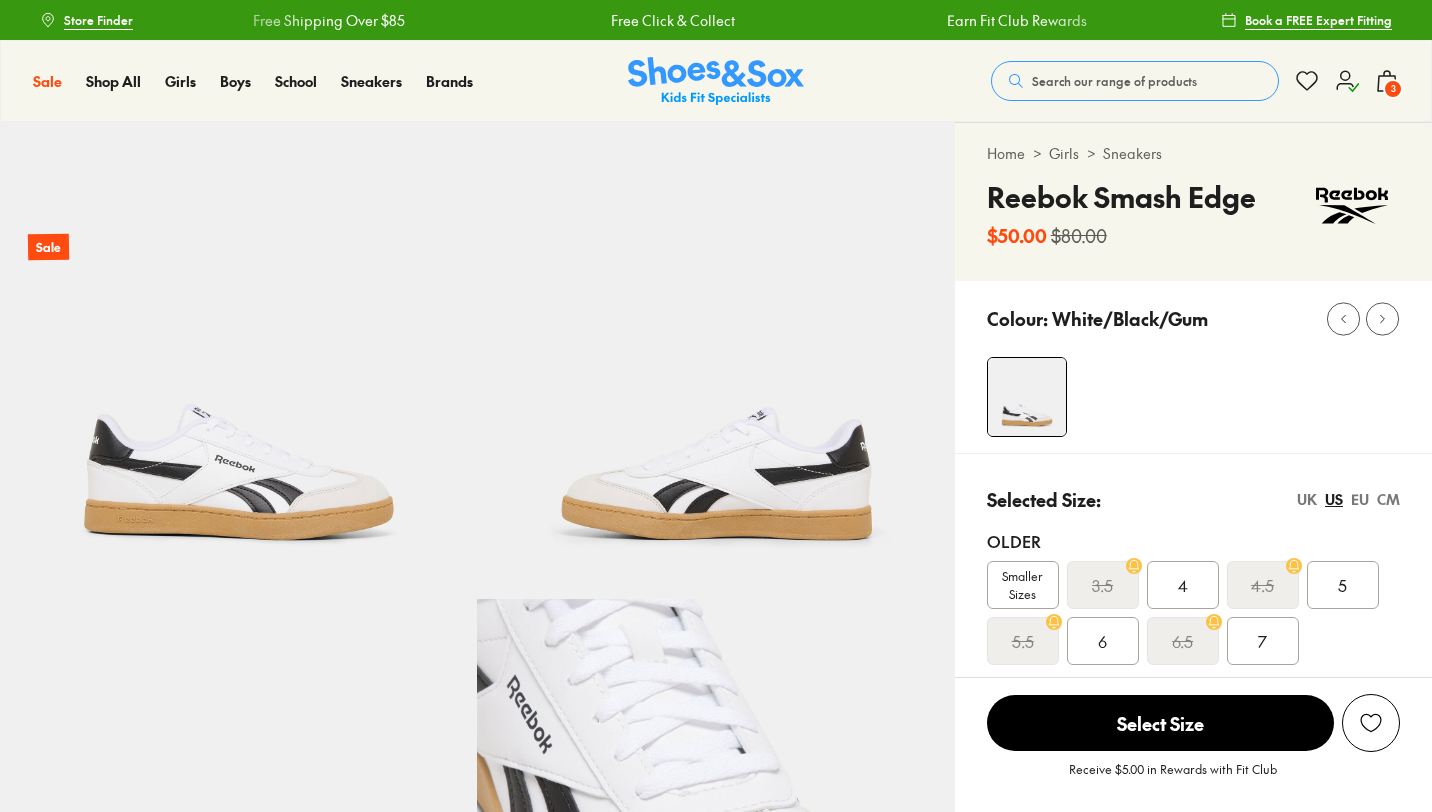 select on "*" 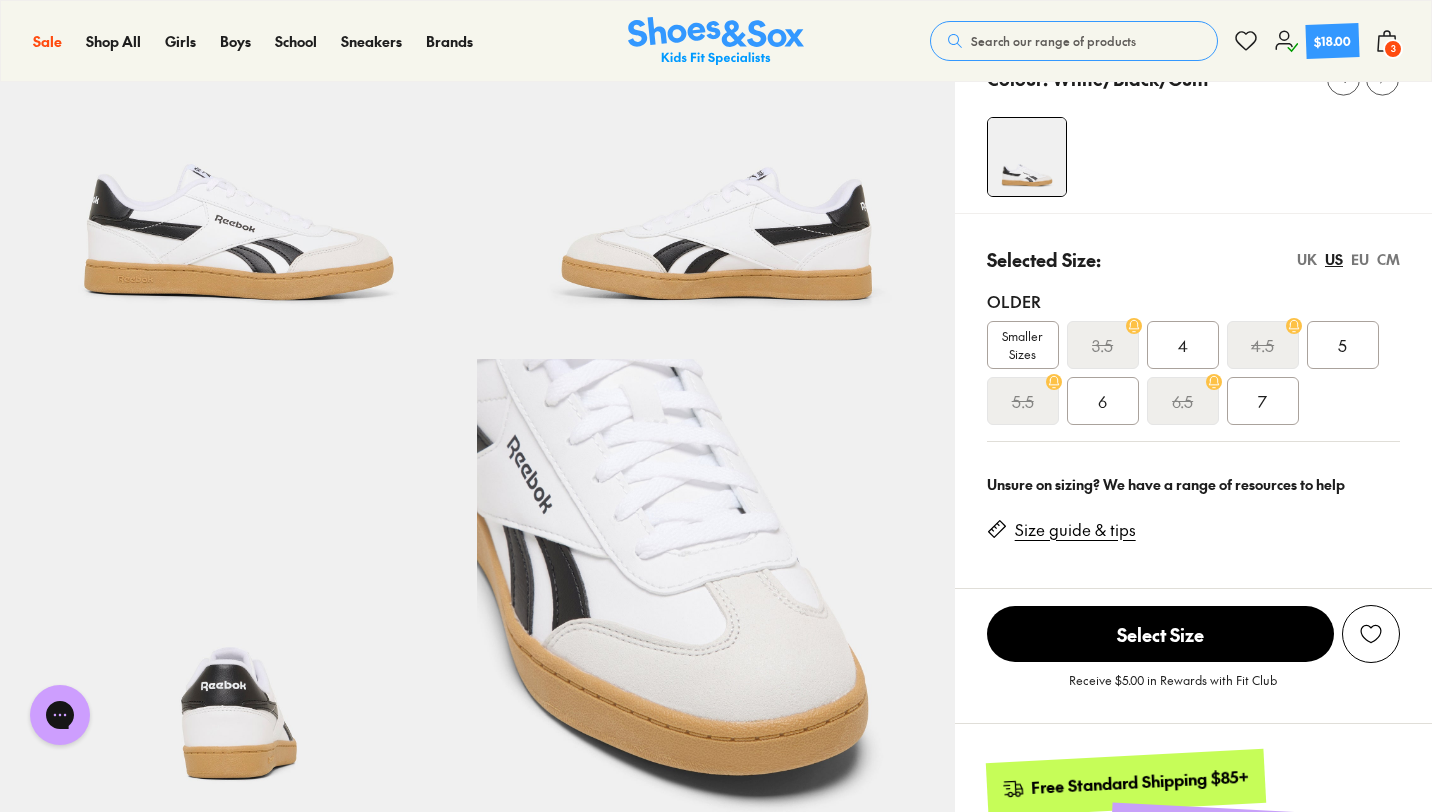 scroll, scrollTop: 0, scrollLeft: 0, axis: both 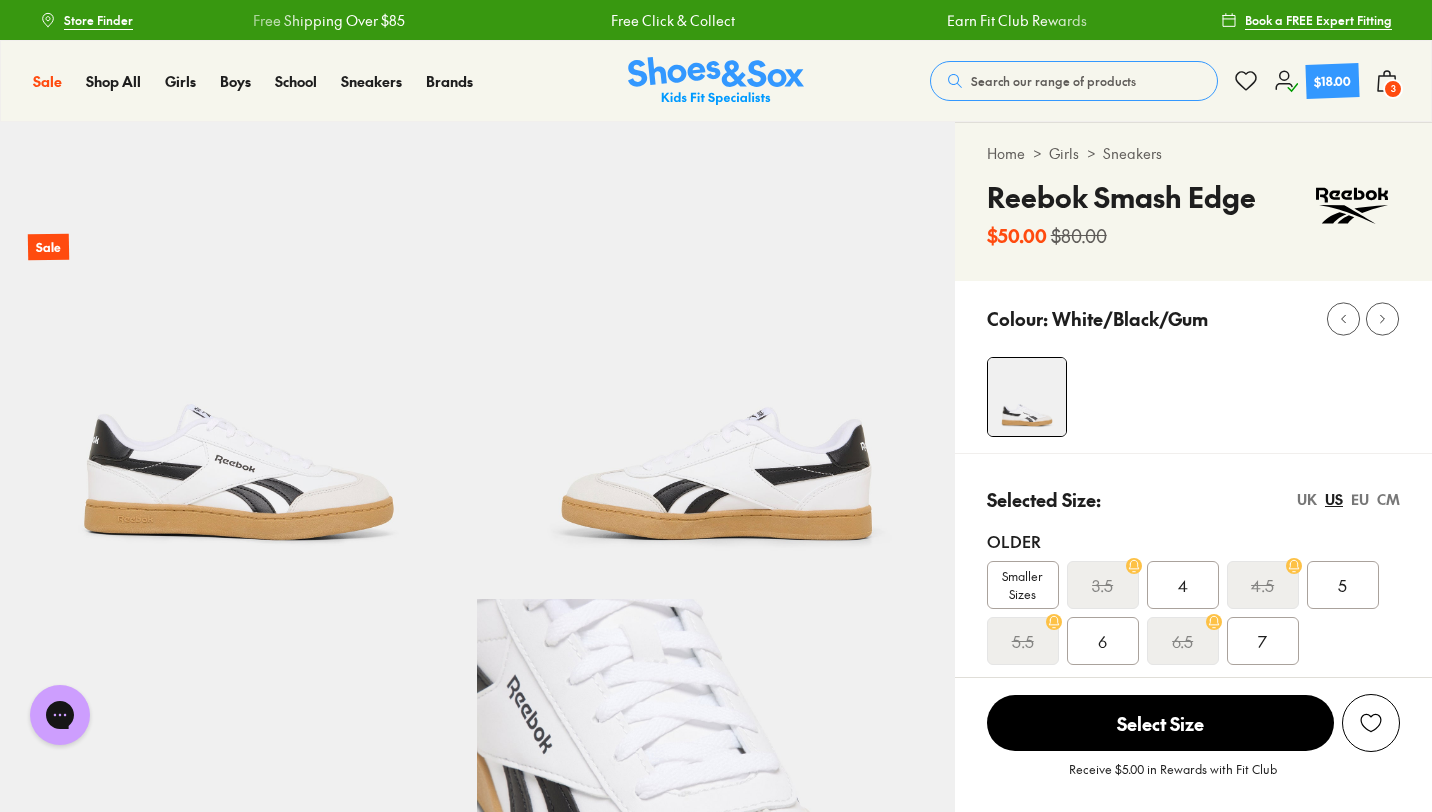 click 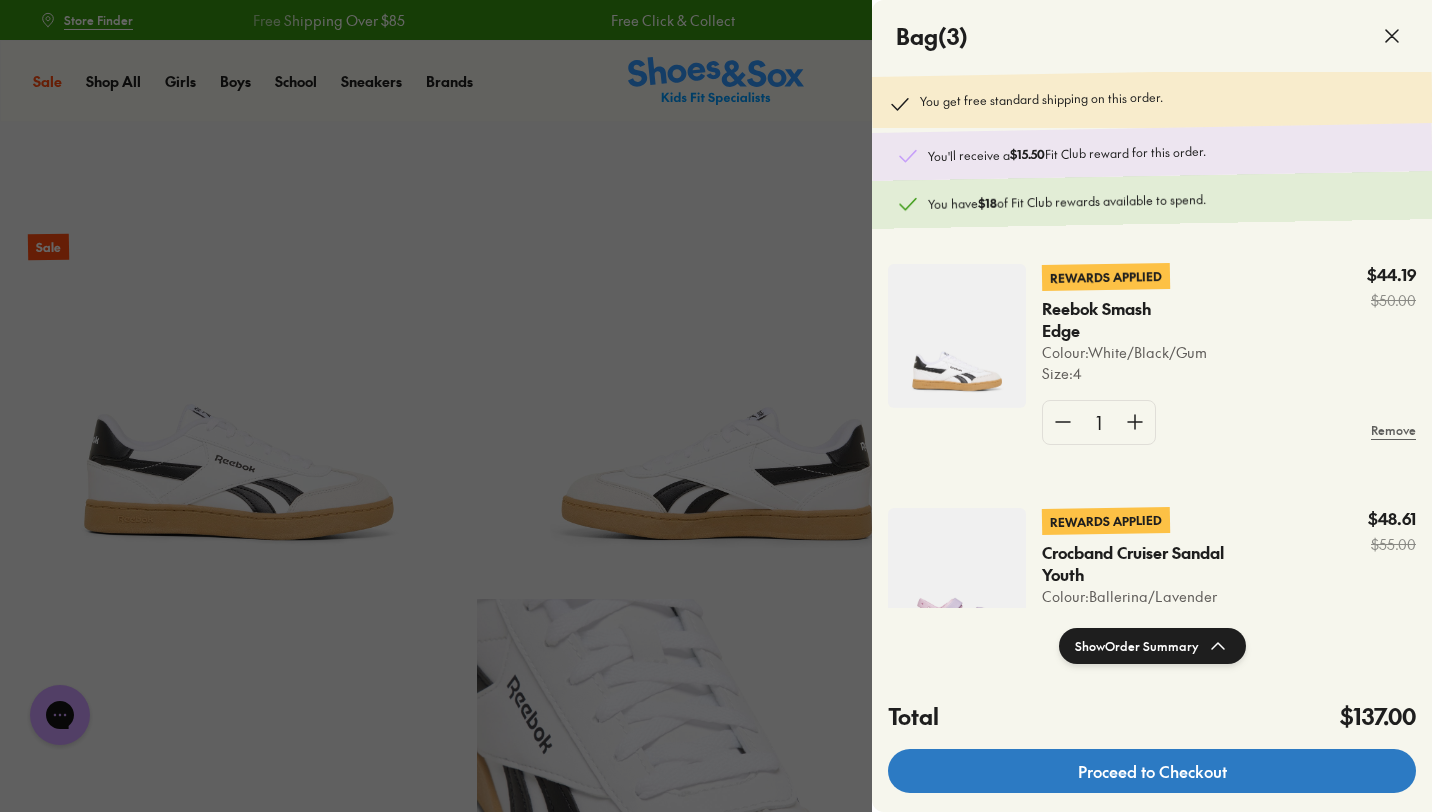 click on "Proceed to Checkout" 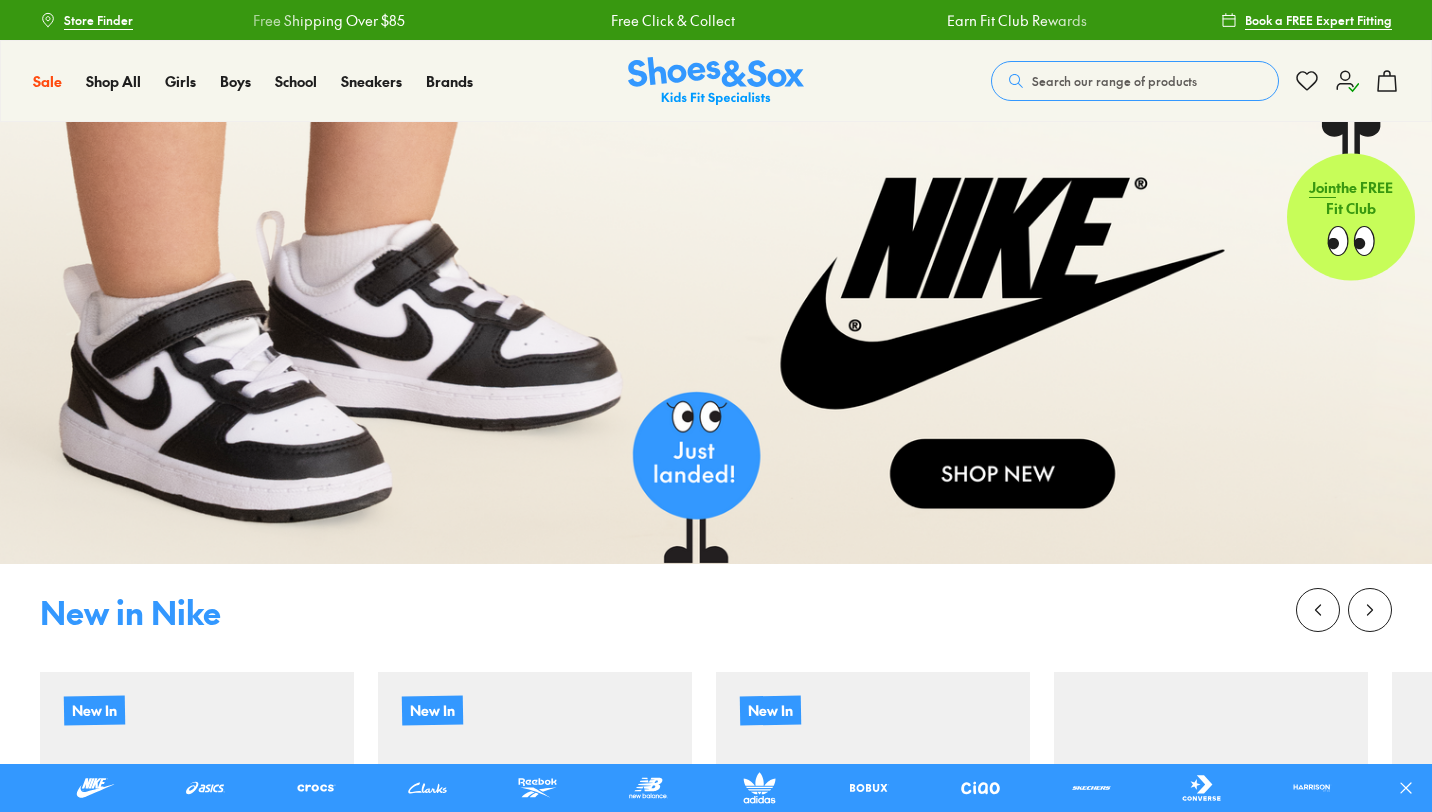 scroll, scrollTop: 0, scrollLeft: 0, axis: both 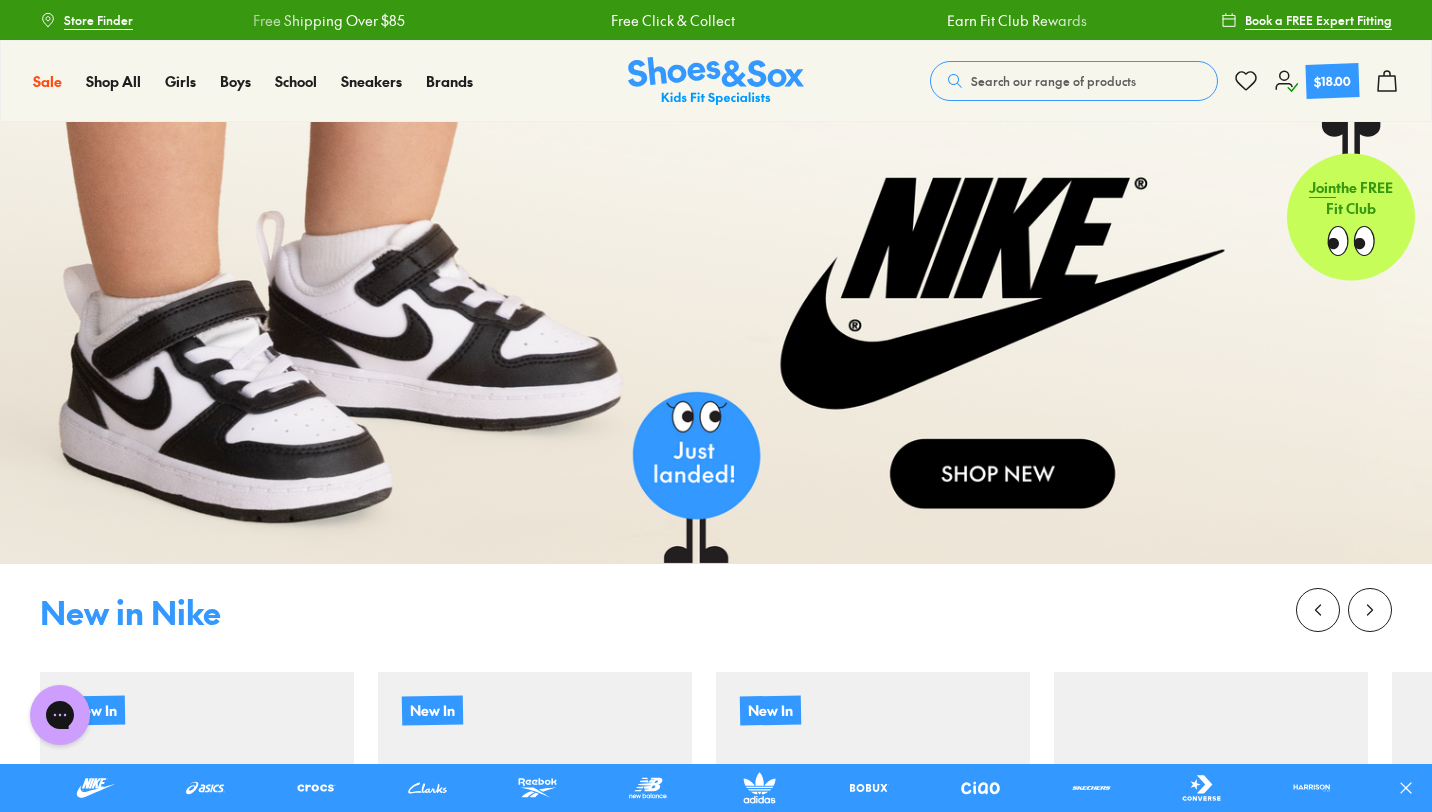 click 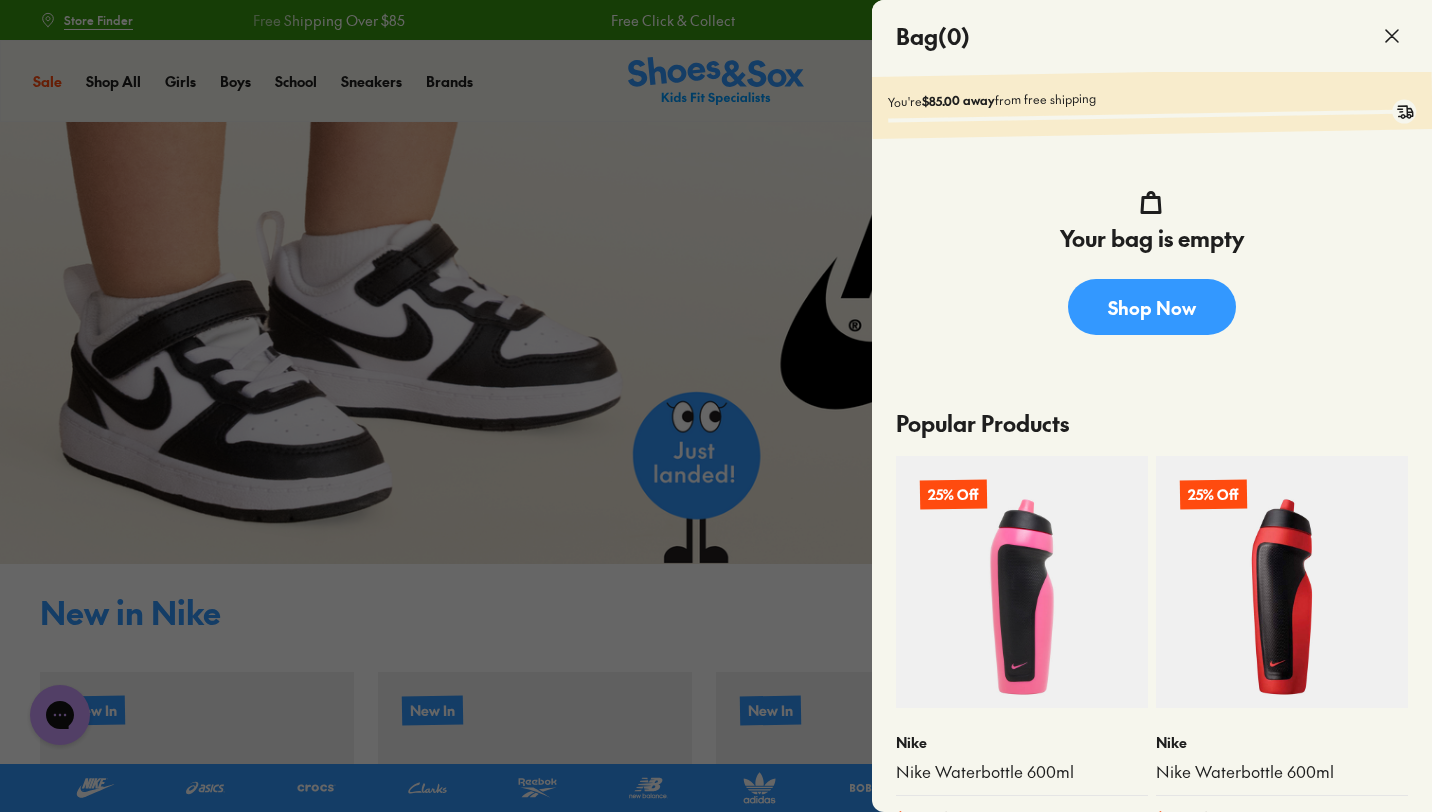 click 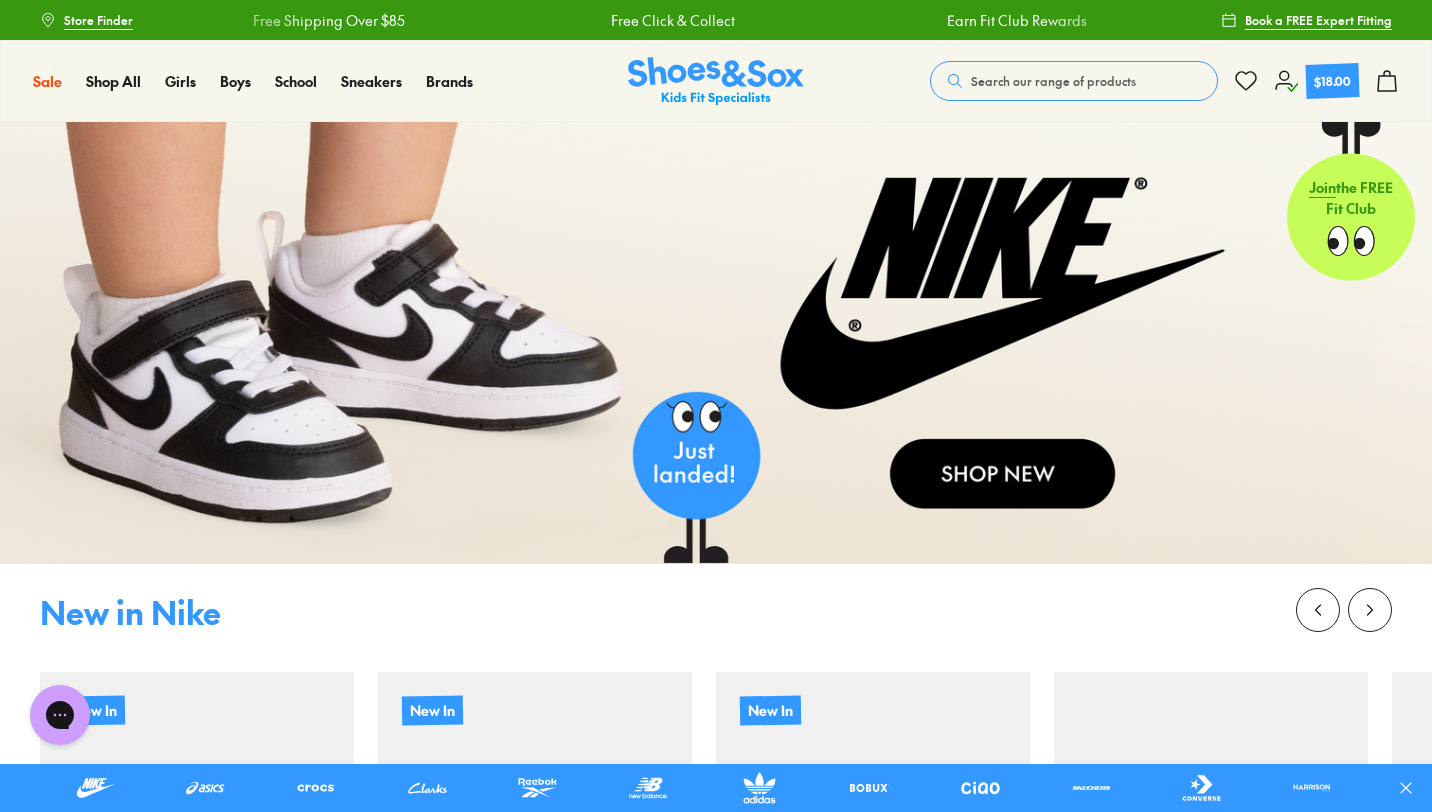 click 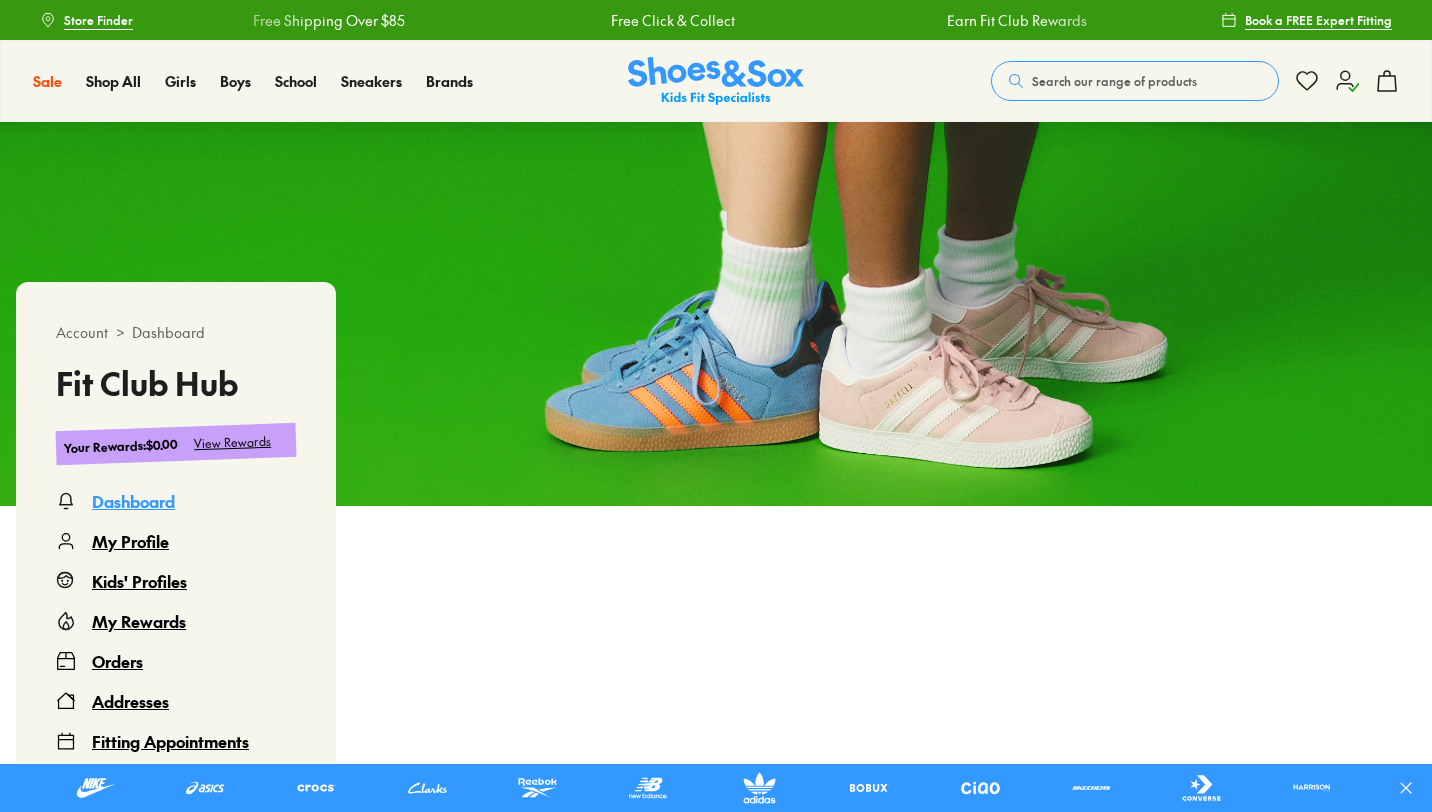 scroll, scrollTop: 0, scrollLeft: 0, axis: both 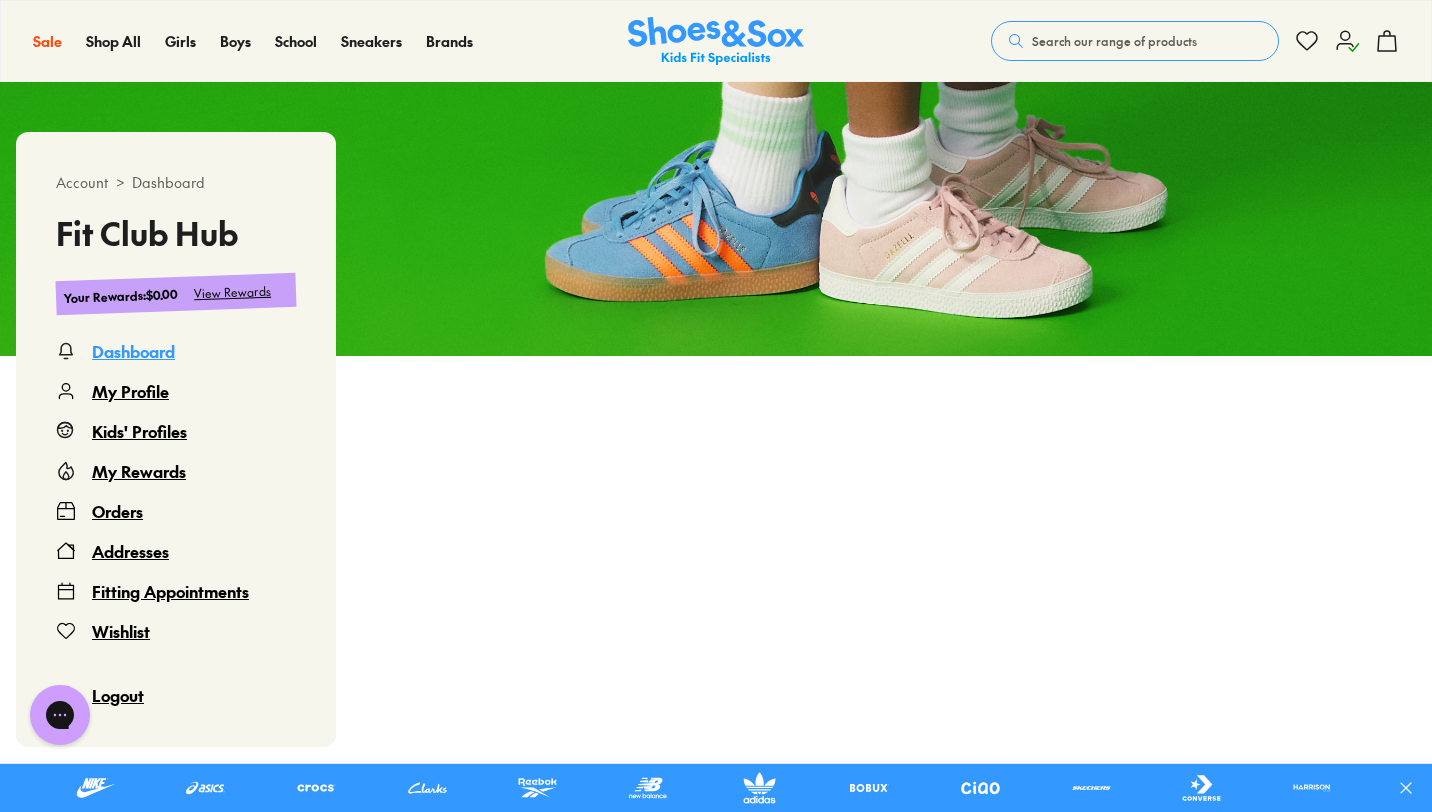 click on "Orders" at bounding box center (117, 511) 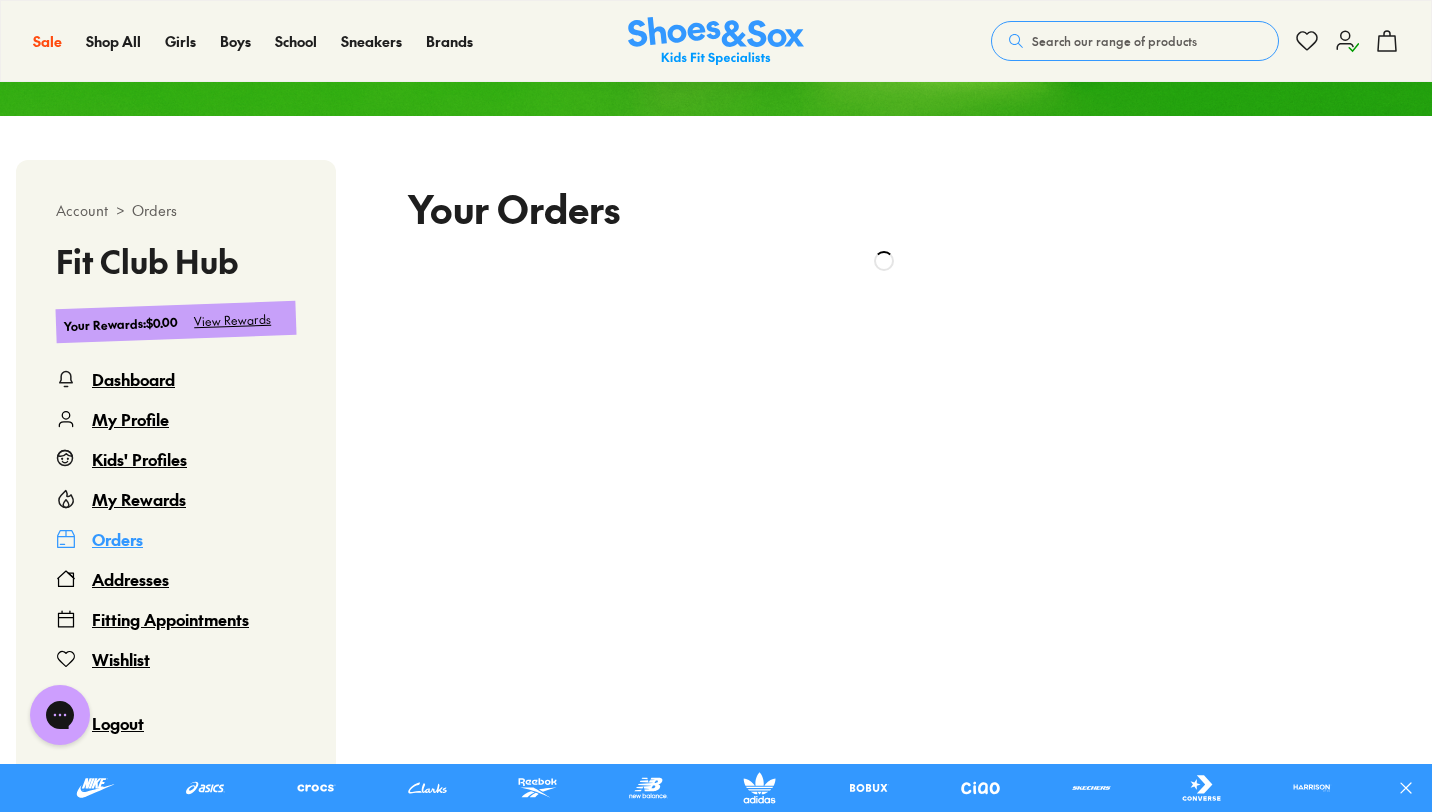 scroll, scrollTop: 395, scrollLeft: 0, axis: vertical 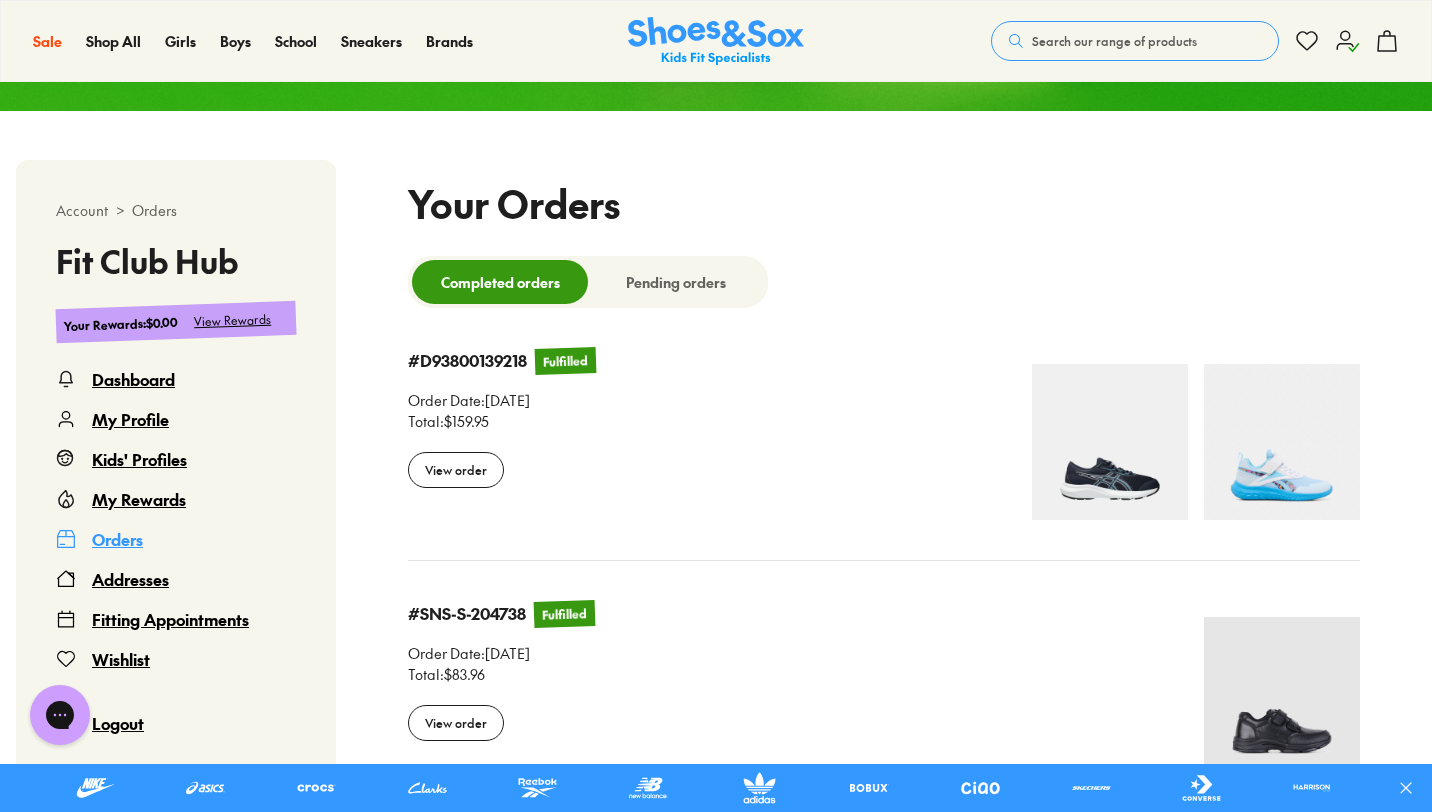 select 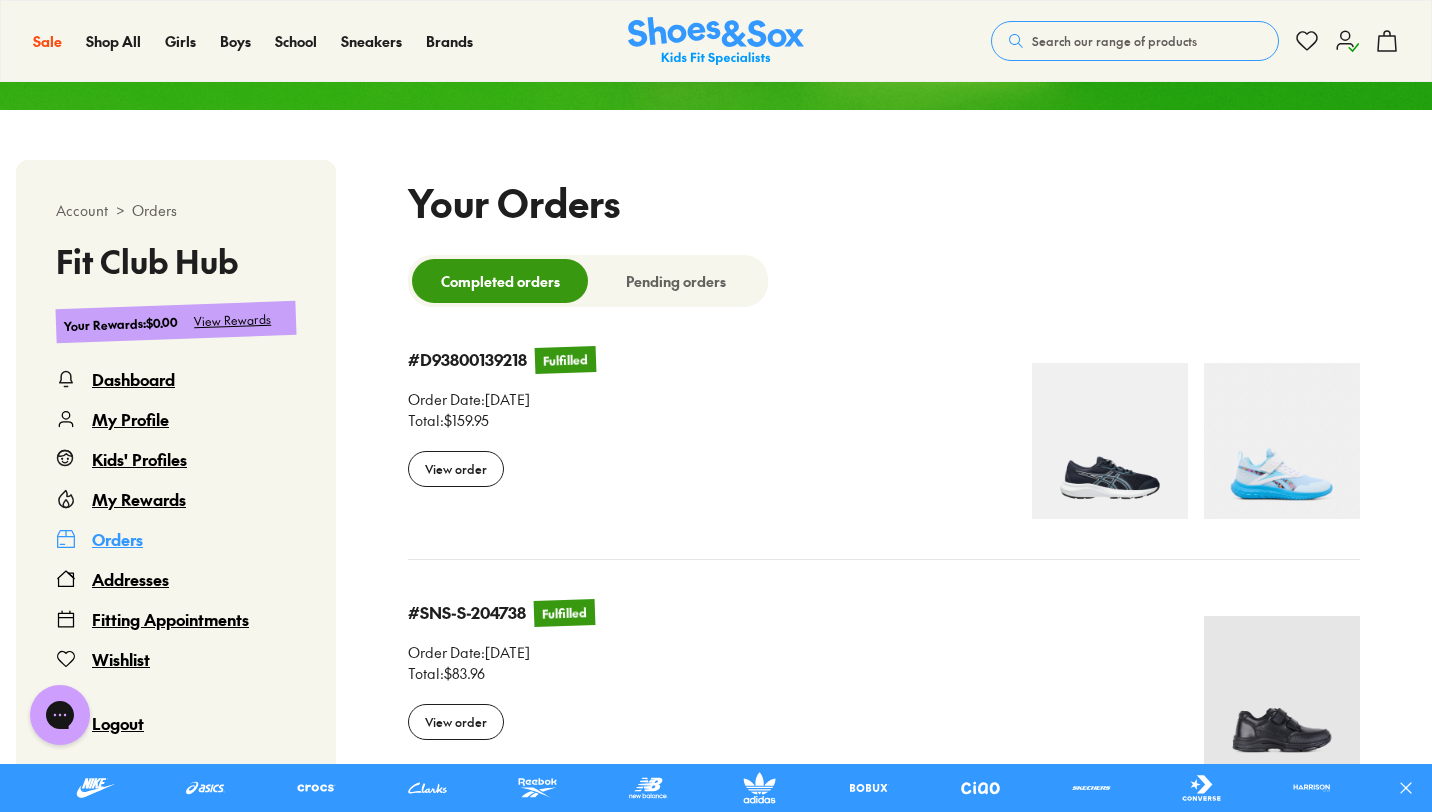 scroll, scrollTop: 398, scrollLeft: 0, axis: vertical 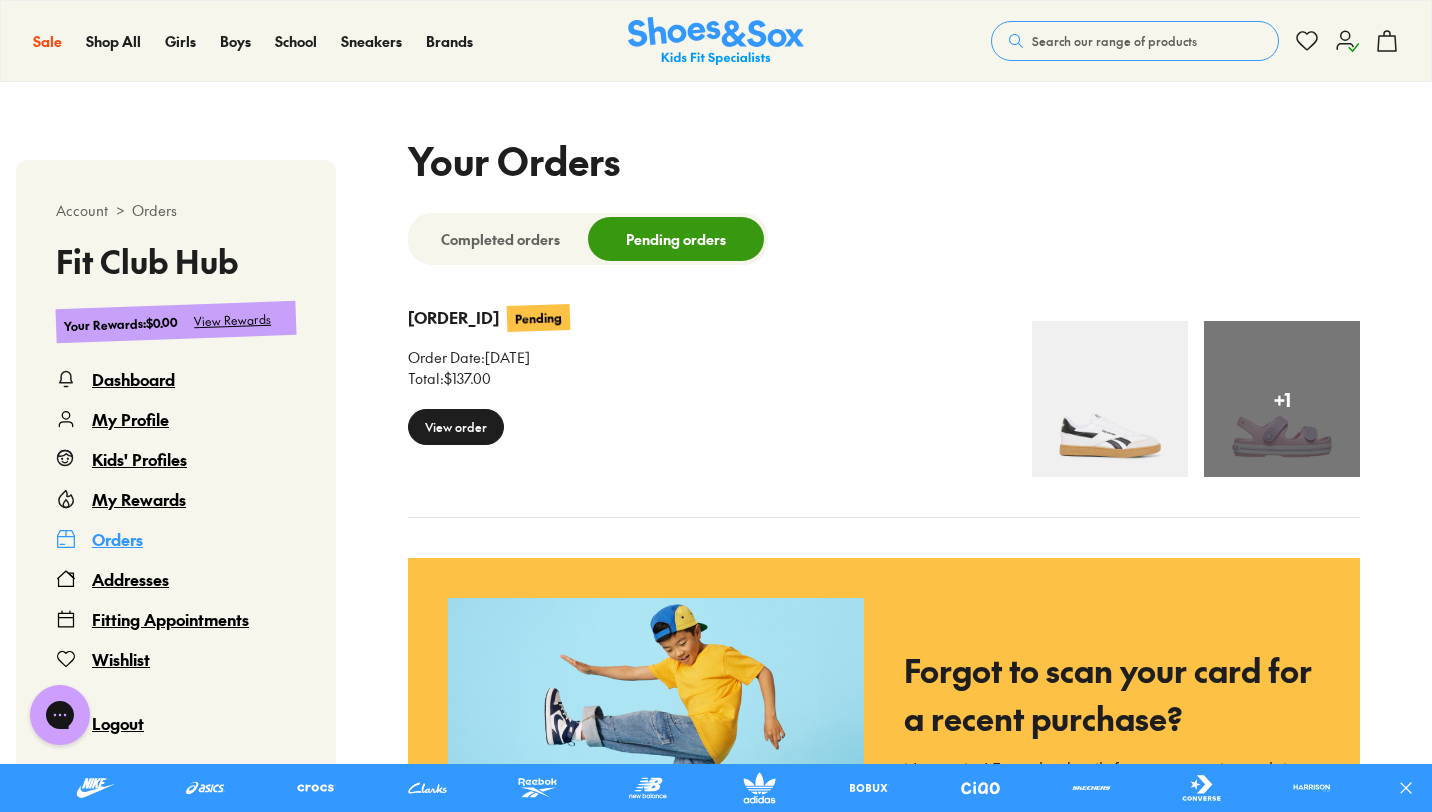 click on "View order" at bounding box center [456, 427] 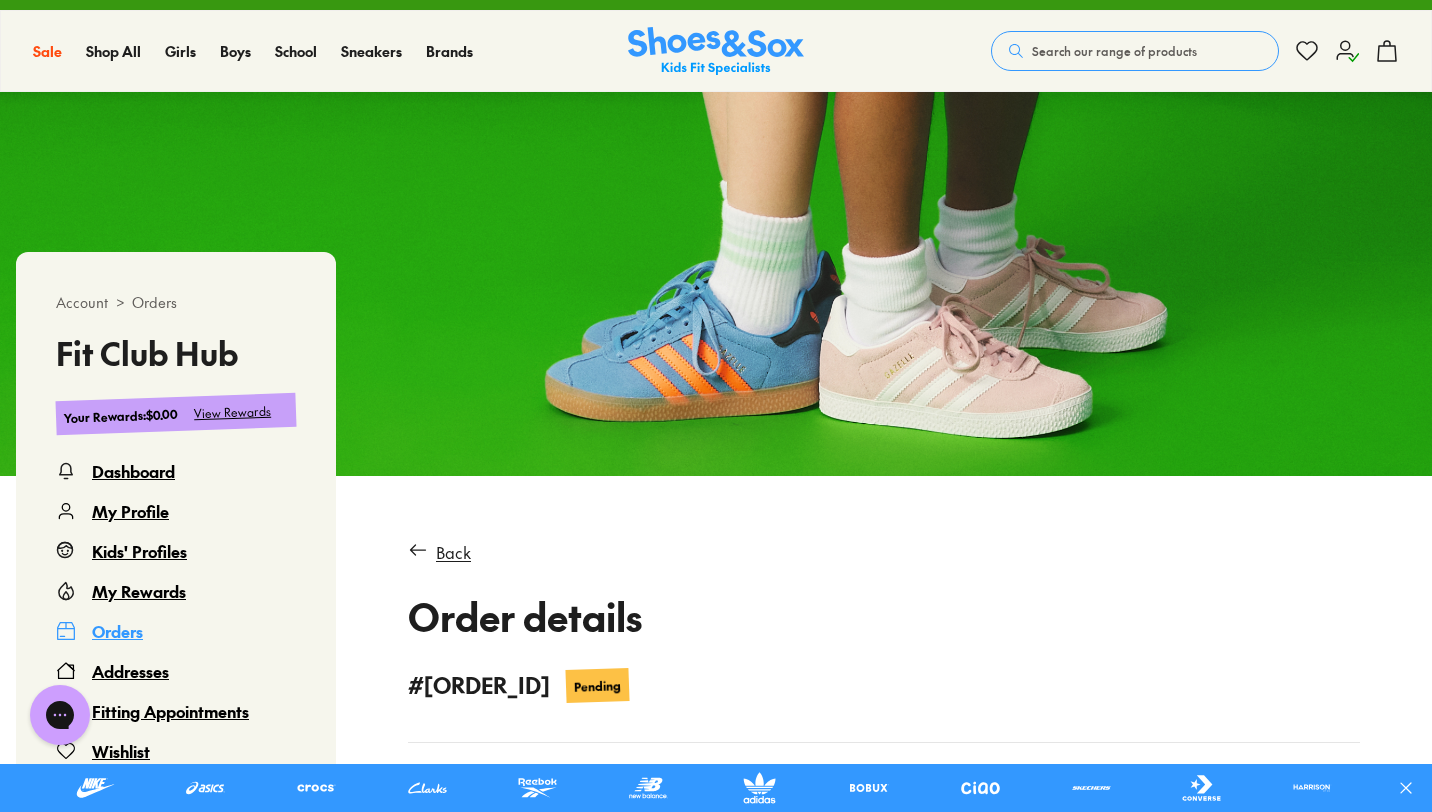 scroll, scrollTop: 0, scrollLeft: 0, axis: both 